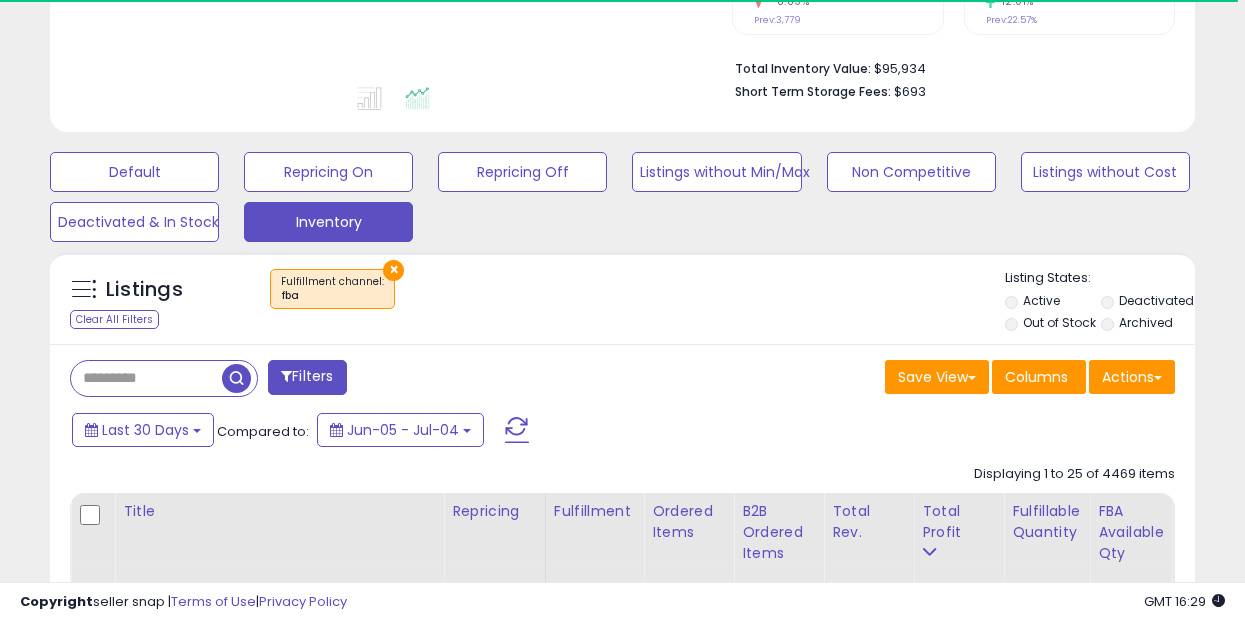scroll, scrollTop: 489, scrollLeft: 0, axis: vertical 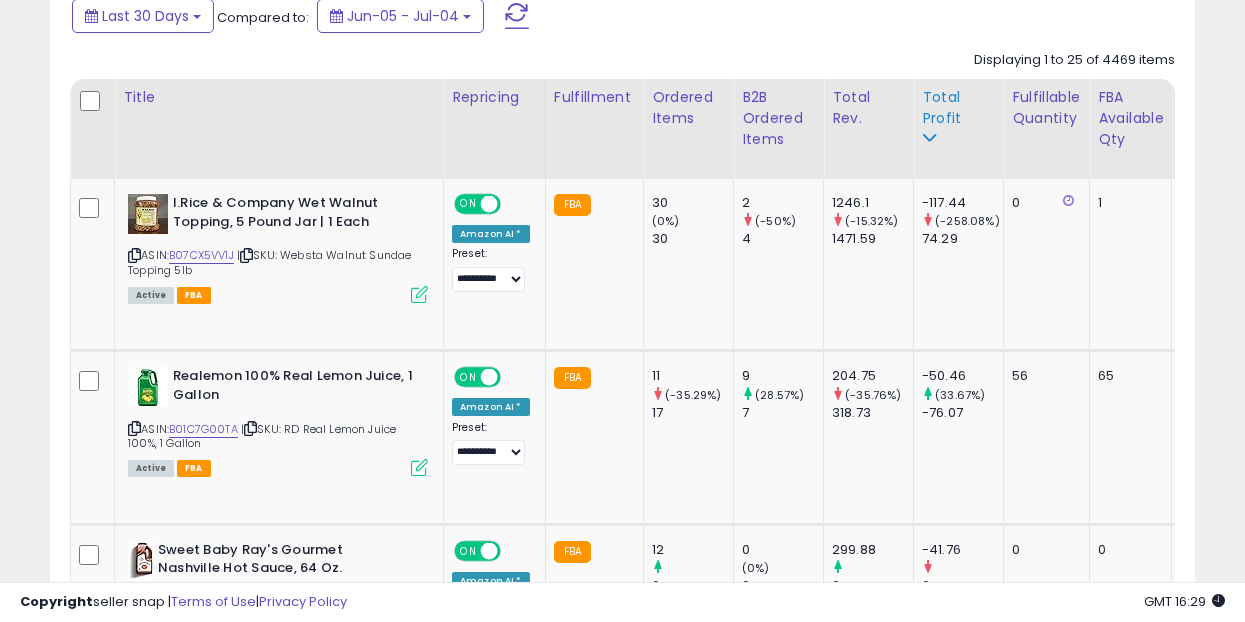 click at bounding box center (929, 138) 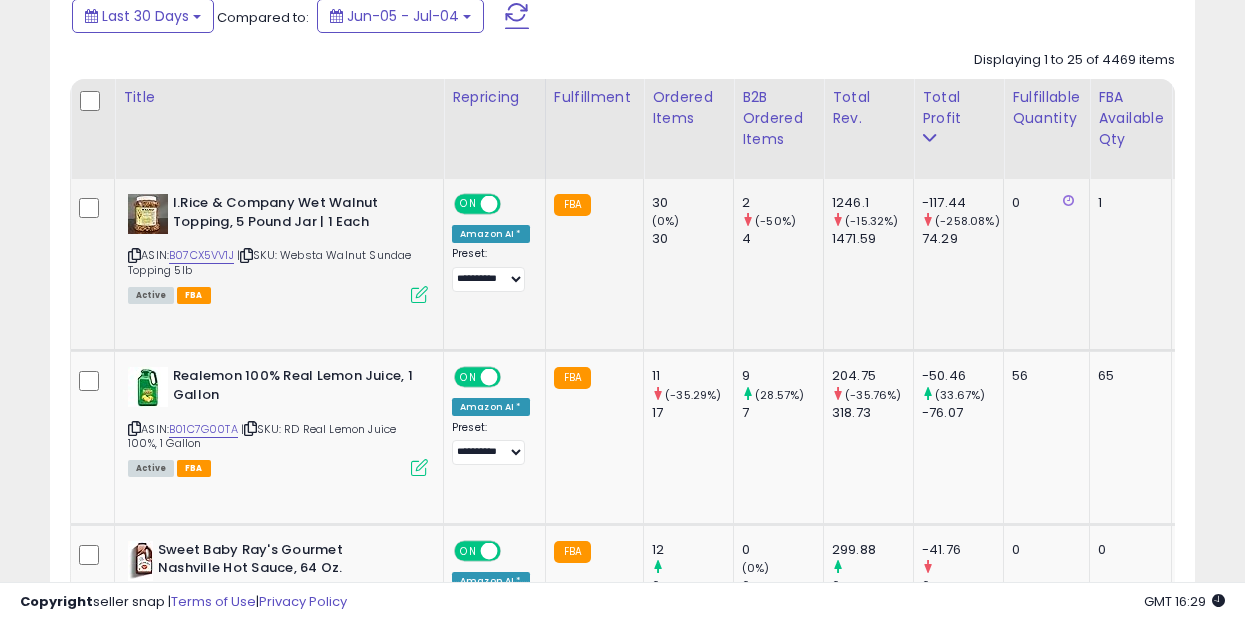 scroll, scrollTop: 860, scrollLeft: 0, axis: vertical 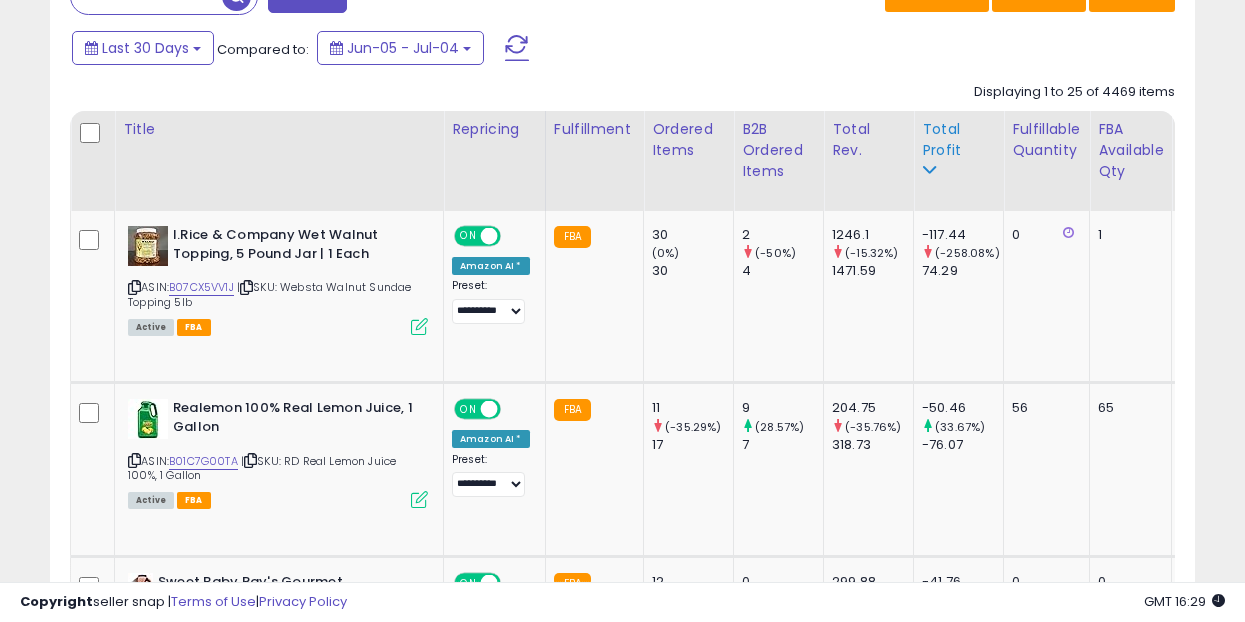 click on "Total Profit" at bounding box center [958, 140] 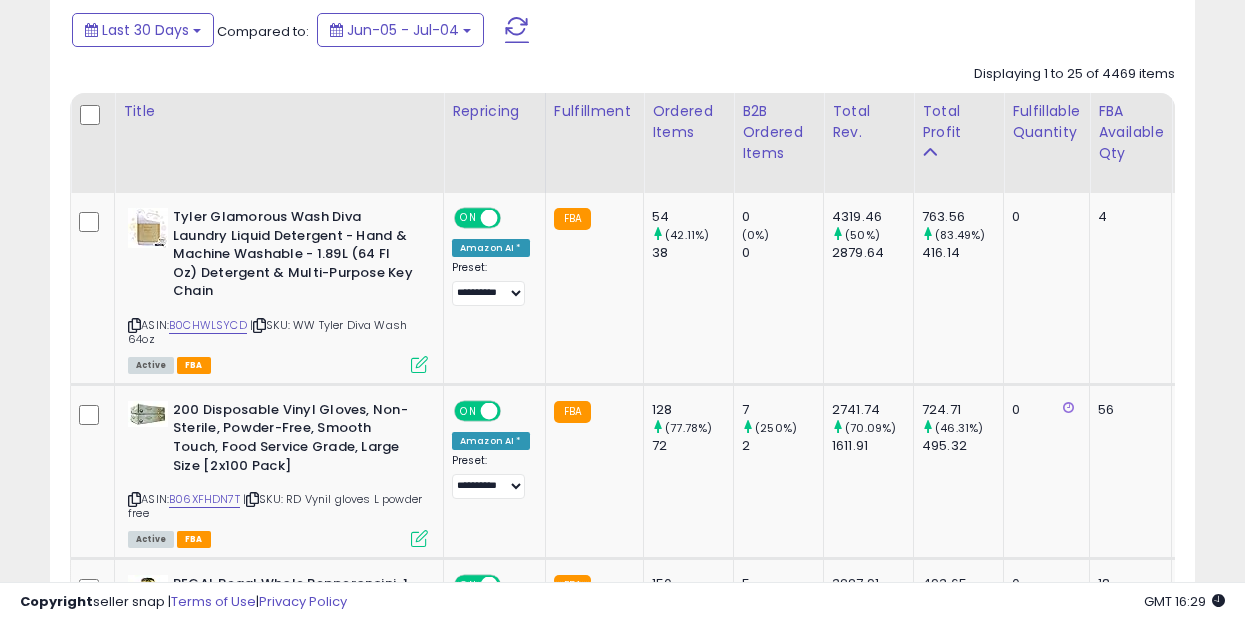 scroll, scrollTop: 881, scrollLeft: 0, axis: vertical 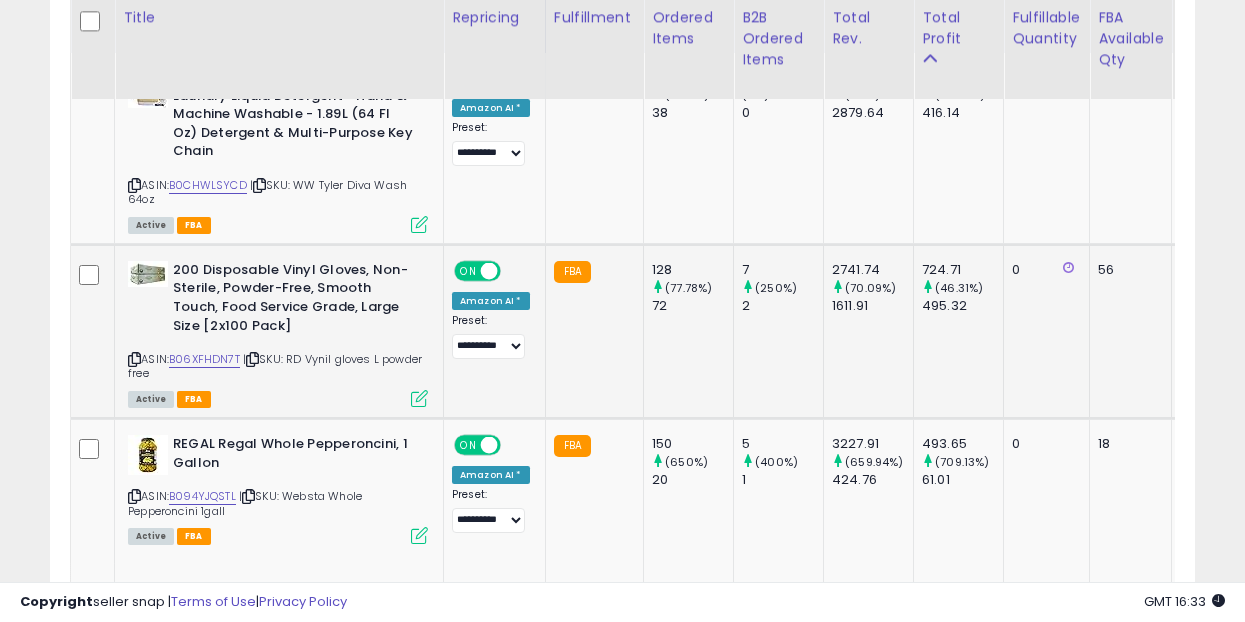 click at bounding box center [419, 398] 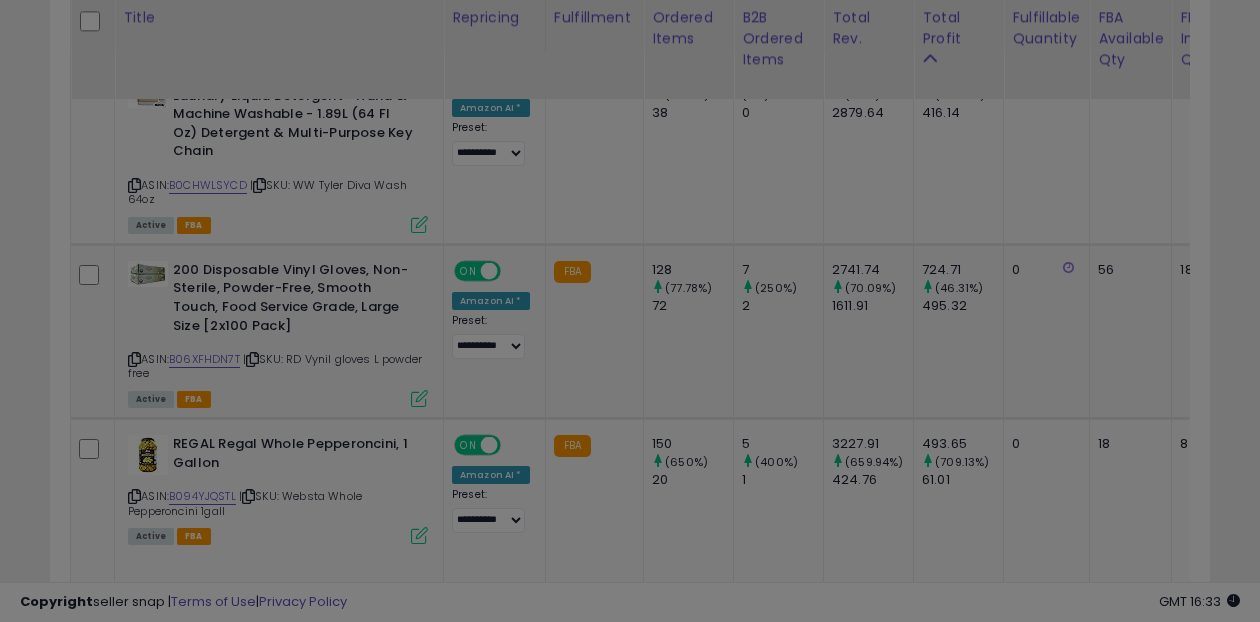 scroll, scrollTop: 999590, scrollLeft: 999329, axis: both 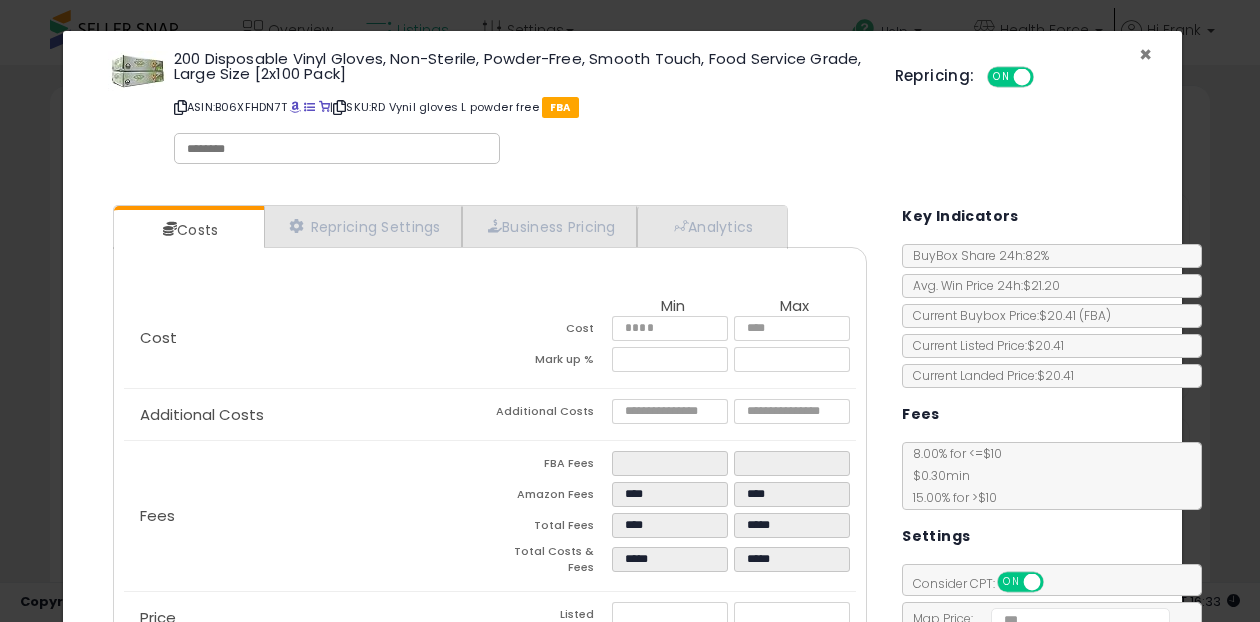 click on "×" at bounding box center (1145, 54) 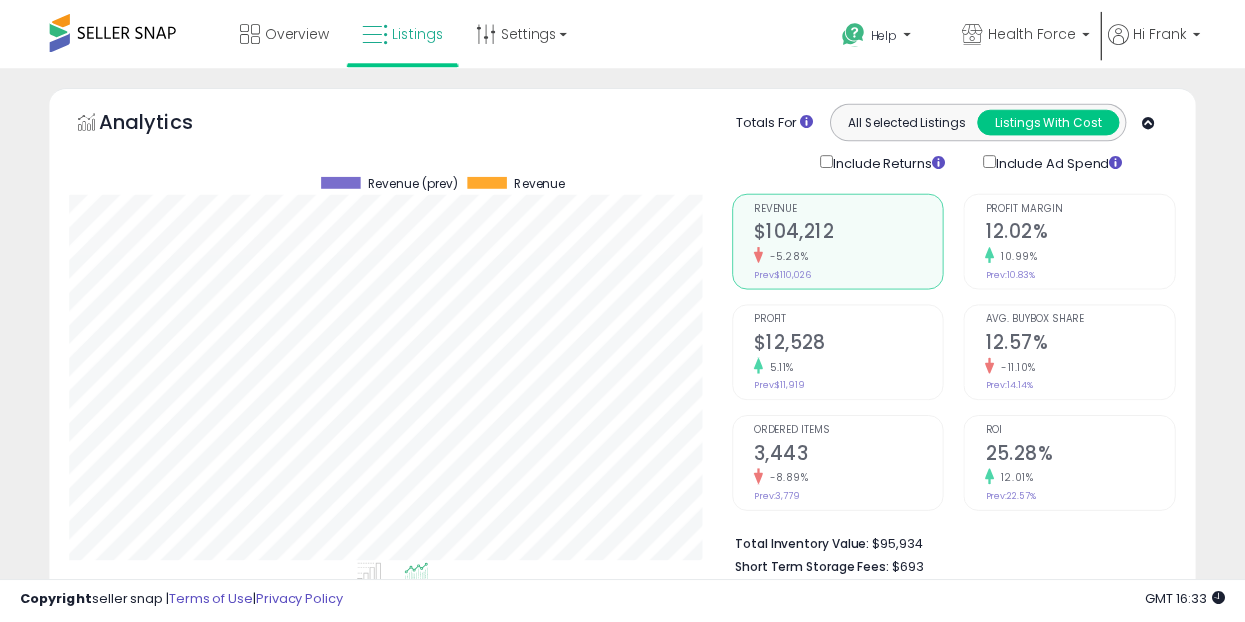 scroll, scrollTop: 410, scrollLeft: 662, axis: both 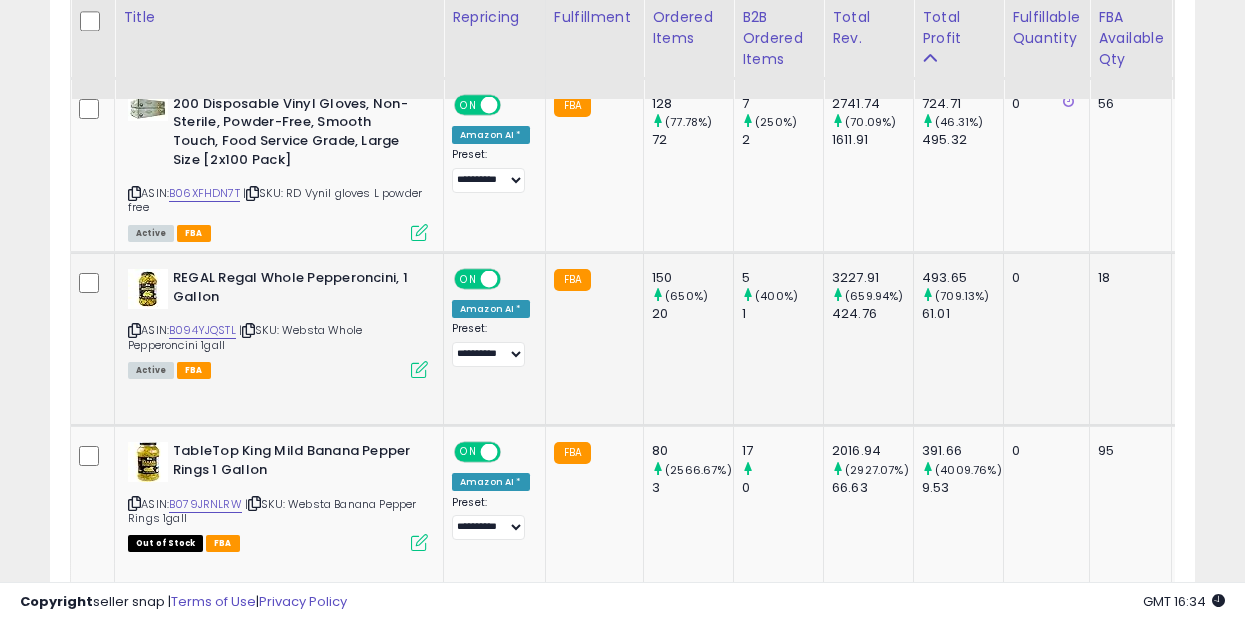 click at bounding box center [419, 369] 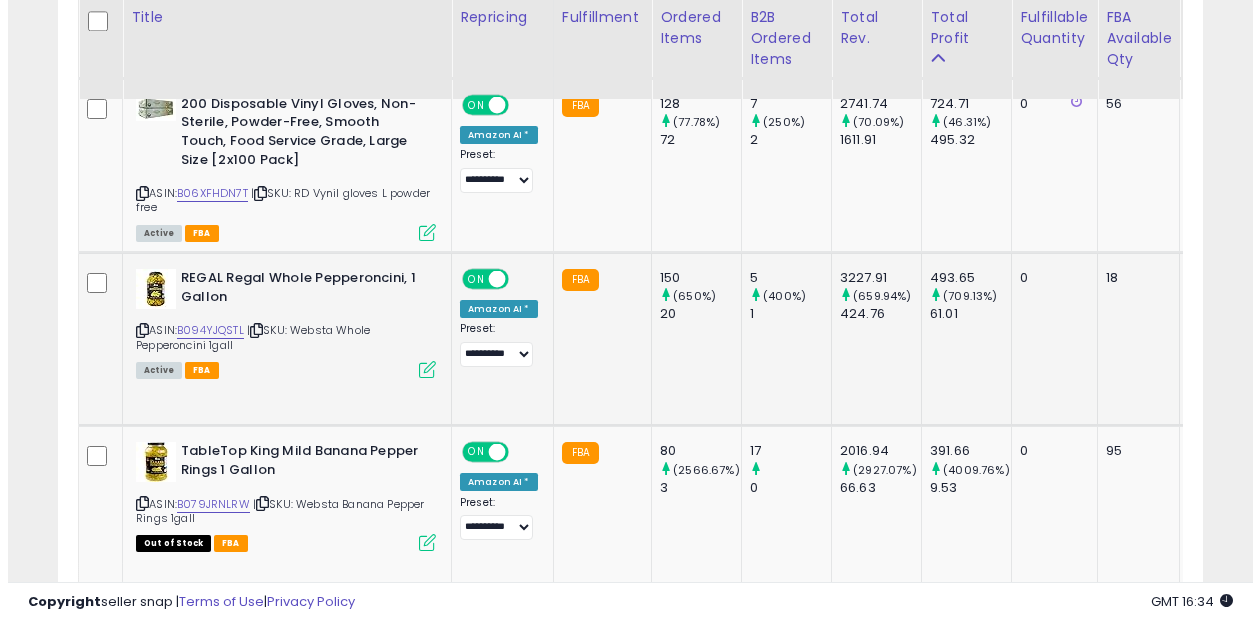 scroll, scrollTop: 999590, scrollLeft: 999329, axis: both 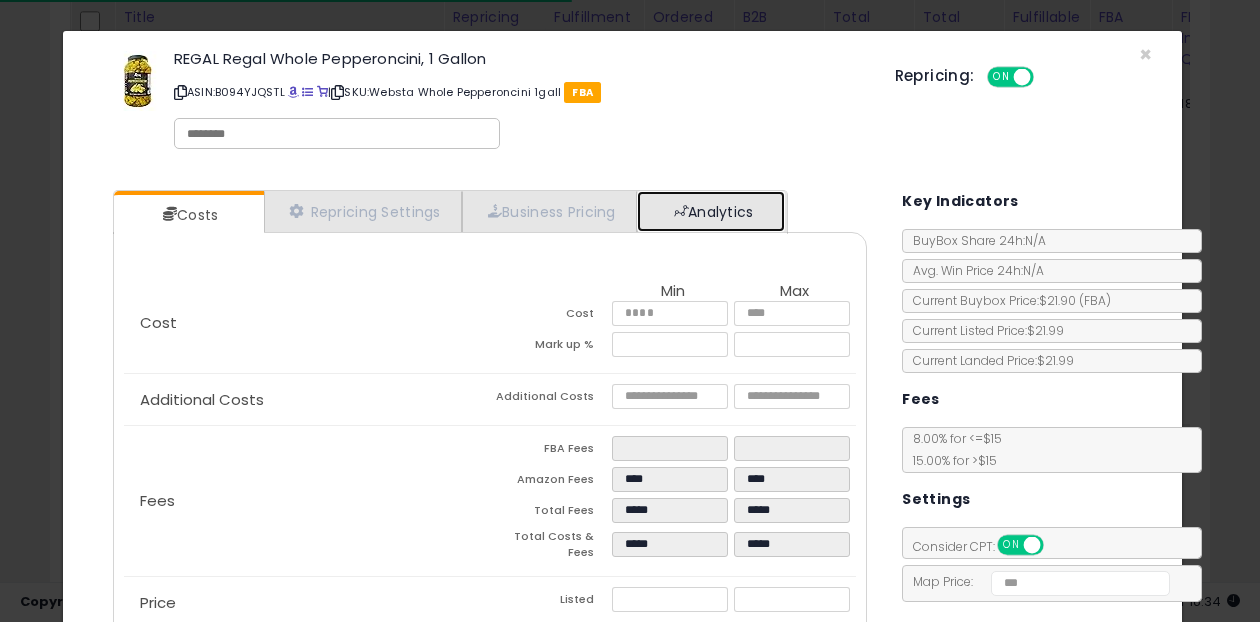 click on "Analytics" at bounding box center (711, 211) 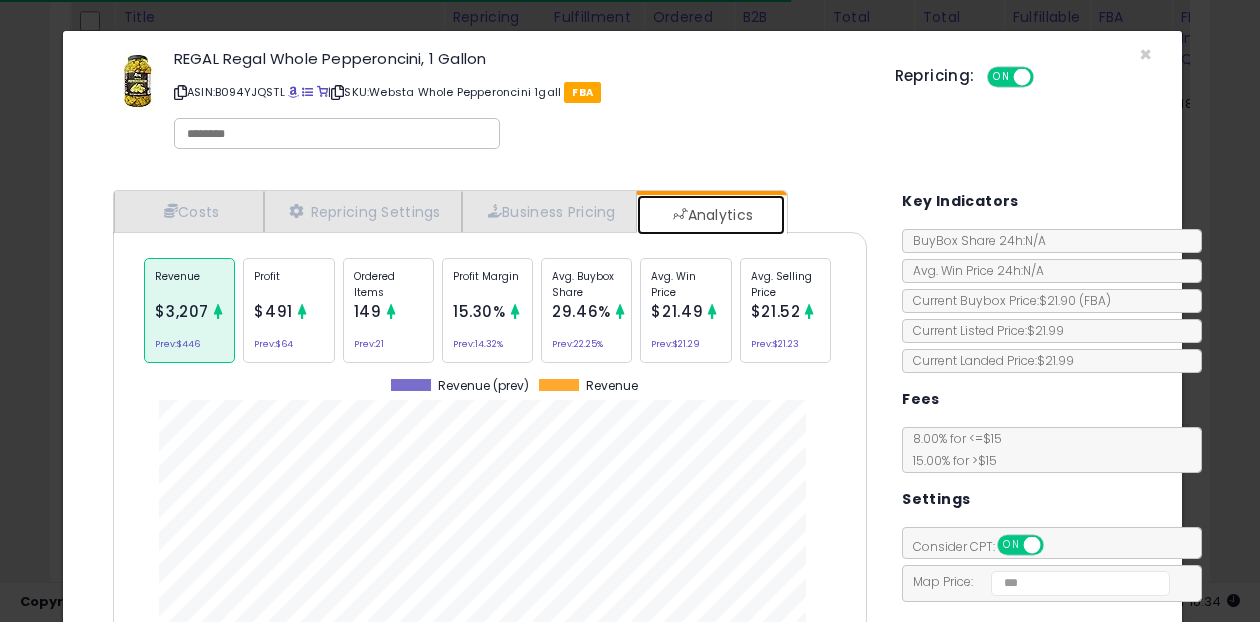 scroll, scrollTop: 999385, scrollLeft: 999216, axis: both 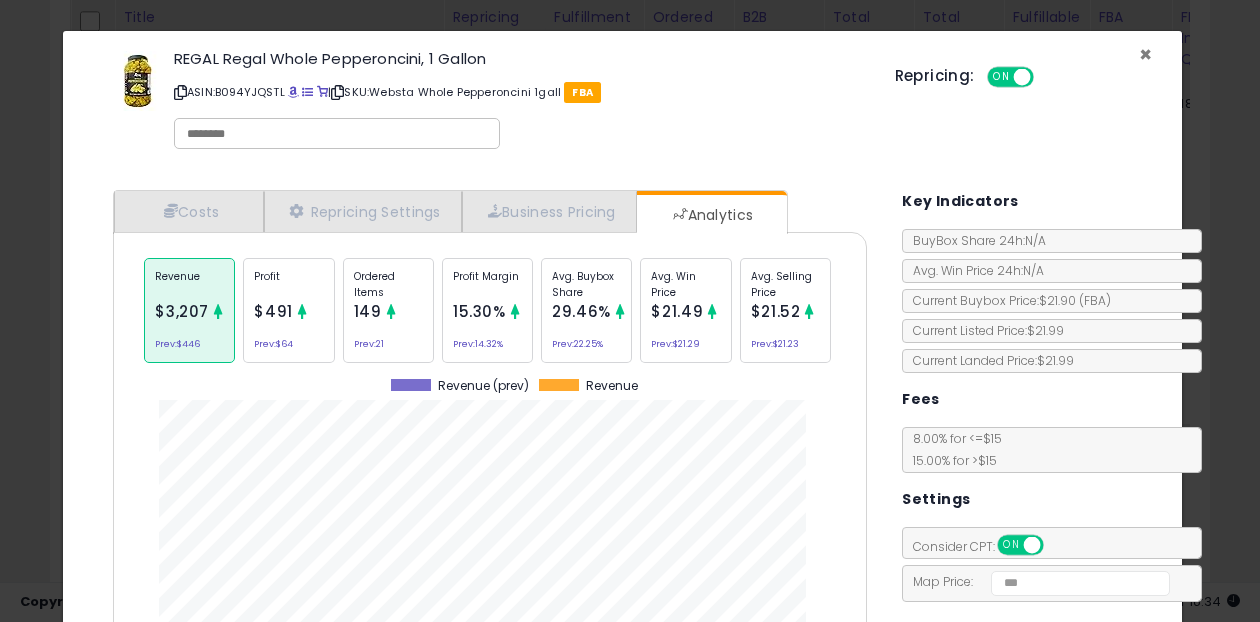 click on "×" at bounding box center [1145, 54] 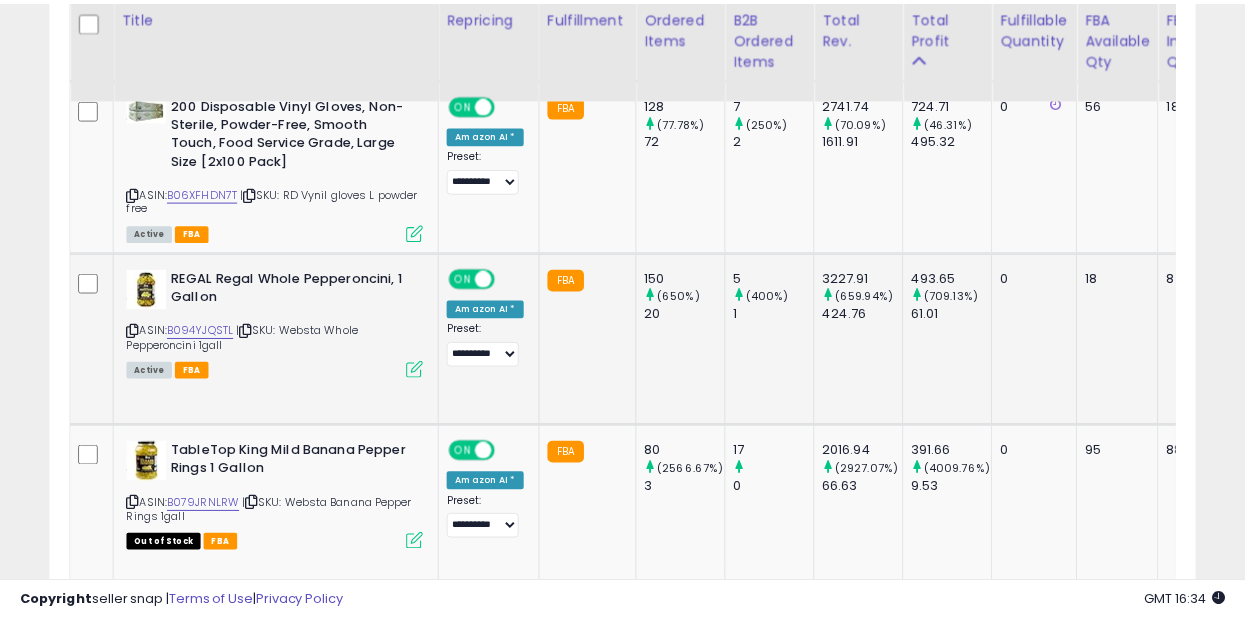 scroll, scrollTop: 410, scrollLeft: 662, axis: both 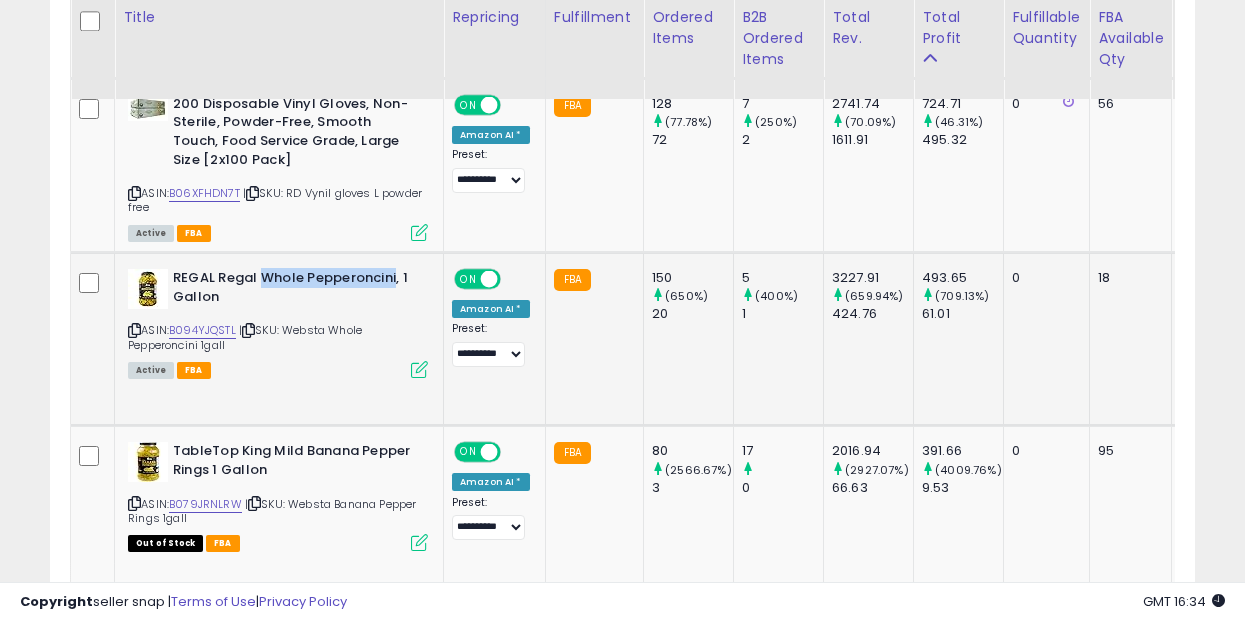 drag, startPoint x: 394, startPoint y: 278, endPoint x: 261, endPoint y: 278, distance: 133 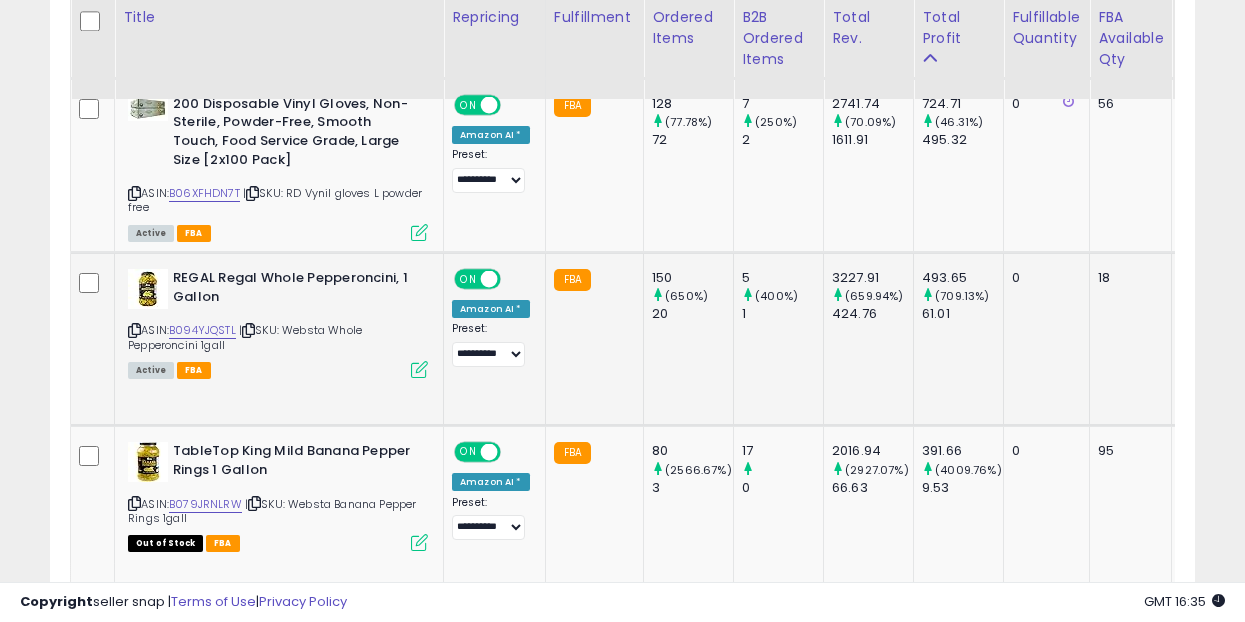 click on "REGAL Regal Whole Pepperoncini, 1 Gallon" at bounding box center [294, 290] 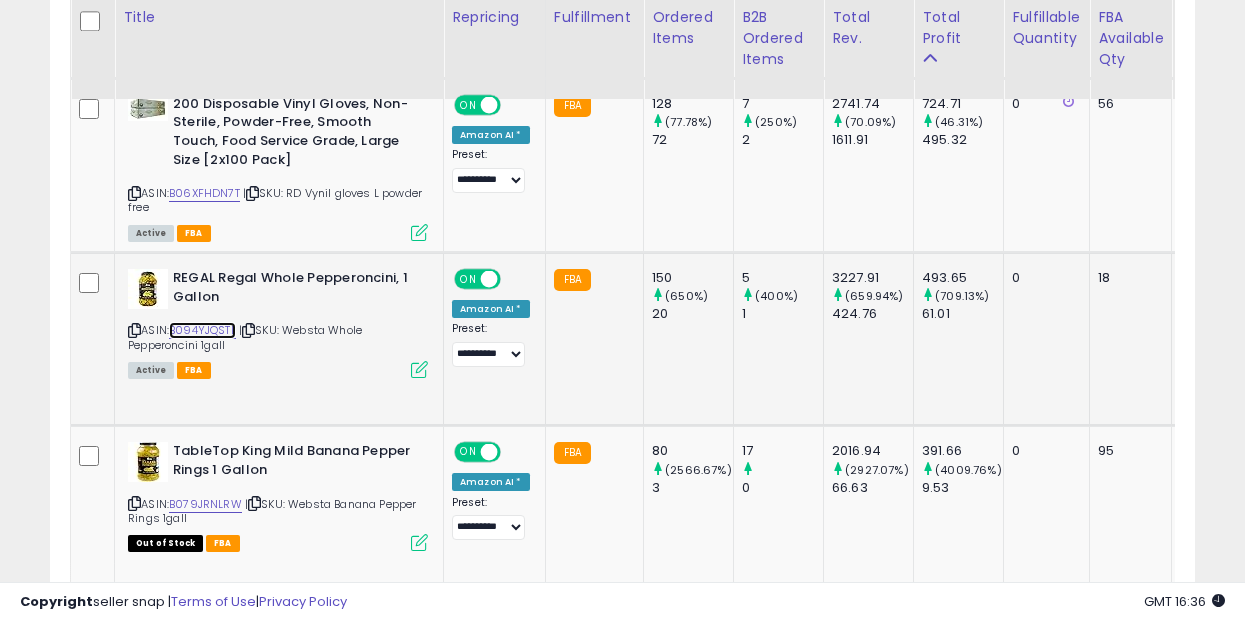 click on "B094YJQSTL" at bounding box center (202, 330) 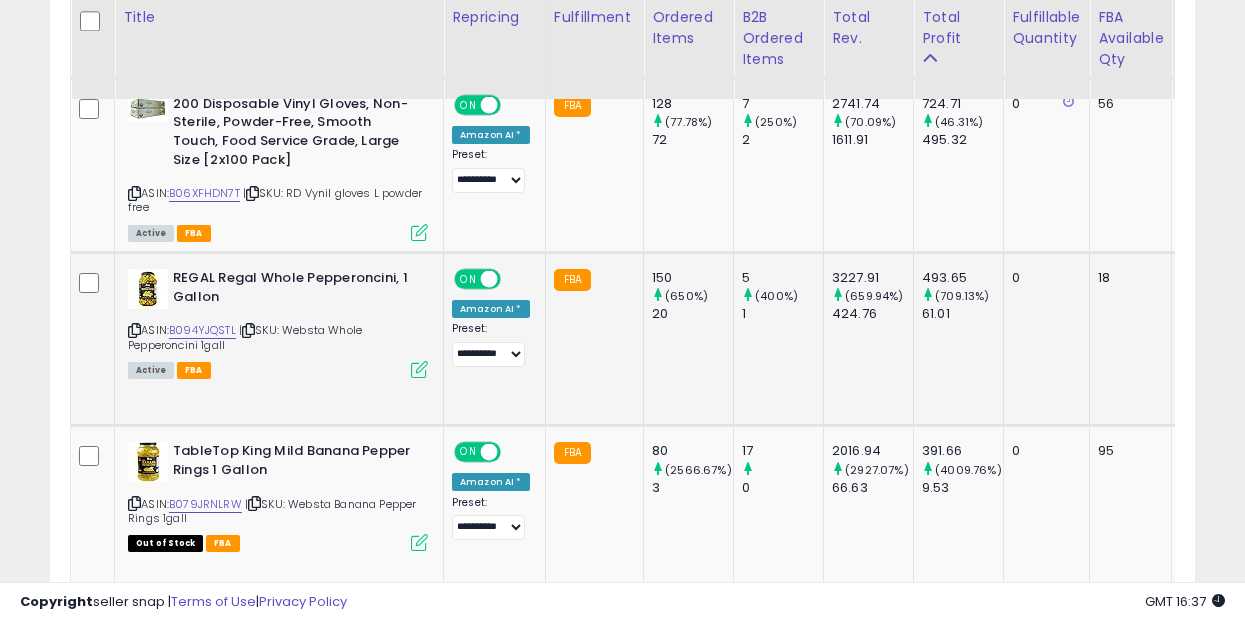 click at bounding box center (419, 369) 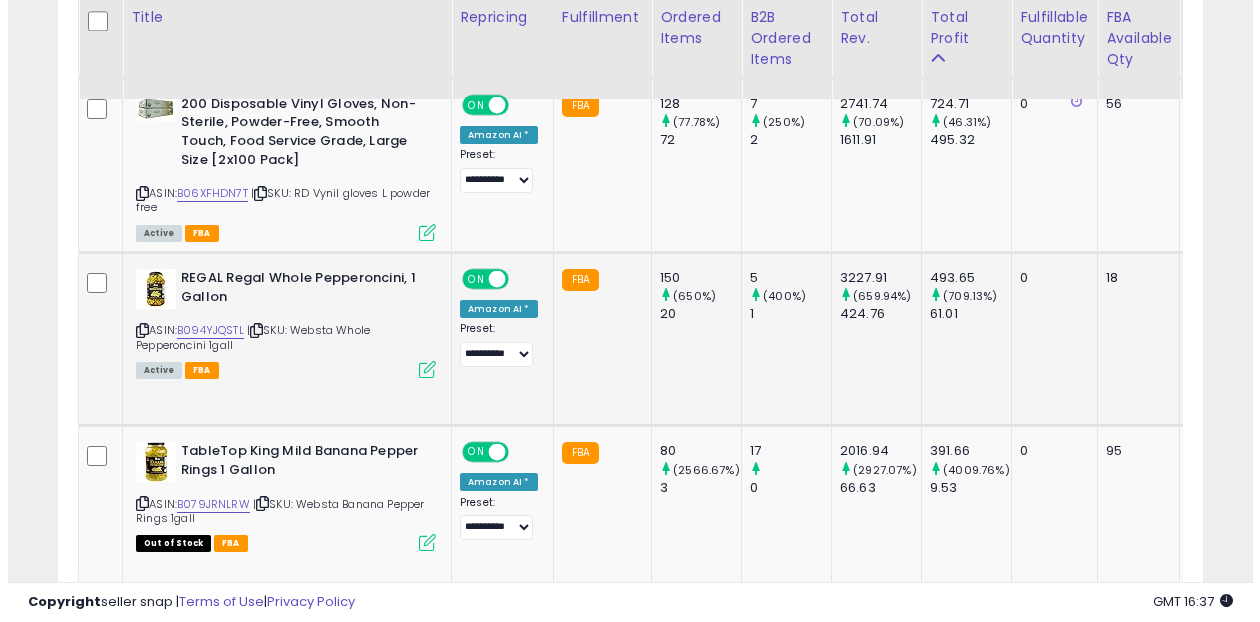 scroll, scrollTop: 999590, scrollLeft: 999329, axis: both 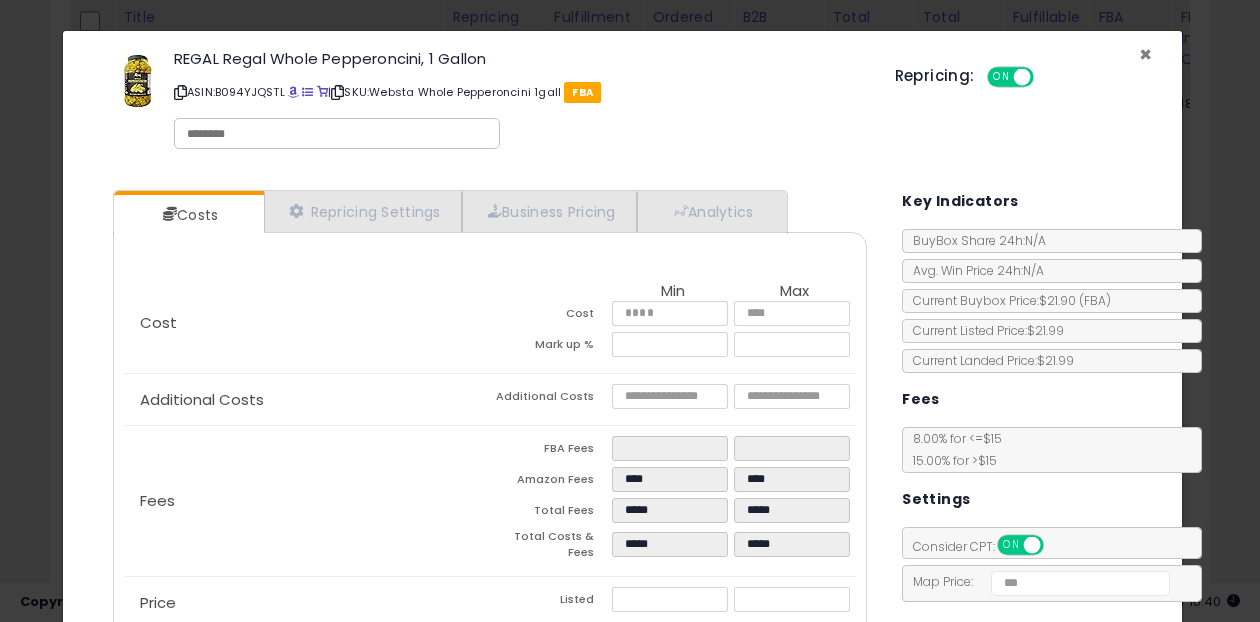 click on "×" at bounding box center (1145, 54) 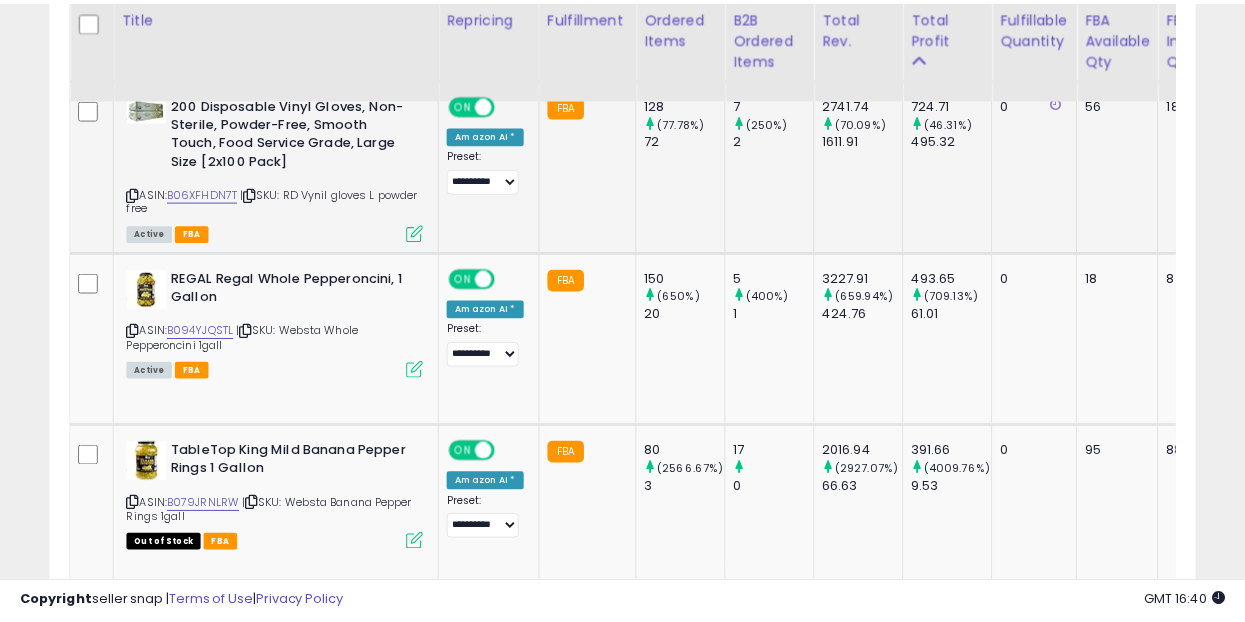 scroll, scrollTop: 410, scrollLeft: 662, axis: both 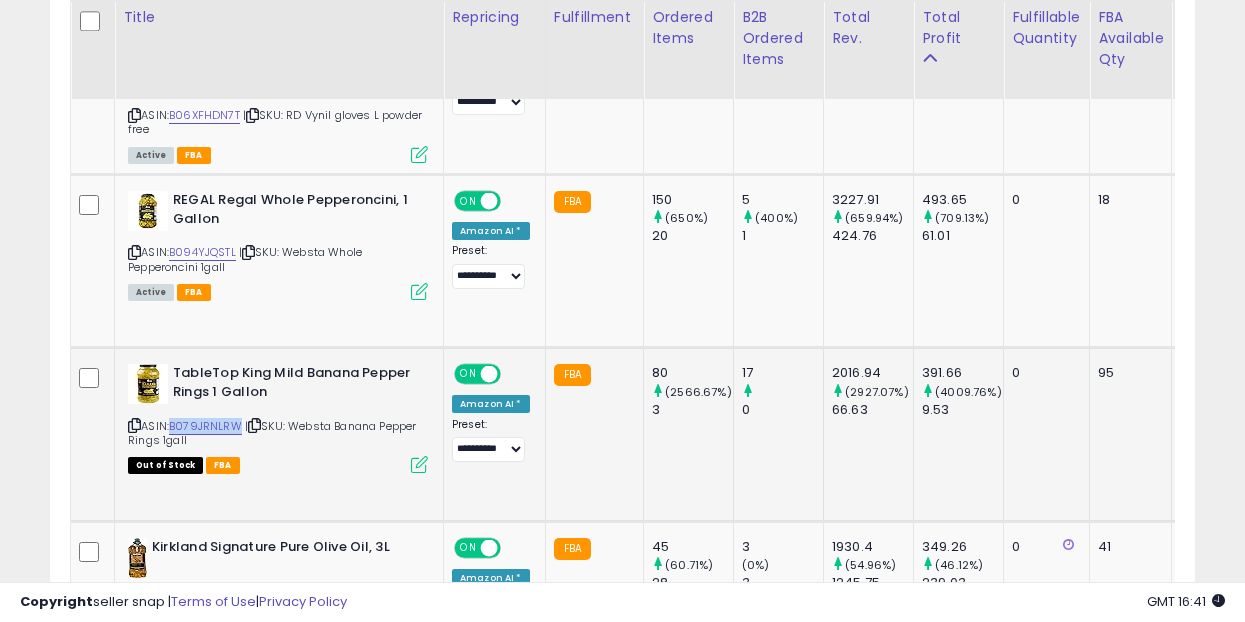 drag, startPoint x: 243, startPoint y: 425, endPoint x: 172, endPoint y: 427, distance: 71.02816 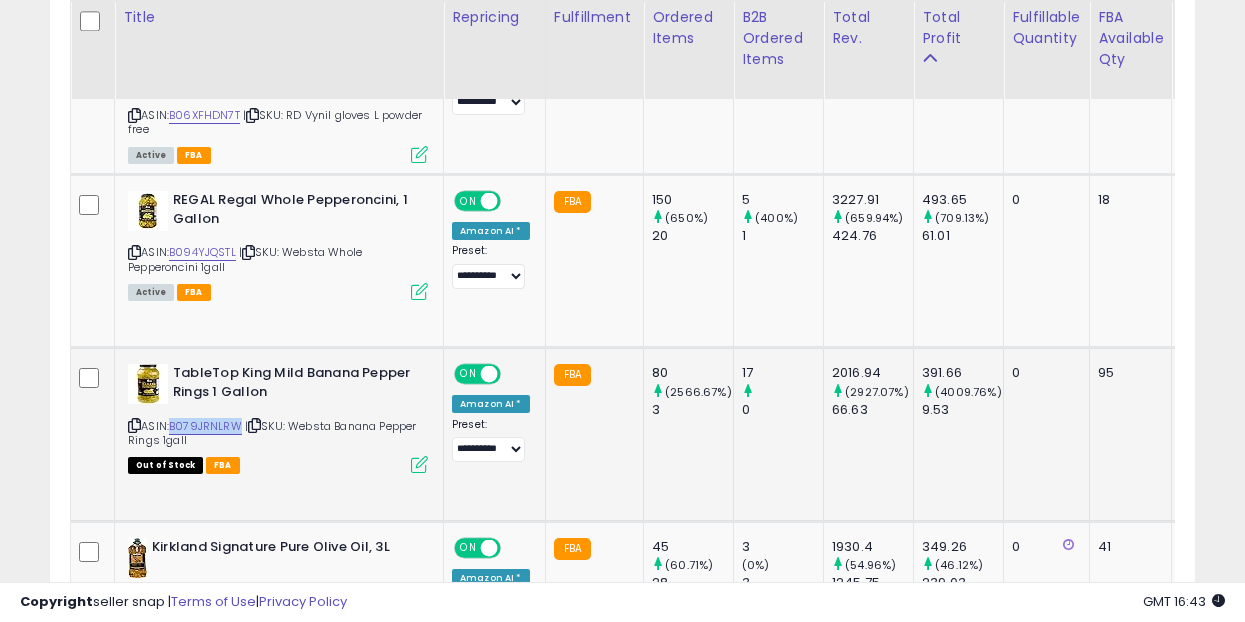 scroll, scrollTop: 0, scrollLeft: 124, axis: horizontal 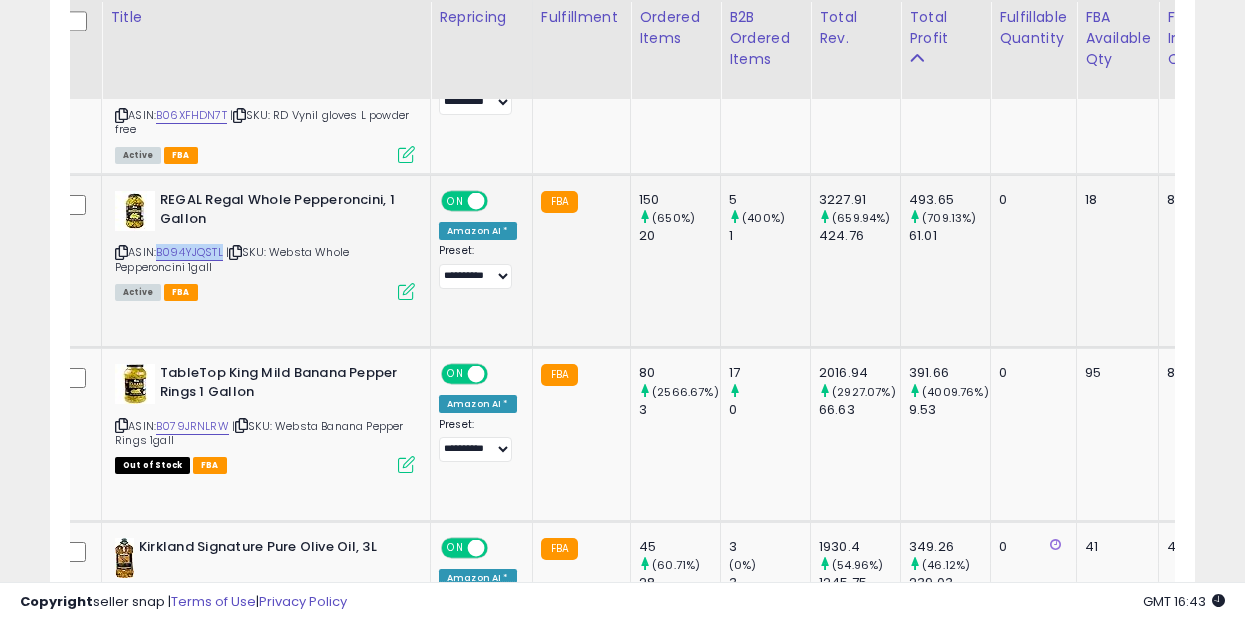 drag, startPoint x: 228, startPoint y: 253, endPoint x: 160, endPoint y: 253, distance: 68 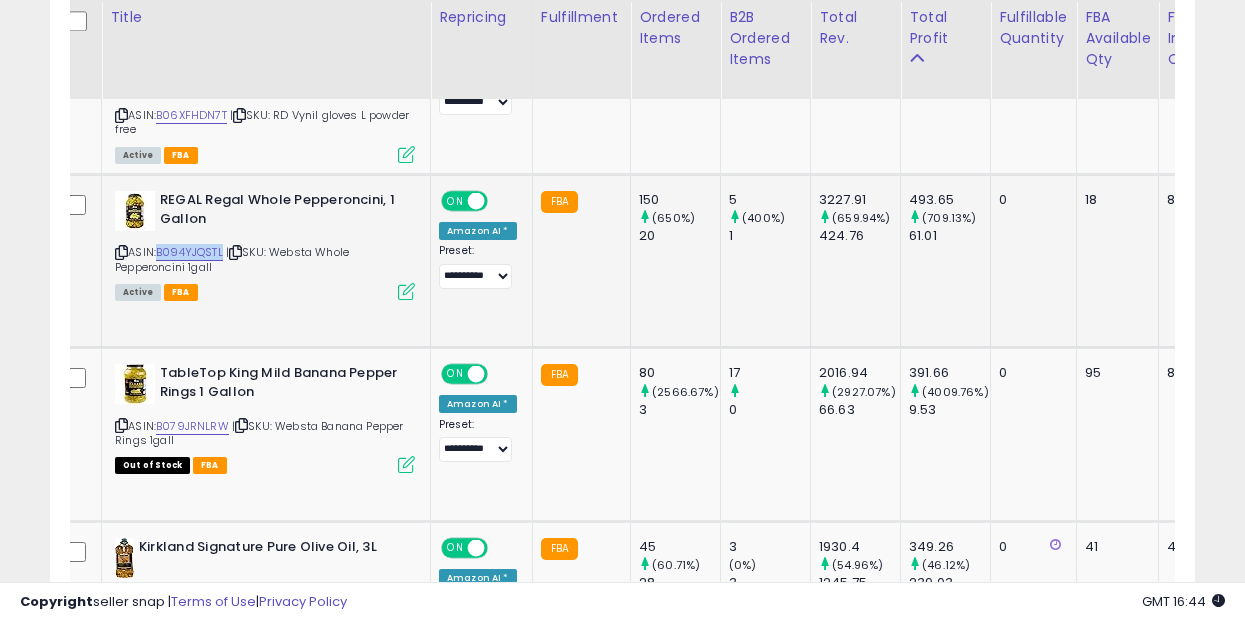 scroll, scrollTop: 0, scrollLeft: 49, axis: horizontal 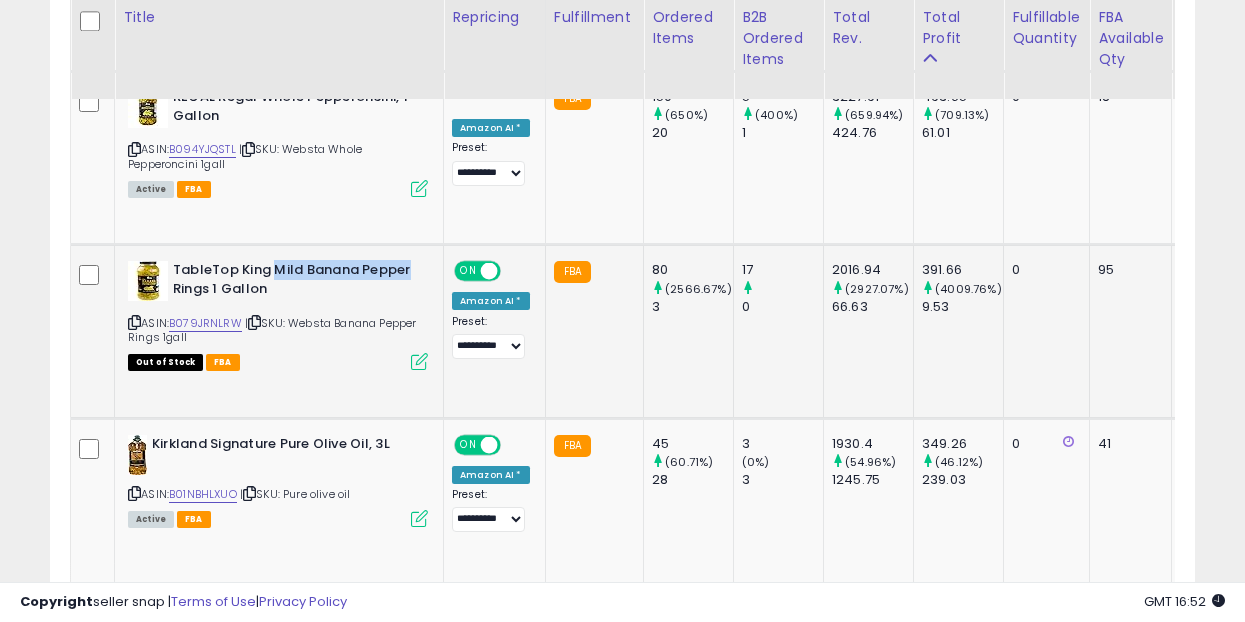 drag, startPoint x: 415, startPoint y: 272, endPoint x: 272, endPoint y: 273, distance: 143.0035 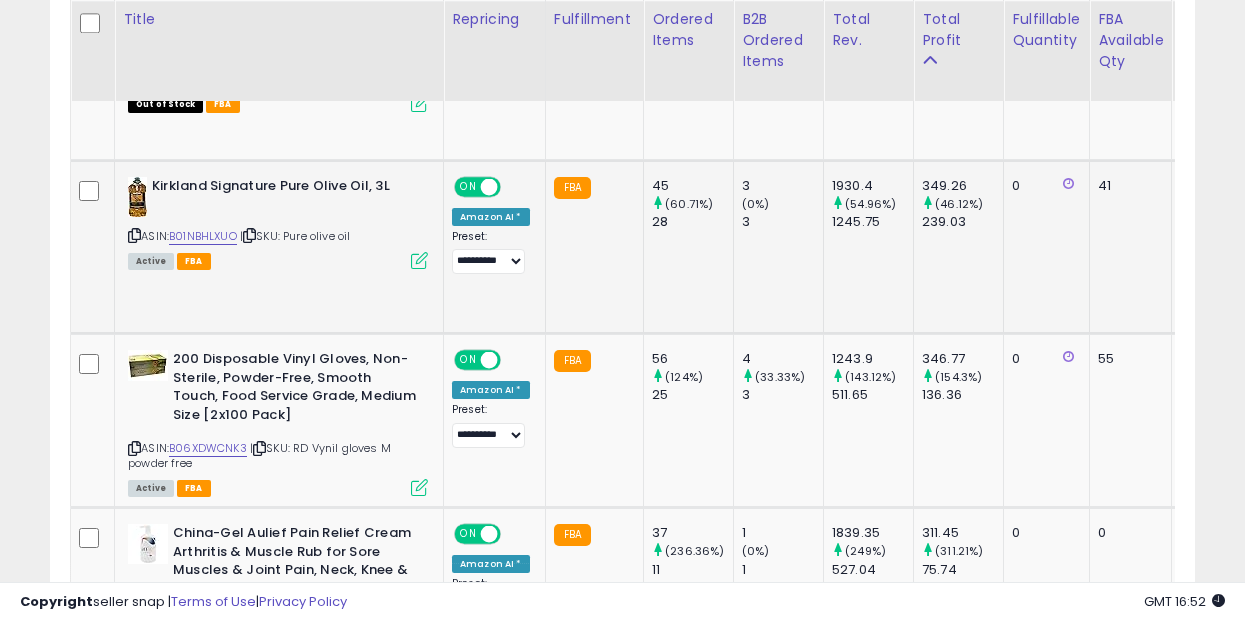 scroll, scrollTop: 1625, scrollLeft: 0, axis: vertical 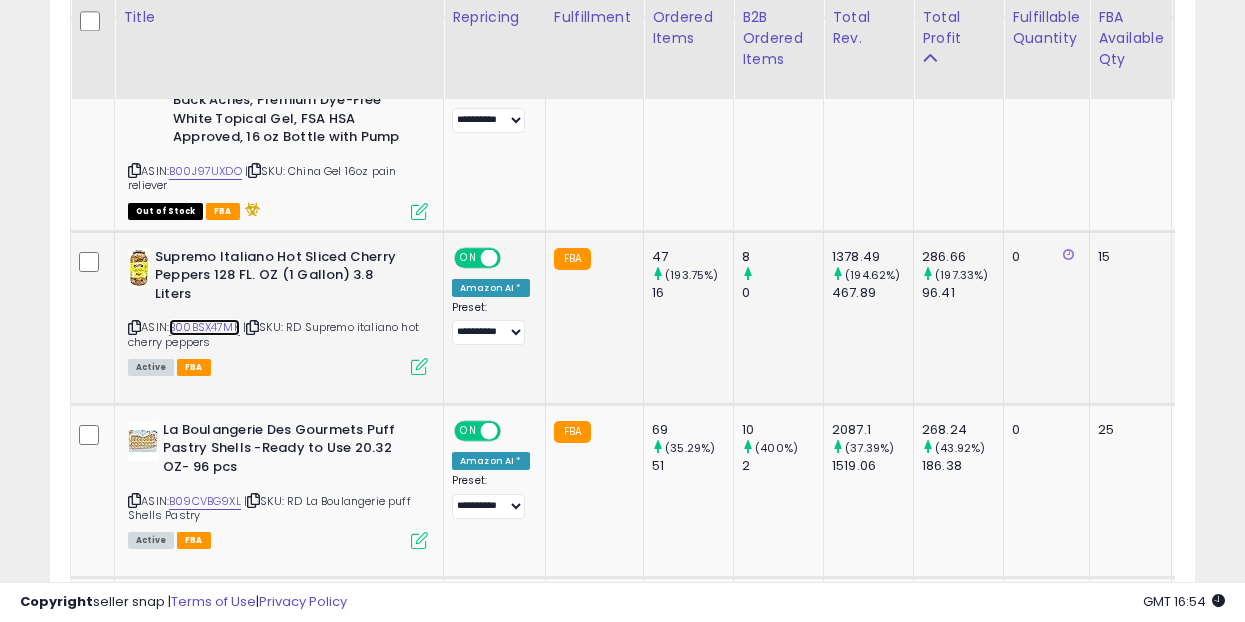 click on "B00BSX47MK" at bounding box center [204, 327] 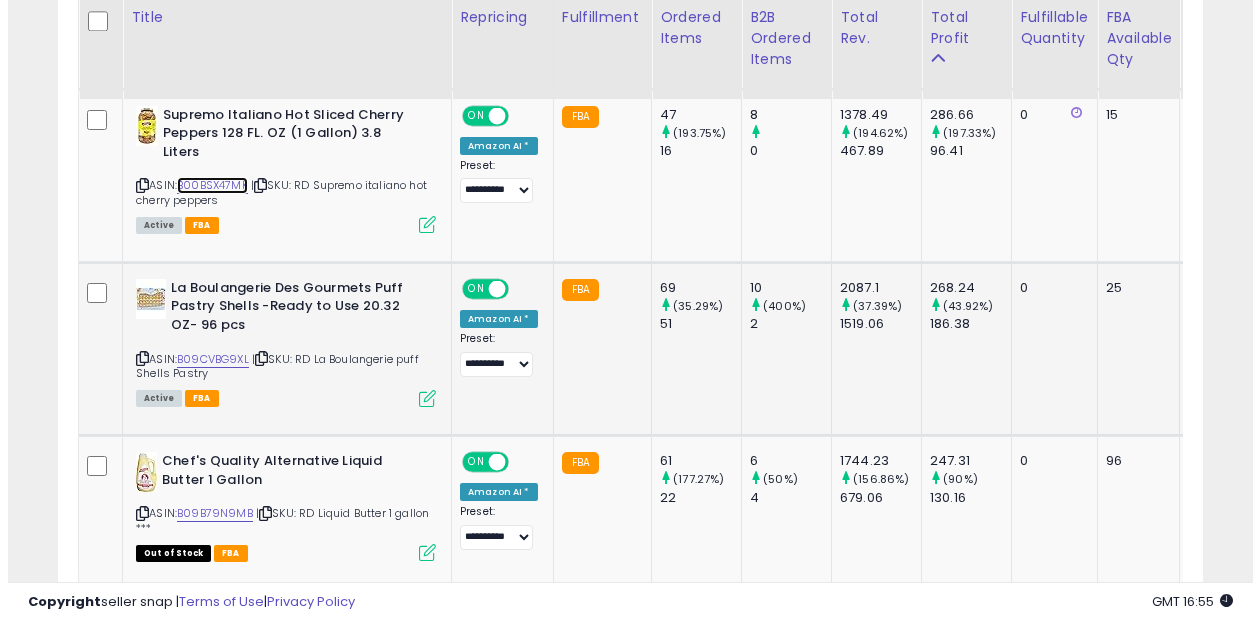 scroll, scrollTop: 2257, scrollLeft: 0, axis: vertical 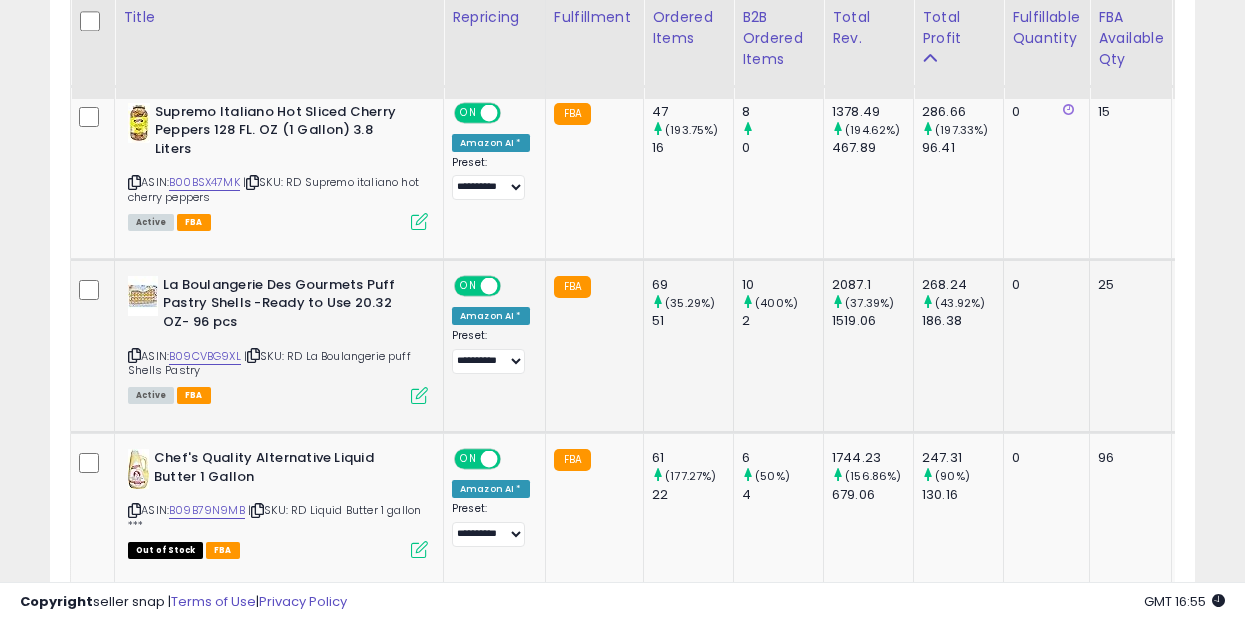 click at bounding box center (419, 395) 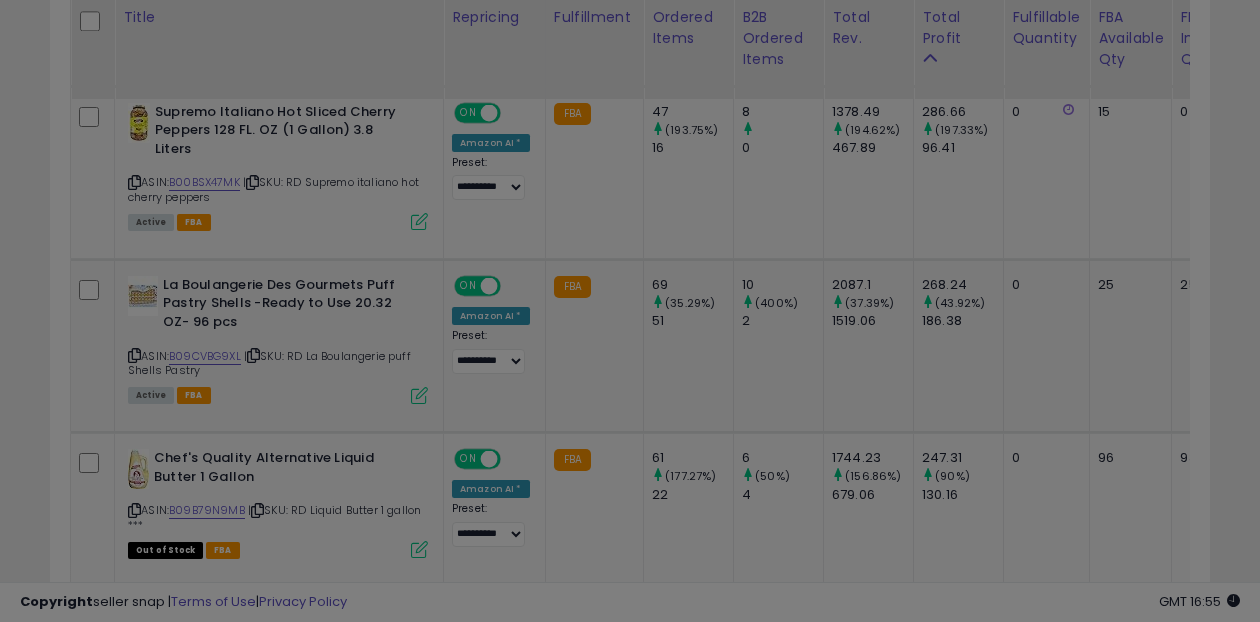 scroll, scrollTop: 999590, scrollLeft: 999329, axis: both 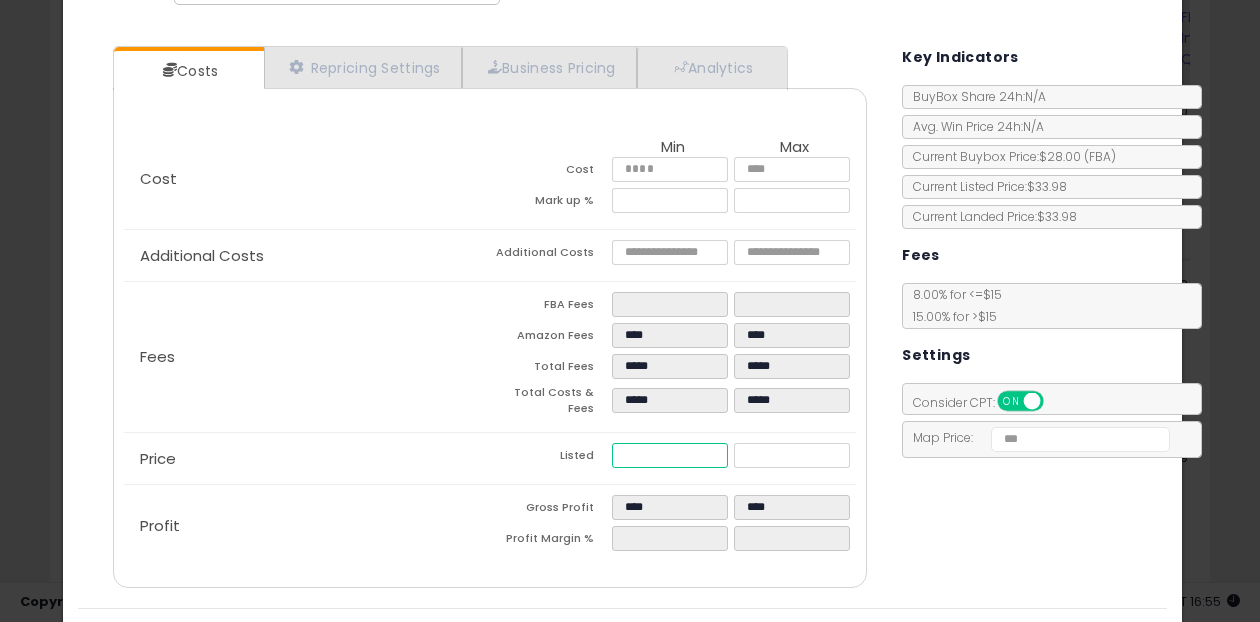 type on "*****" 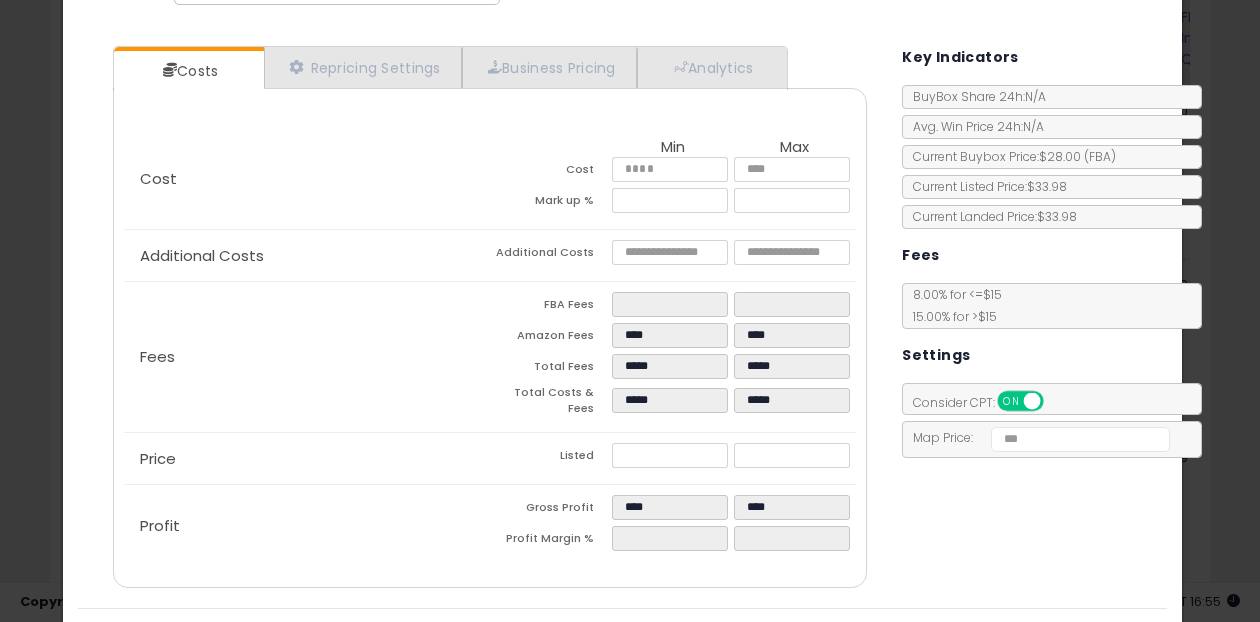 click on "Costs
Repricing Settings
Business Pricing
Analytics
Cost" at bounding box center [622, 319] 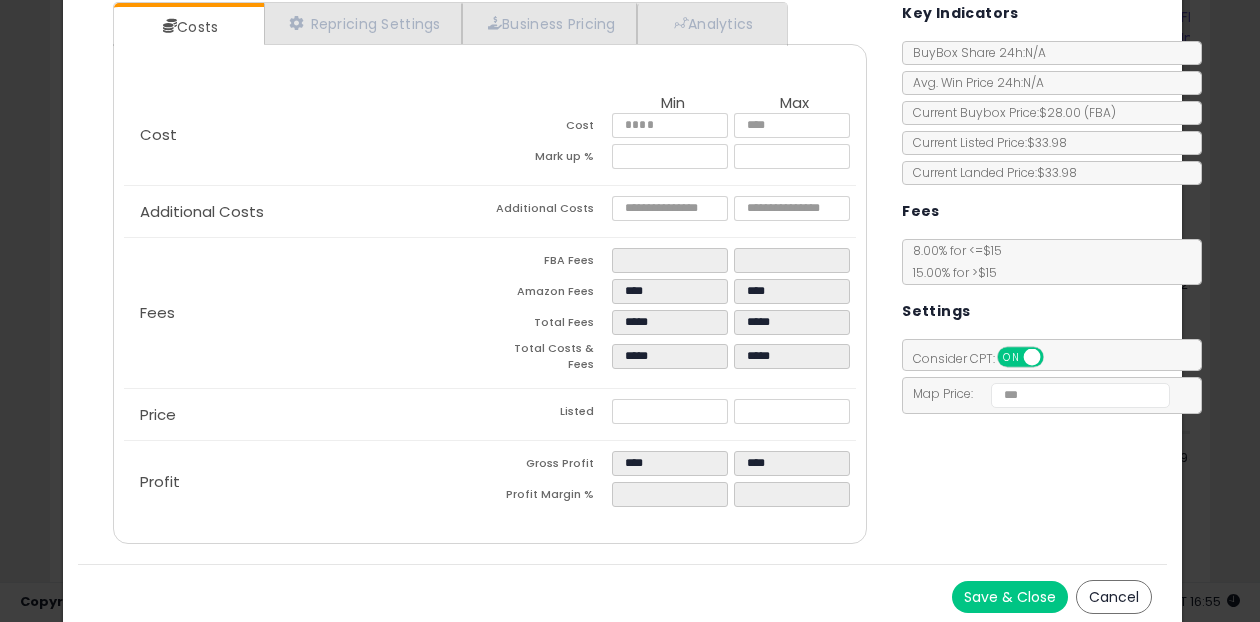 click on "Save & Close" at bounding box center (1010, 597) 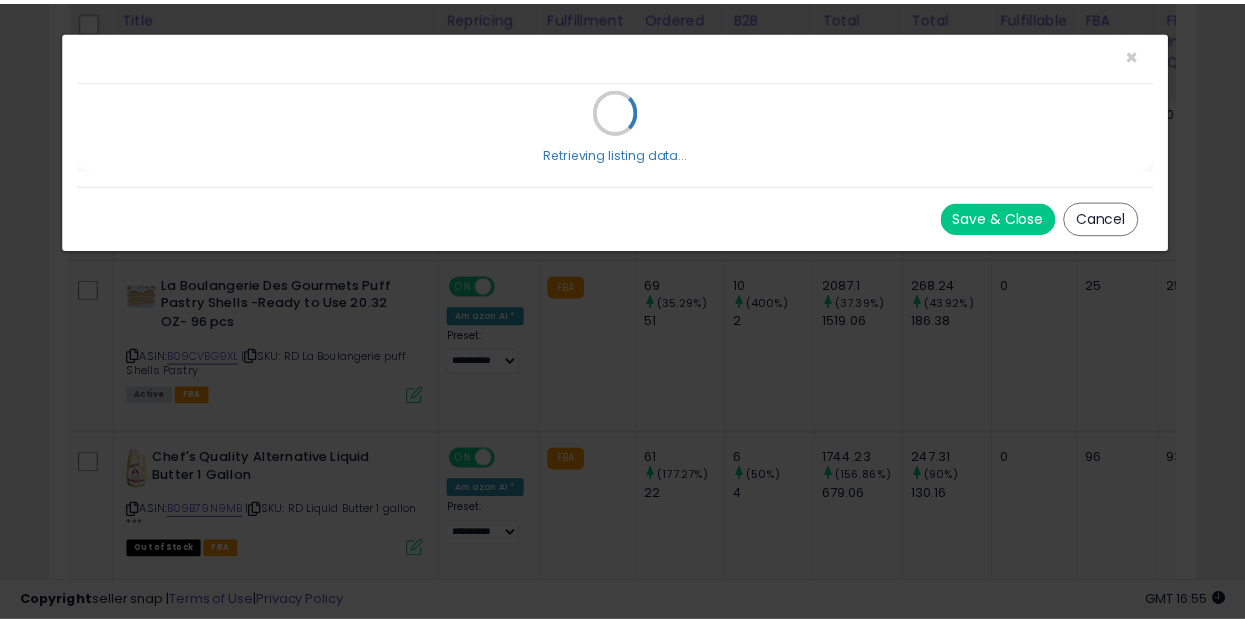scroll, scrollTop: 0, scrollLeft: 0, axis: both 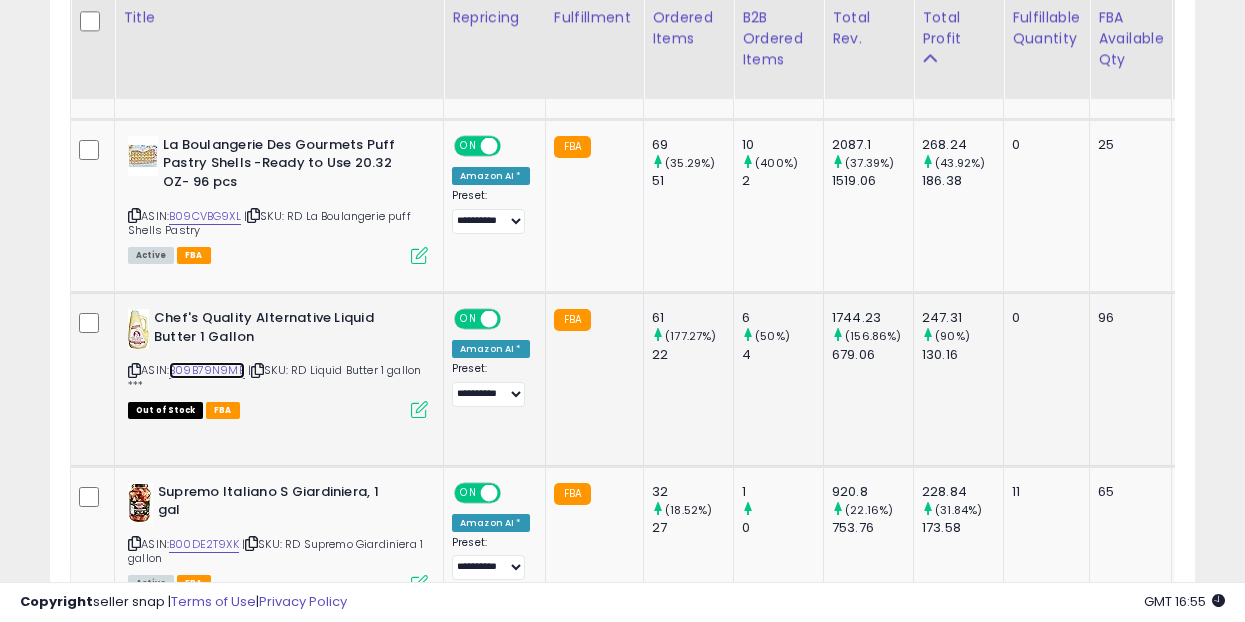 click on "B09B79N9MB" at bounding box center [207, 370] 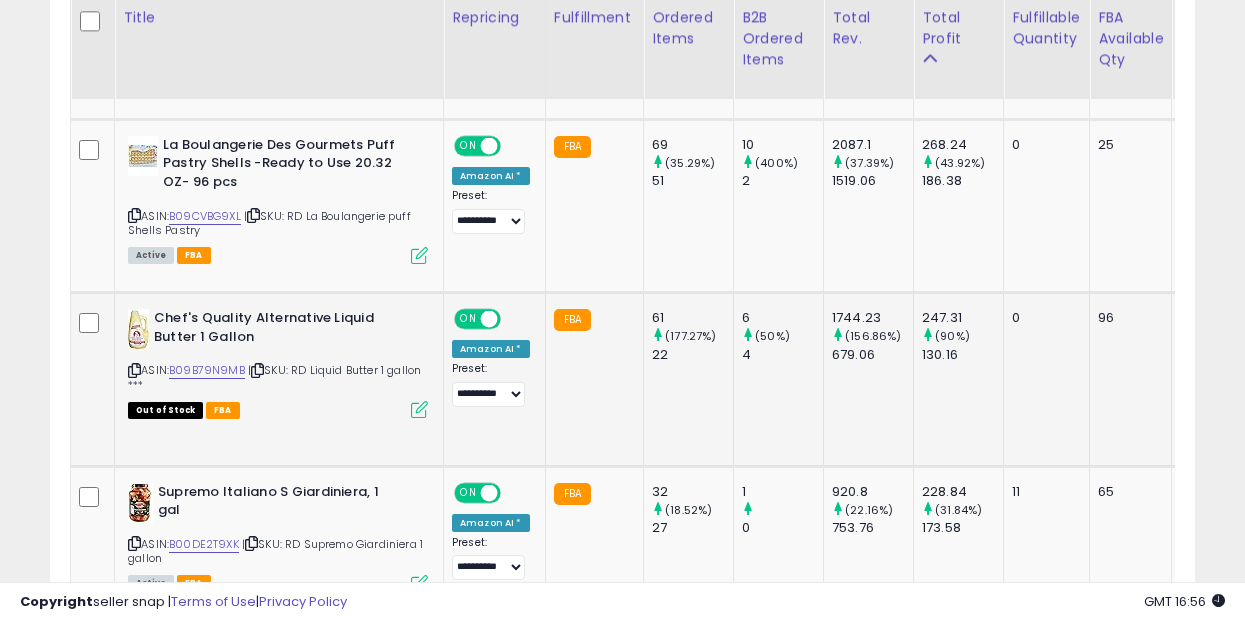drag, startPoint x: 248, startPoint y: 368, endPoint x: 175, endPoint y: 369, distance: 73.00685 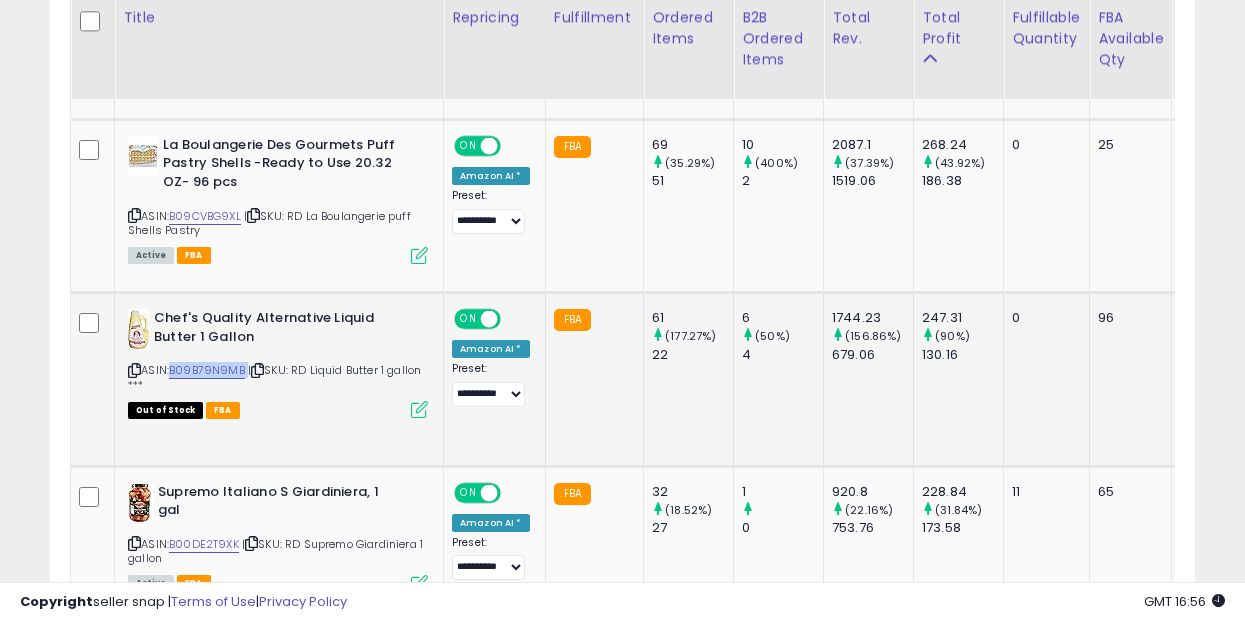 copy on "B09B79N9MB" 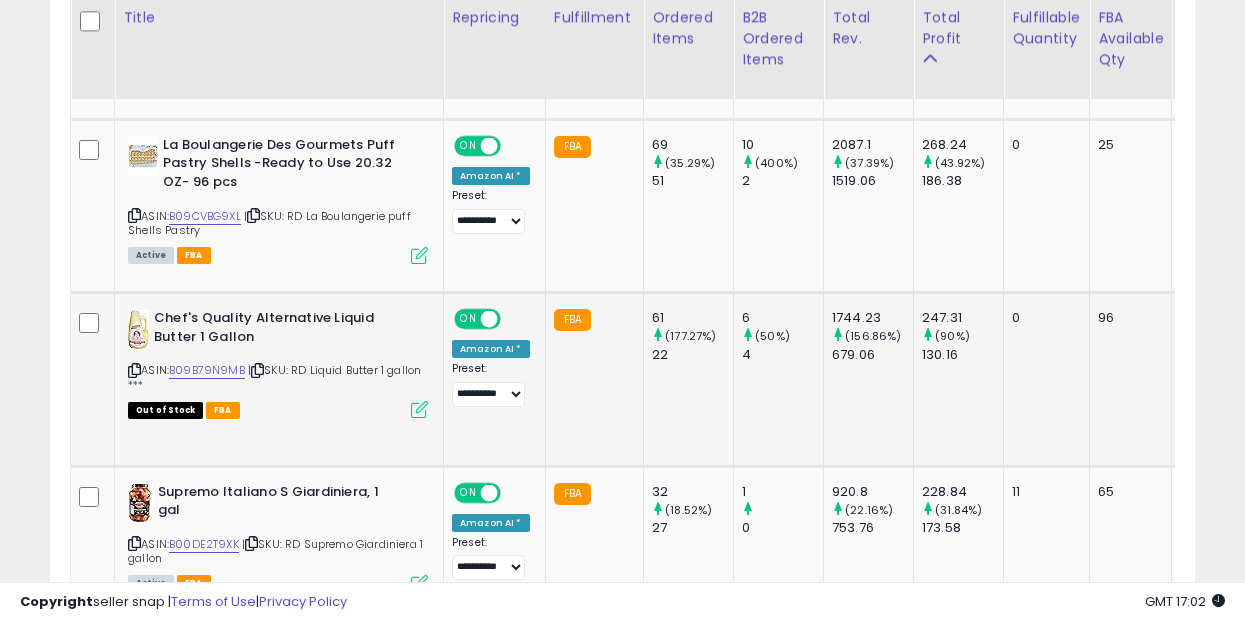 click on "FBA" 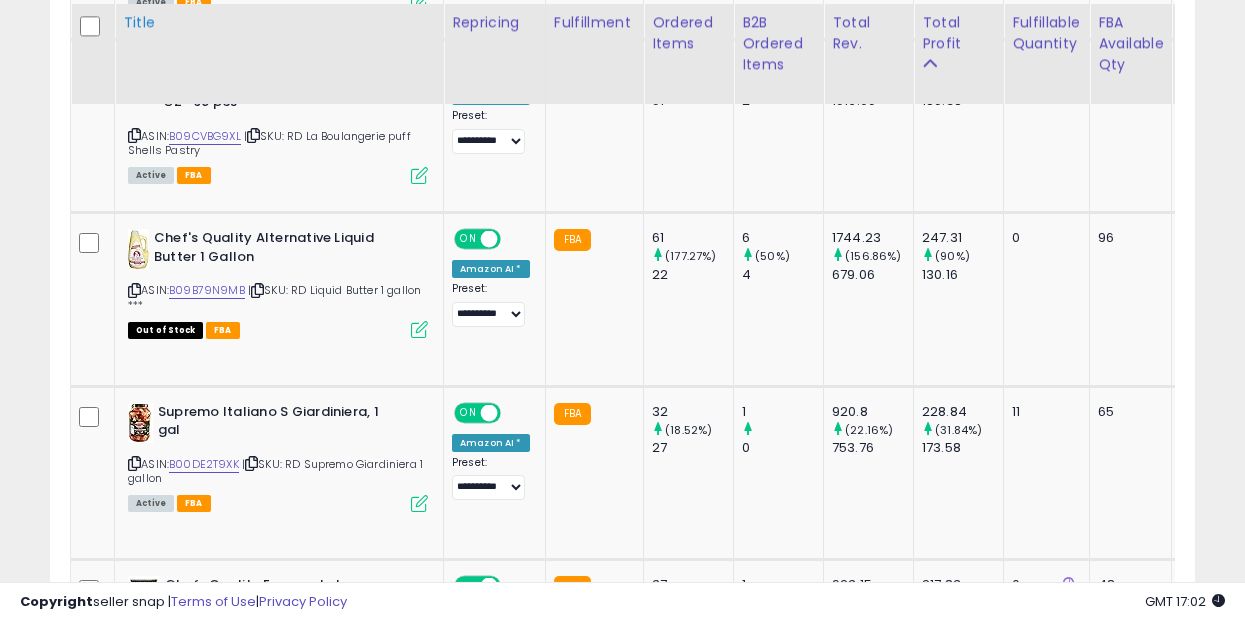 scroll, scrollTop: 2494, scrollLeft: 0, axis: vertical 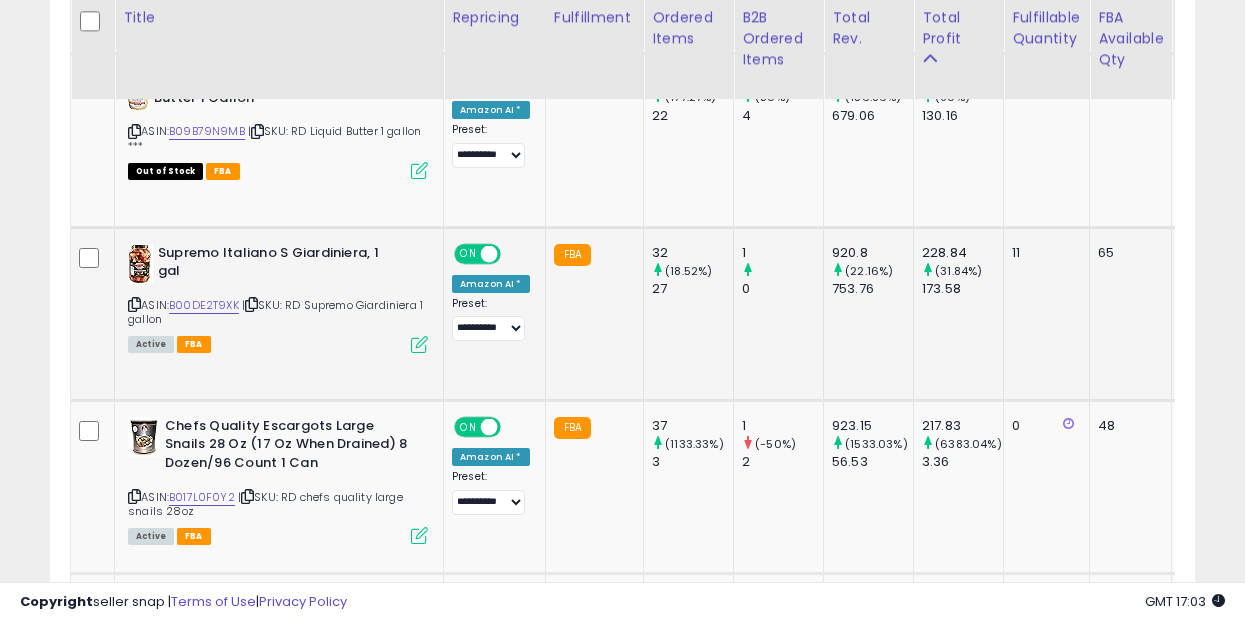 click at bounding box center [419, 344] 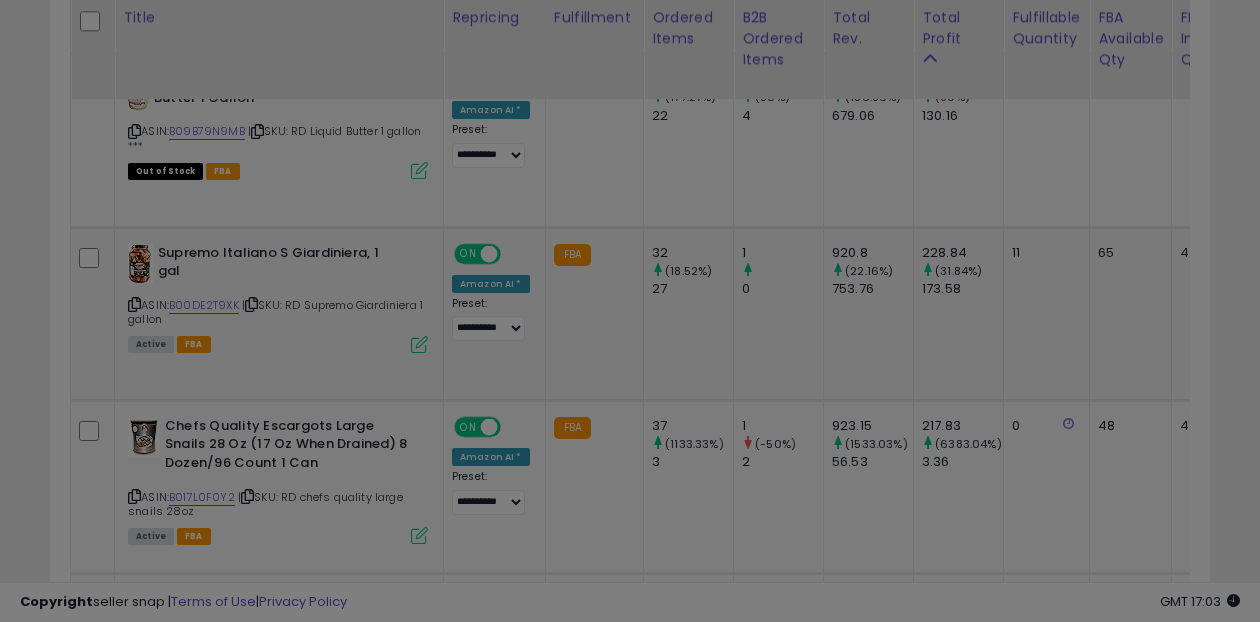 scroll, scrollTop: 999590, scrollLeft: 999329, axis: both 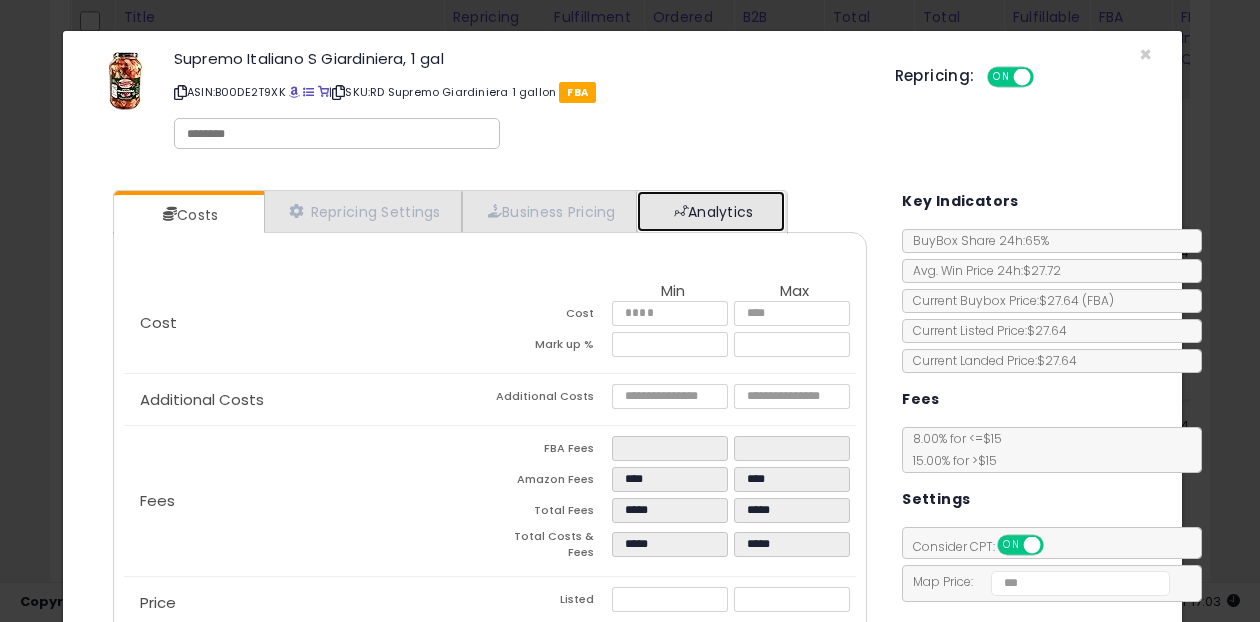 click on "Analytics" at bounding box center [711, 211] 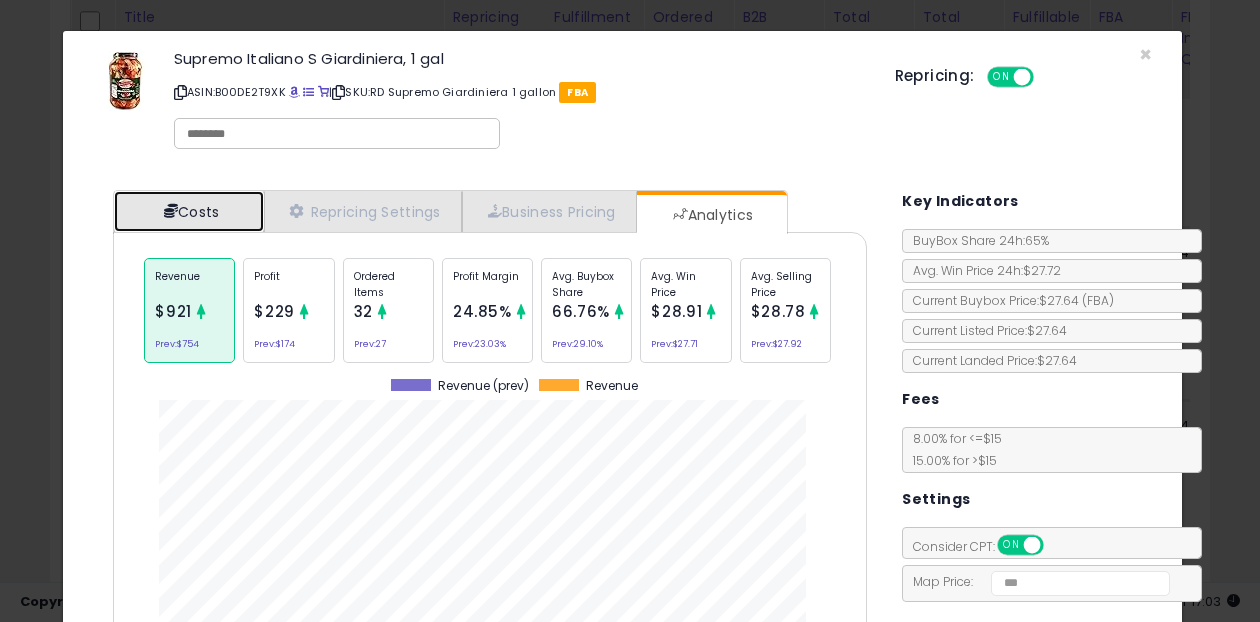click on "Costs" at bounding box center (189, 211) 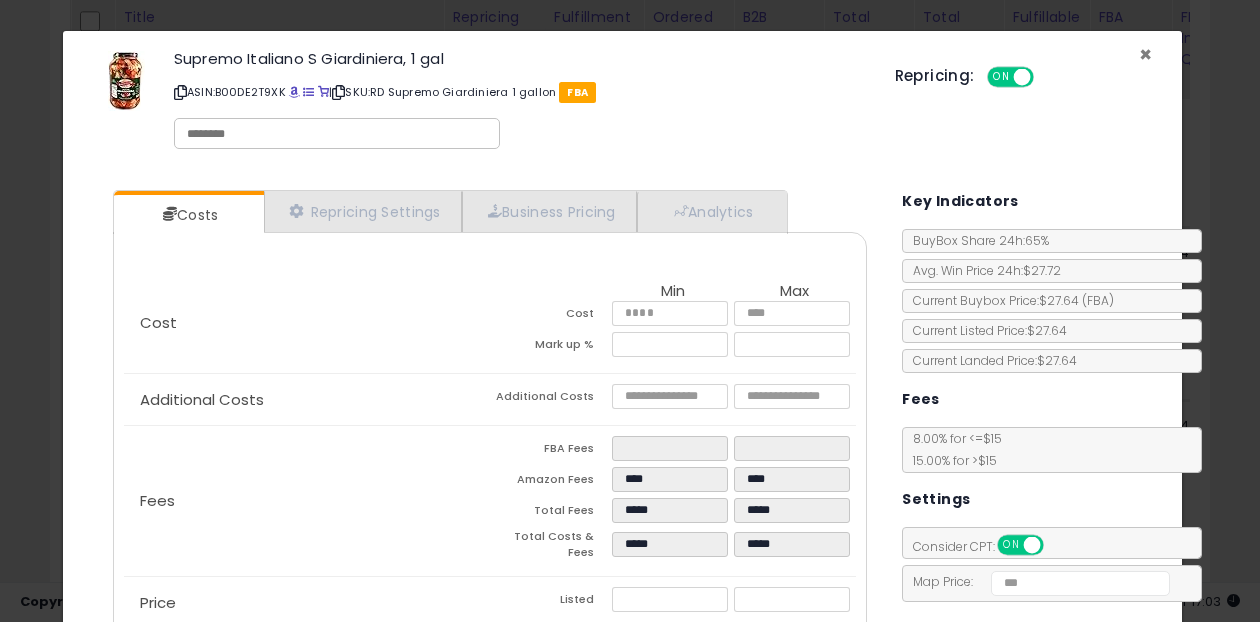 click on "×" at bounding box center [1145, 54] 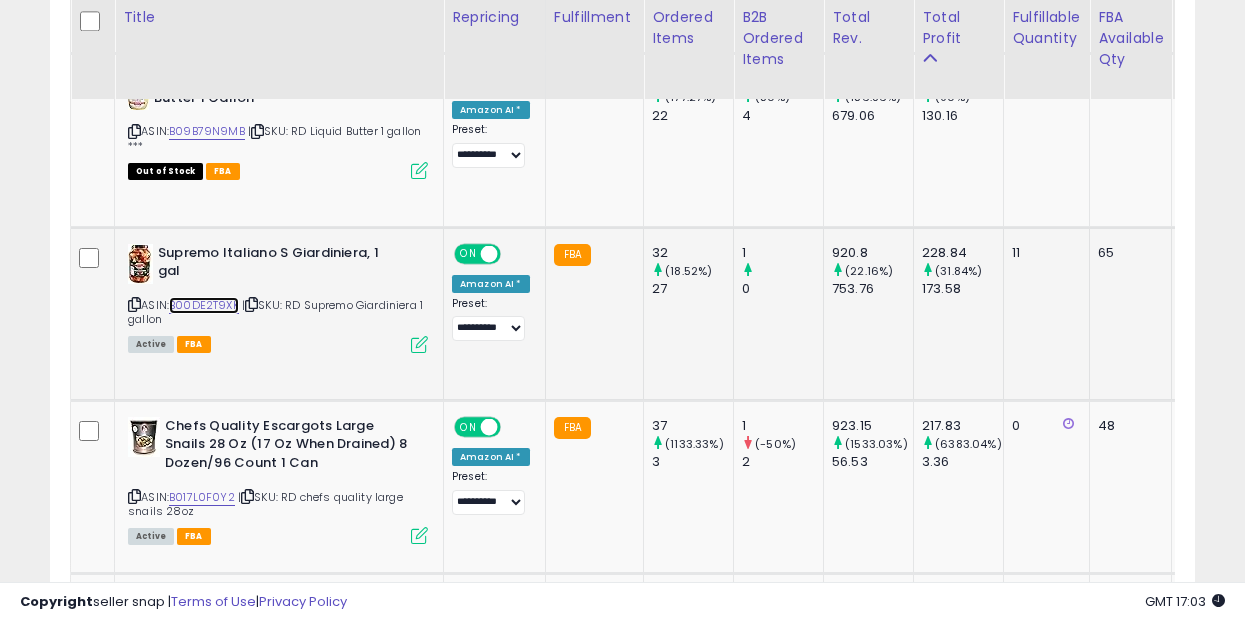 click on "B00DE2T9XK" at bounding box center (204, 305) 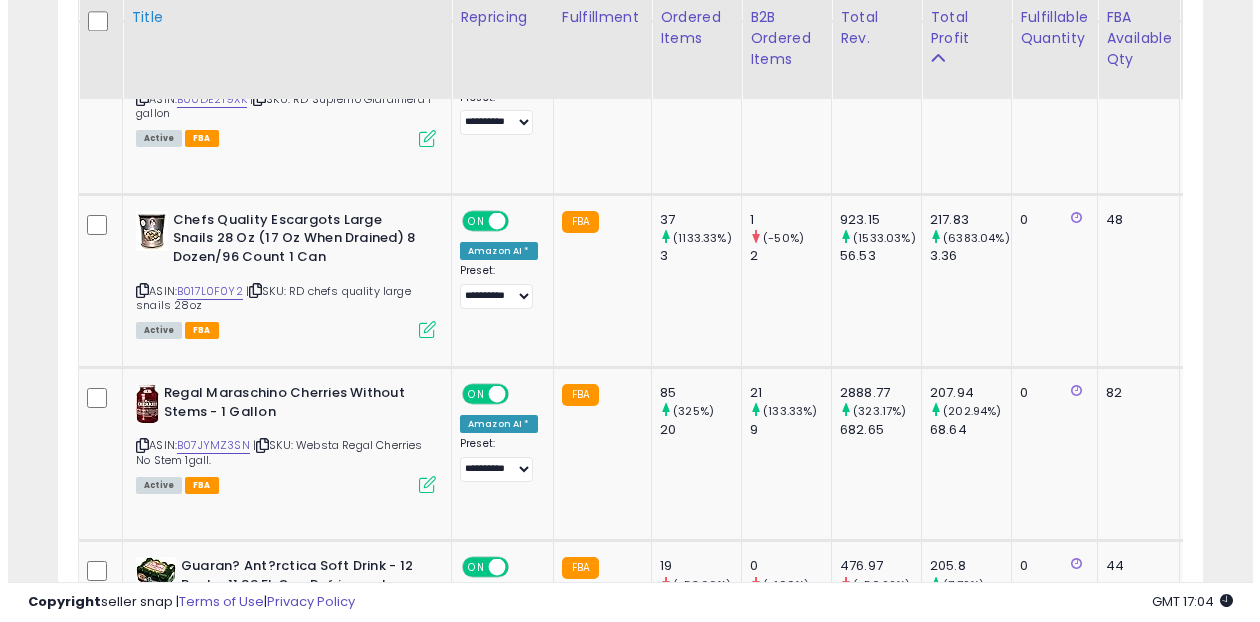 scroll, scrollTop: 2839, scrollLeft: 0, axis: vertical 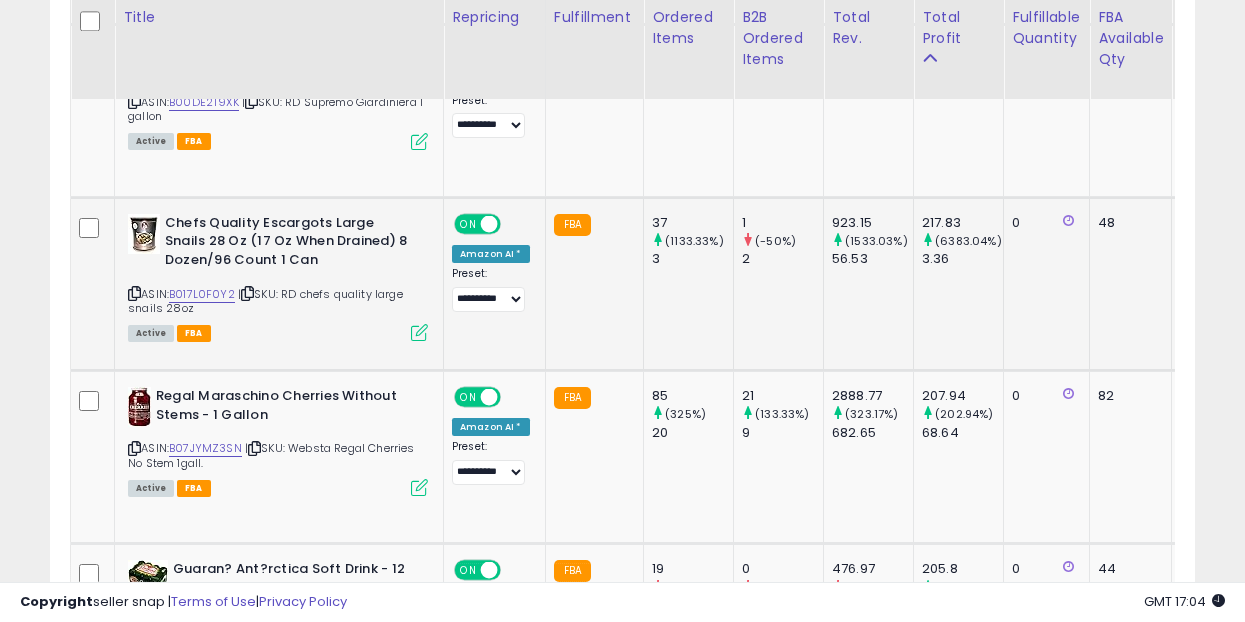 click at bounding box center [419, 332] 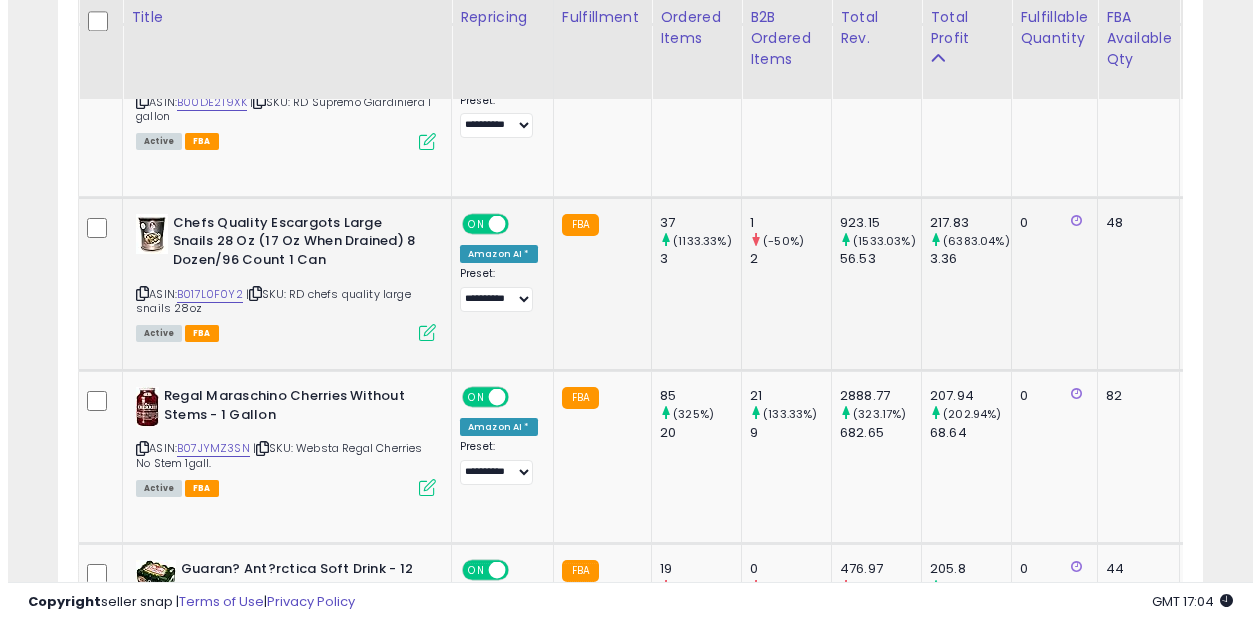 scroll, scrollTop: 999590, scrollLeft: 999329, axis: both 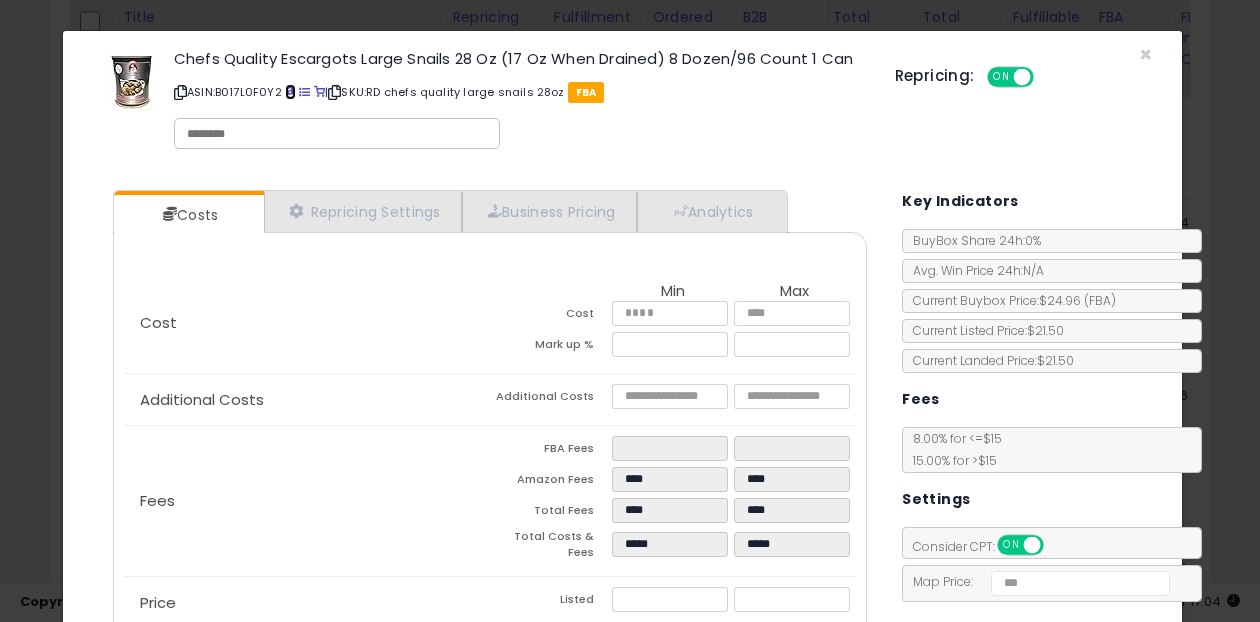 click at bounding box center [290, 92] 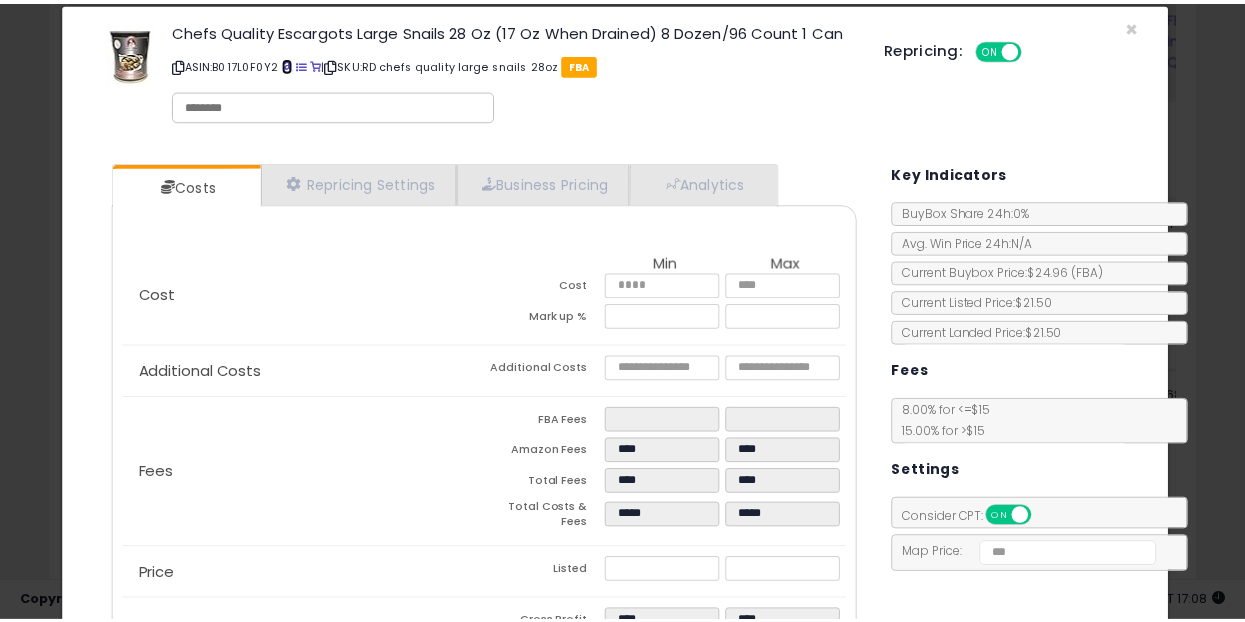 scroll, scrollTop: 0, scrollLeft: 0, axis: both 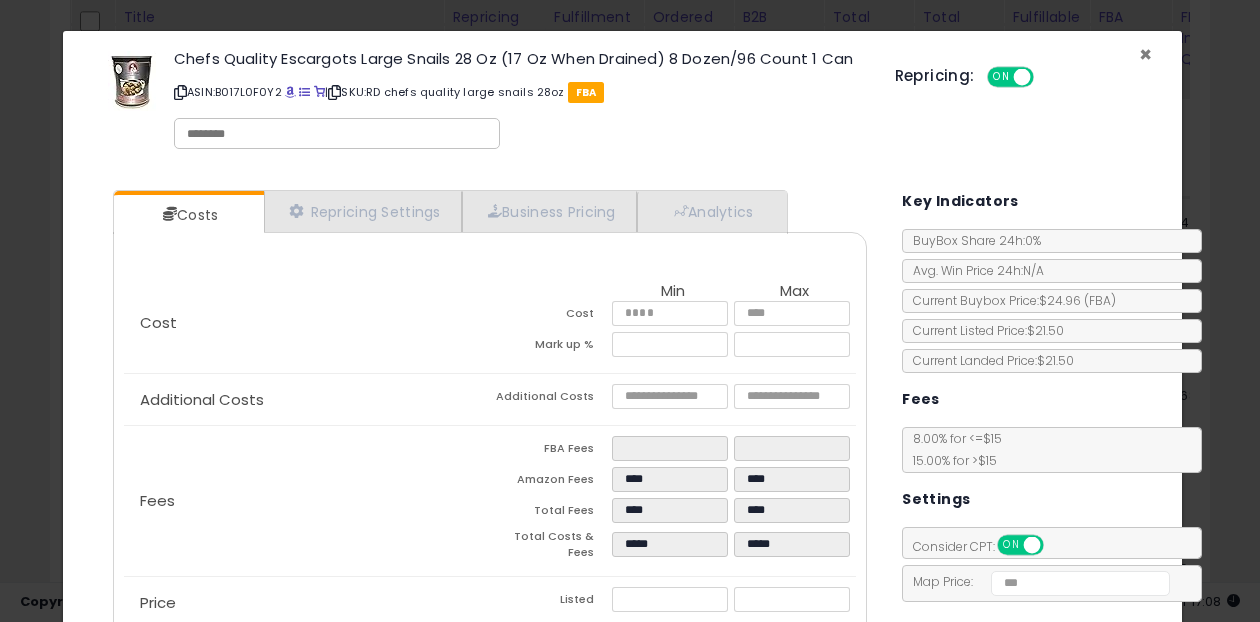 click on "×" at bounding box center (1145, 54) 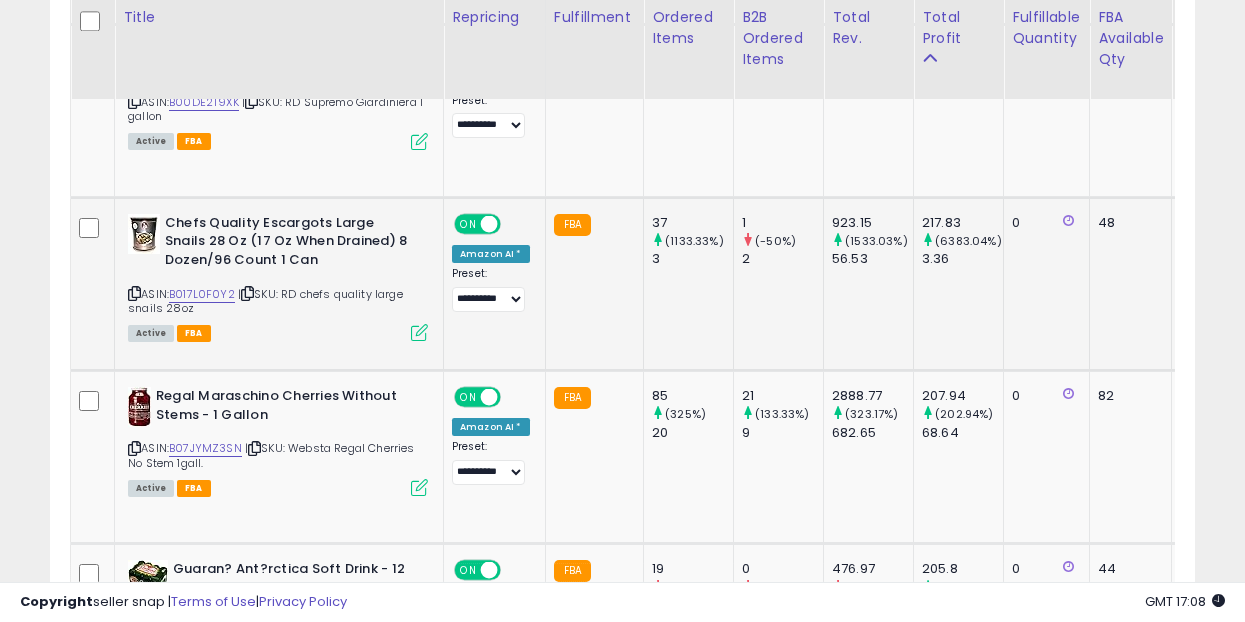 scroll, scrollTop: 410, scrollLeft: 662, axis: both 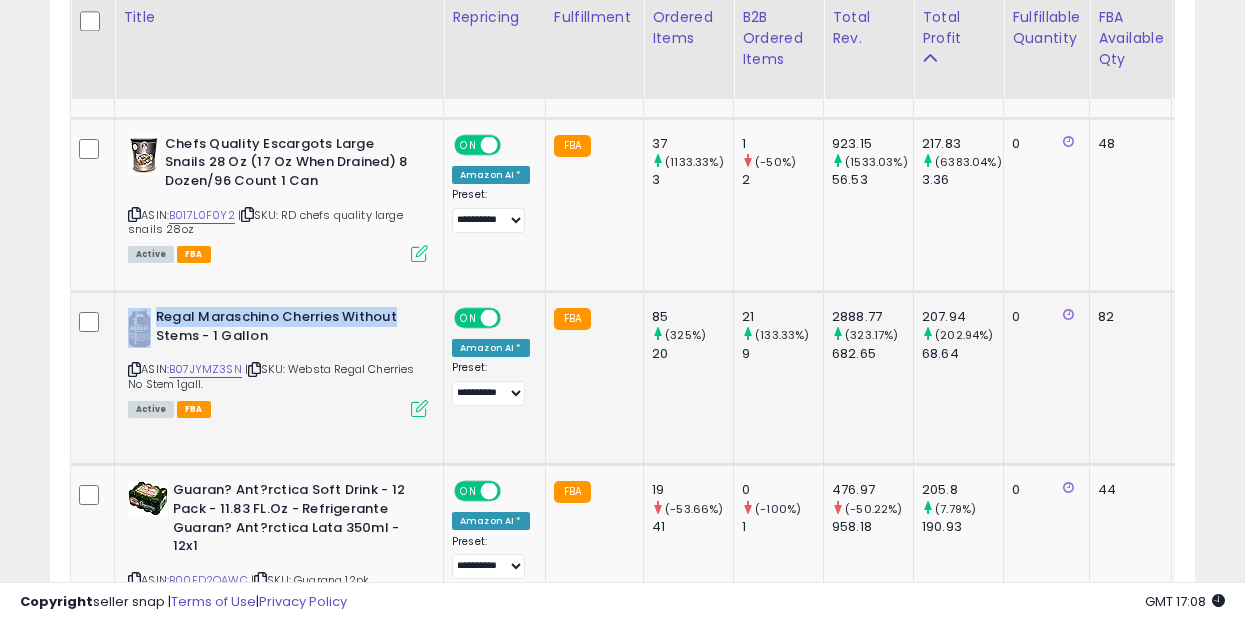 drag, startPoint x: 395, startPoint y: 320, endPoint x: 152, endPoint y: 322, distance: 243.00822 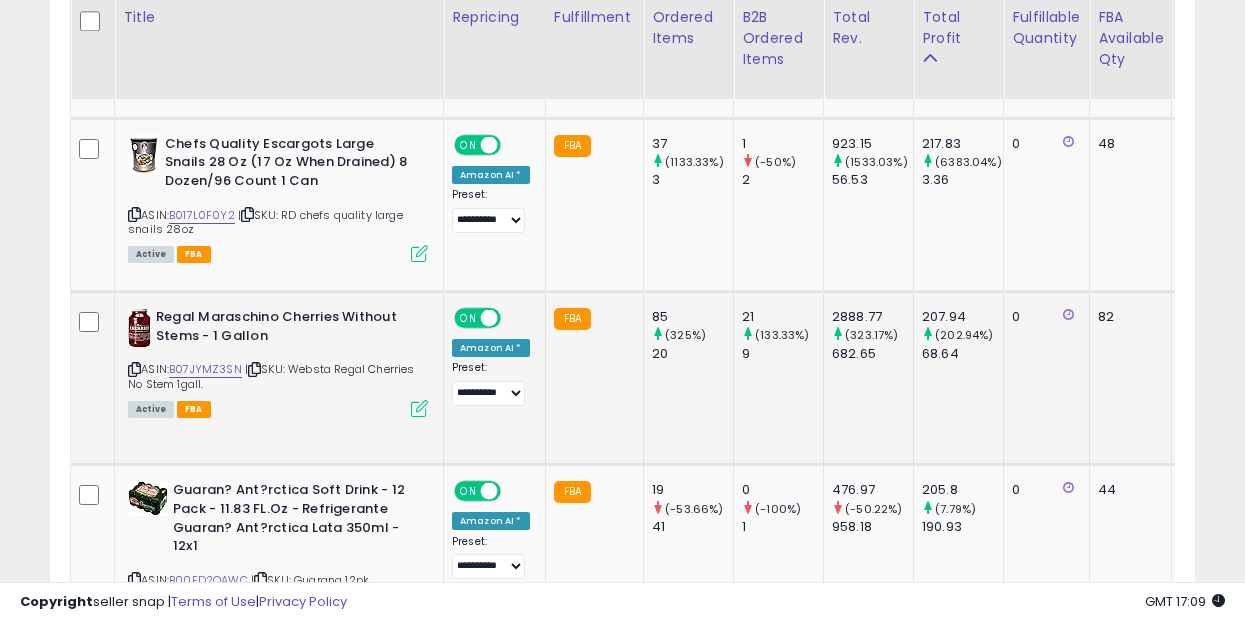 click at bounding box center (419, 408) 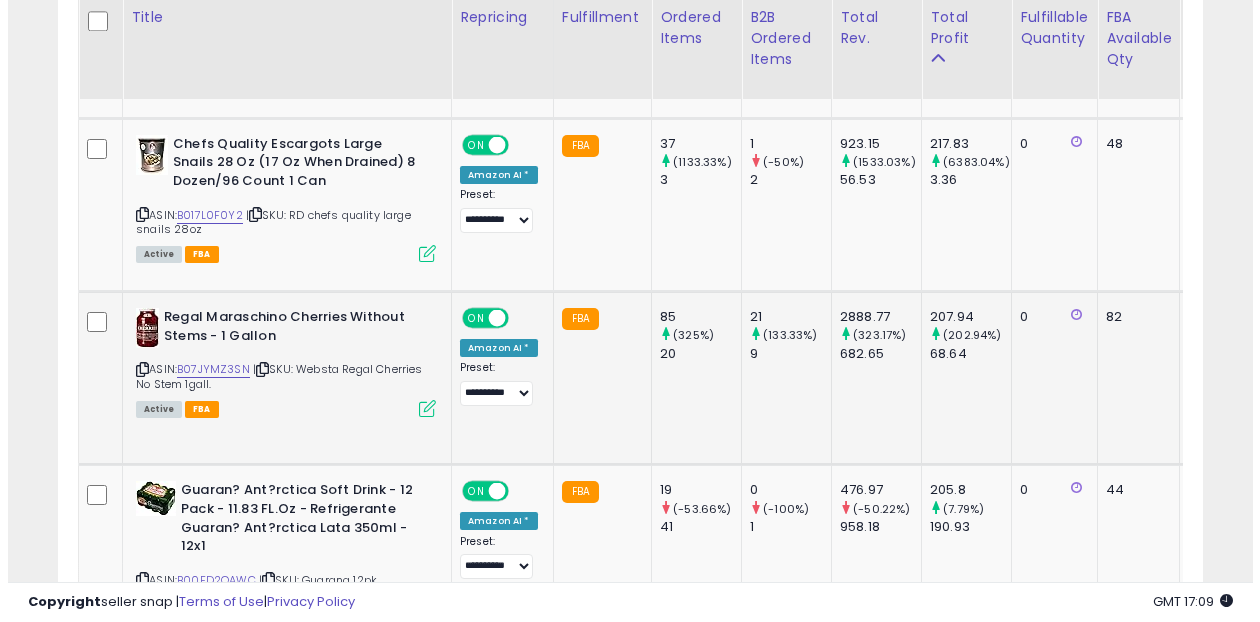 scroll, scrollTop: 999590, scrollLeft: 999329, axis: both 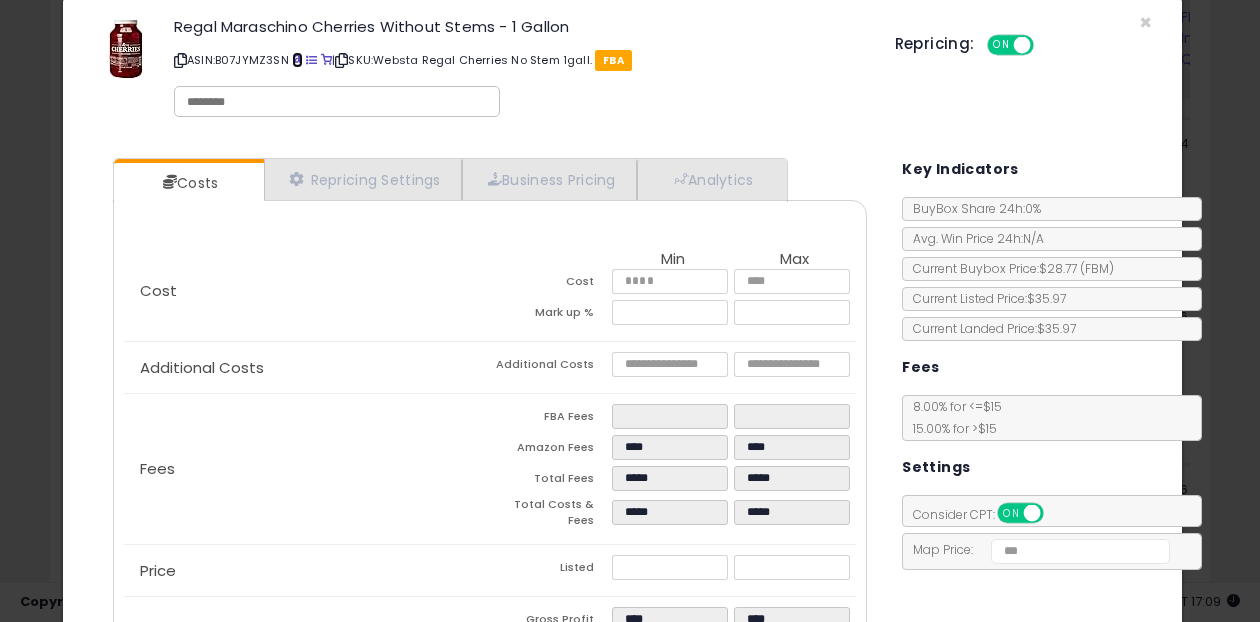 click at bounding box center (297, 60) 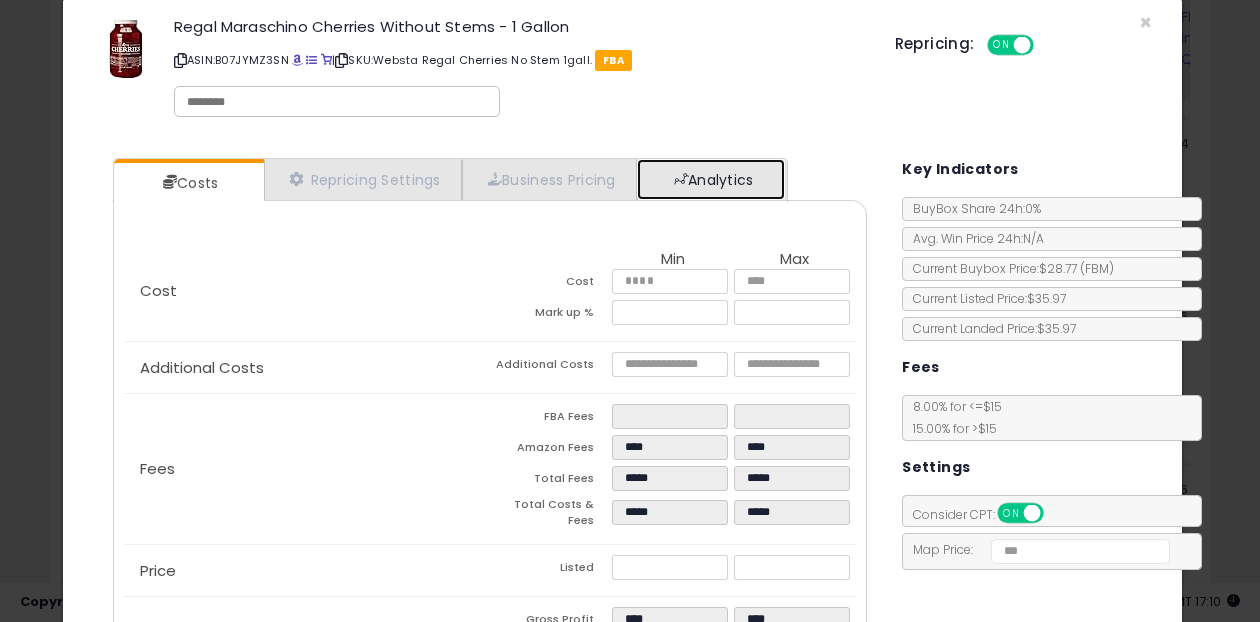 click on "Analytics" at bounding box center (711, 179) 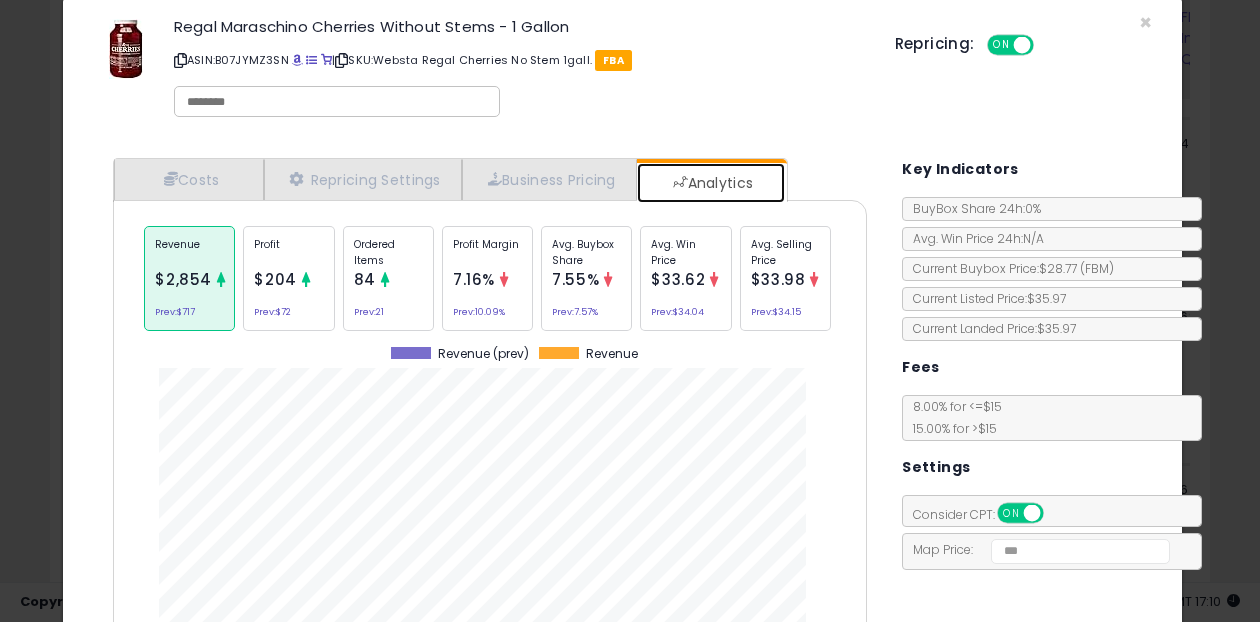 scroll, scrollTop: 999385, scrollLeft: 999216, axis: both 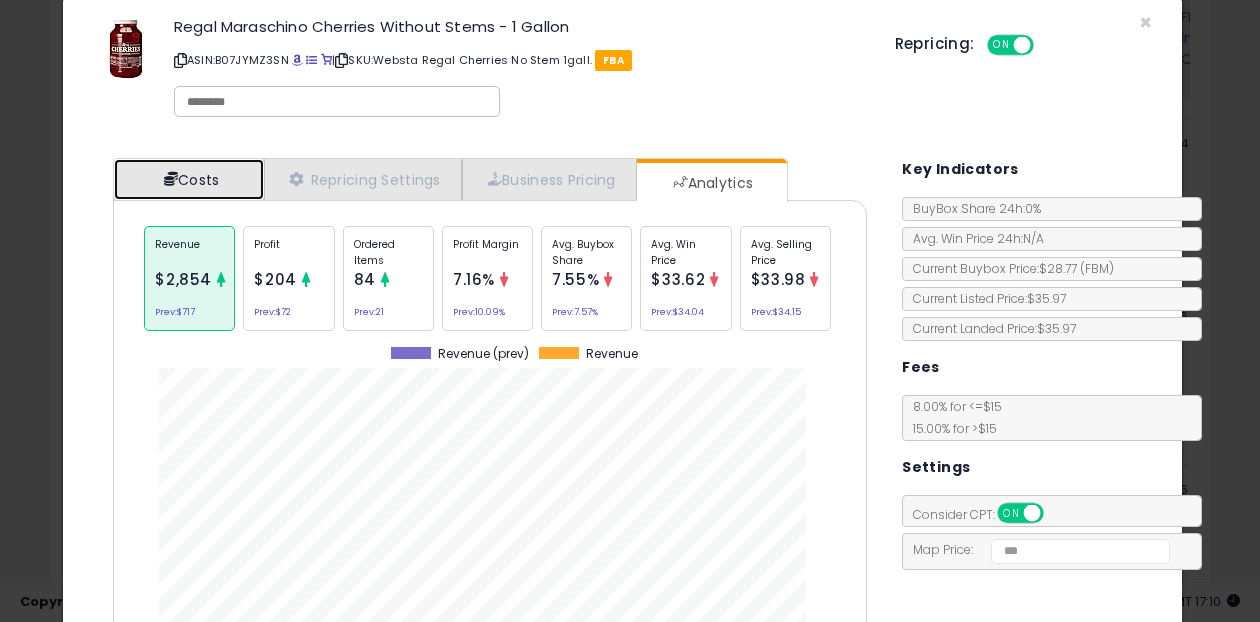click on "Costs" at bounding box center (189, 179) 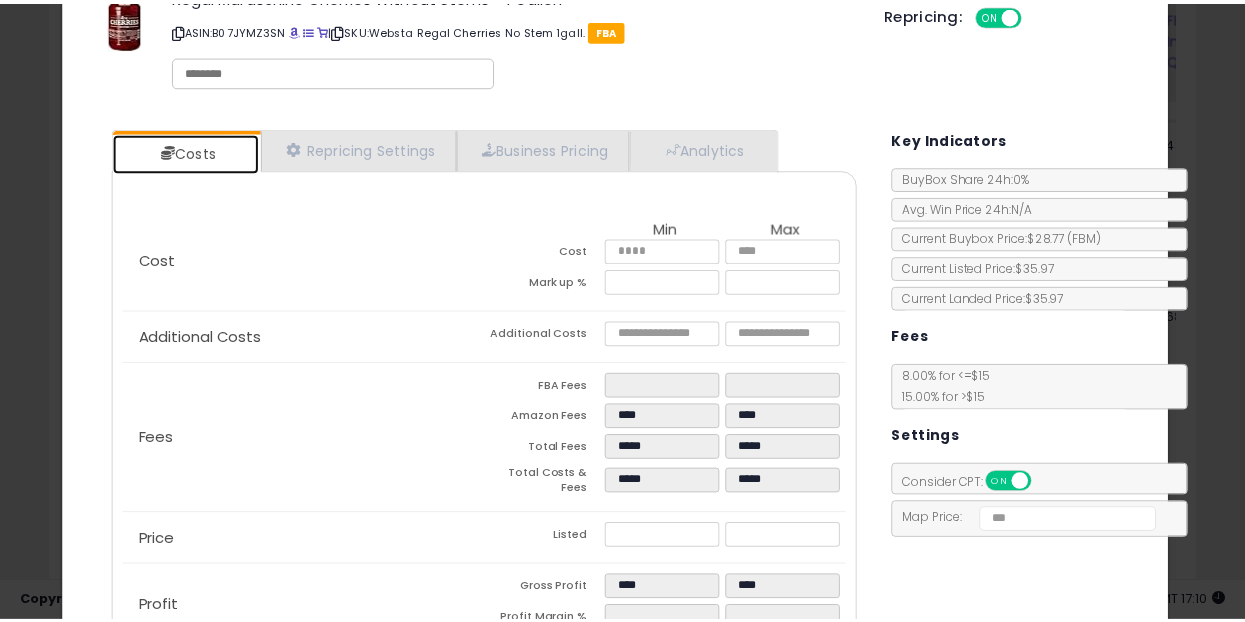 scroll, scrollTop: 0, scrollLeft: 0, axis: both 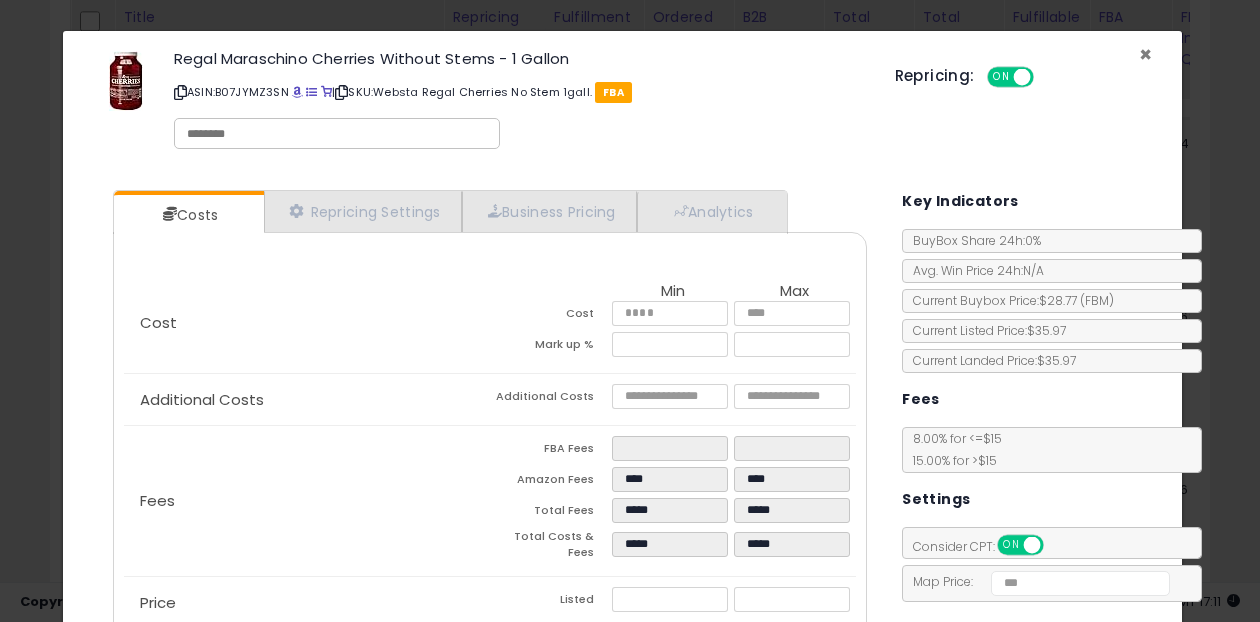 click on "×" at bounding box center (1145, 54) 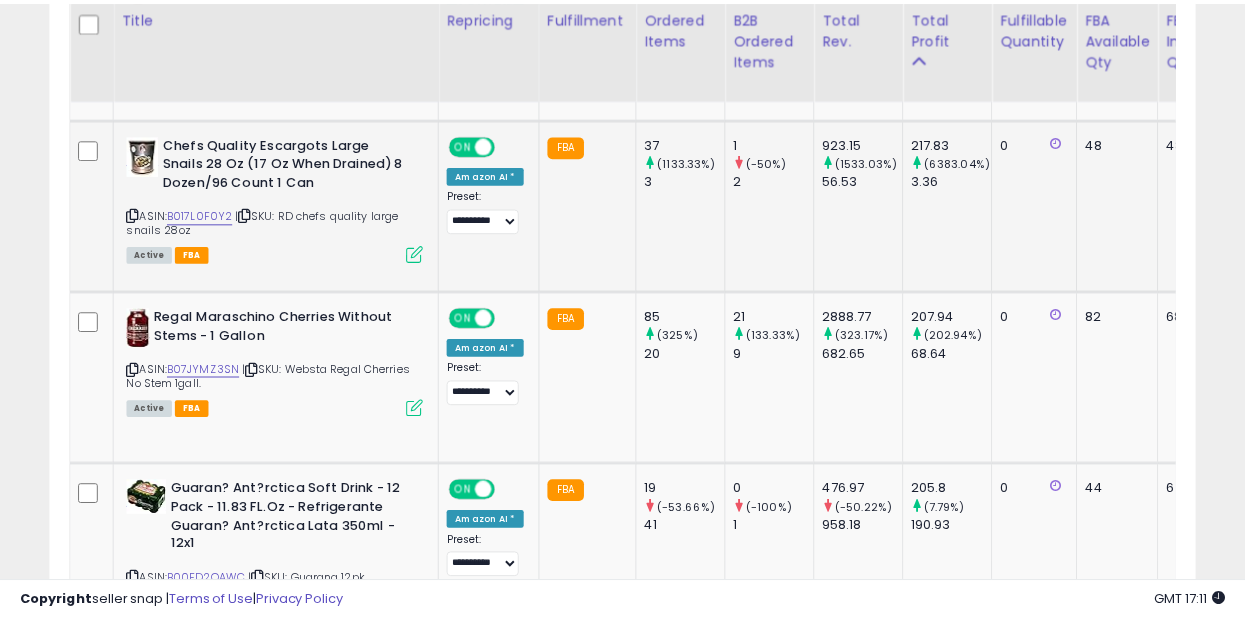 scroll, scrollTop: 410, scrollLeft: 662, axis: both 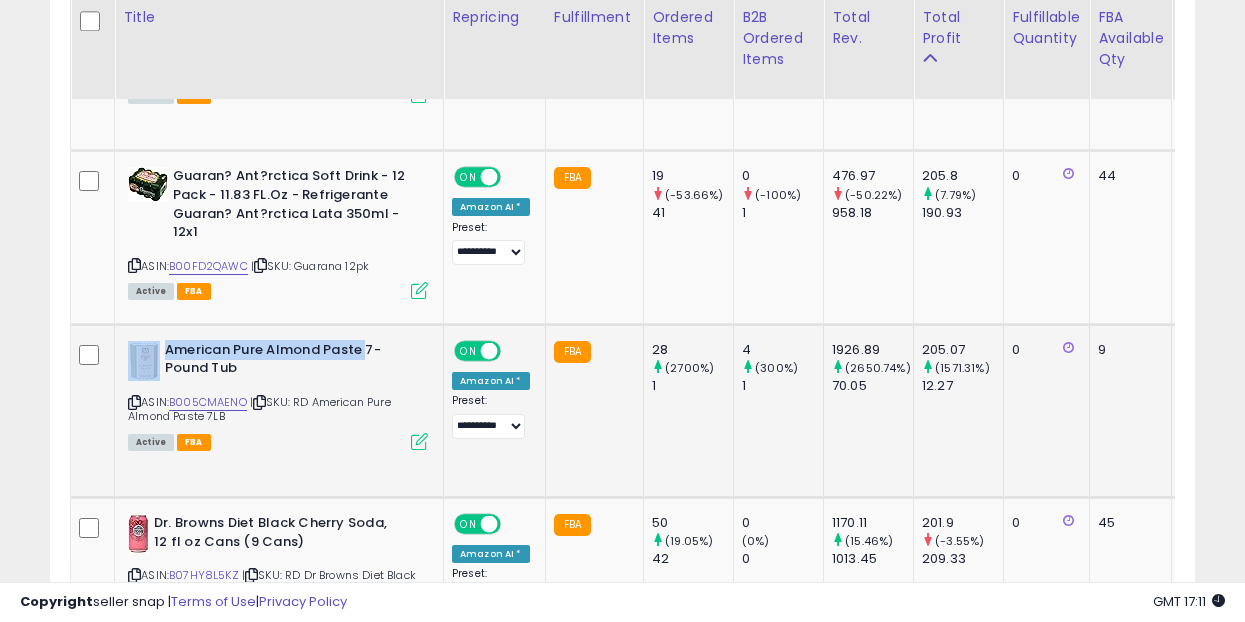 drag, startPoint x: 366, startPoint y: 352, endPoint x: 162, endPoint y: 346, distance: 204.08821 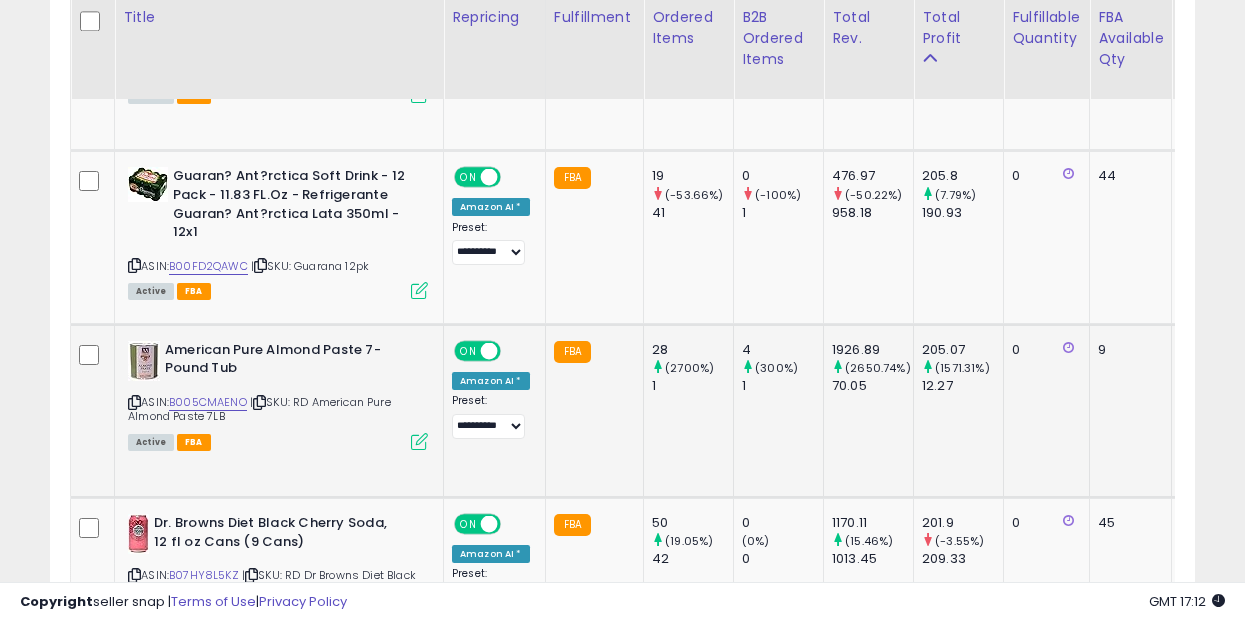 click at bounding box center (419, 441) 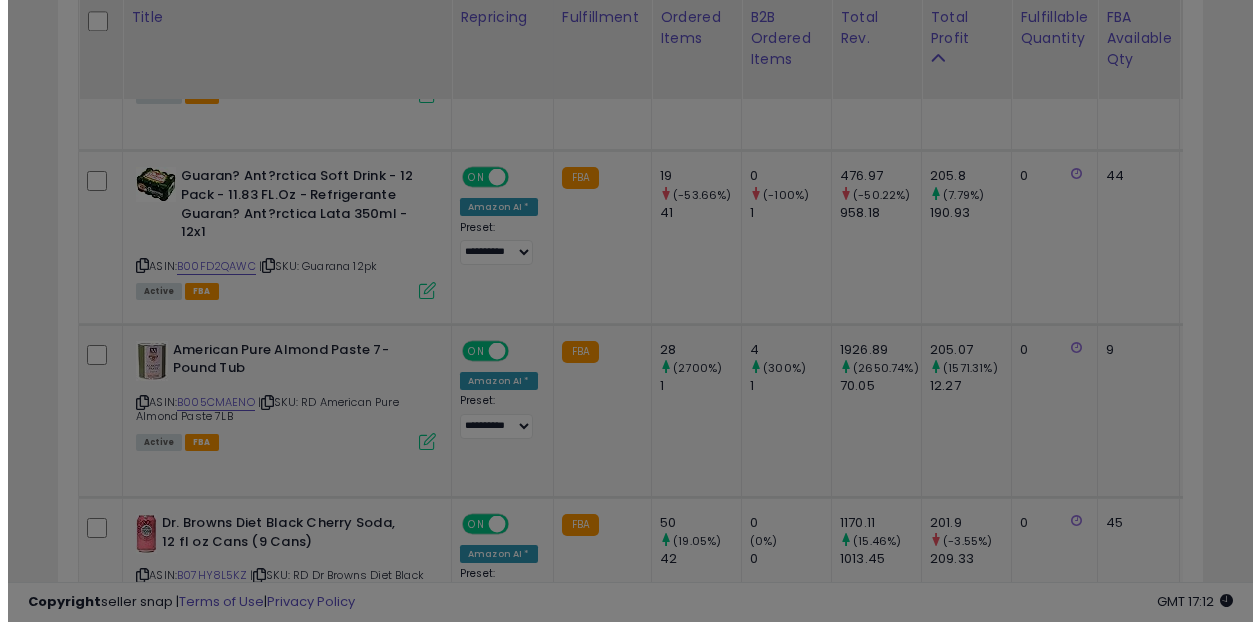 scroll, scrollTop: 999590, scrollLeft: 999329, axis: both 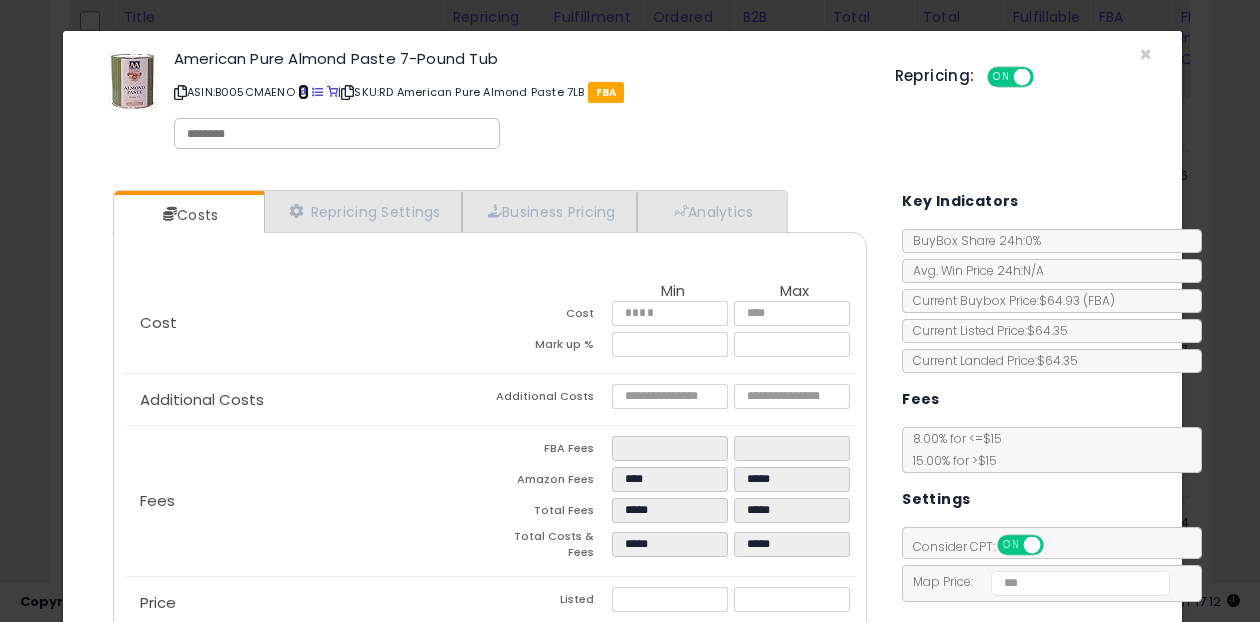 click at bounding box center (303, 92) 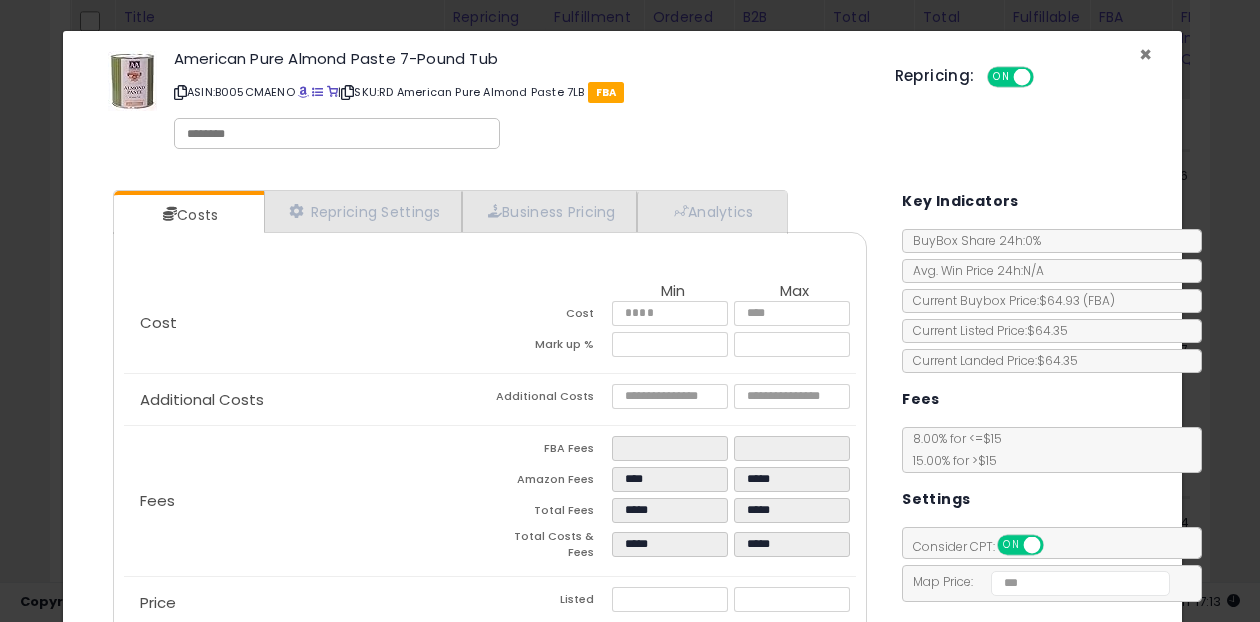 click on "×" at bounding box center (1145, 54) 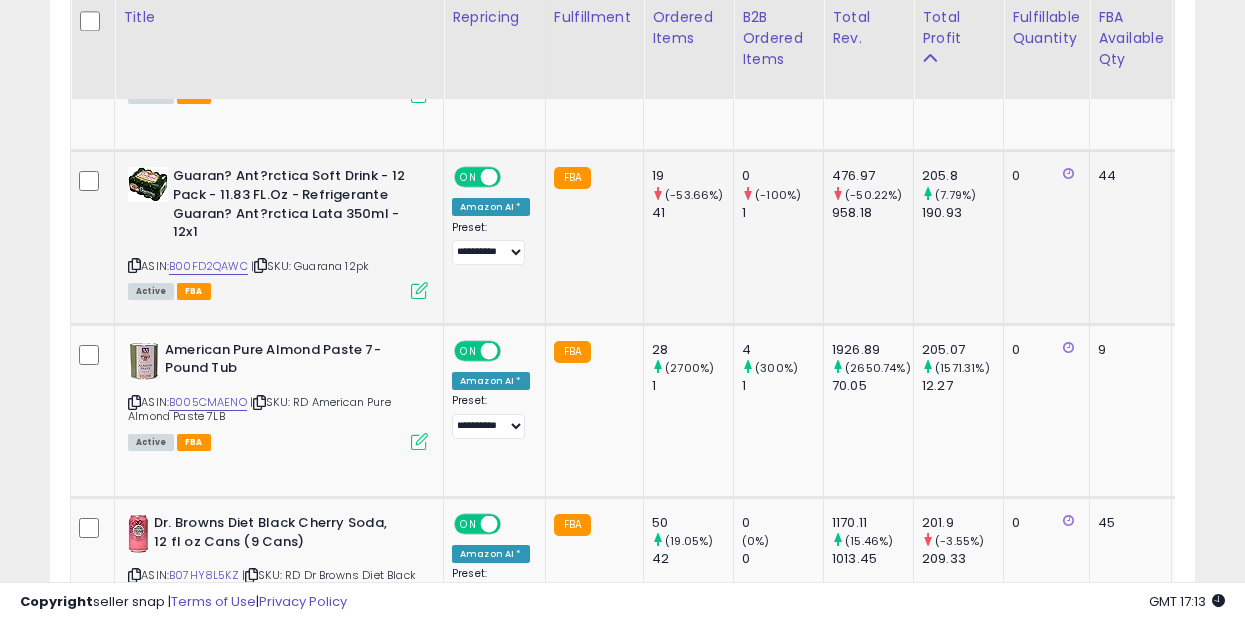 scroll, scrollTop: 410, scrollLeft: 662, axis: both 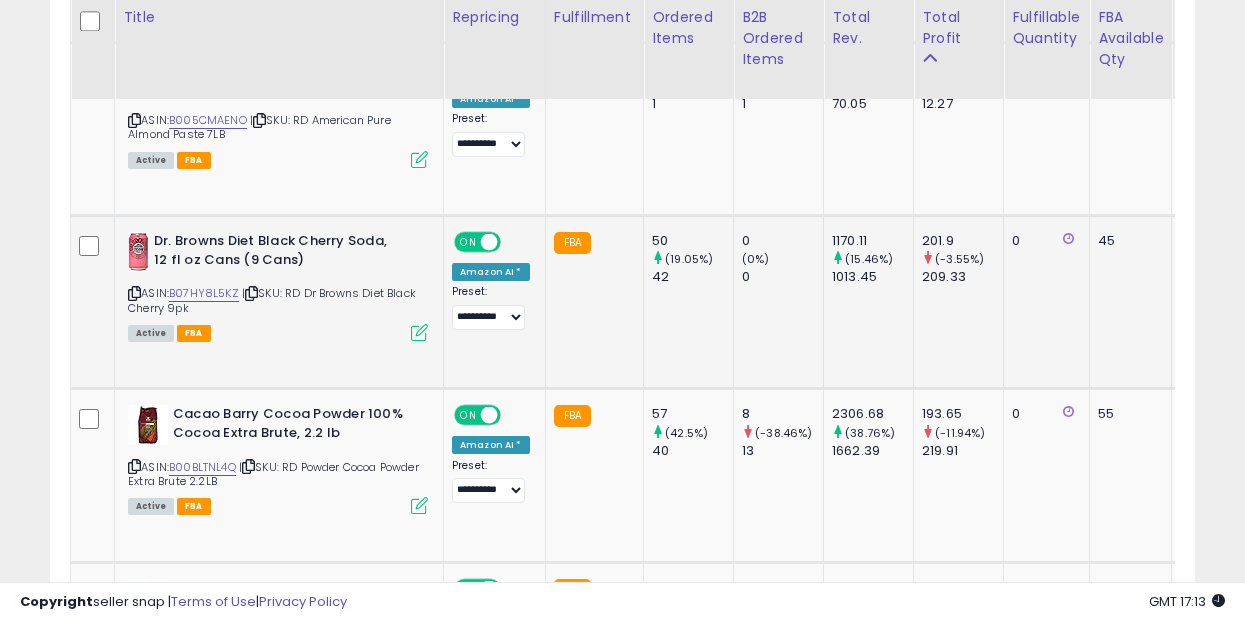 click at bounding box center (419, 332) 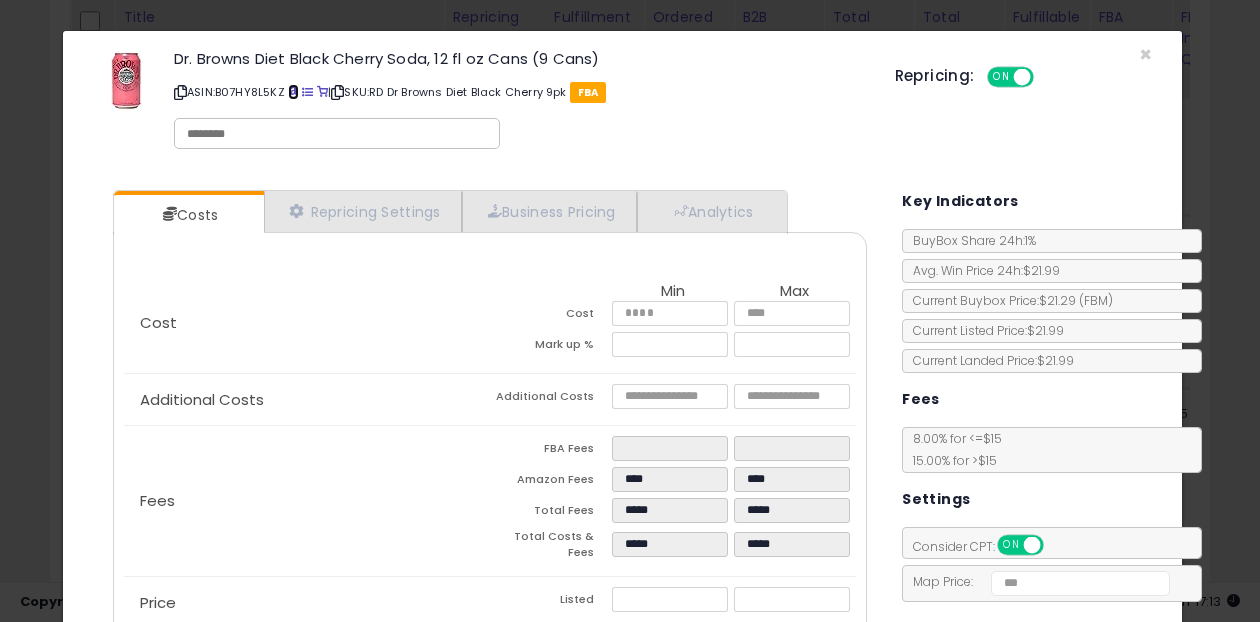 click at bounding box center (293, 92) 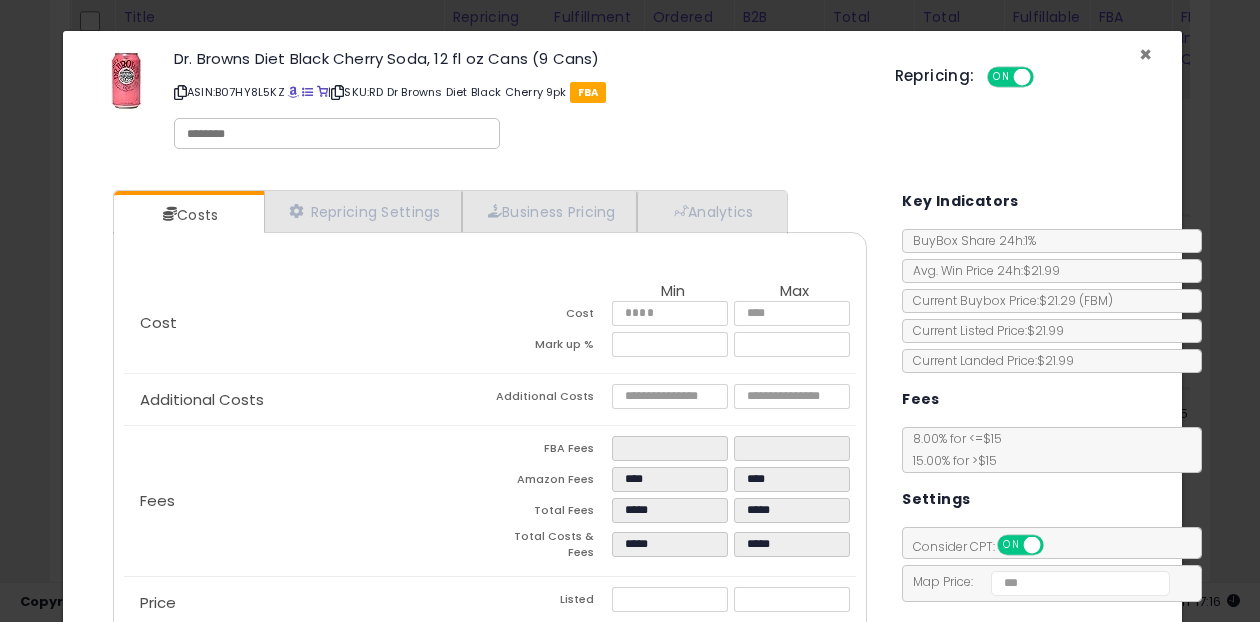 click on "×" at bounding box center (1145, 54) 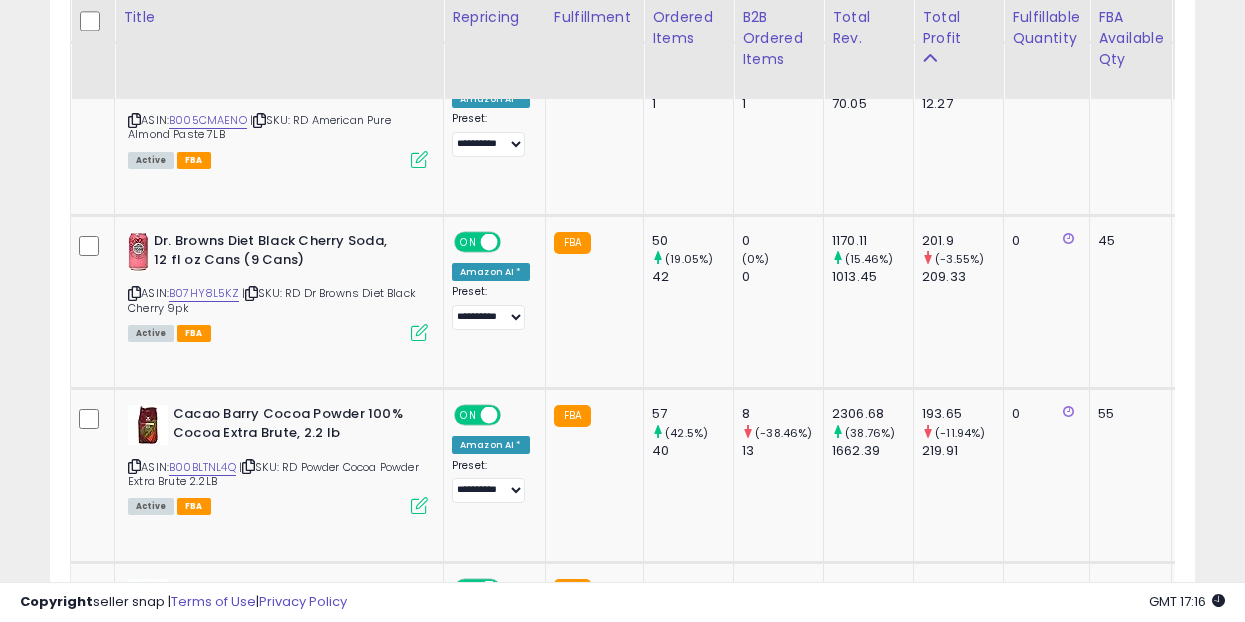 scroll, scrollTop: 410, scrollLeft: 662, axis: both 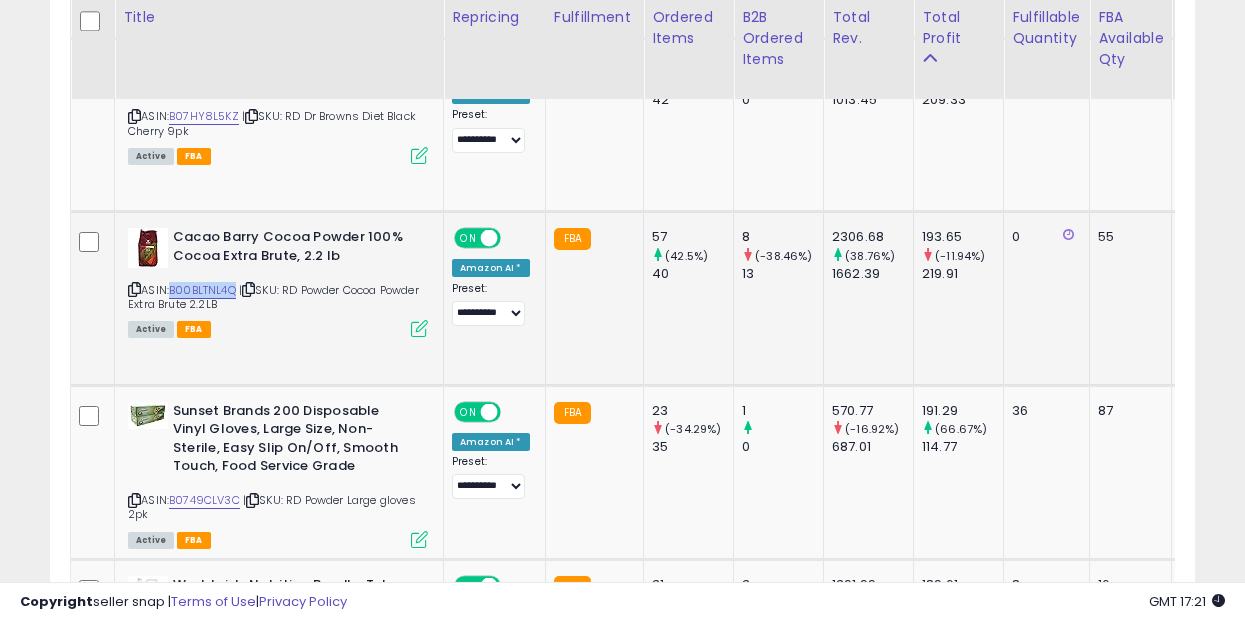 drag, startPoint x: 240, startPoint y: 293, endPoint x: 172, endPoint y: 292, distance: 68.007355 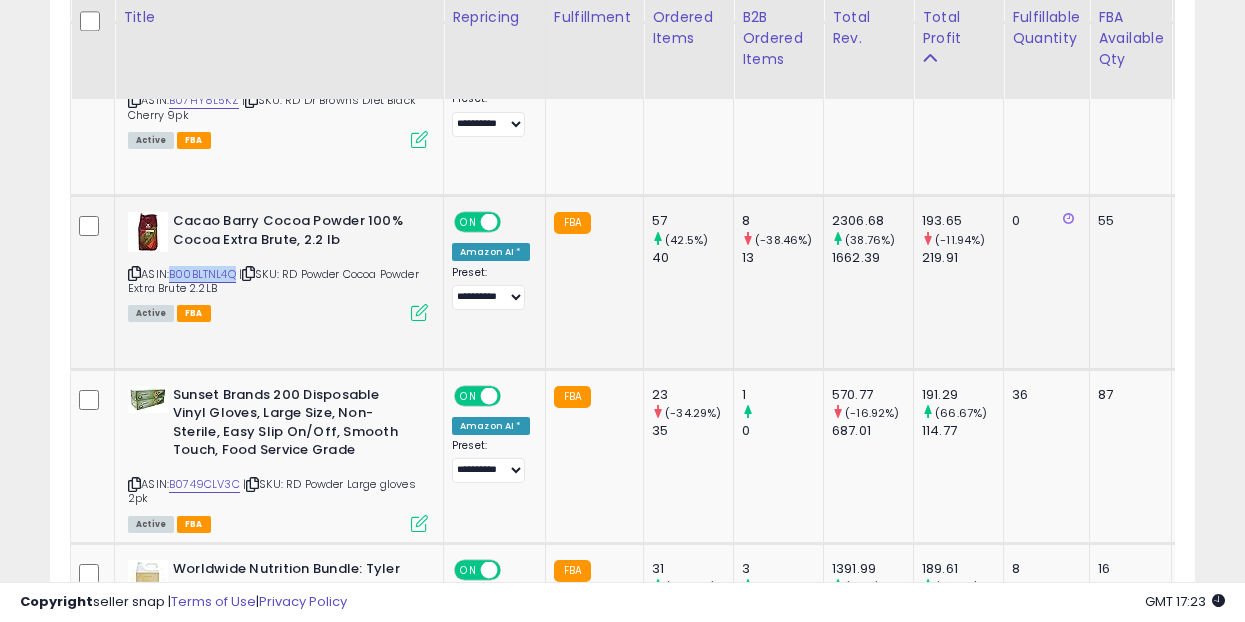 scroll, scrollTop: 3705, scrollLeft: 0, axis: vertical 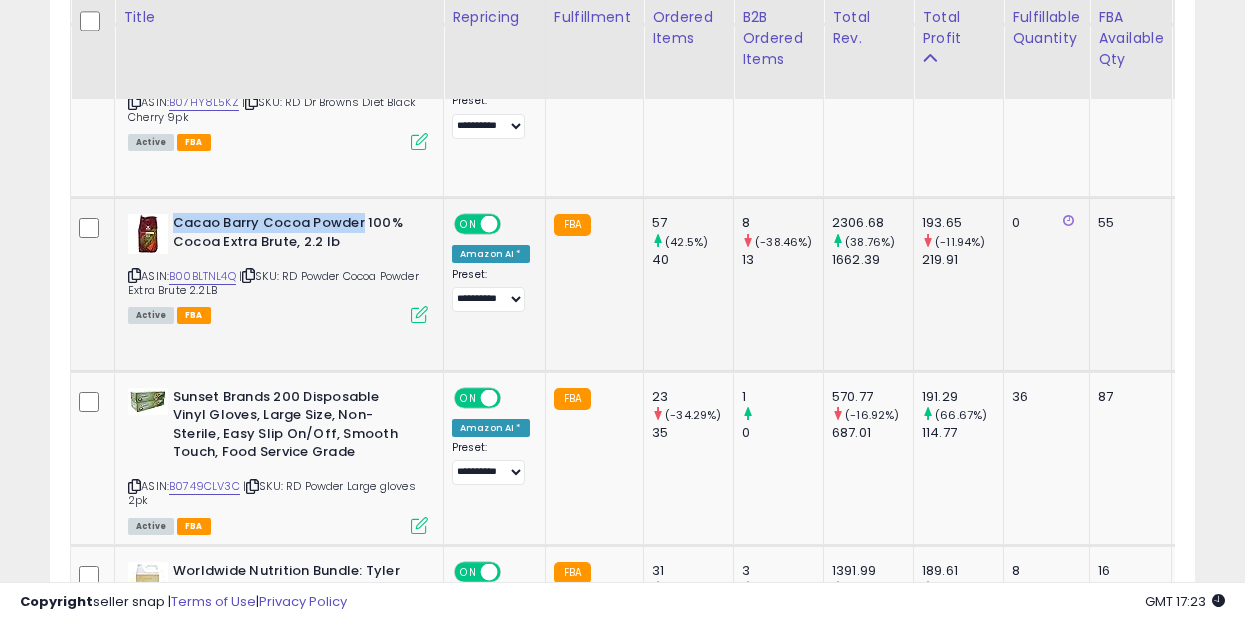 drag, startPoint x: 359, startPoint y: 227, endPoint x: 171, endPoint y: 219, distance: 188.17014 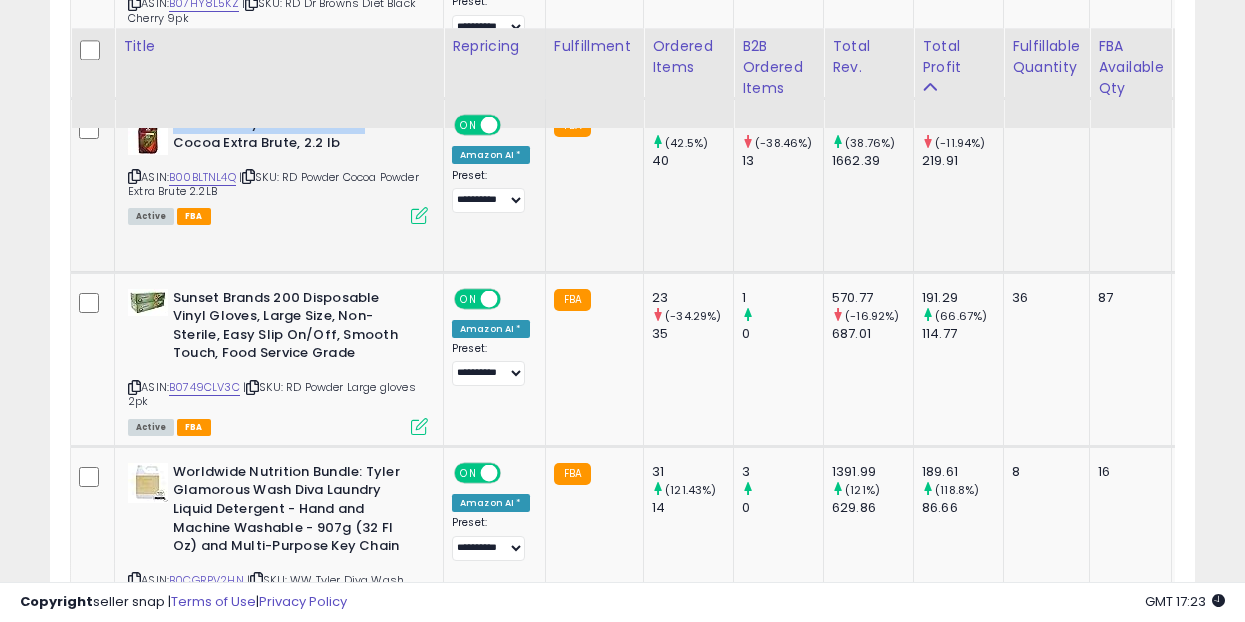 scroll, scrollTop: 3833, scrollLeft: 0, axis: vertical 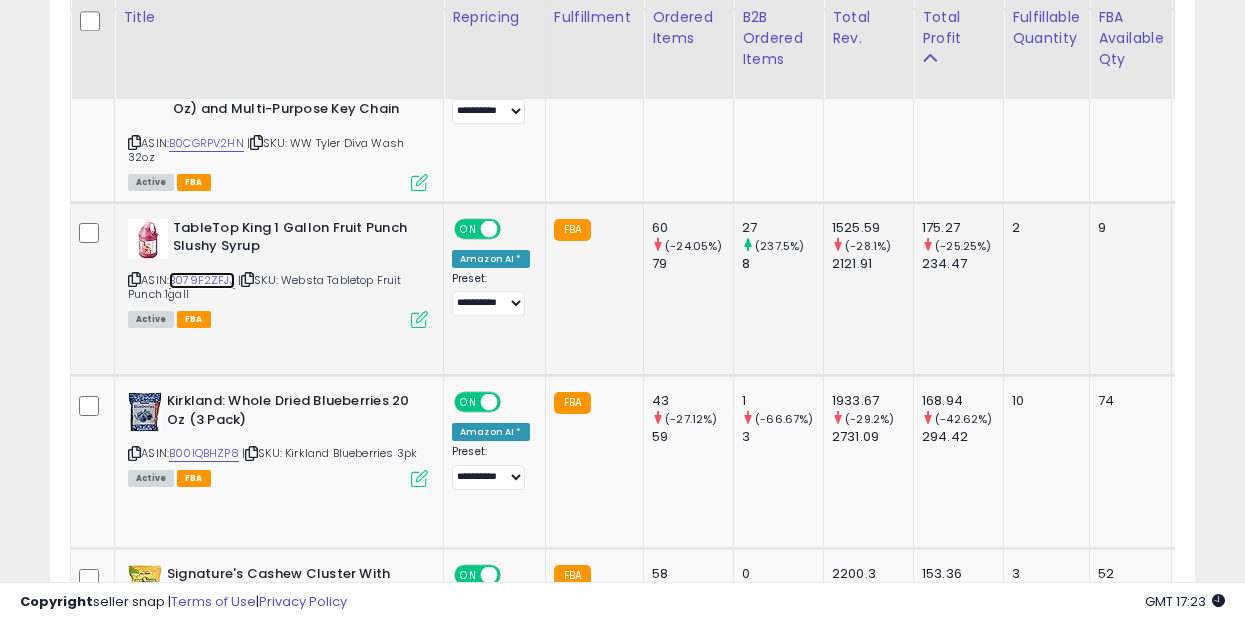 click on "B079F2ZFJJ" at bounding box center [202, 280] 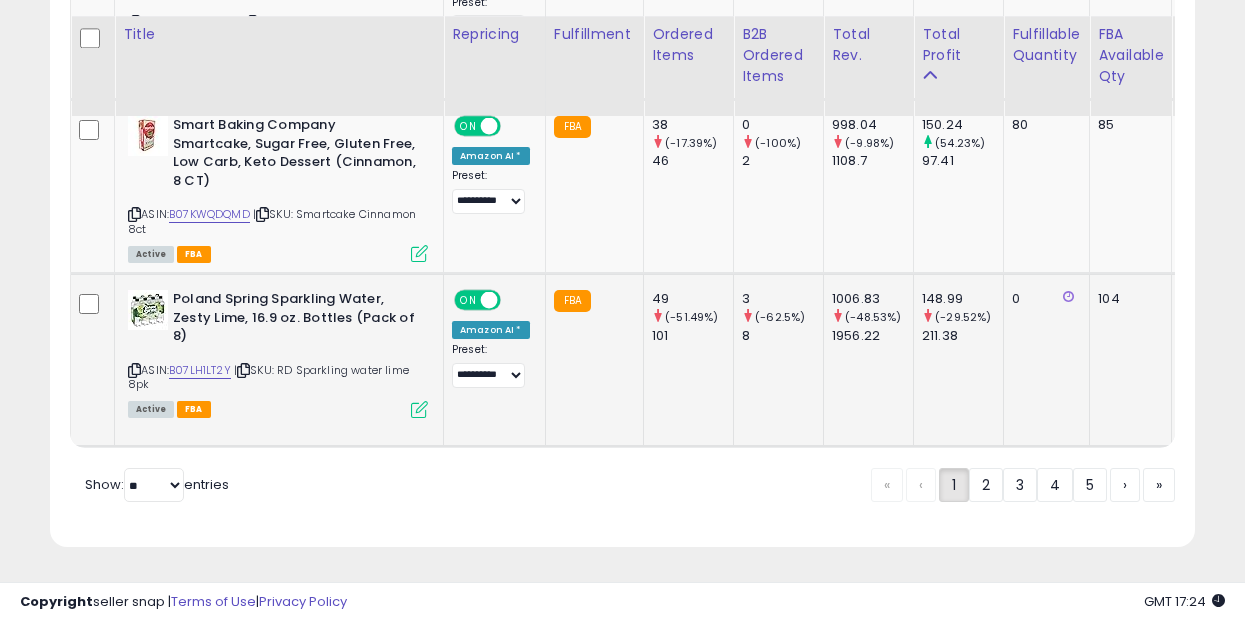 click at bounding box center [419, 409] 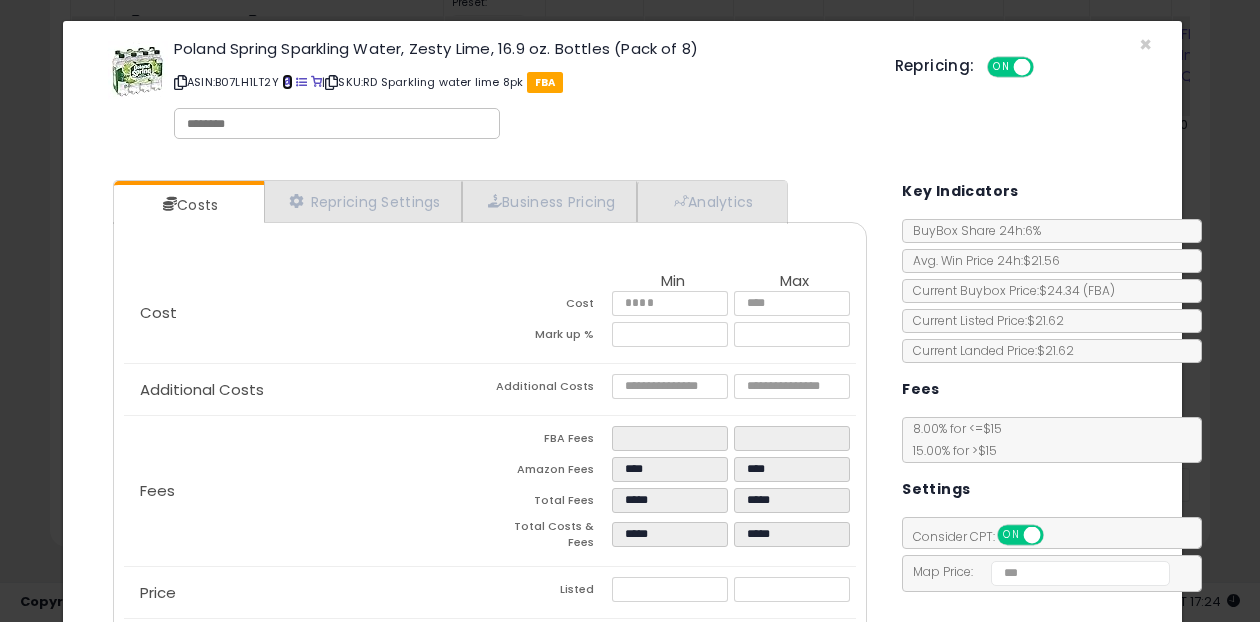 click at bounding box center [287, 82] 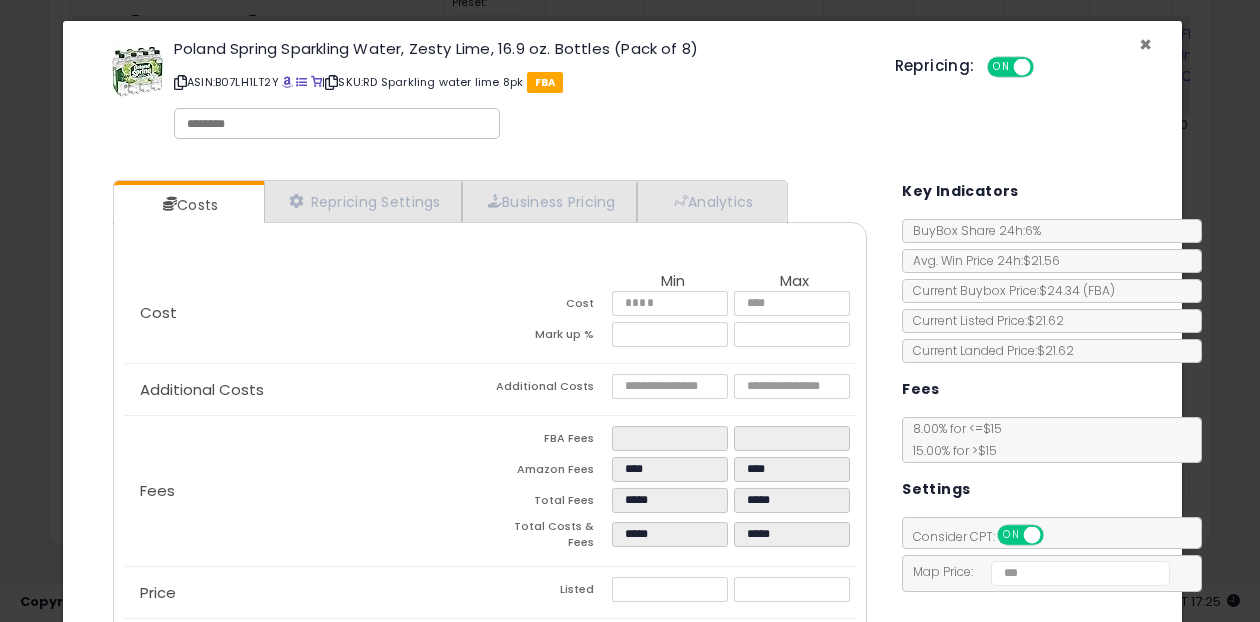 click on "×" at bounding box center (1145, 44) 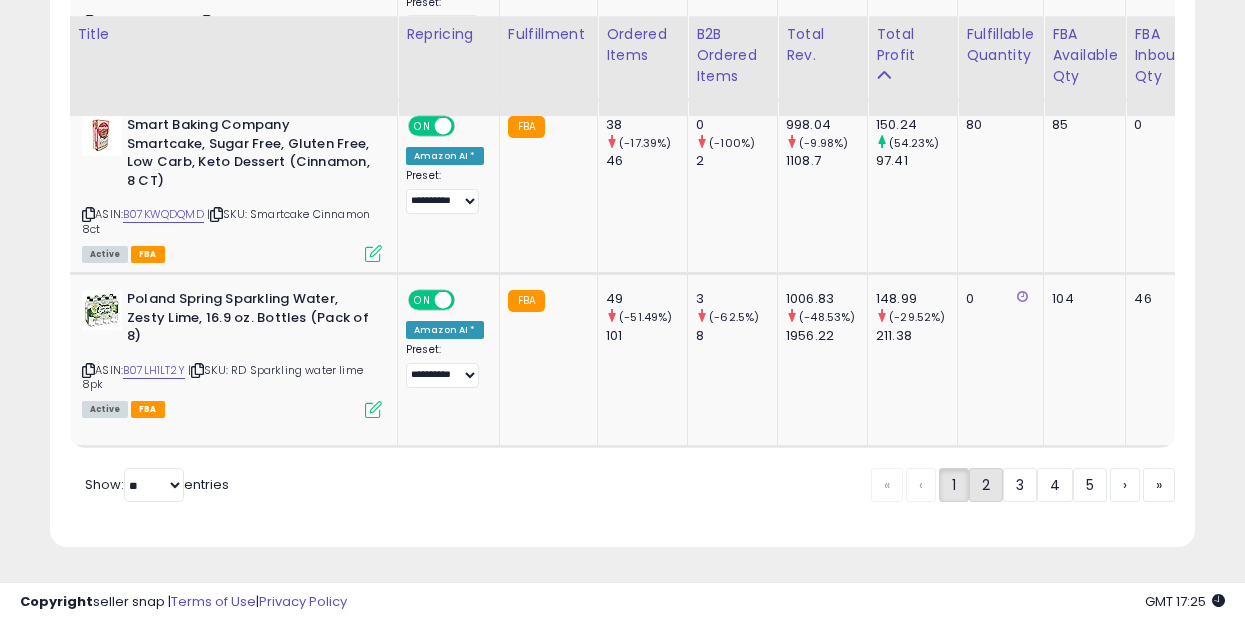 click on "2" 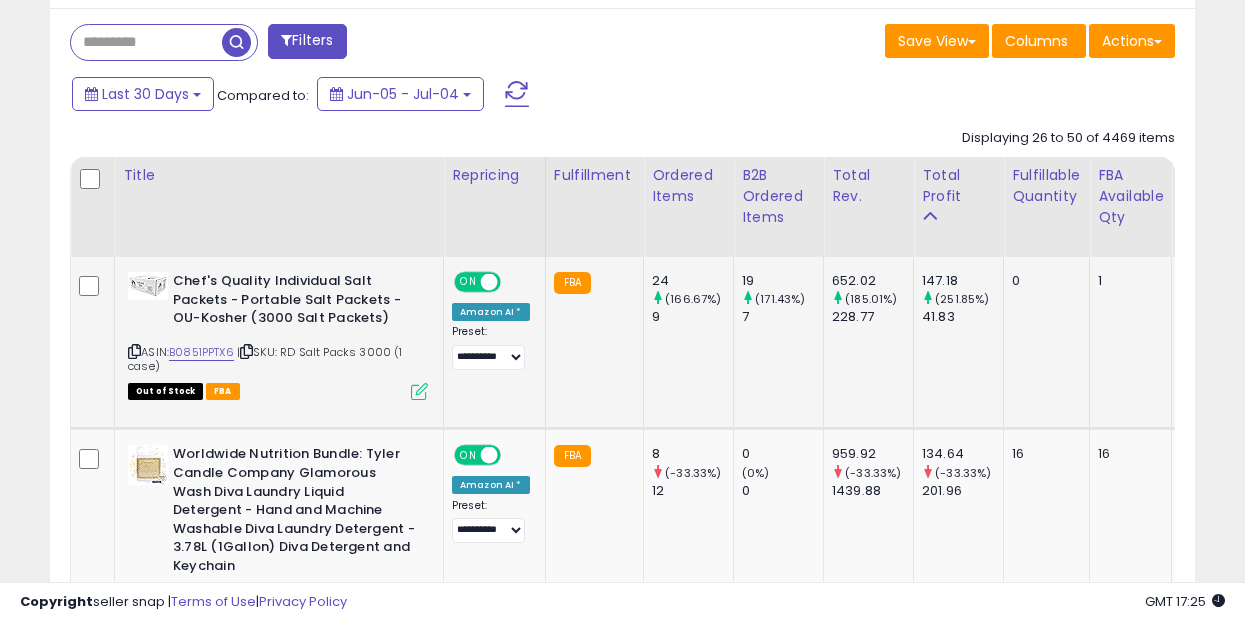 click at bounding box center (419, 391) 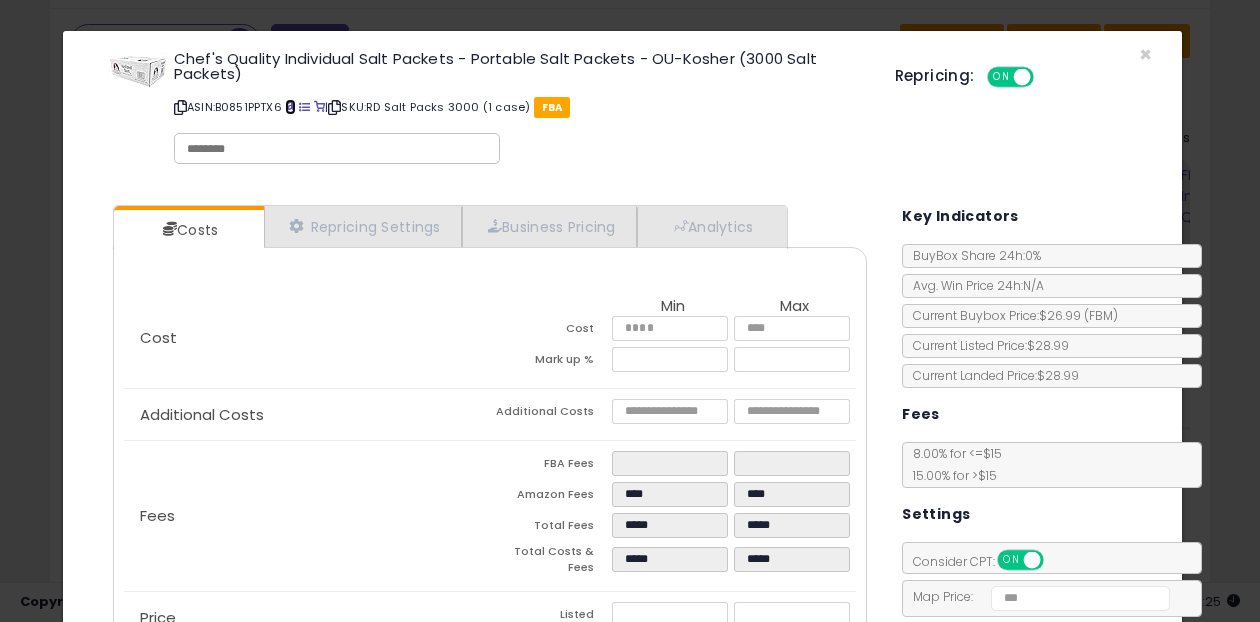 click at bounding box center (290, 107) 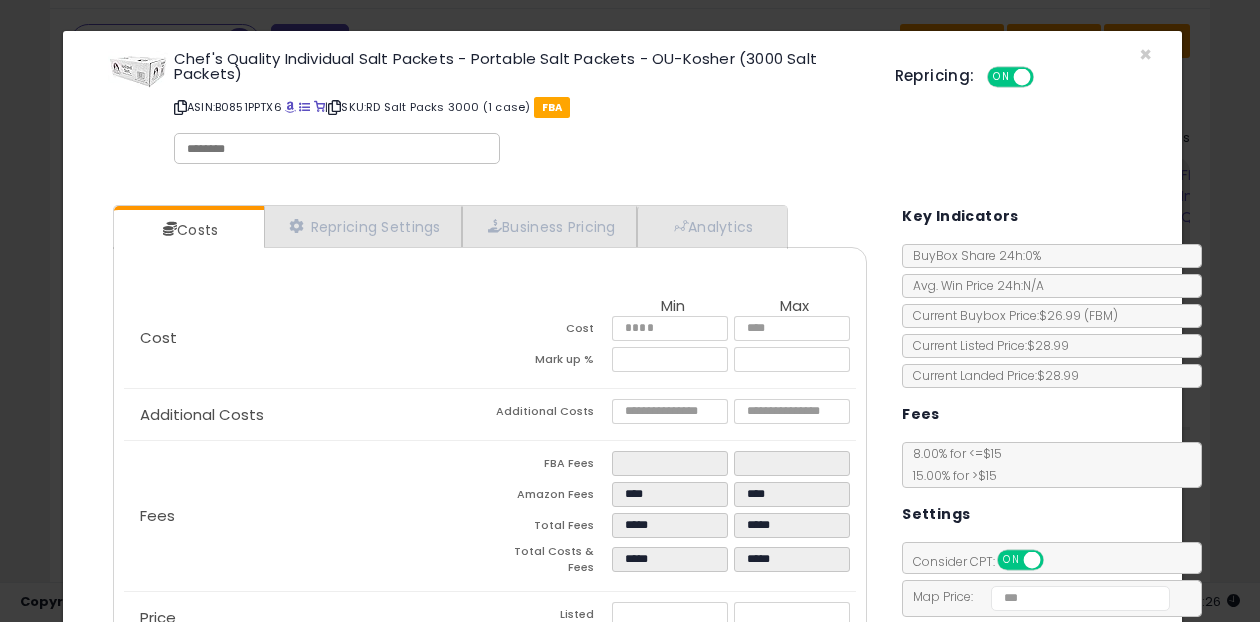 click on "ASIN:  B0851PPTX6
|
SKU:  RD Salt Packs 3000 (1 case)
FBA" at bounding box center [519, 107] 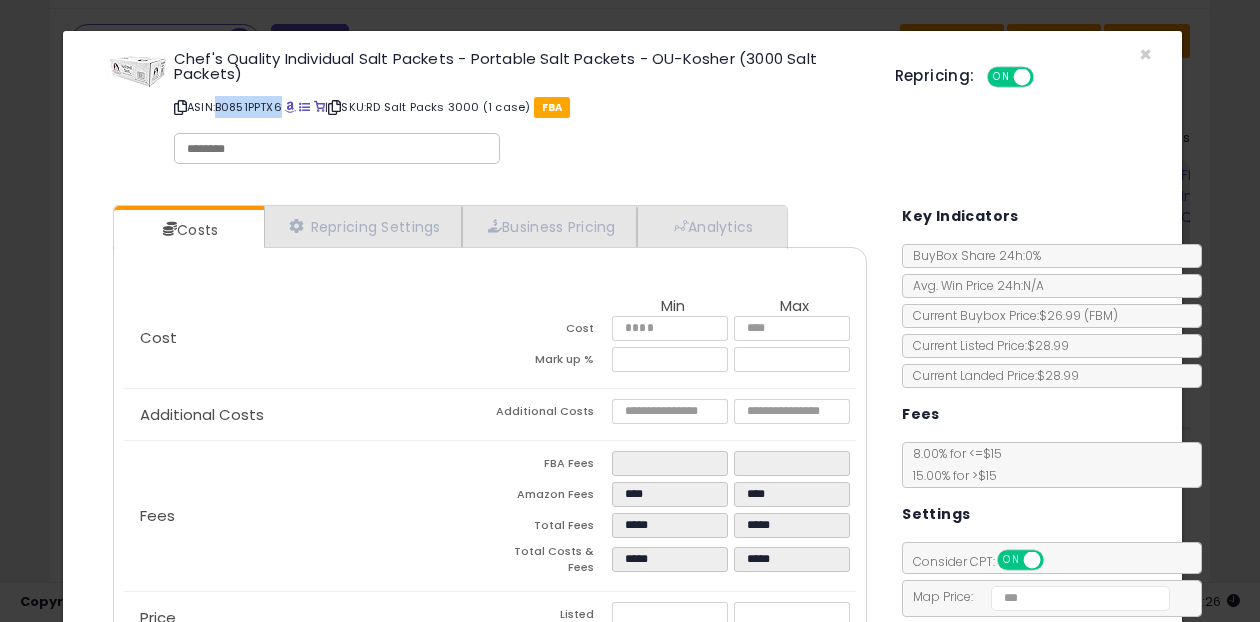 click on "ASIN:  B0851PPTX6
|
SKU:  RD Salt Packs 3000 (1 case)
FBA" at bounding box center (519, 107) 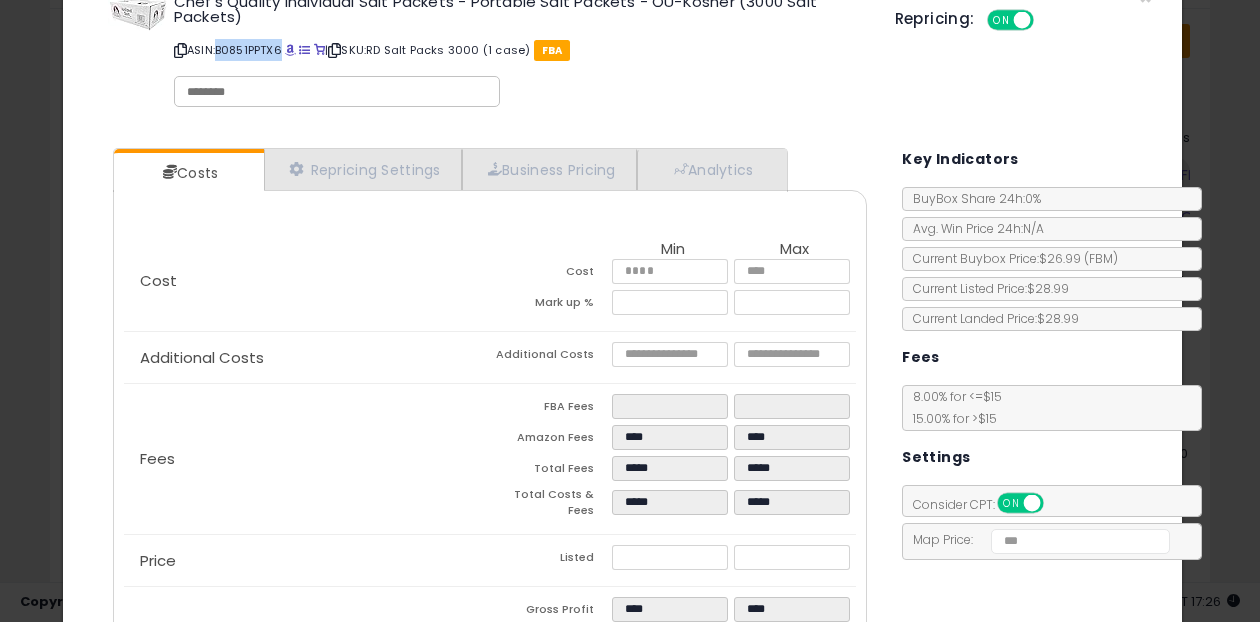 scroll, scrollTop: 0, scrollLeft: 0, axis: both 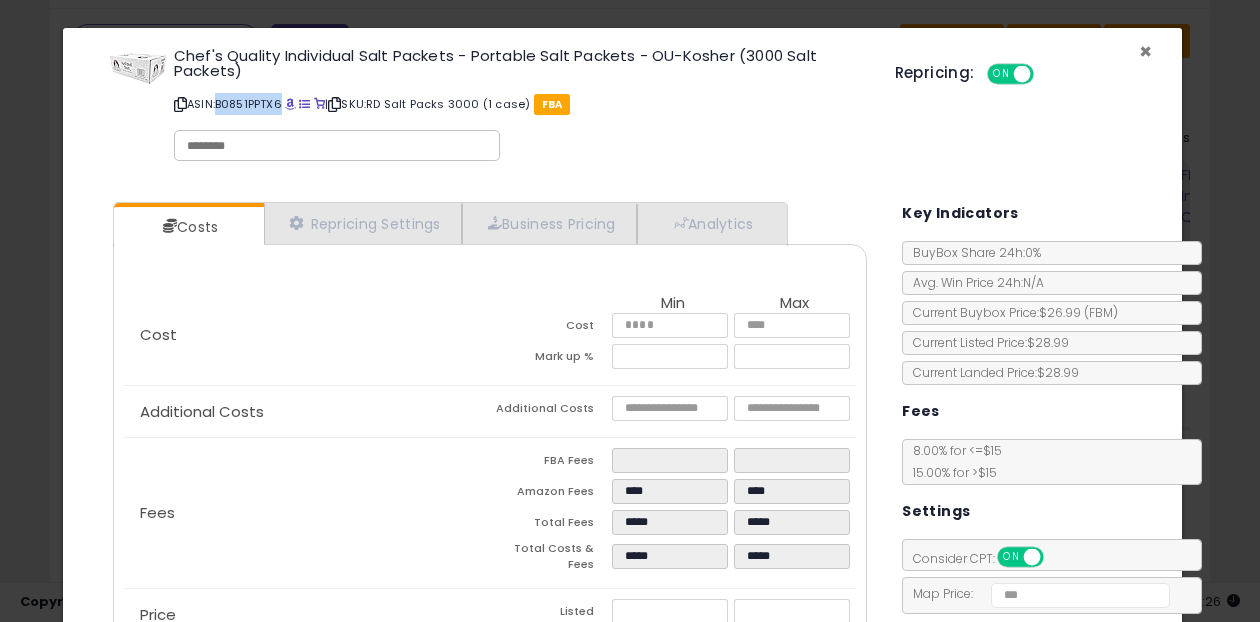 click on "×" at bounding box center [1145, 51] 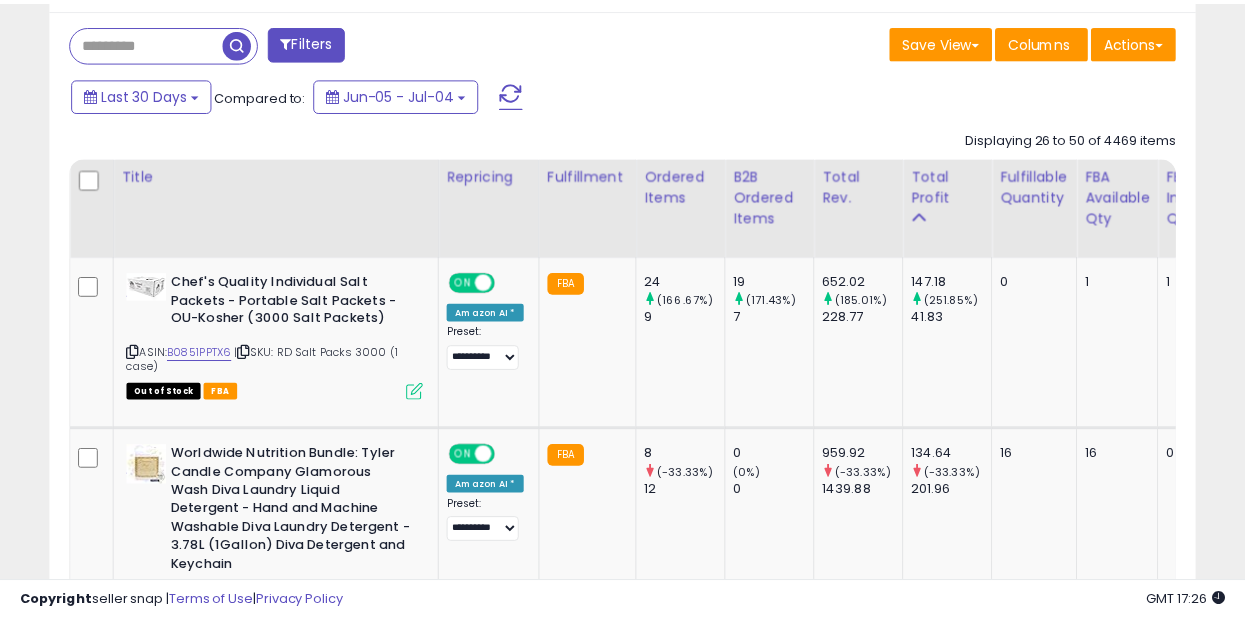 scroll, scrollTop: 410, scrollLeft: 662, axis: both 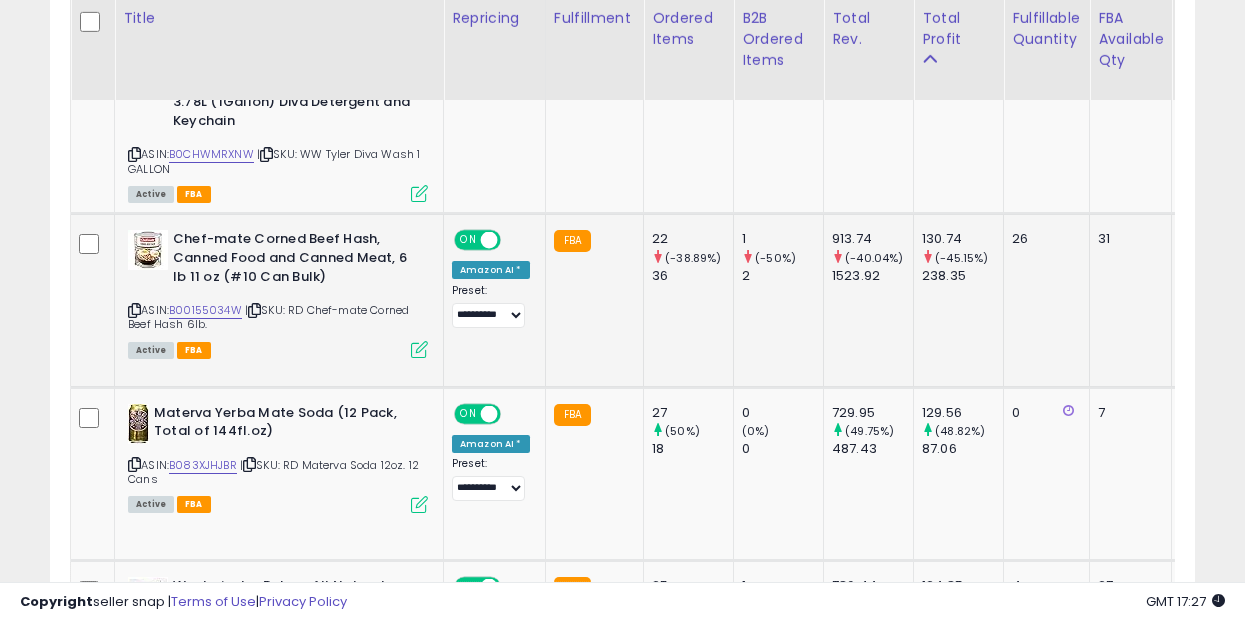 click at bounding box center (419, 349) 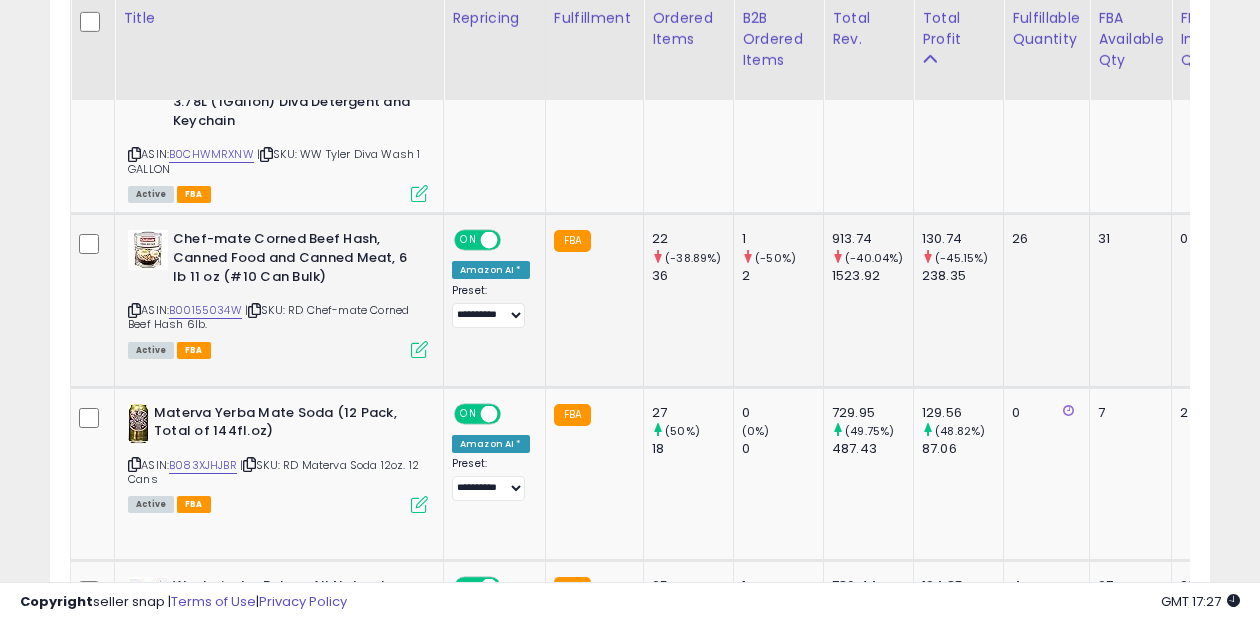 scroll, scrollTop: 999590, scrollLeft: 999329, axis: both 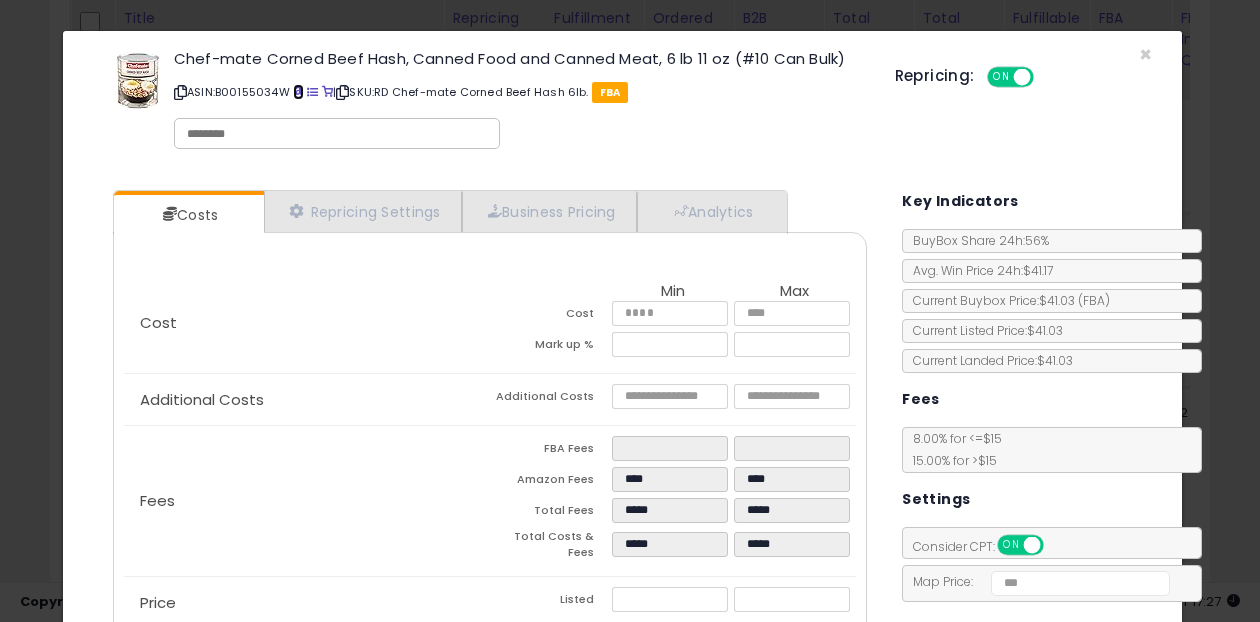 click at bounding box center (298, 92) 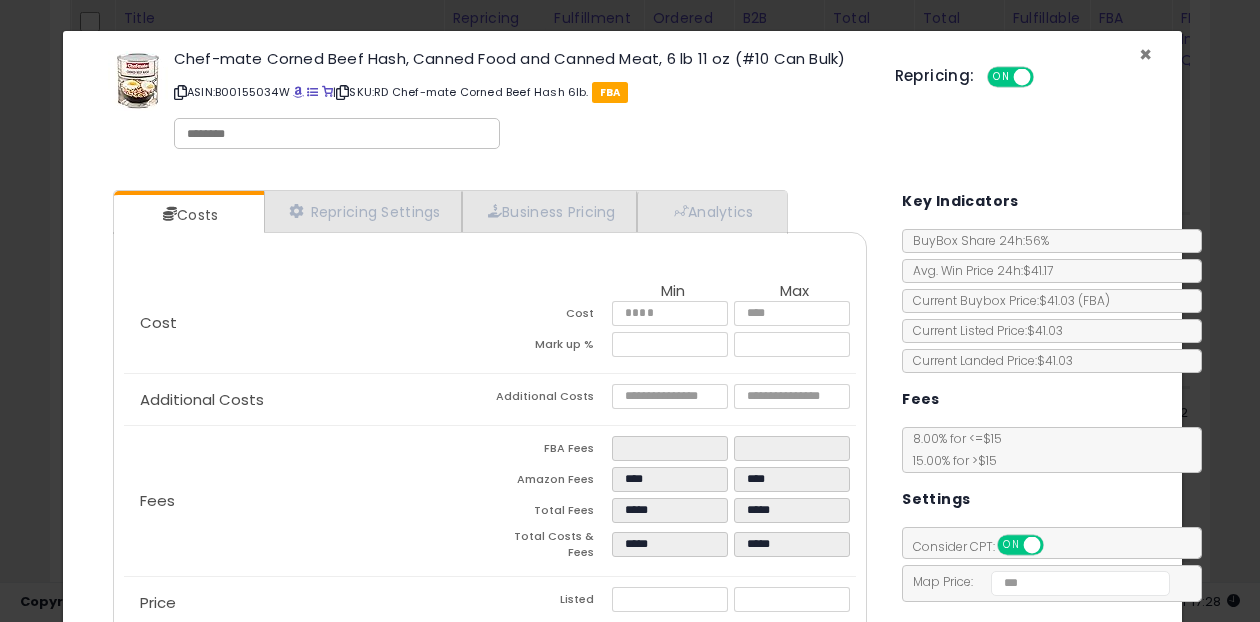 click on "×" at bounding box center [1145, 54] 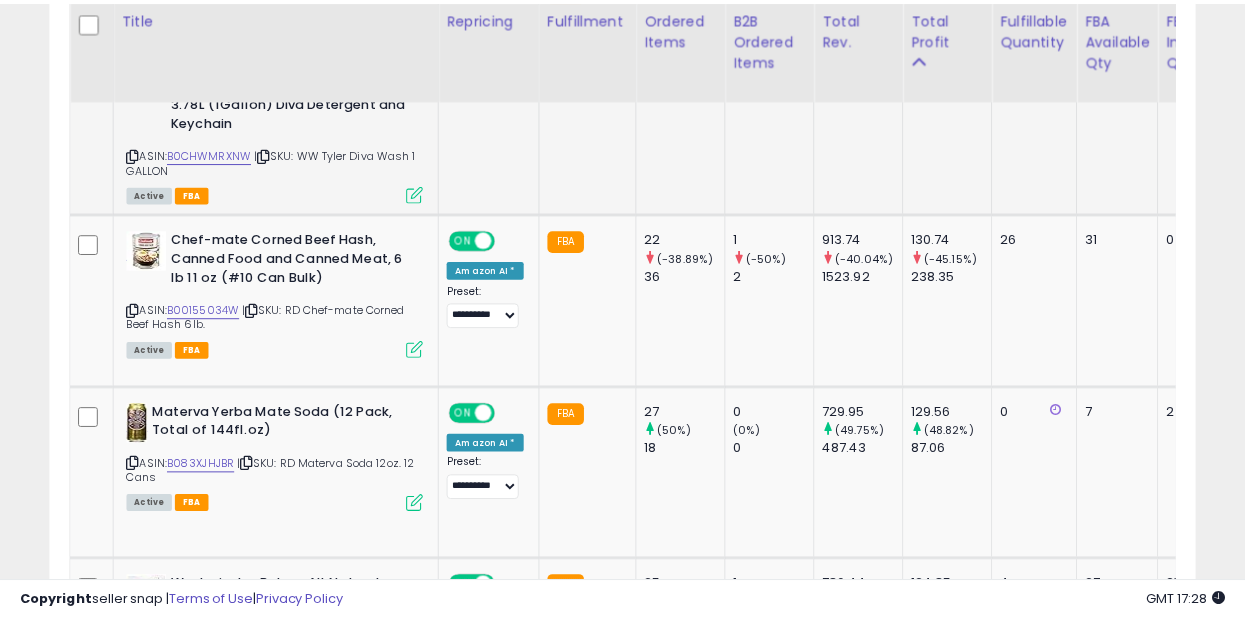 scroll, scrollTop: 410, scrollLeft: 662, axis: both 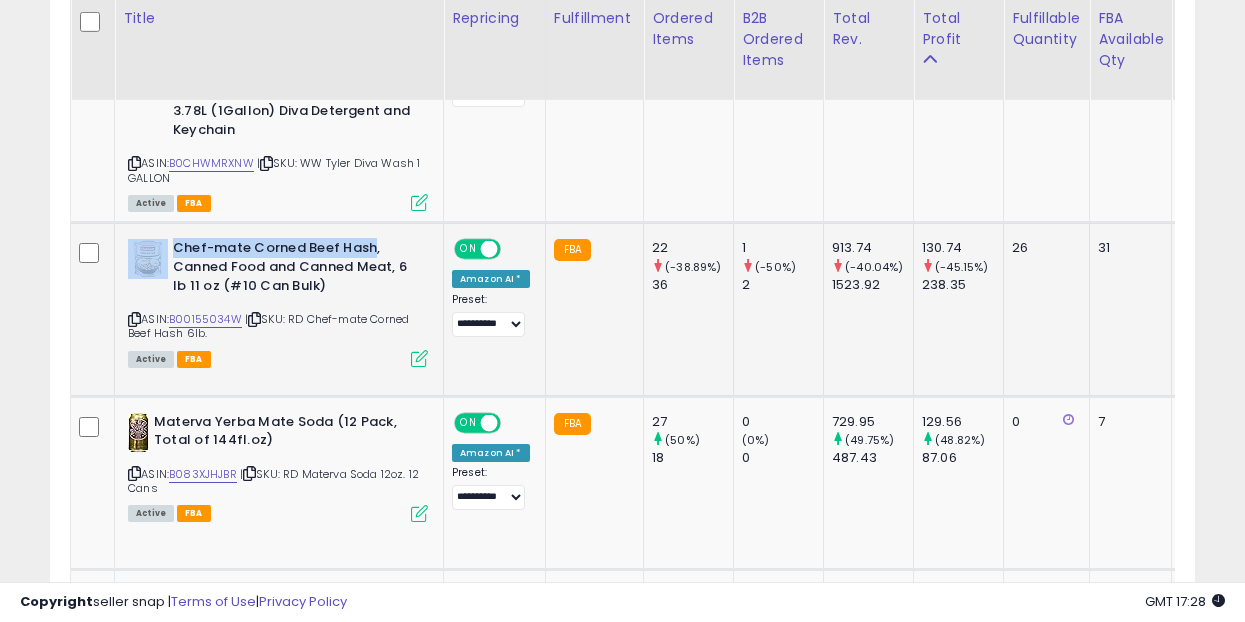 drag, startPoint x: 374, startPoint y: 229, endPoint x: 171, endPoint y: 228, distance: 203.00246 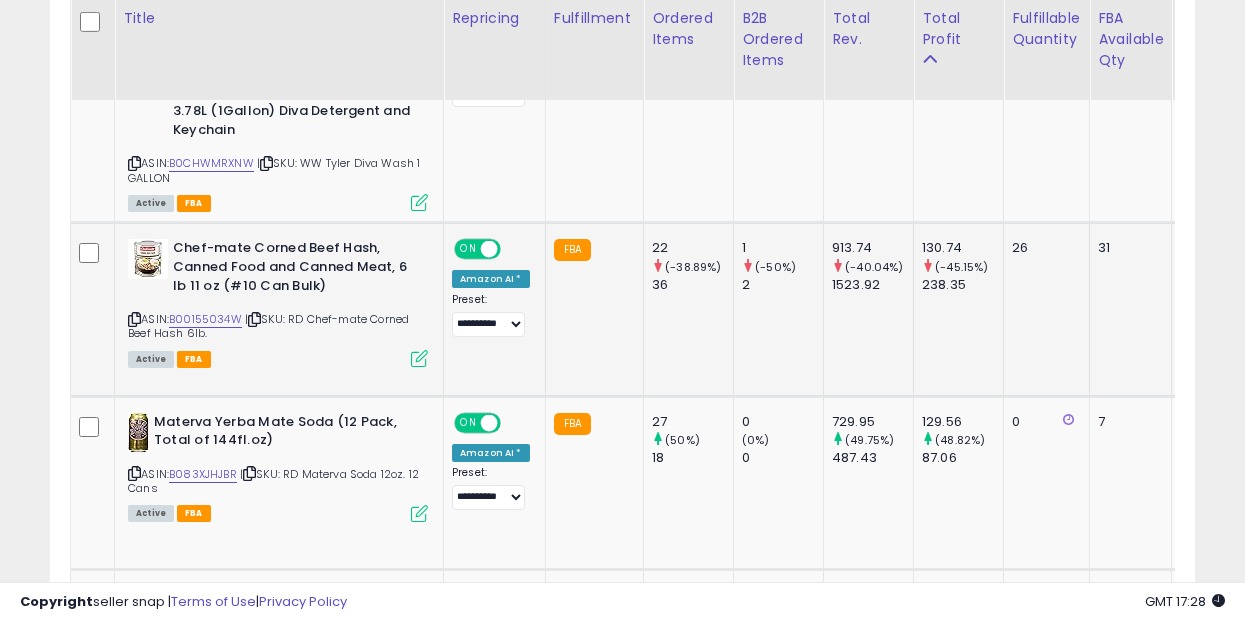 click at bounding box center [419, 358] 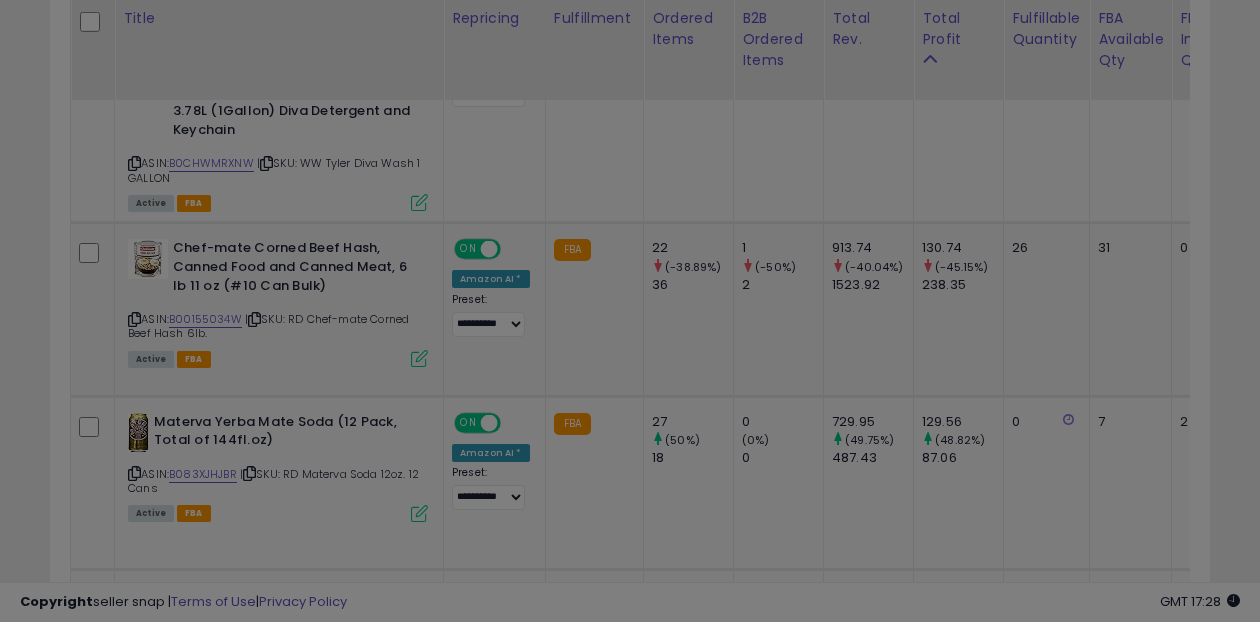 scroll, scrollTop: 999590, scrollLeft: 999329, axis: both 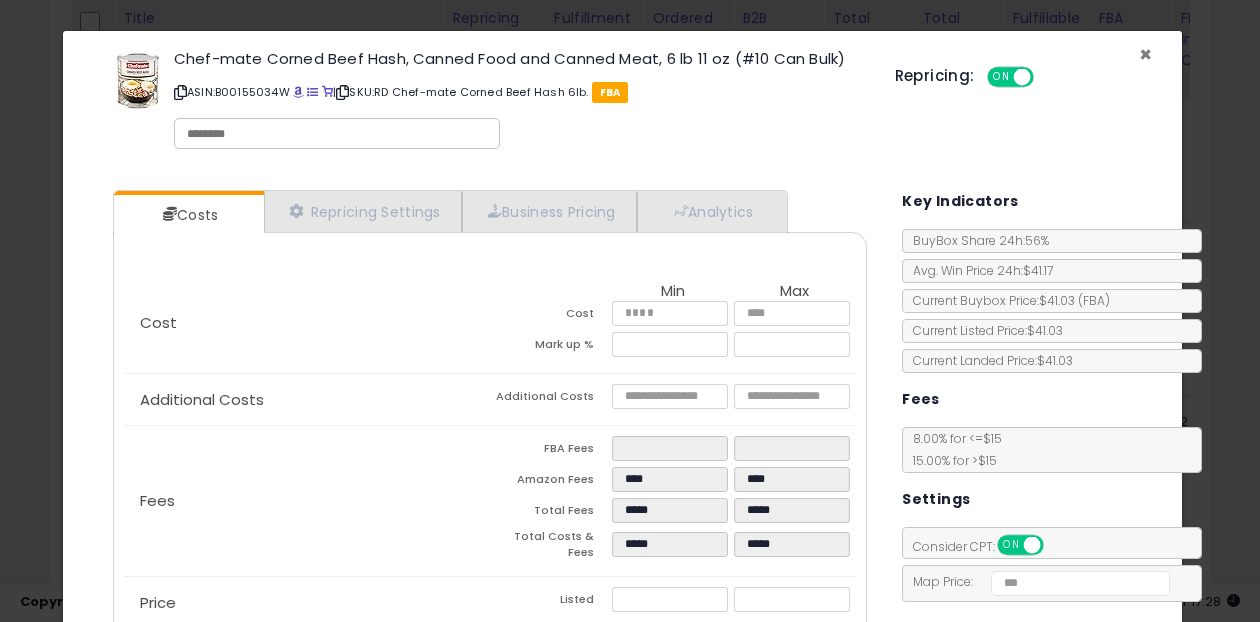 click on "×" at bounding box center [1145, 54] 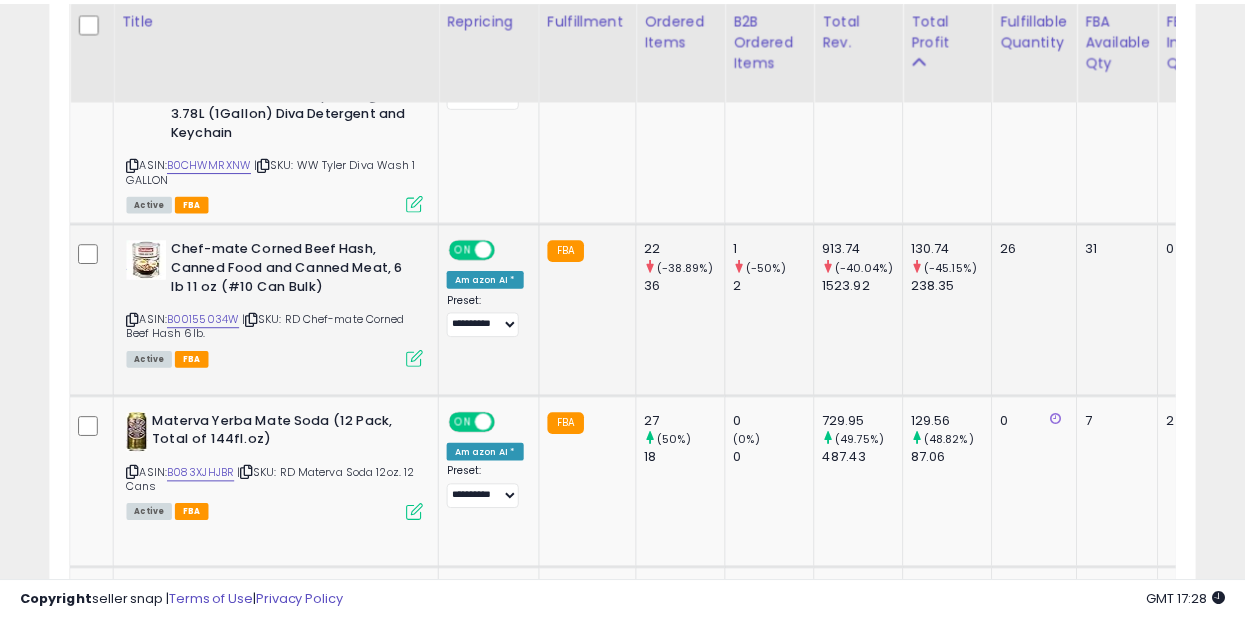 scroll, scrollTop: 410, scrollLeft: 662, axis: both 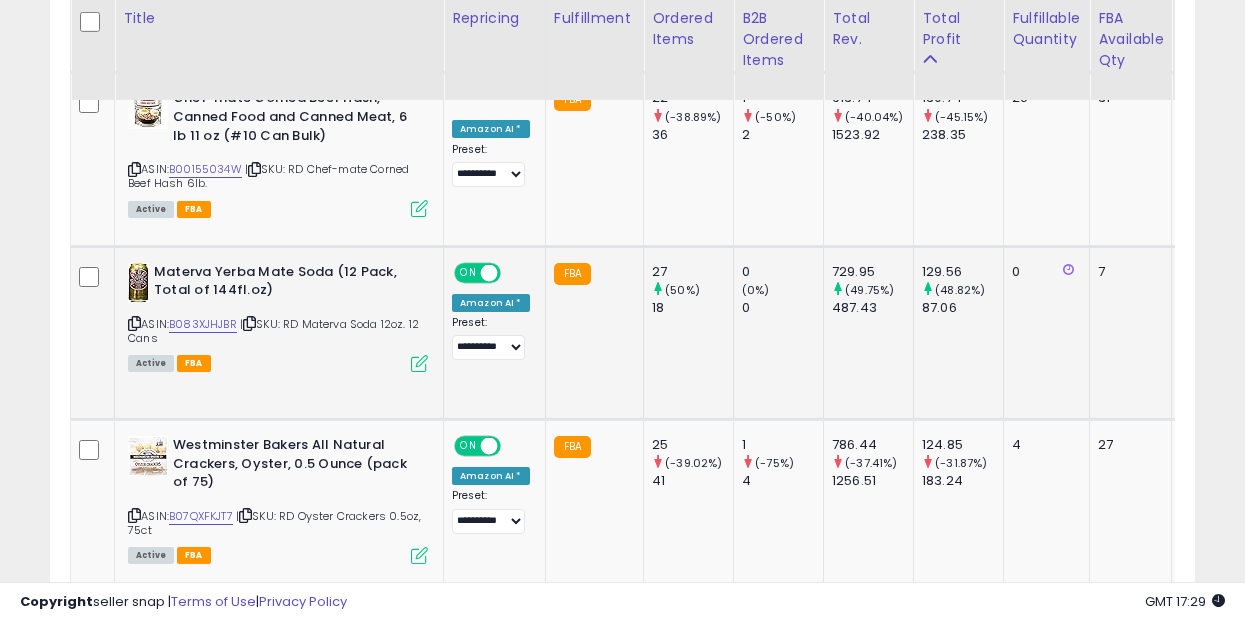 click on "Materva Yerba Mate Soda (12 Pack, Total of 144fl.oz)" at bounding box center [275, 284] 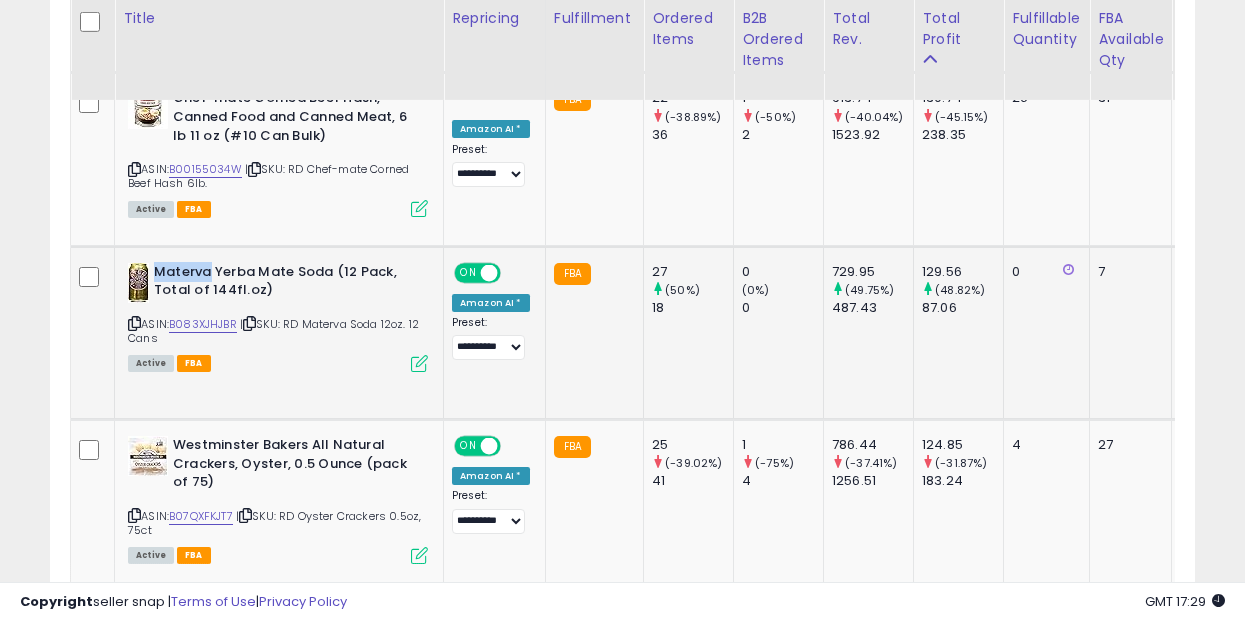 click on "Materva Yerba Mate Soda (12 Pack, Total of 144fl.oz)" at bounding box center [275, 284] 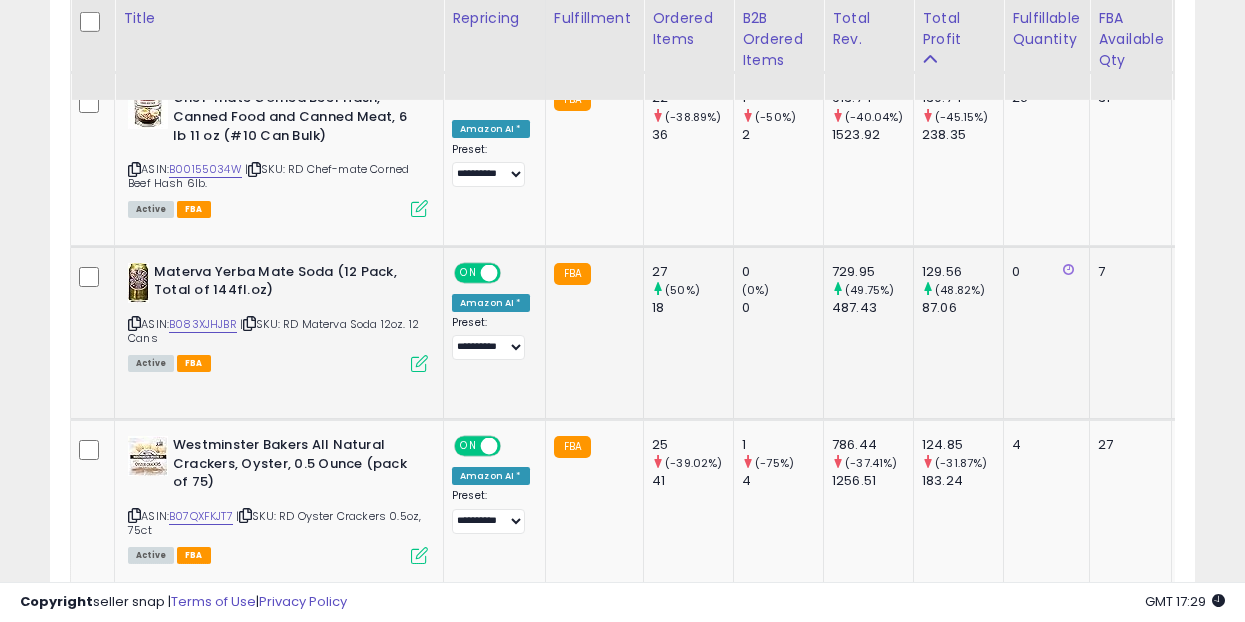 click at bounding box center [419, 363] 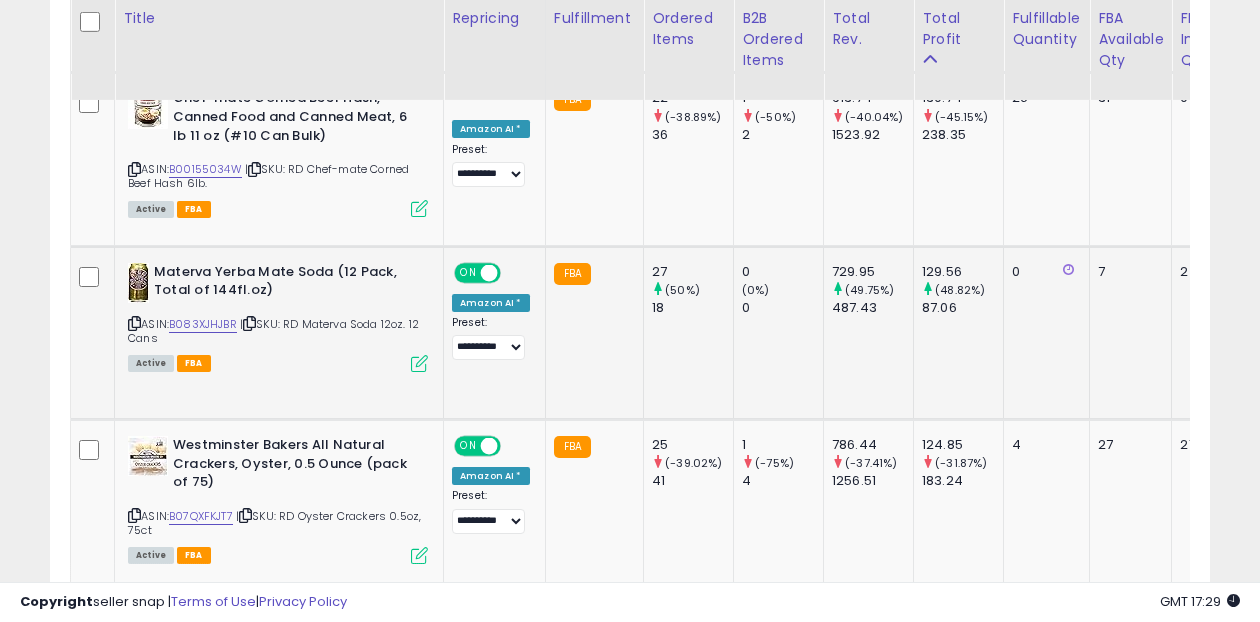 scroll, scrollTop: 999590, scrollLeft: 999329, axis: both 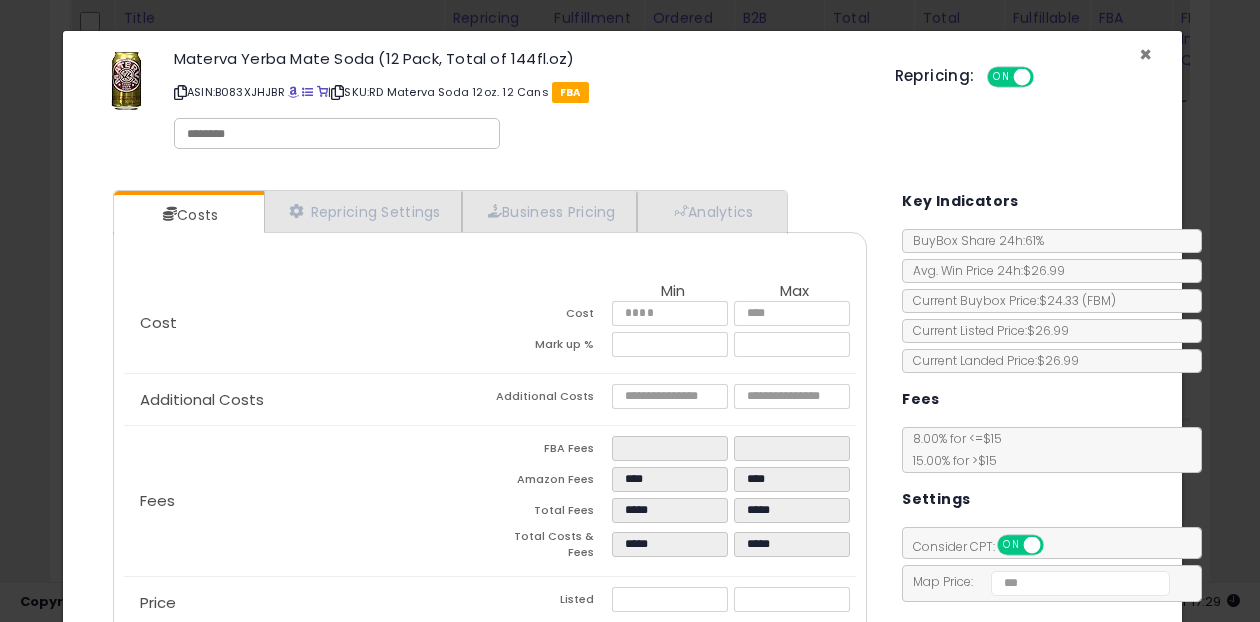 click on "×" at bounding box center (1145, 54) 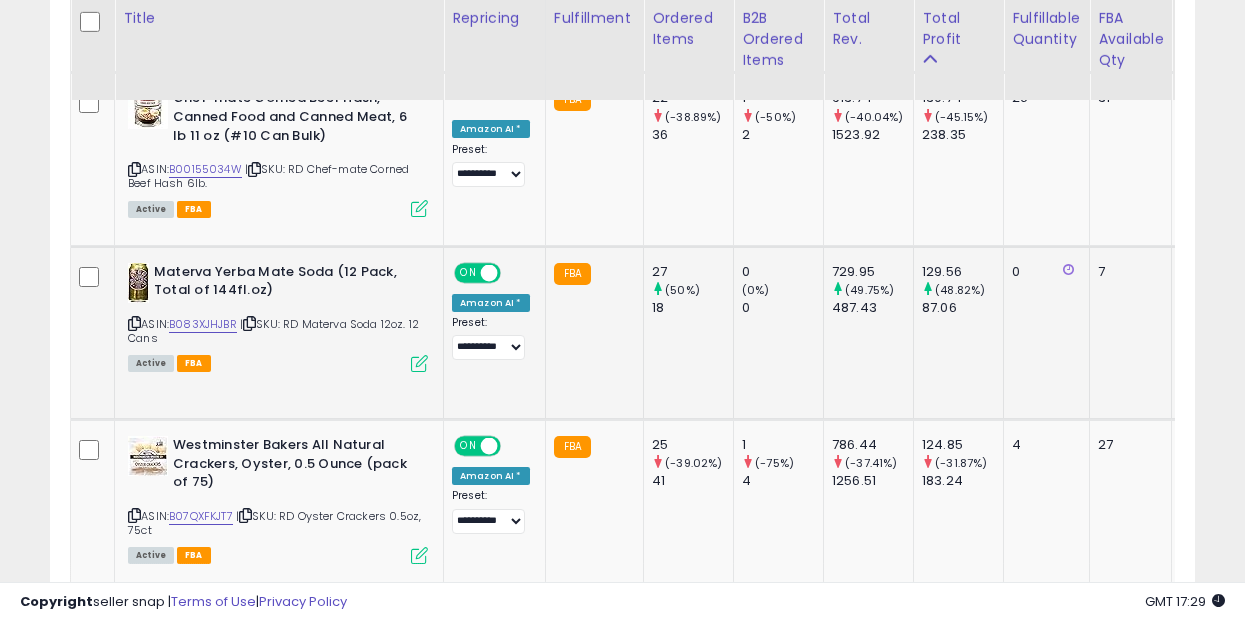 scroll, scrollTop: 410, scrollLeft: 662, axis: both 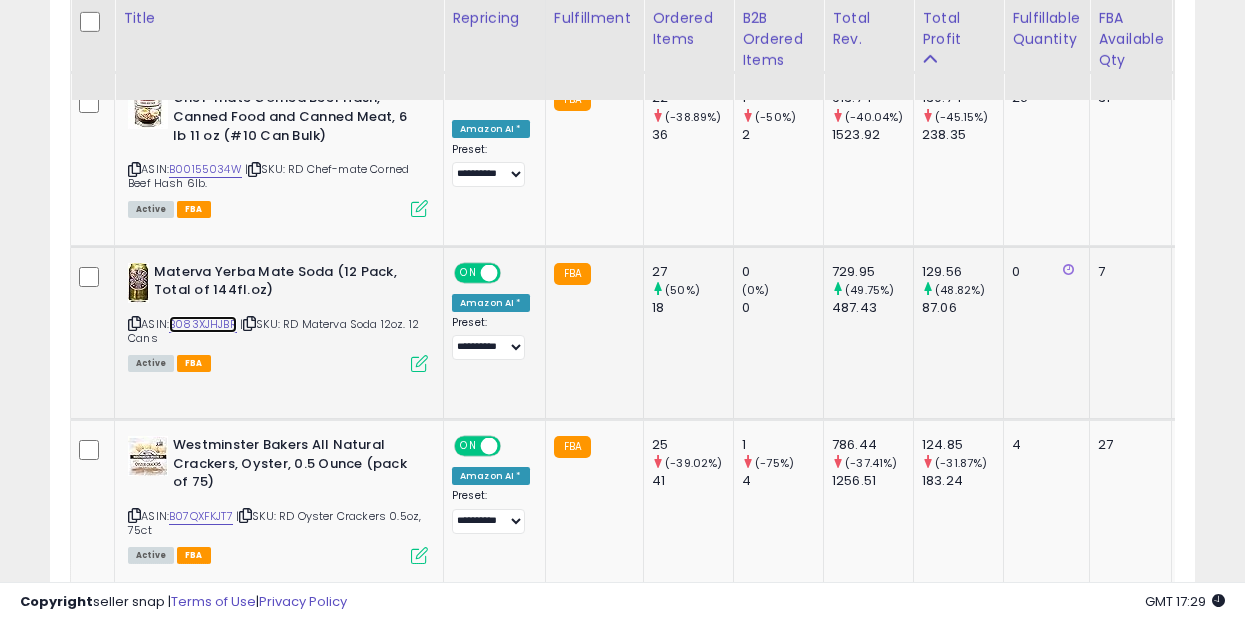 click on "B083XJHJBR" at bounding box center (203, 324) 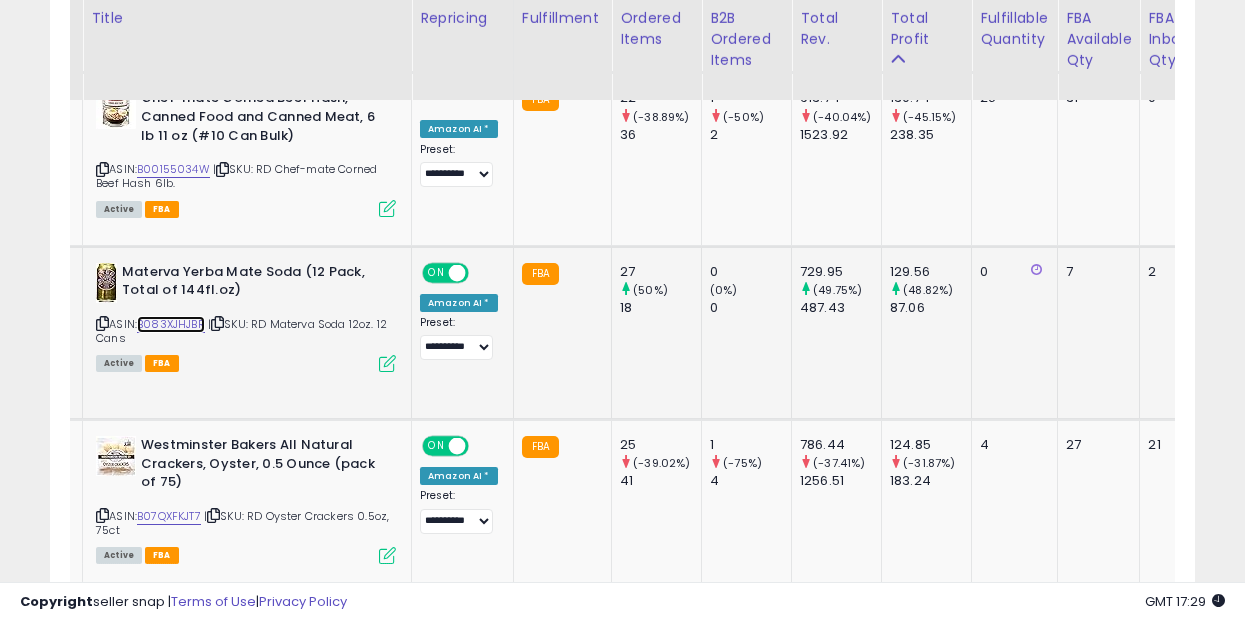 scroll, scrollTop: 0, scrollLeft: 41, axis: horizontal 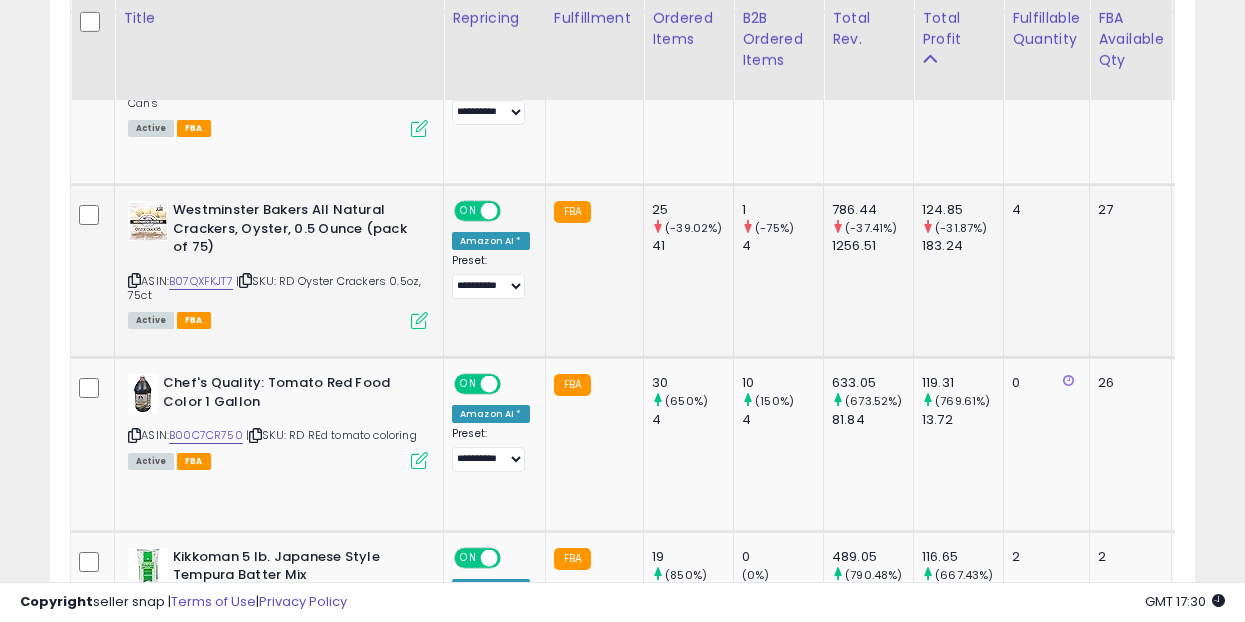 click on "Westminster Bakers All Natural Crackers, Oyster, 0.5 Ounce (pack of 75)" at bounding box center [294, 231] 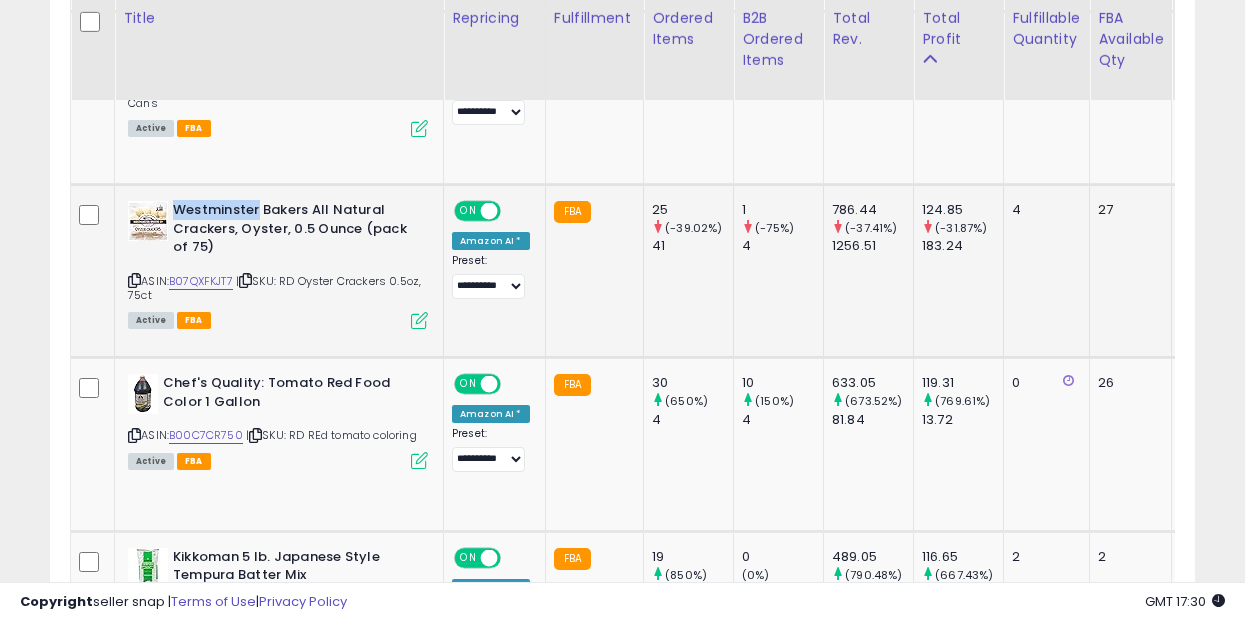 click on "Westminster Bakers All Natural Crackers, Oyster, 0.5 Ounce (pack of 75)" at bounding box center (294, 231) 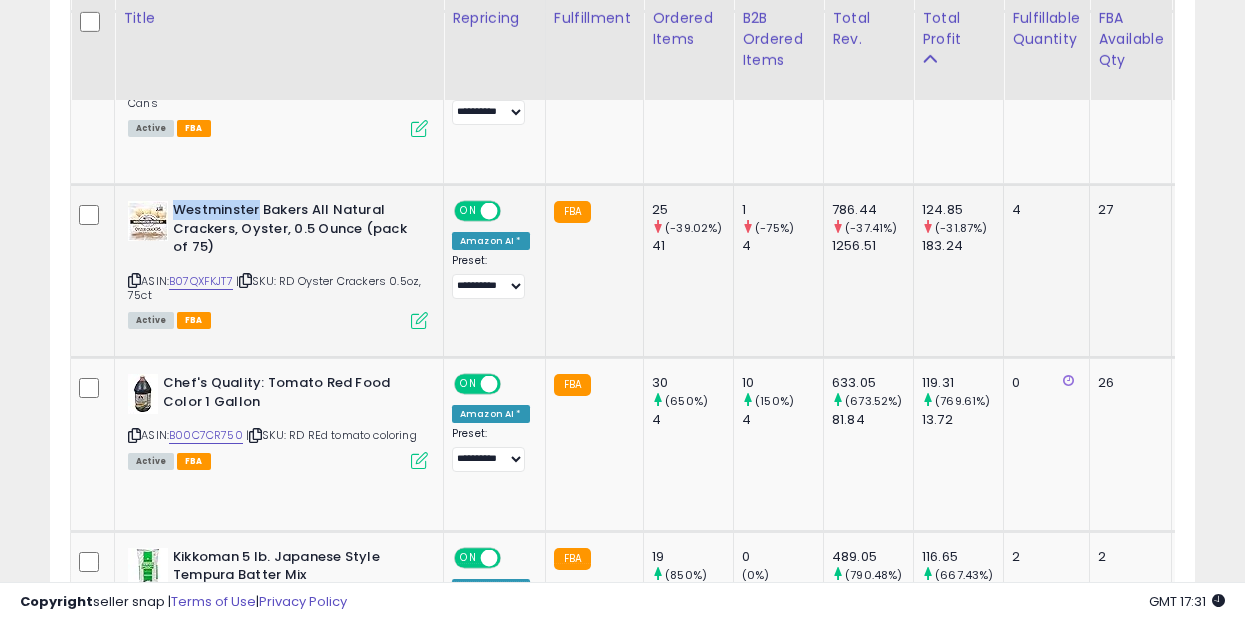 scroll, scrollTop: 0, scrollLeft: 22, axis: horizontal 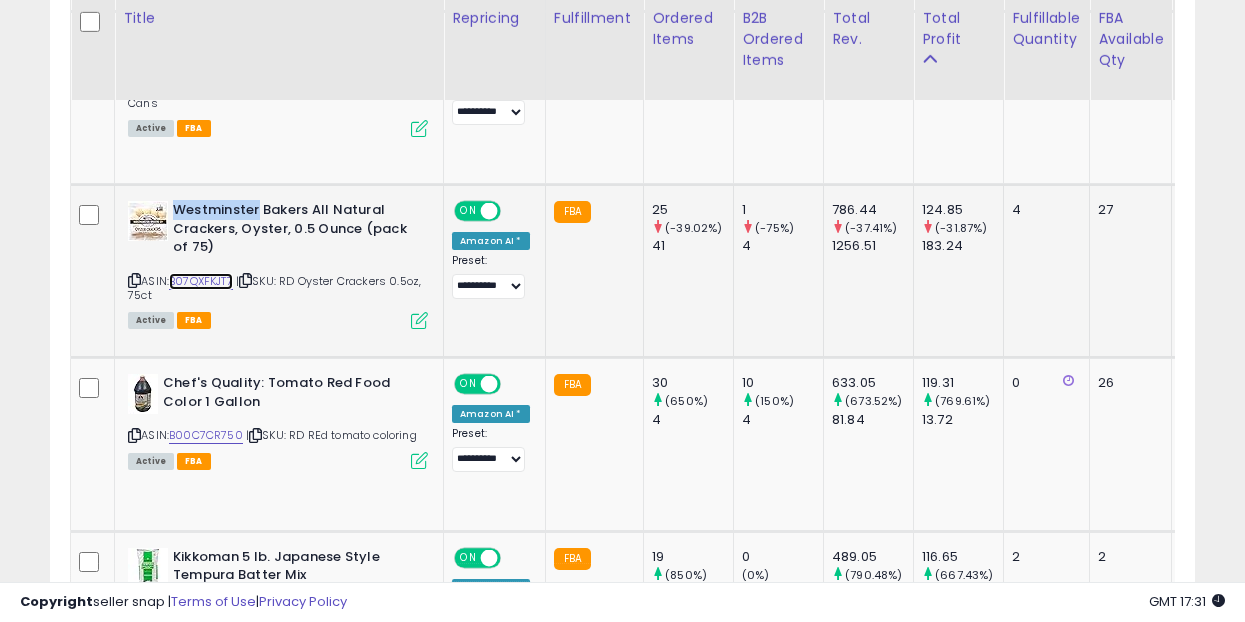 click on "B07QXFKJT7" at bounding box center [201, 281] 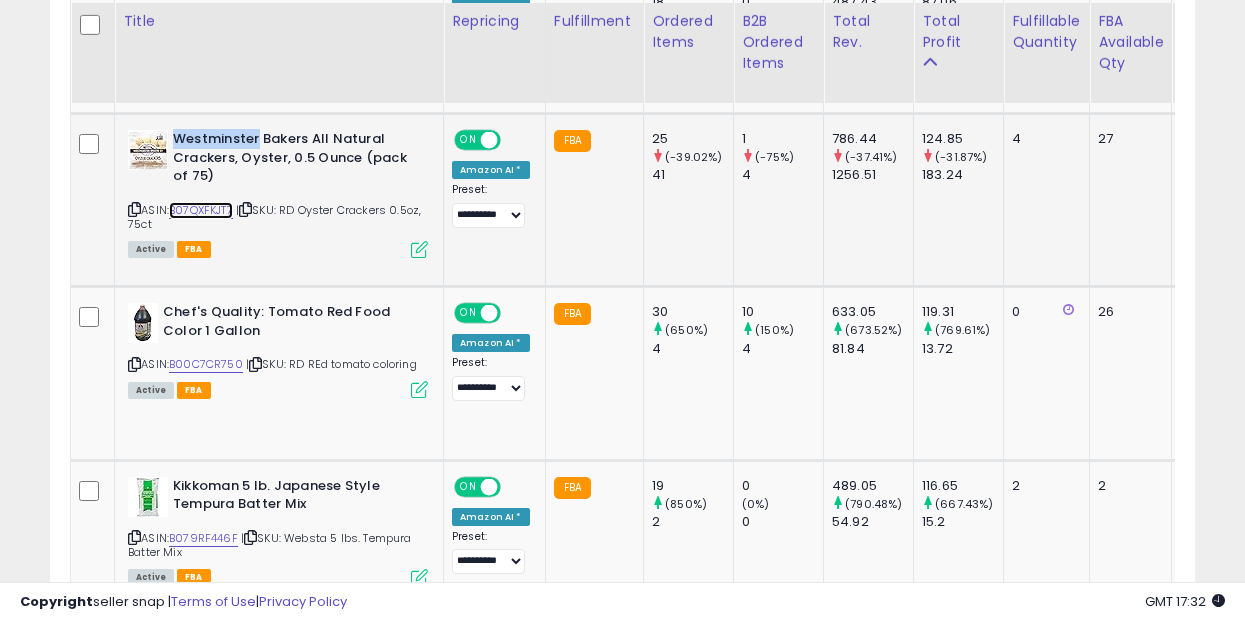 scroll, scrollTop: 1737, scrollLeft: 0, axis: vertical 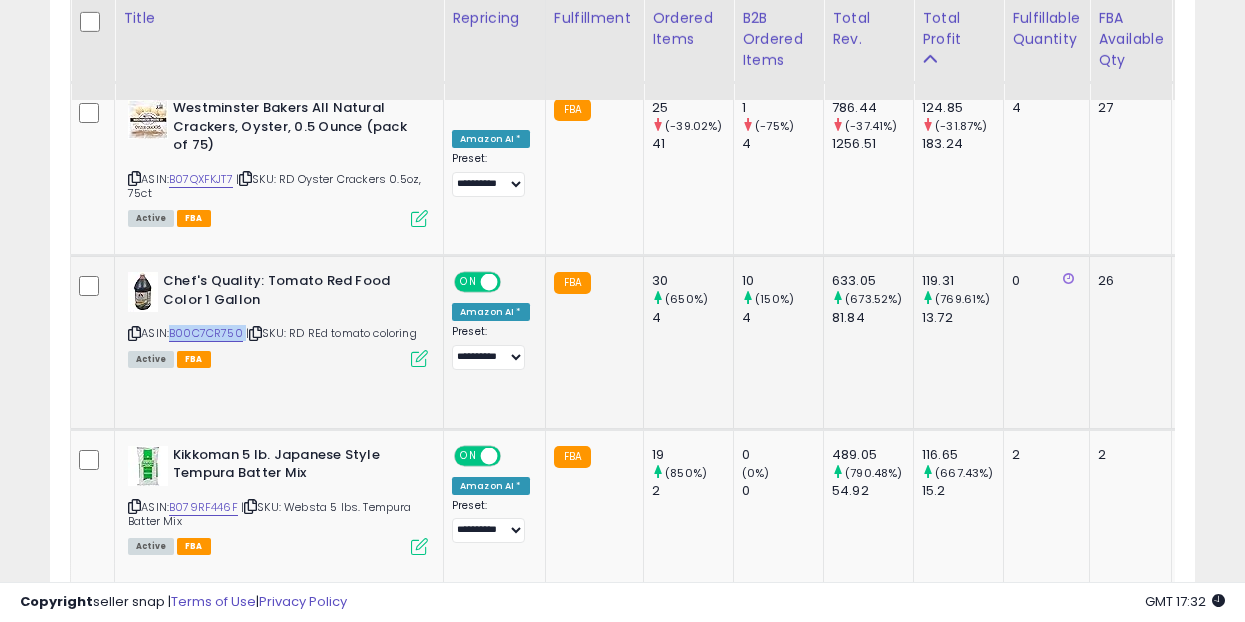 drag, startPoint x: 246, startPoint y: 315, endPoint x: 173, endPoint y: 315, distance: 73 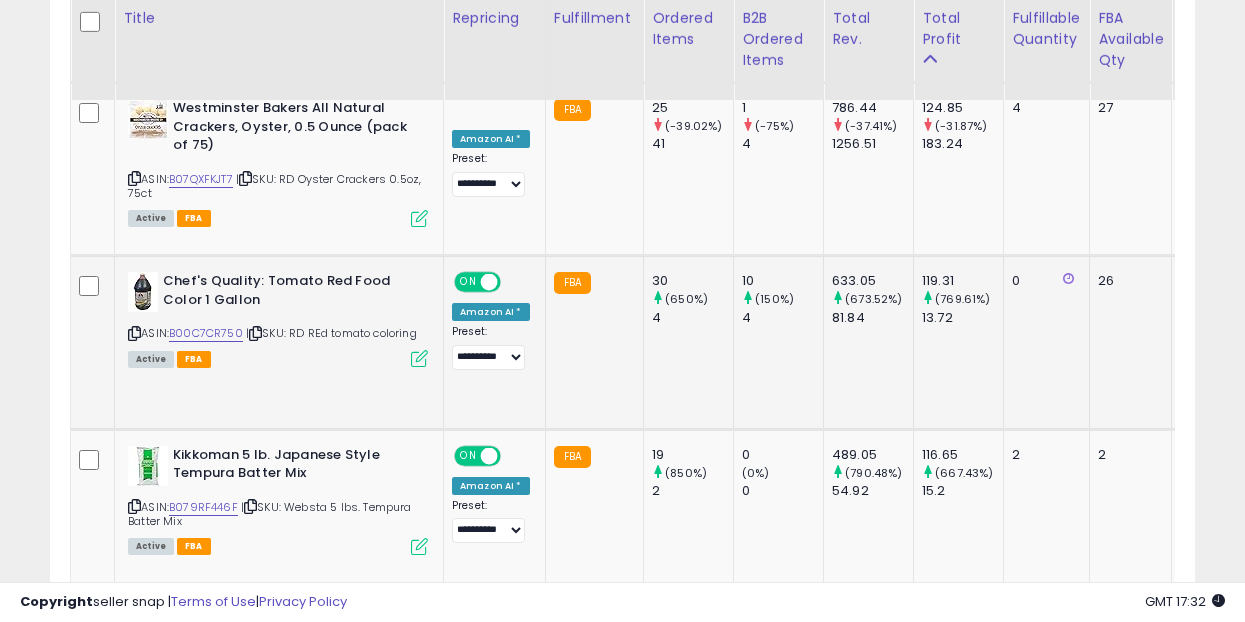 click on "Active FBA" at bounding box center [278, 358] 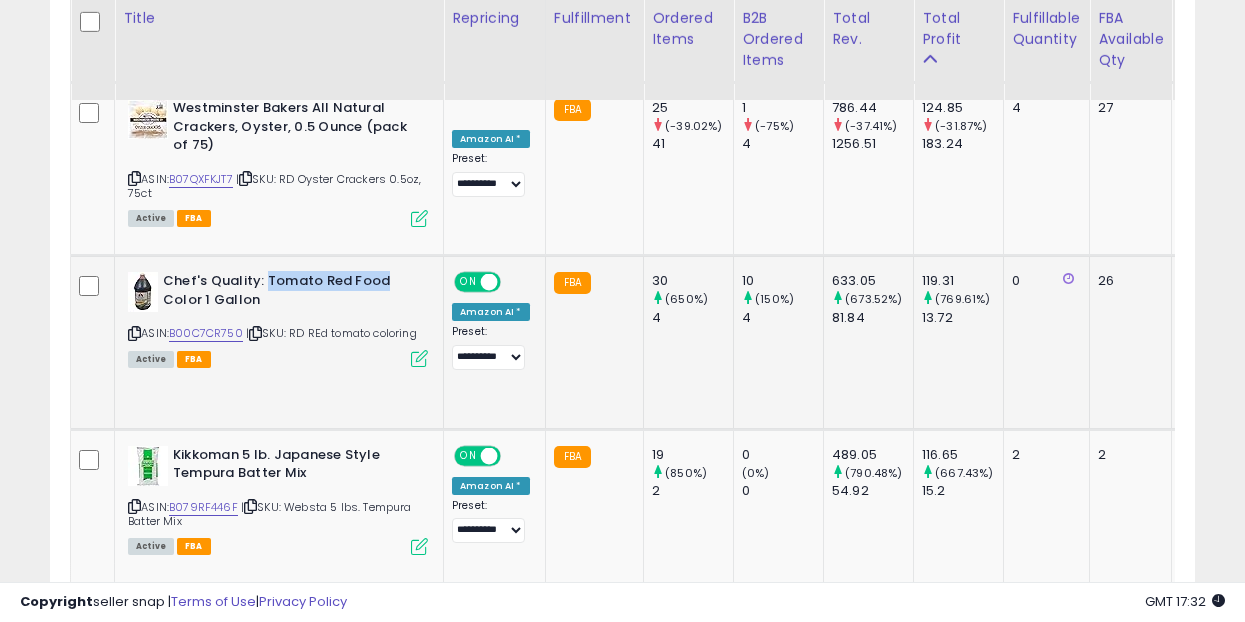 drag, startPoint x: 385, startPoint y: 264, endPoint x: 263, endPoint y: 262, distance: 122.016396 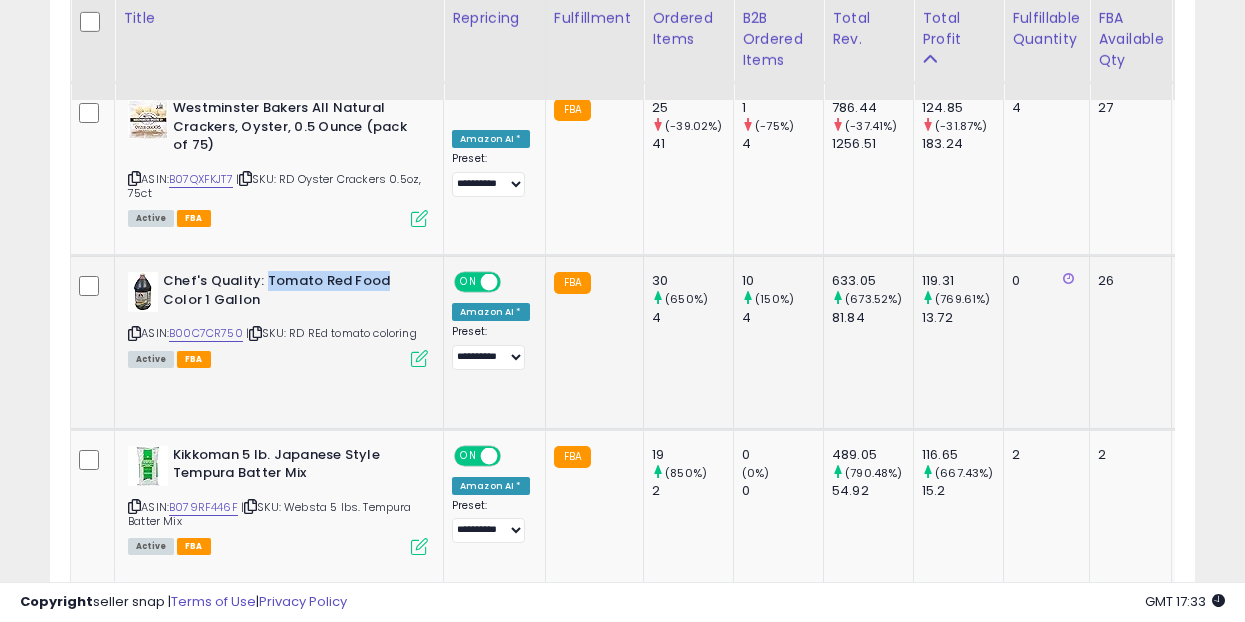 click at bounding box center (419, 358) 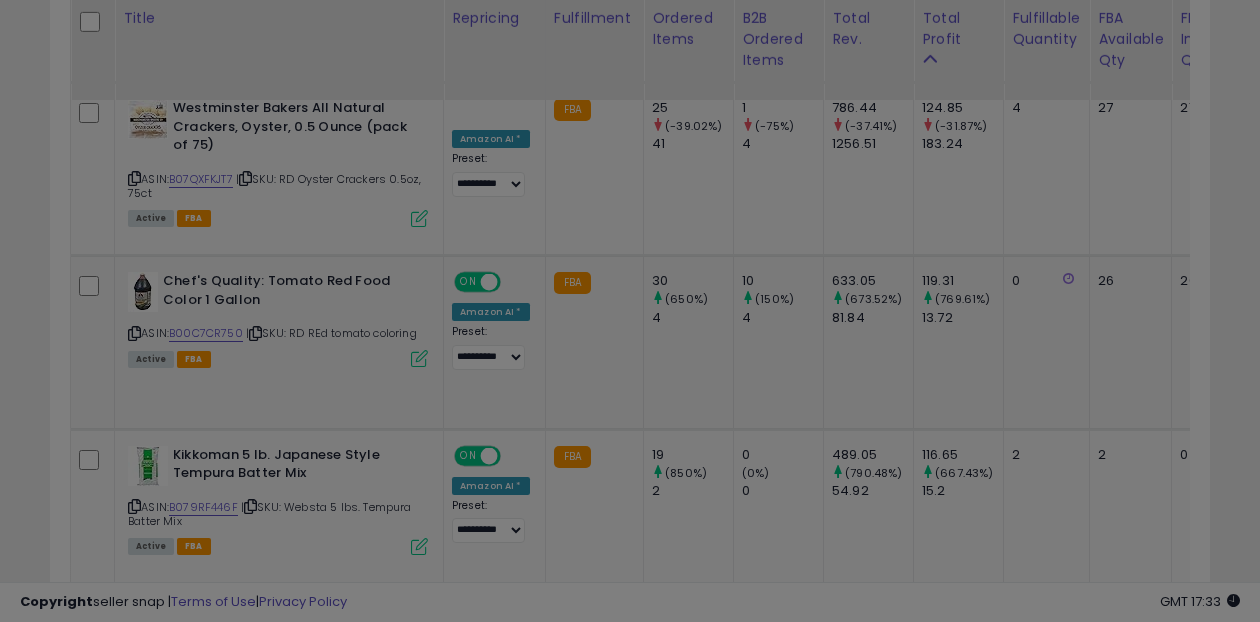 scroll, scrollTop: 999590, scrollLeft: 999329, axis: both 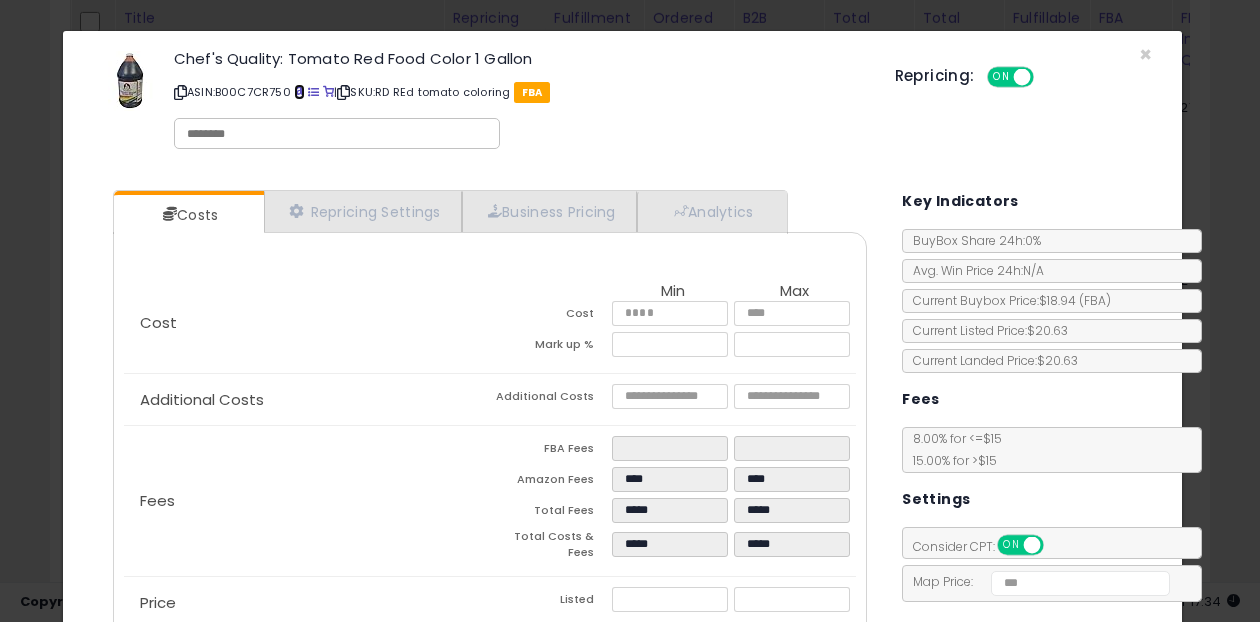 click at bounding box center [299, 92] 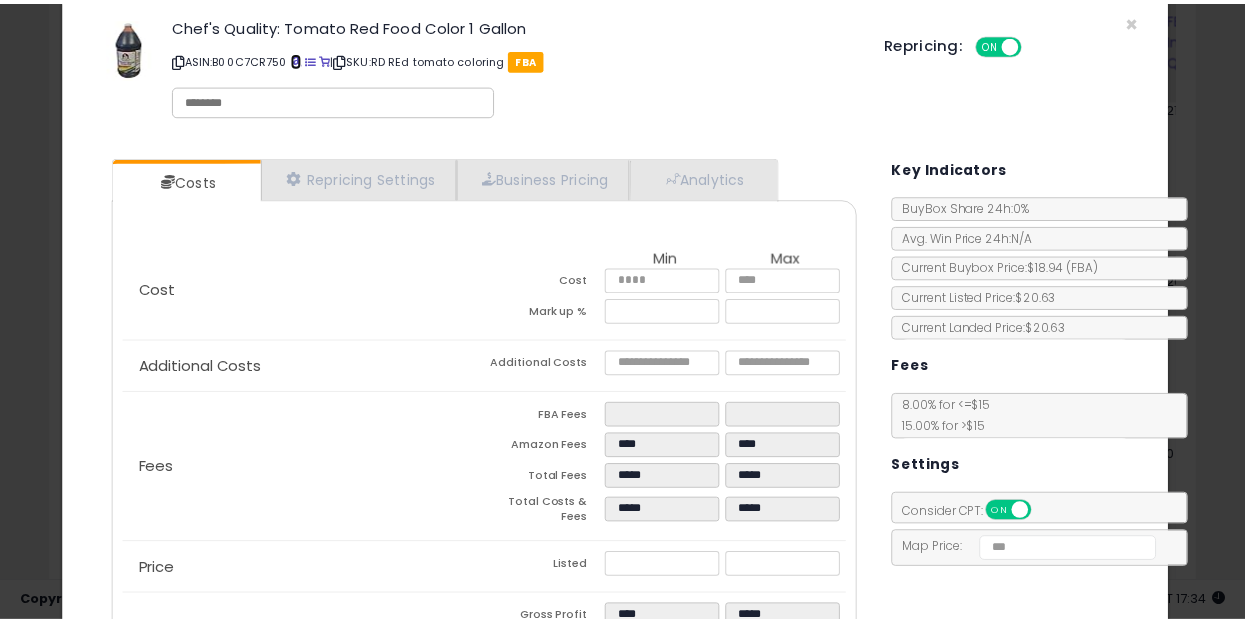 scroll, scrollTop: 0, scrollLeft: 0, axis: both 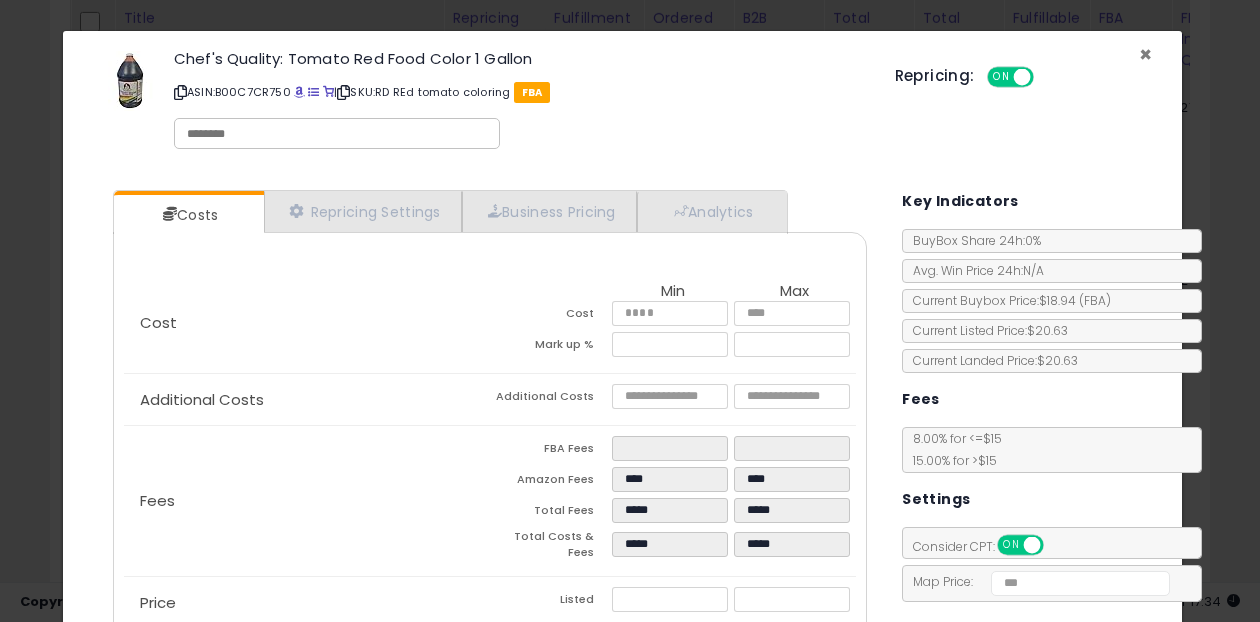 click on "×" at bounding box center [1145, 54] 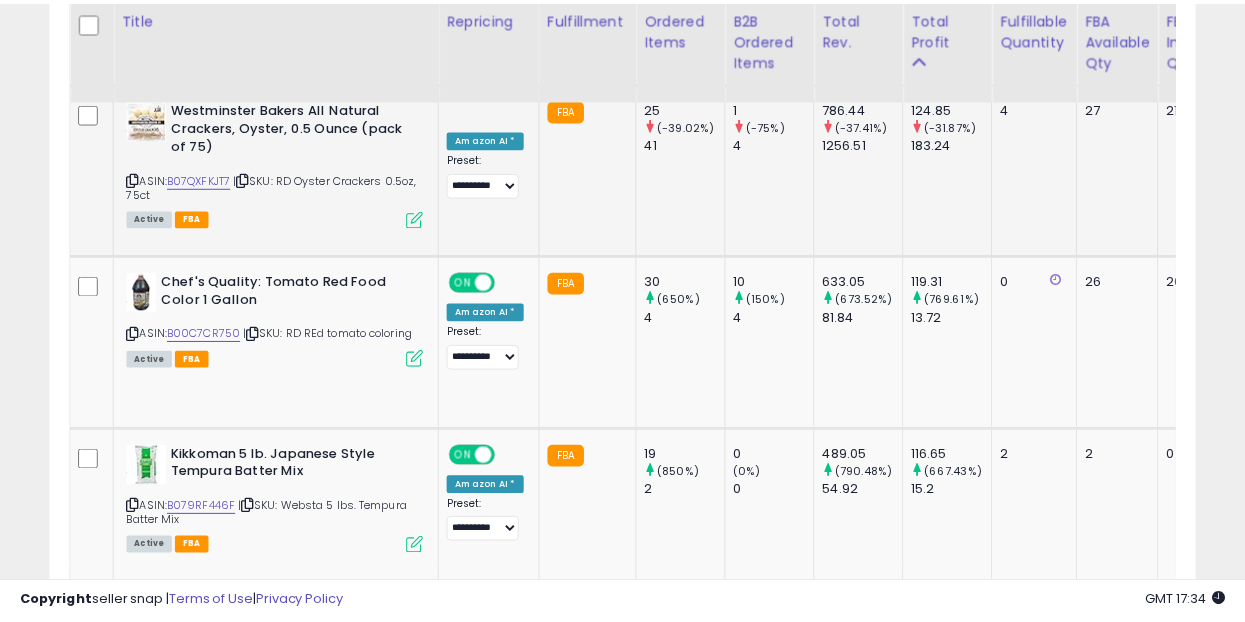 scroll, scrollTop: 410, scrollLeft: 662, axis: both 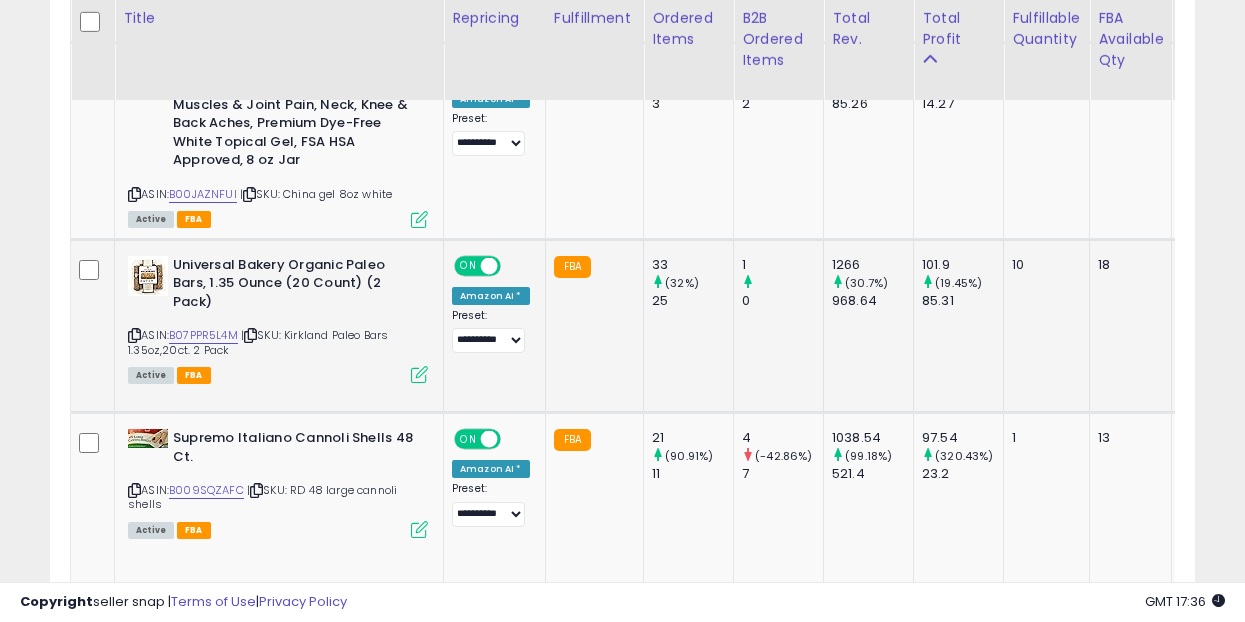 click at bounding box center [419, 374] 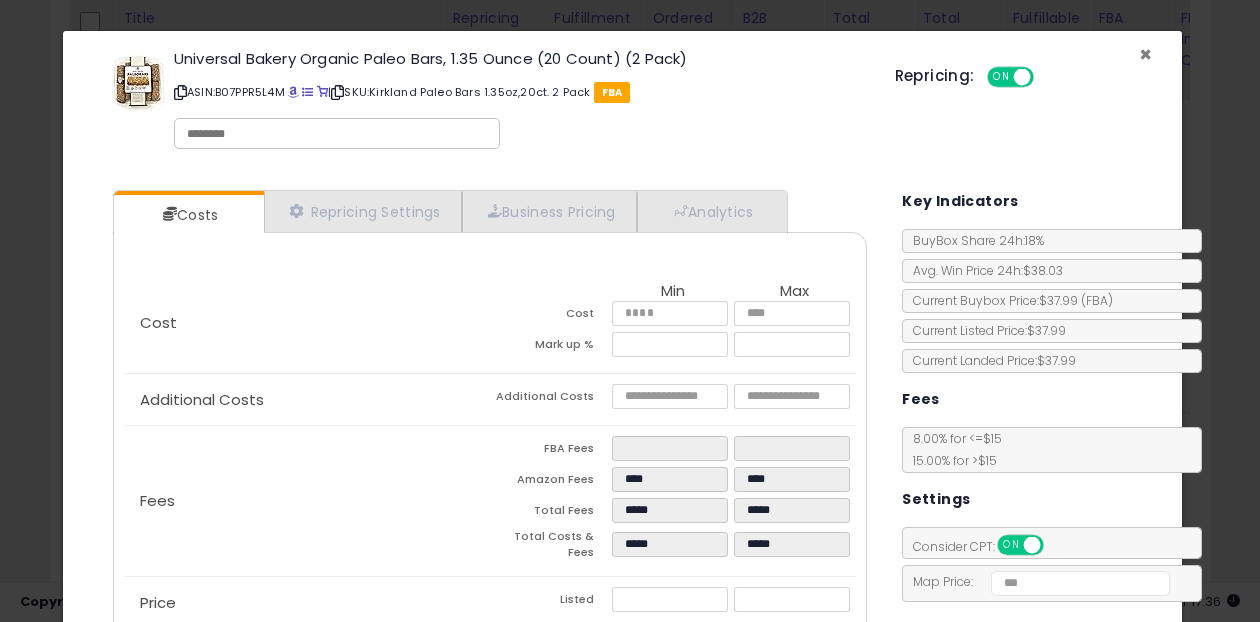 click on "×" at bounding box center (1145, 54) 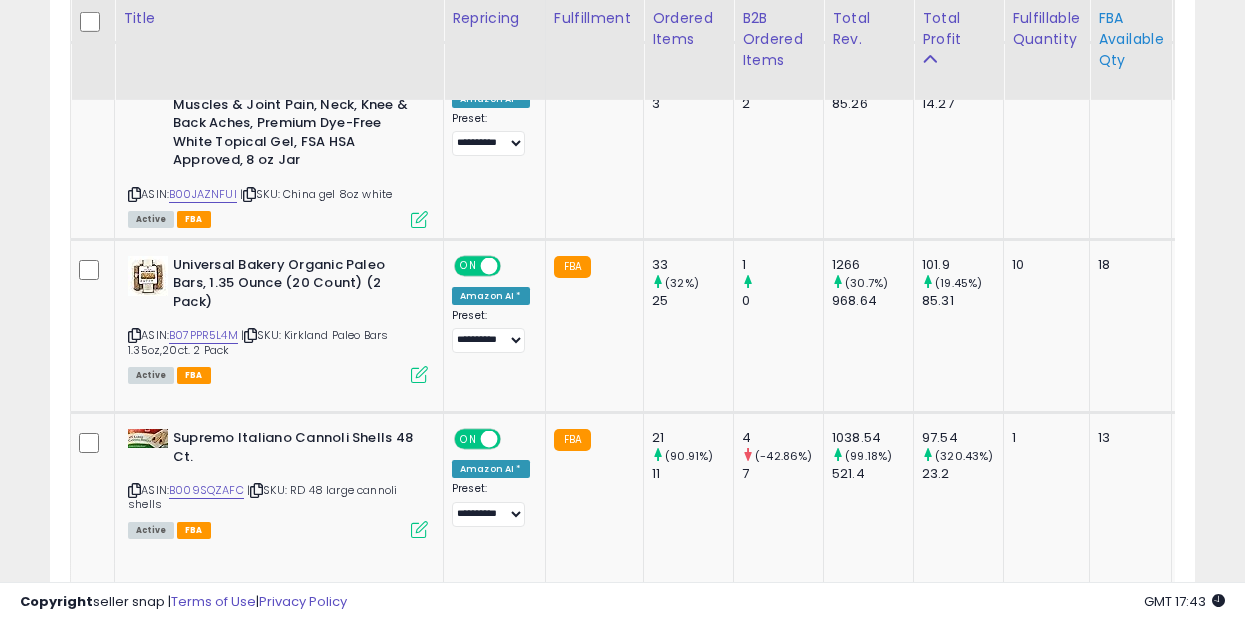 click on "FBA Available Qty" at bounding box center [1130, 39] 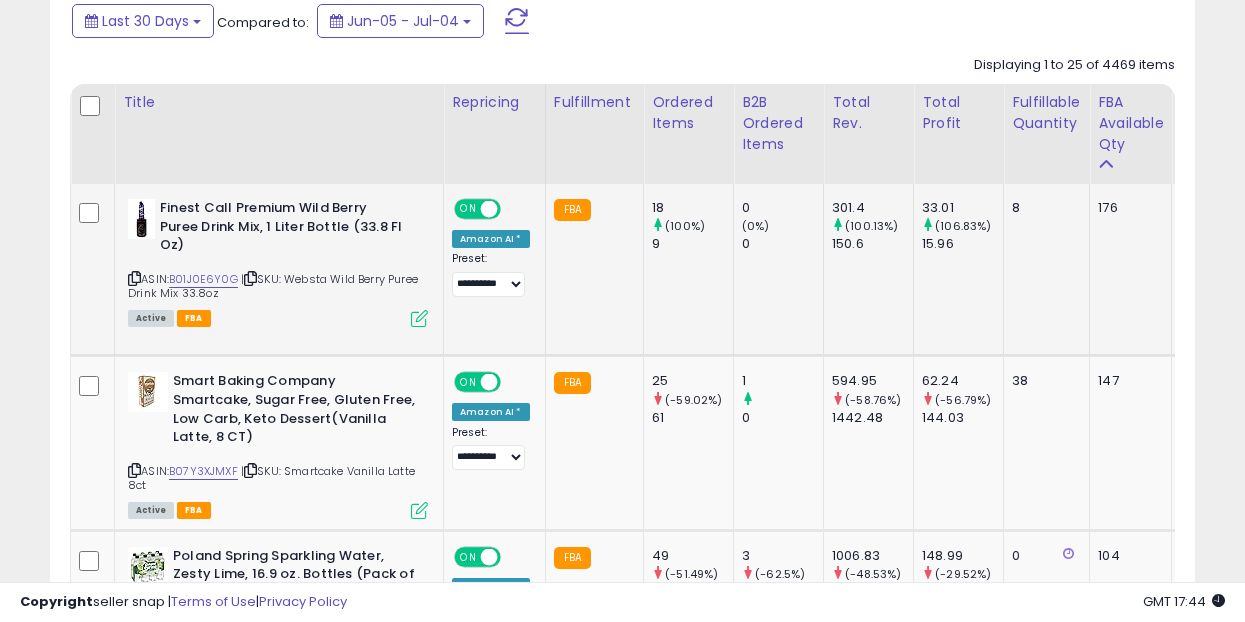 scroll, scrollTop: 886, scrollLeft: 0, axis: vertical 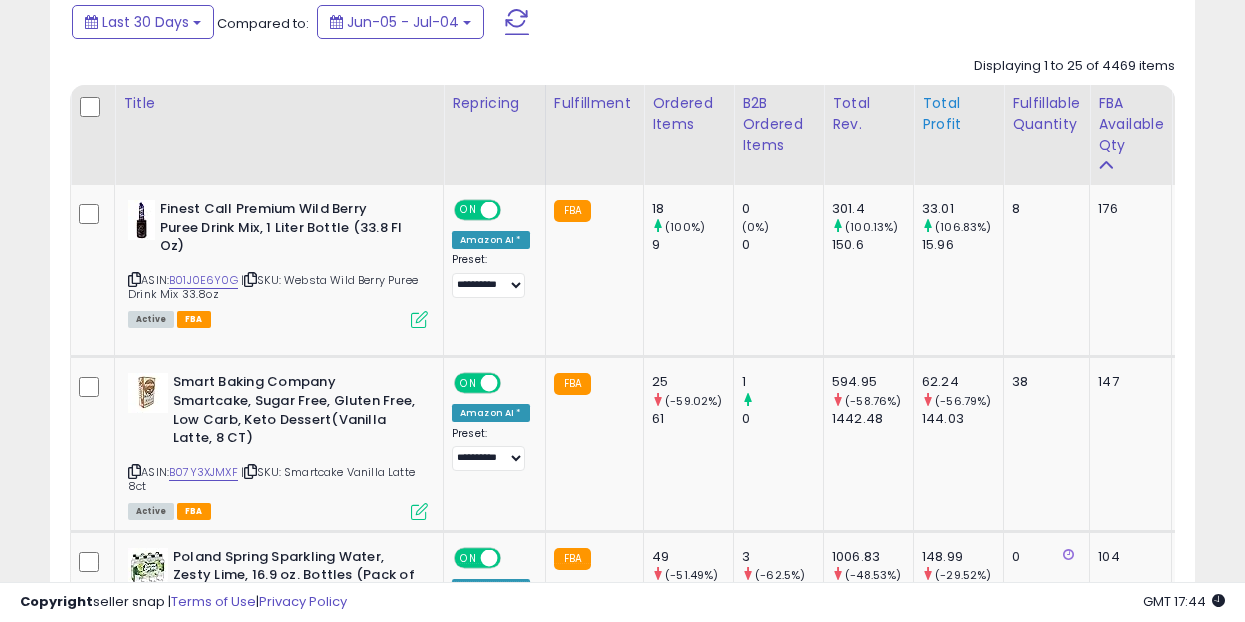 click on "Total Profit" at bounding box center [958, 114] 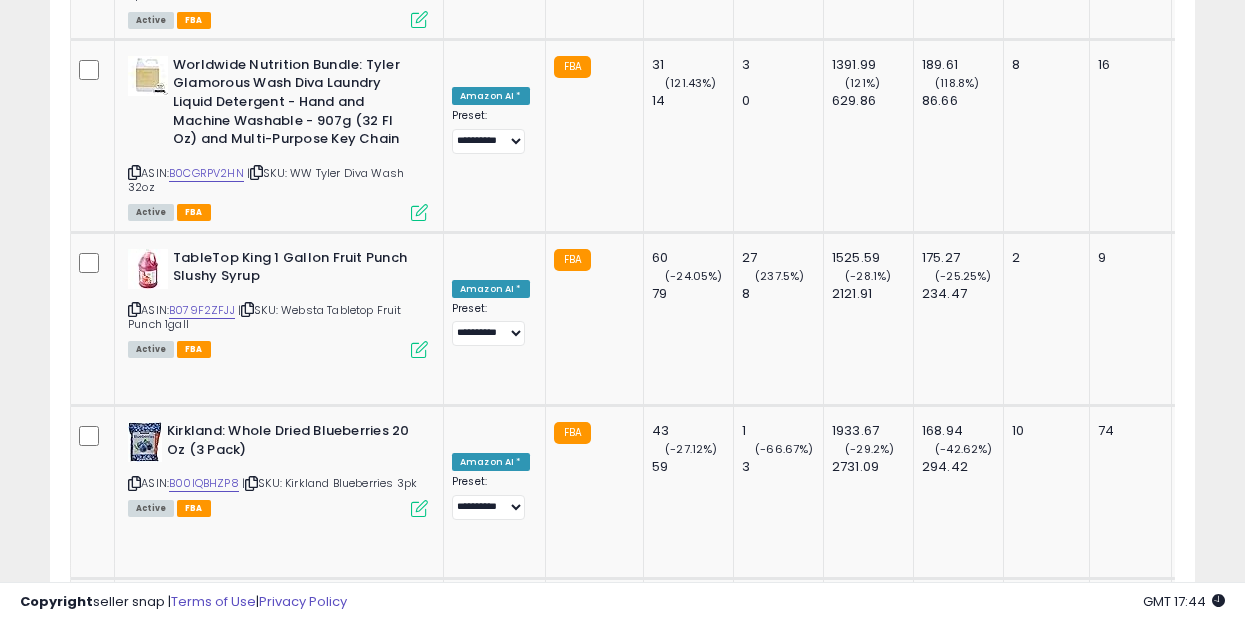 scroll, scrollTop: 5054, scrollLeft: 0, axis: vertical 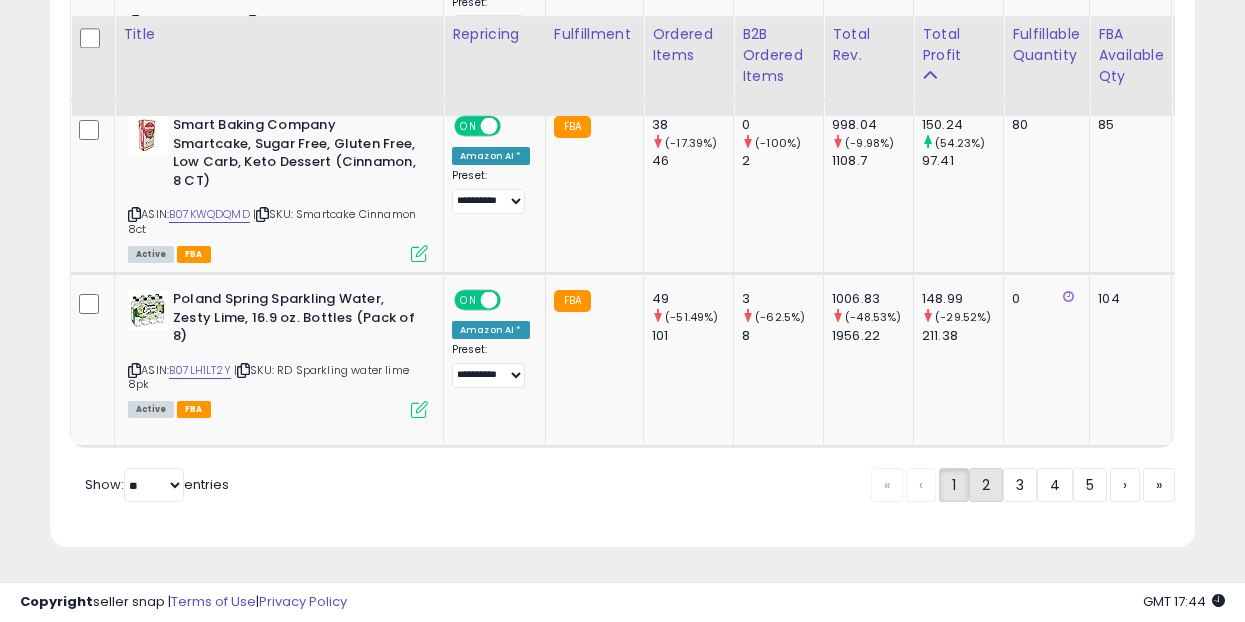 click on "2" 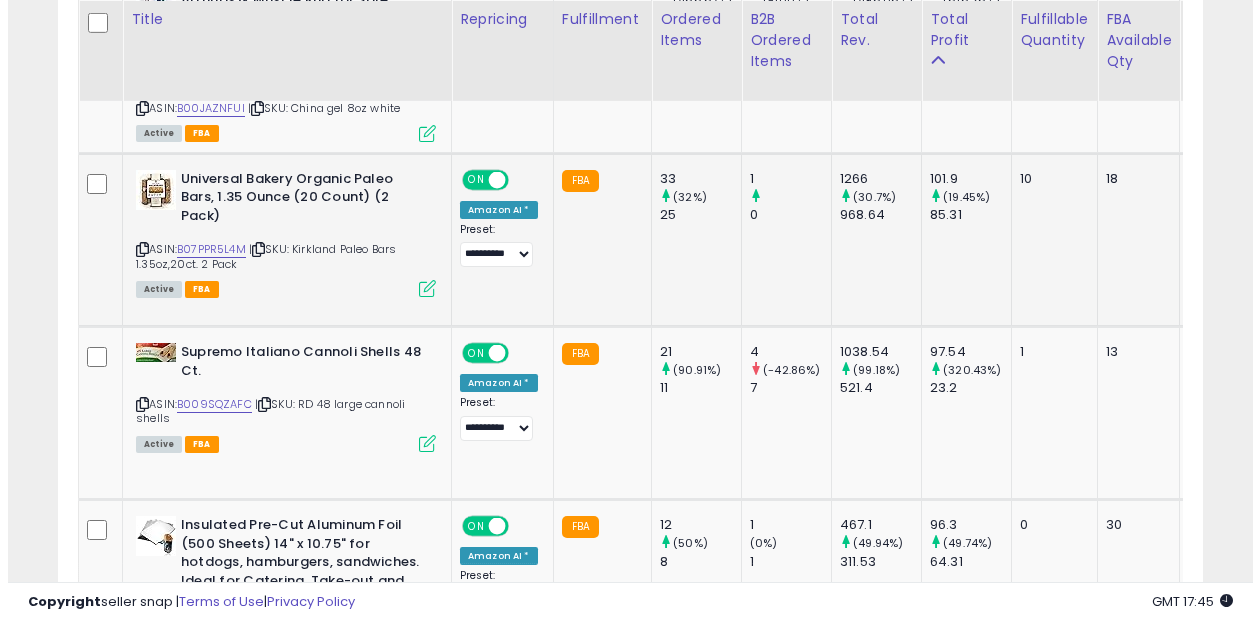 scroll, scrollTop: 2769, scrollLeft: 0, axis: vertical 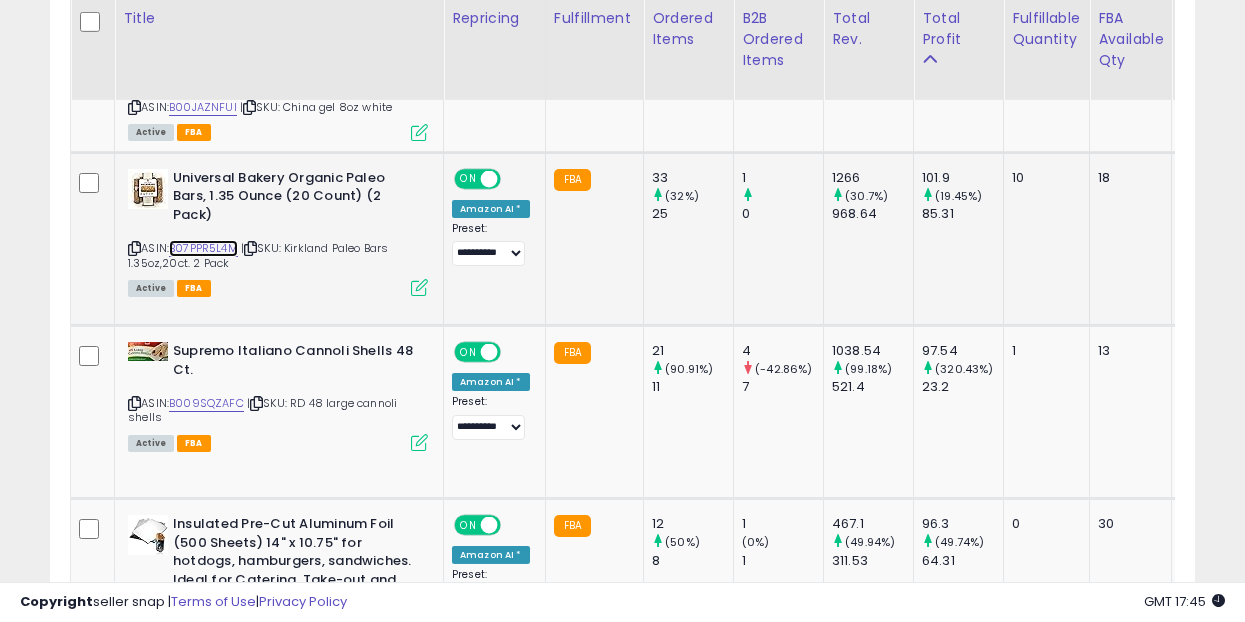 click on "B07PPR5L4M" at bounding box center (203, 248) 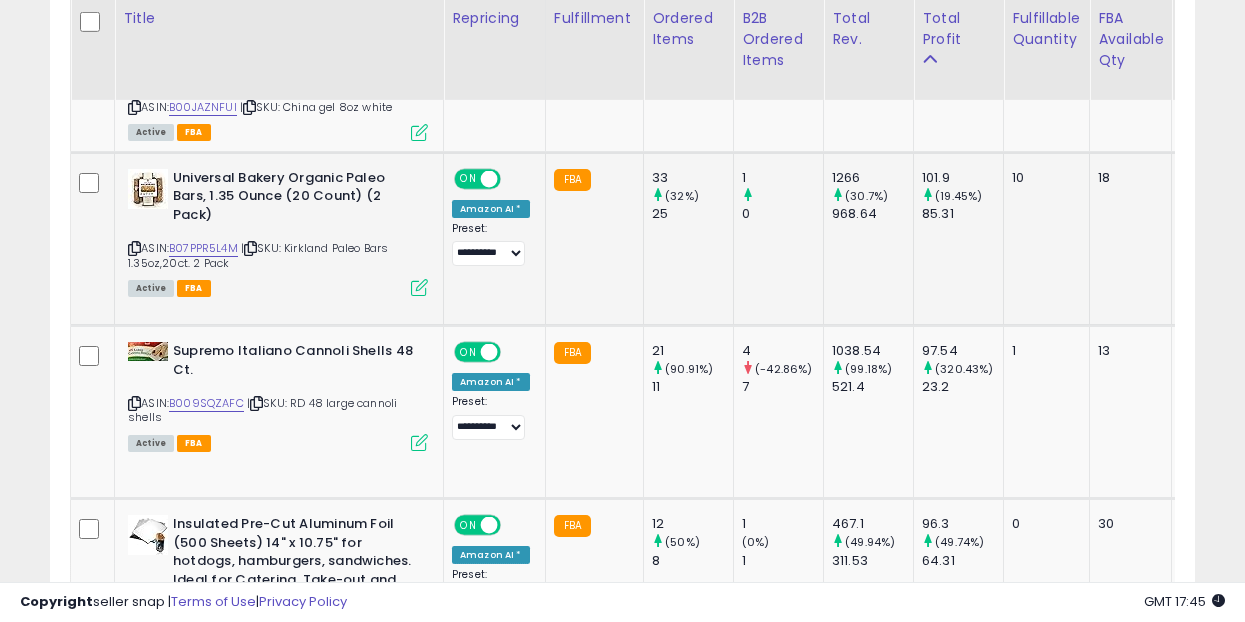 click at bounding box center (419, 287) 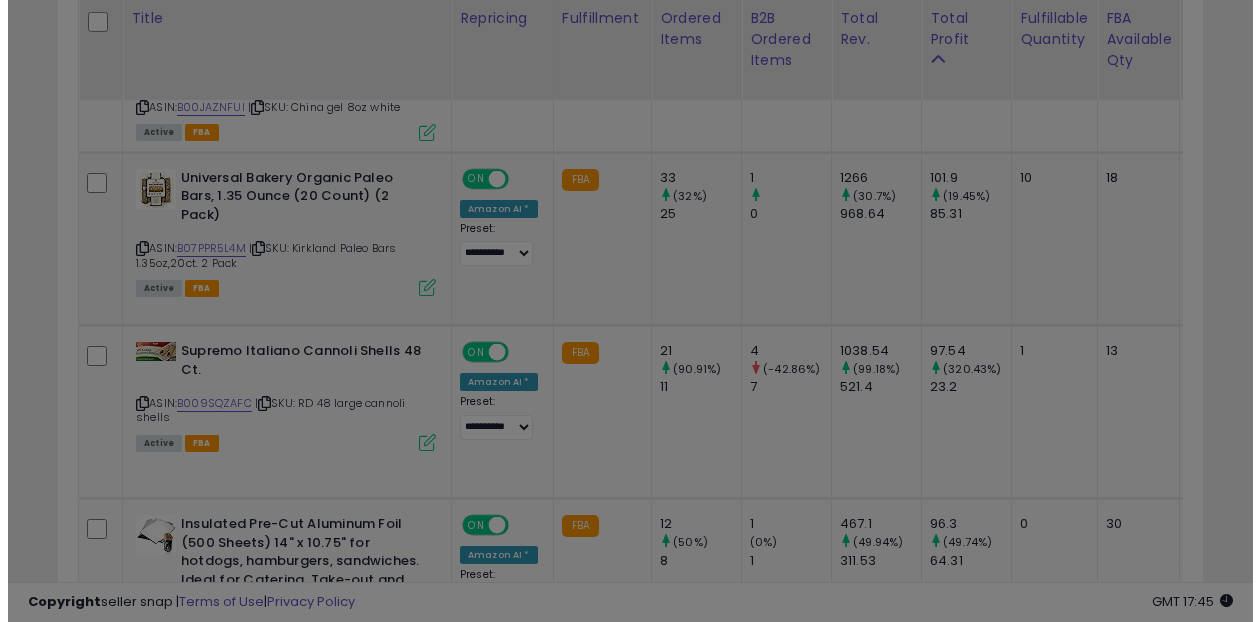 scroll, scrollTop: 999590, scrollLeft: 999329, axis: both 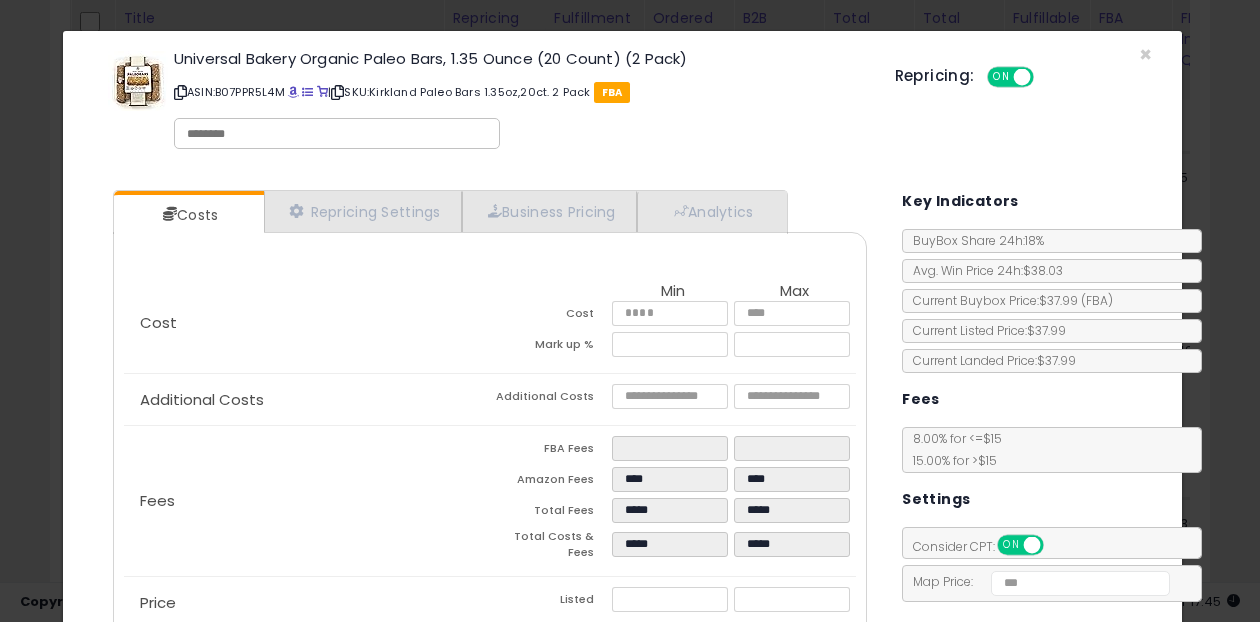 click on "ASIN:  [ASIN]
|
SKU:  Kirkland Paleo Bars 1.35oz,20ct. 2 Pack
FBA" at bounding box center (519, 92) 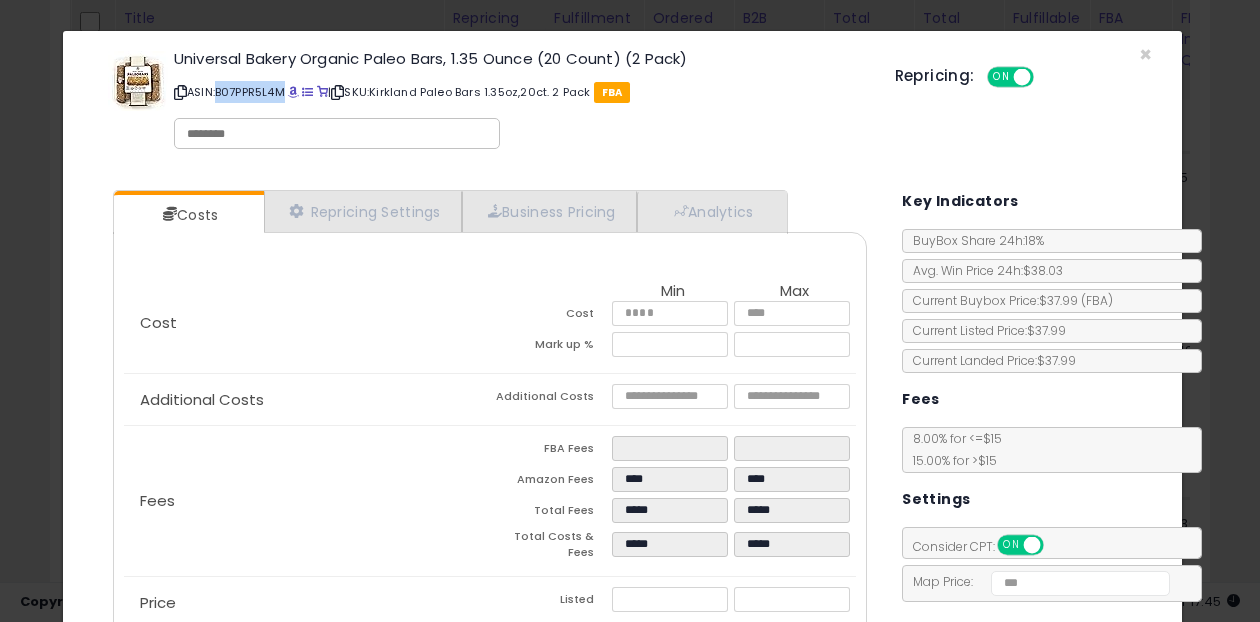 click on "ASIN:  [ASIN]
|
SKU:  Kirkland Paleo Bars 1.35oz,20ct. 2 Pack
FBA" at bounding box center [519, 92] 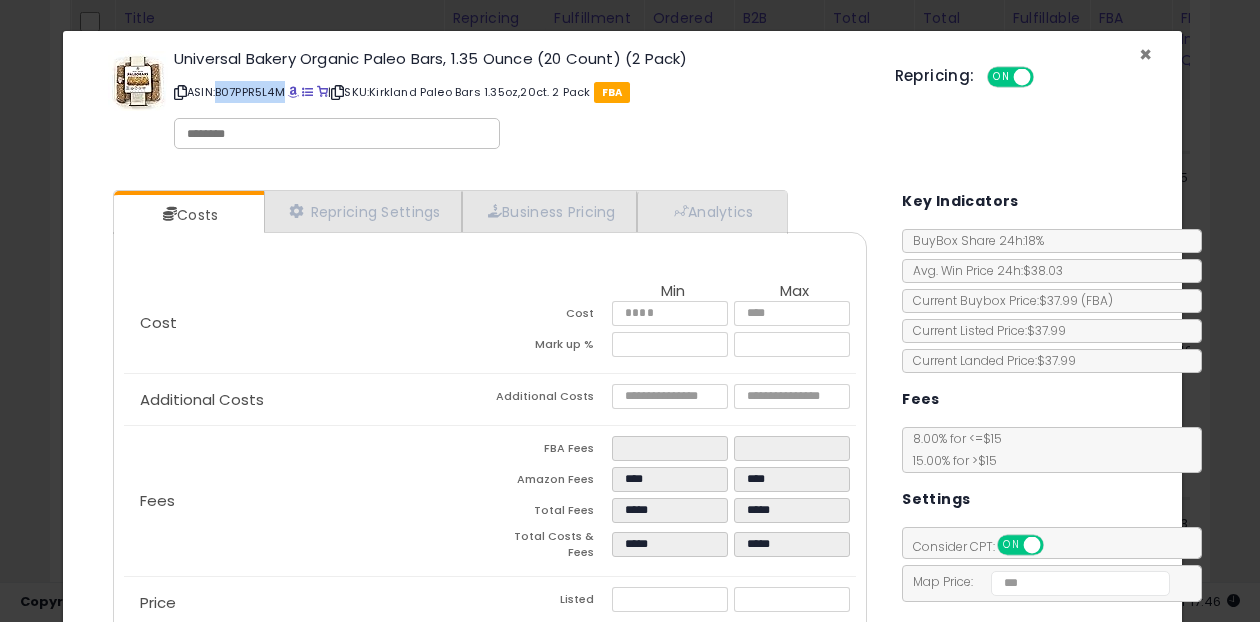 click on "×" at bounding box center [1145, 54] 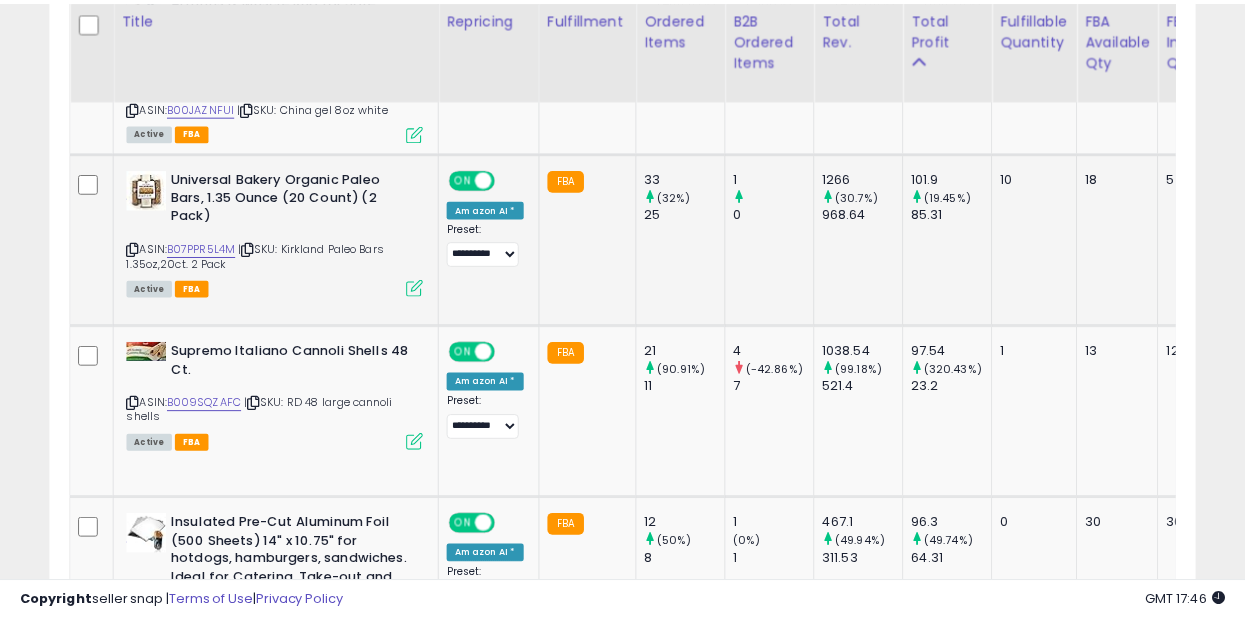 scroll, scrollTop: 410, scrollLeft: 662, axis: both 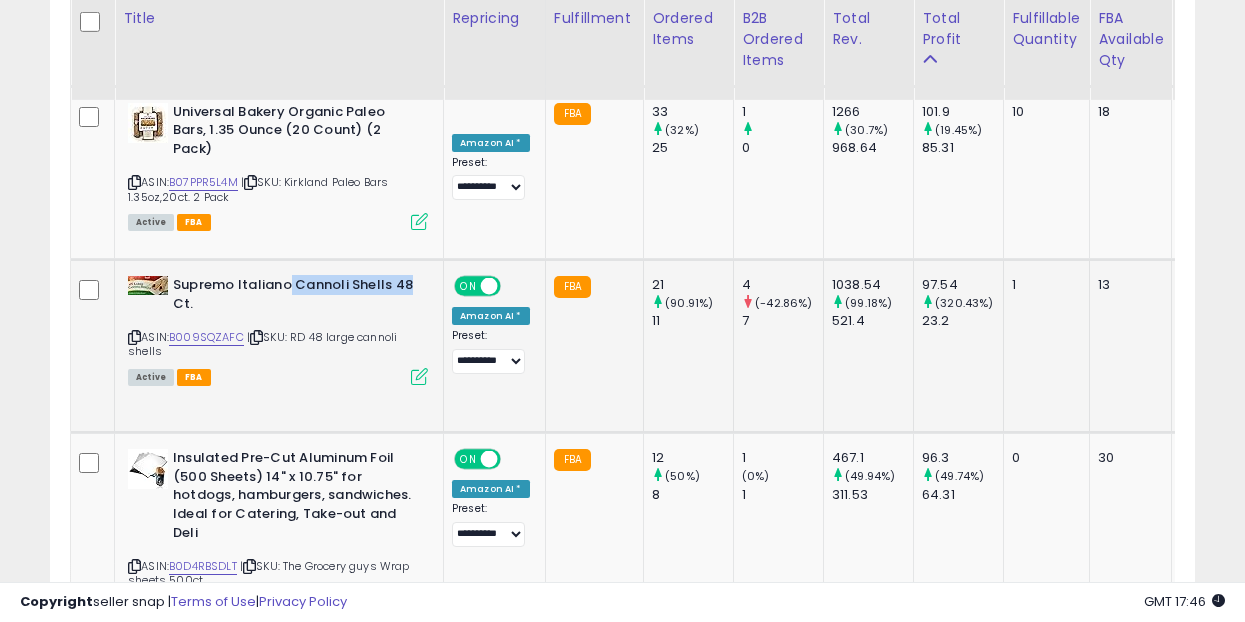 drag, startPoint x: 414, startPoint y: 272, endPoint x: 289, endPoint y: 267, distance: 125.09996 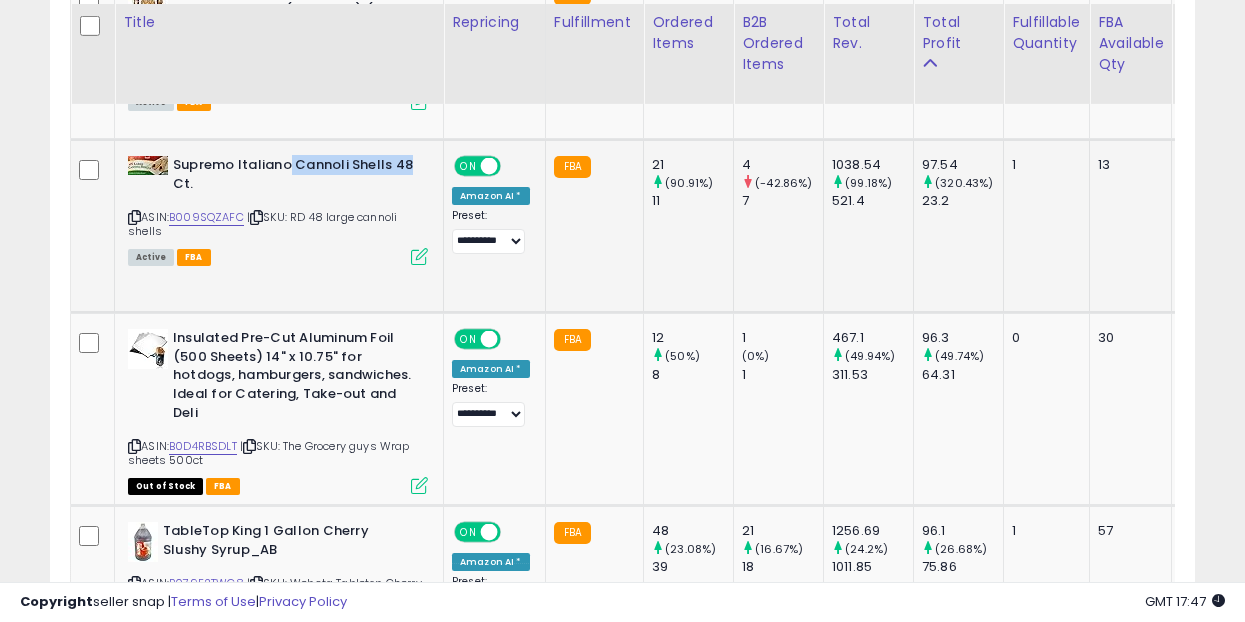scroll, scrollTop: 2959, scrollLeft: 0, axis: vertical 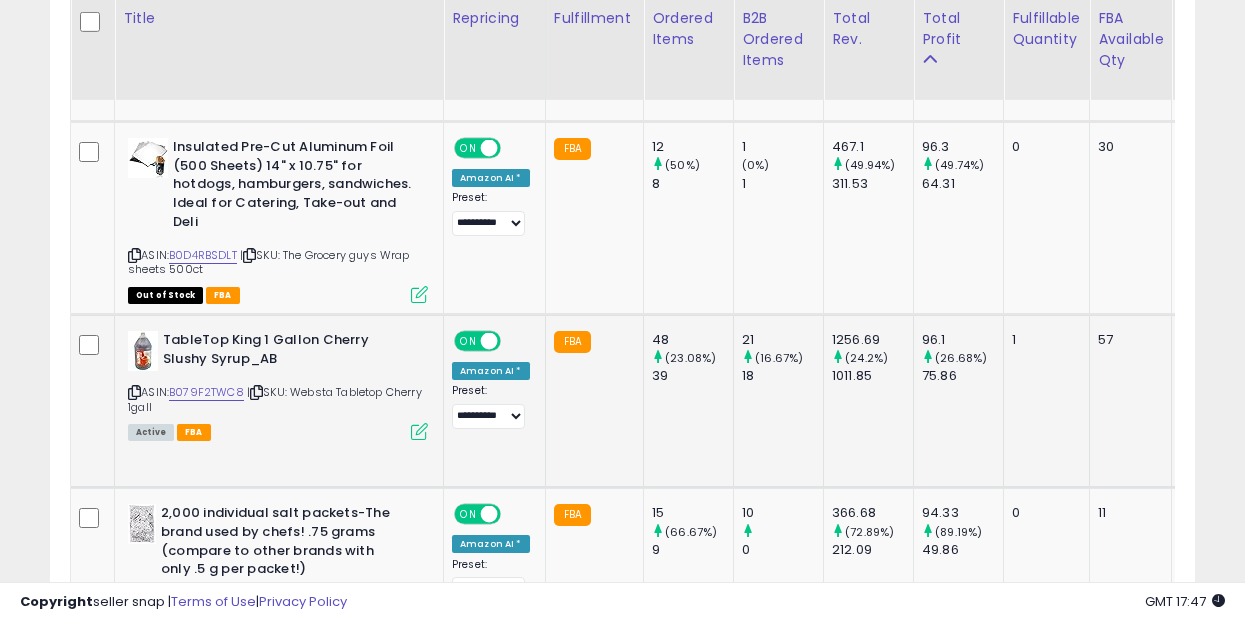 click at bounding box center [419, 431] 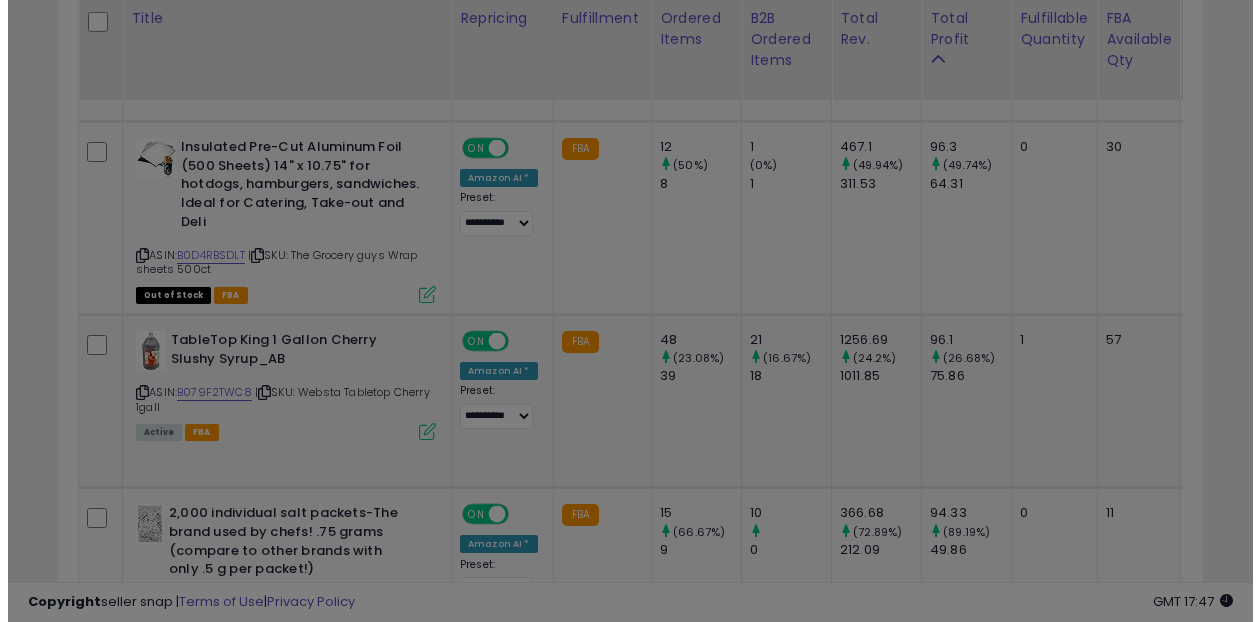 scroll, scrollTop: 999590, scrollLeft: 999329, axis: both 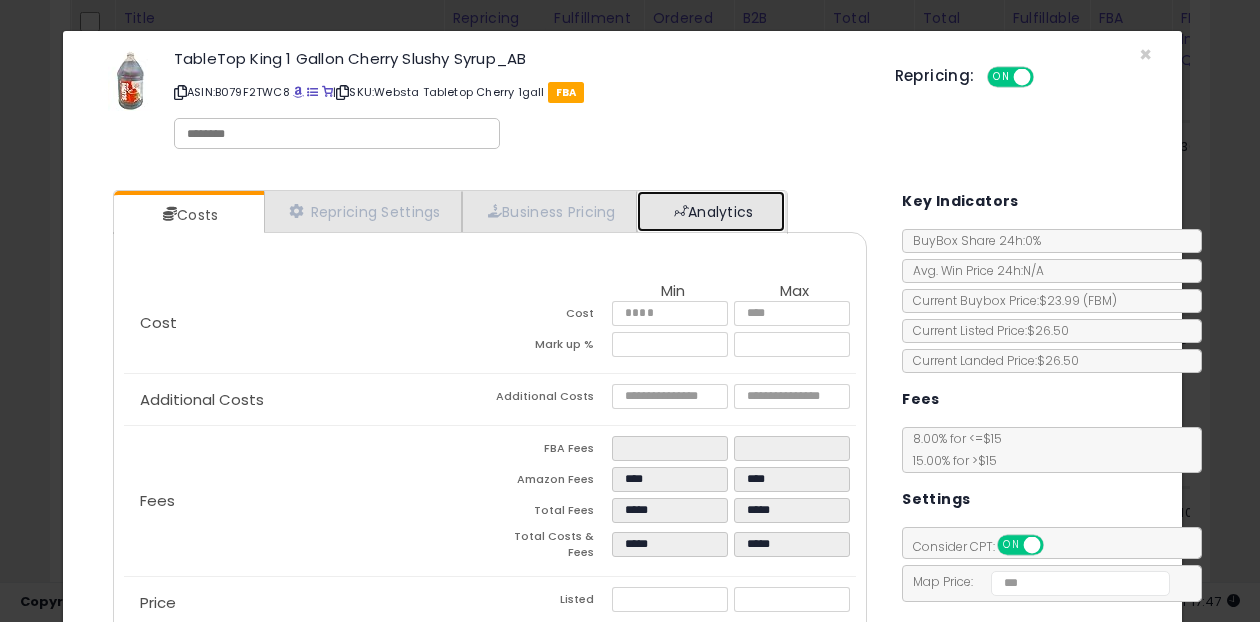 click on "Analytics" at bounding box center (711, 211) 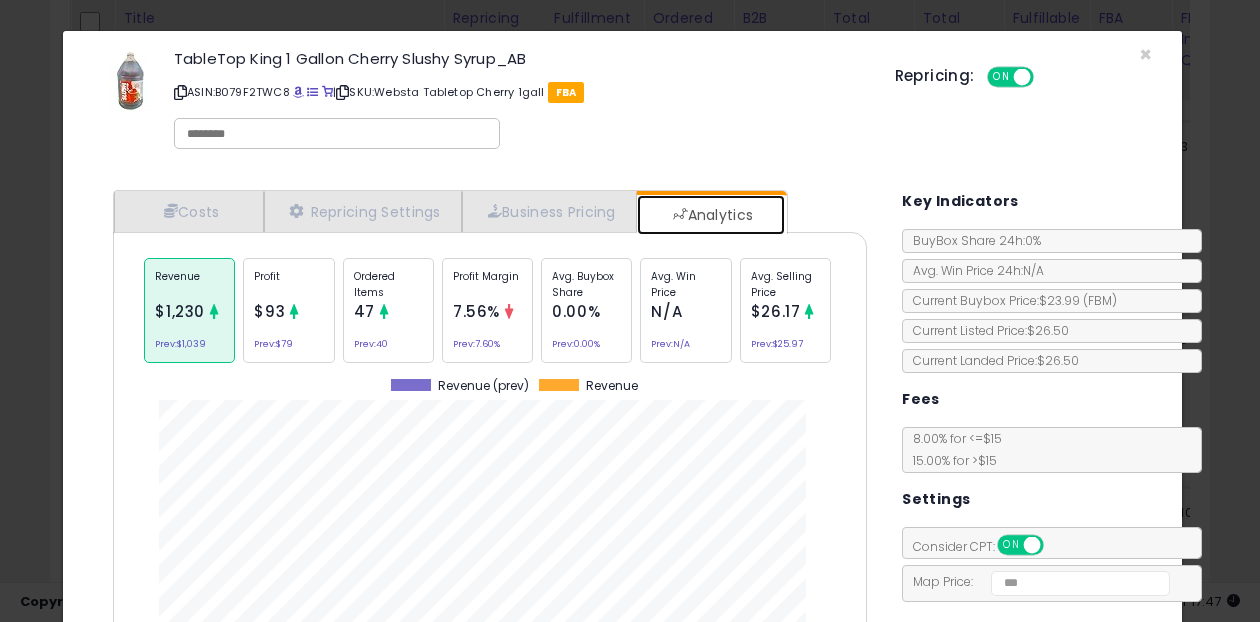 scroll, scrollTop: 999385, scrollLeft: 999216, axis: both 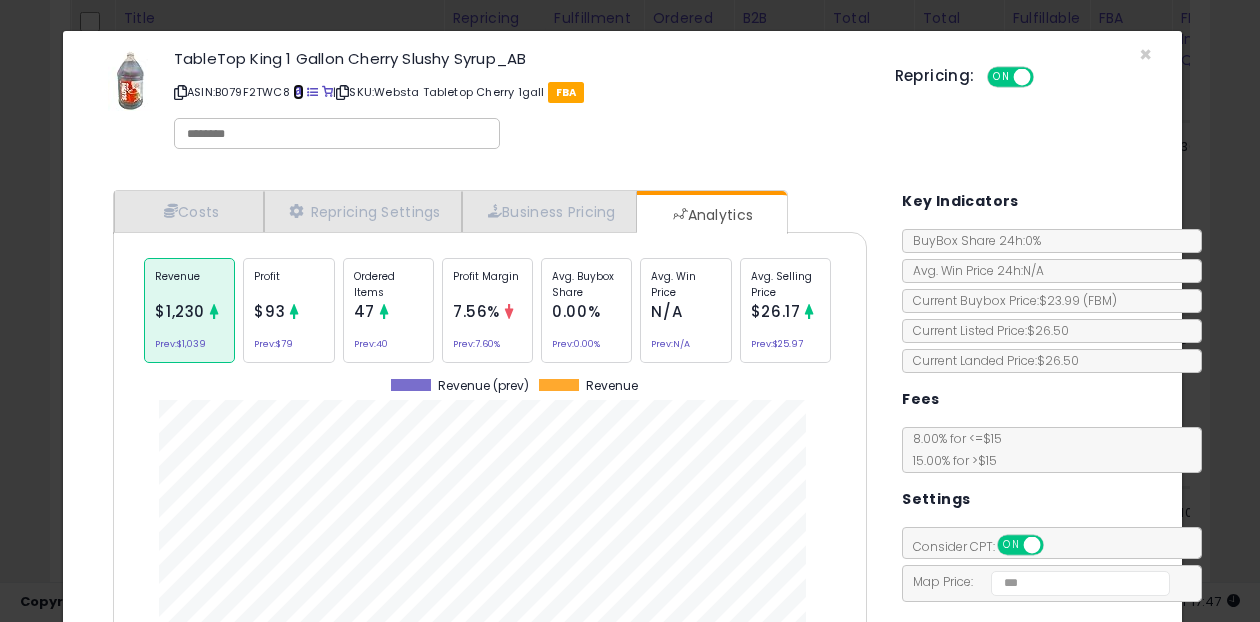 click at bounding box center [298, 92] 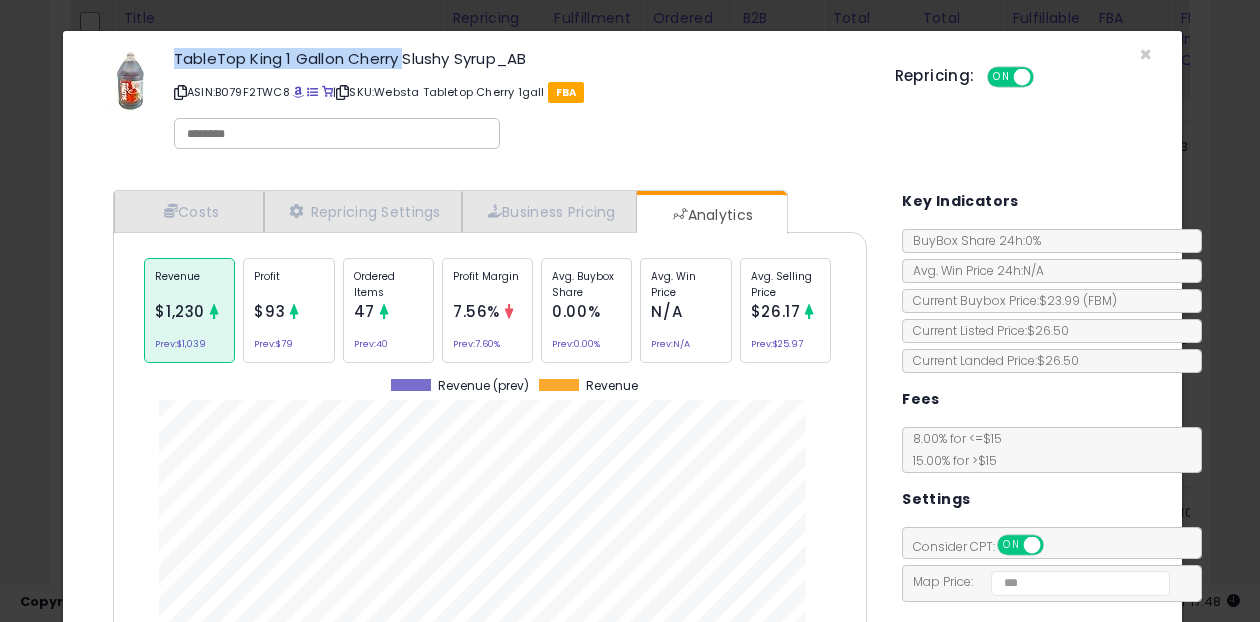 drag, startPoint x: 401, startPoint y: 56, endPoint x: 166, endPoint y: 61, distance: 235.05319 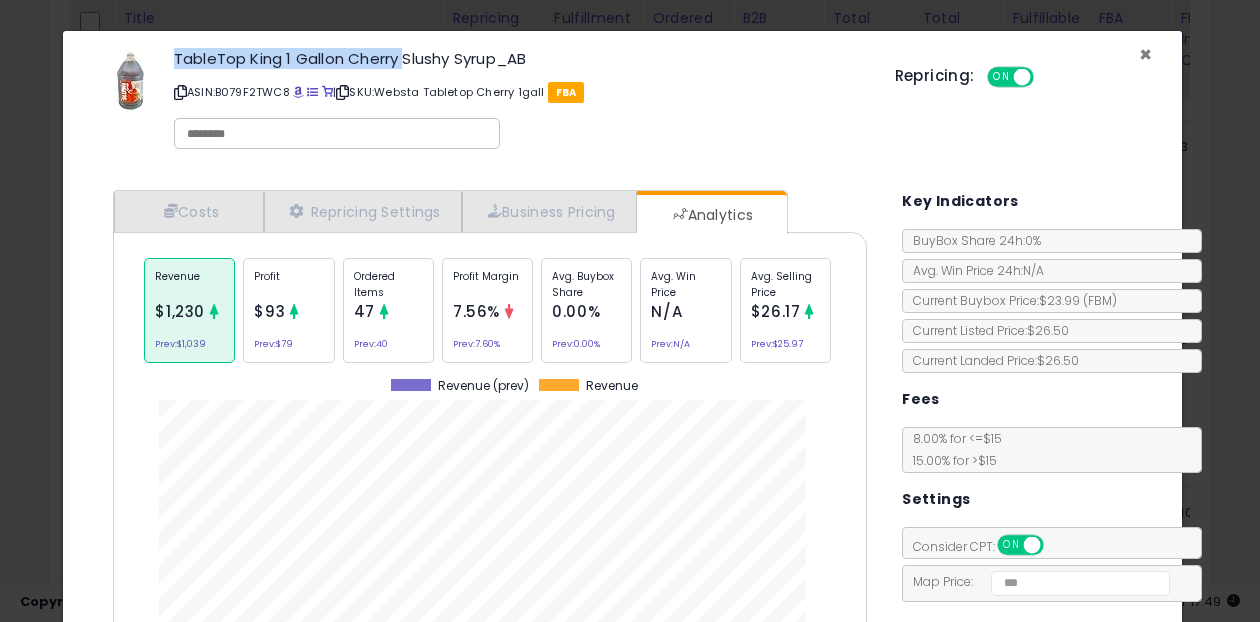 click on "×" at bounding box center [1145, 54] 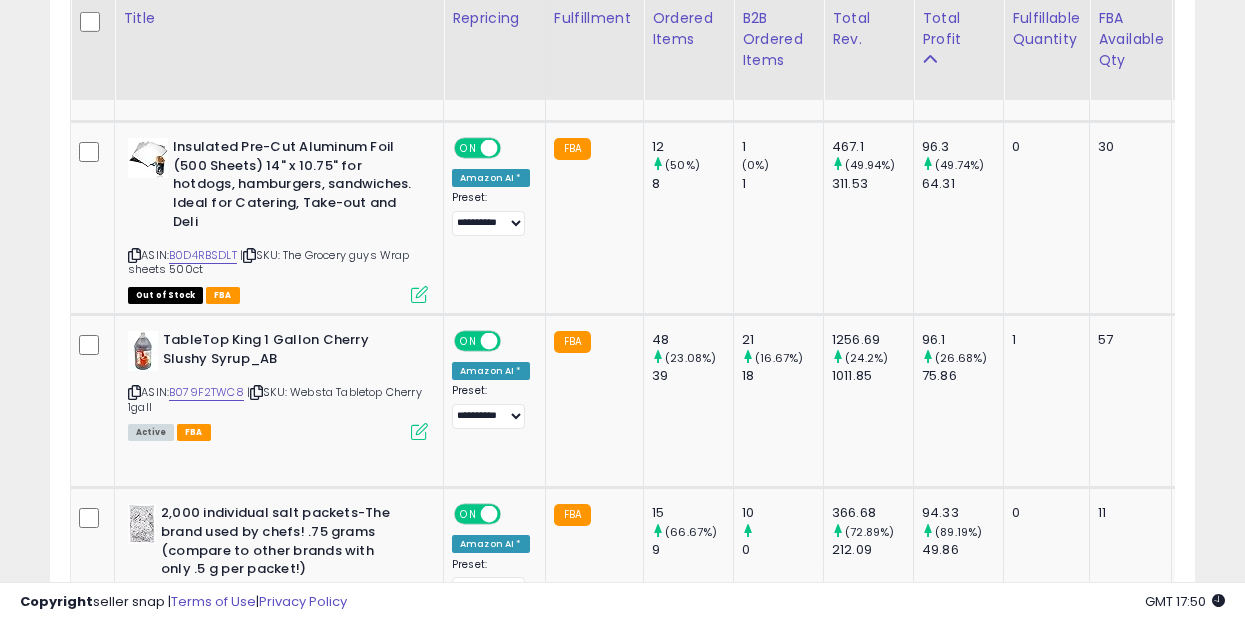 scroll, scrollTop: 410, scrollLeft: 662, axis: both 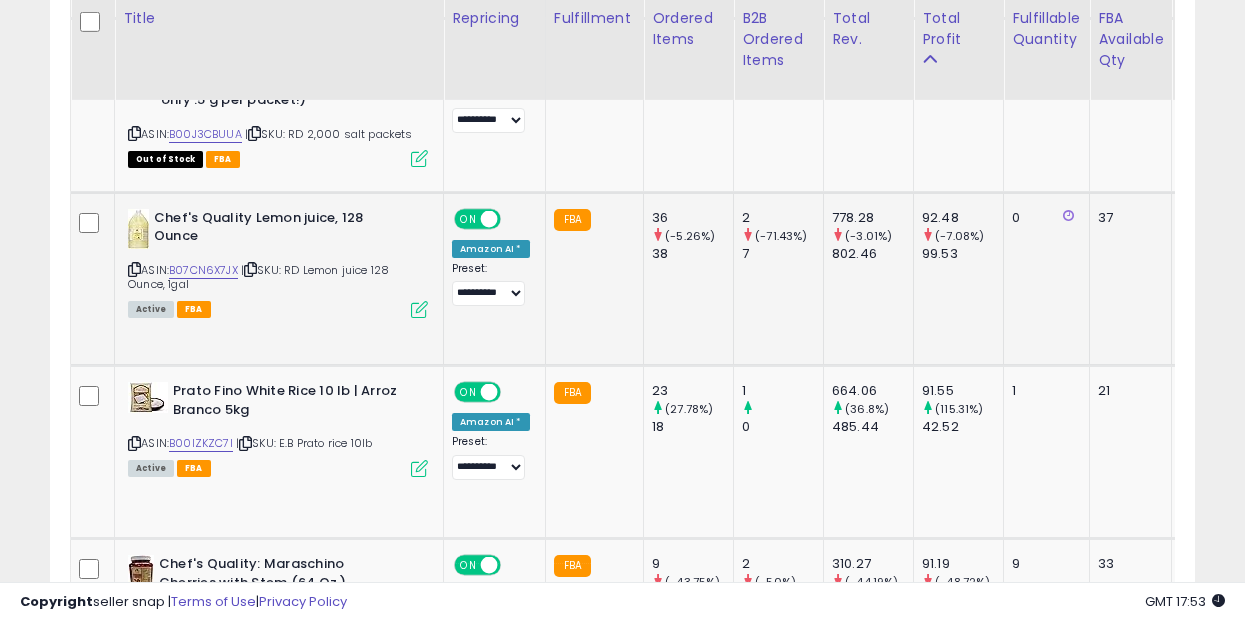 click at bounding box center [419, 309] 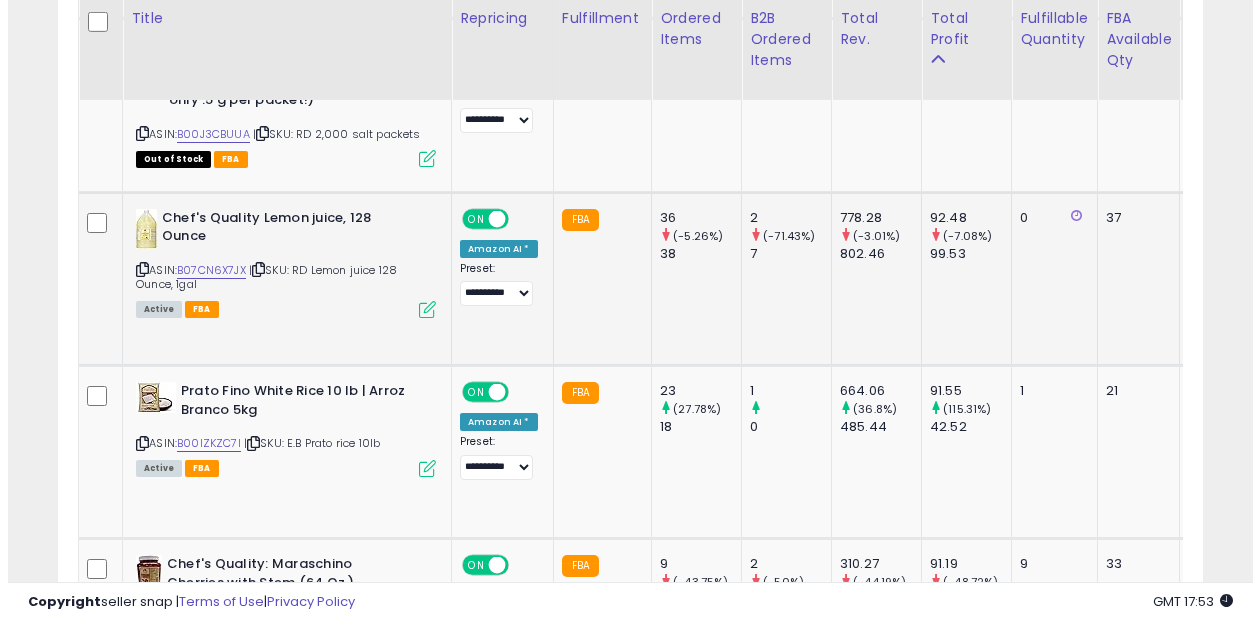 scroll, scrollTop: 999590, scrollLeft: 999329, axis: both 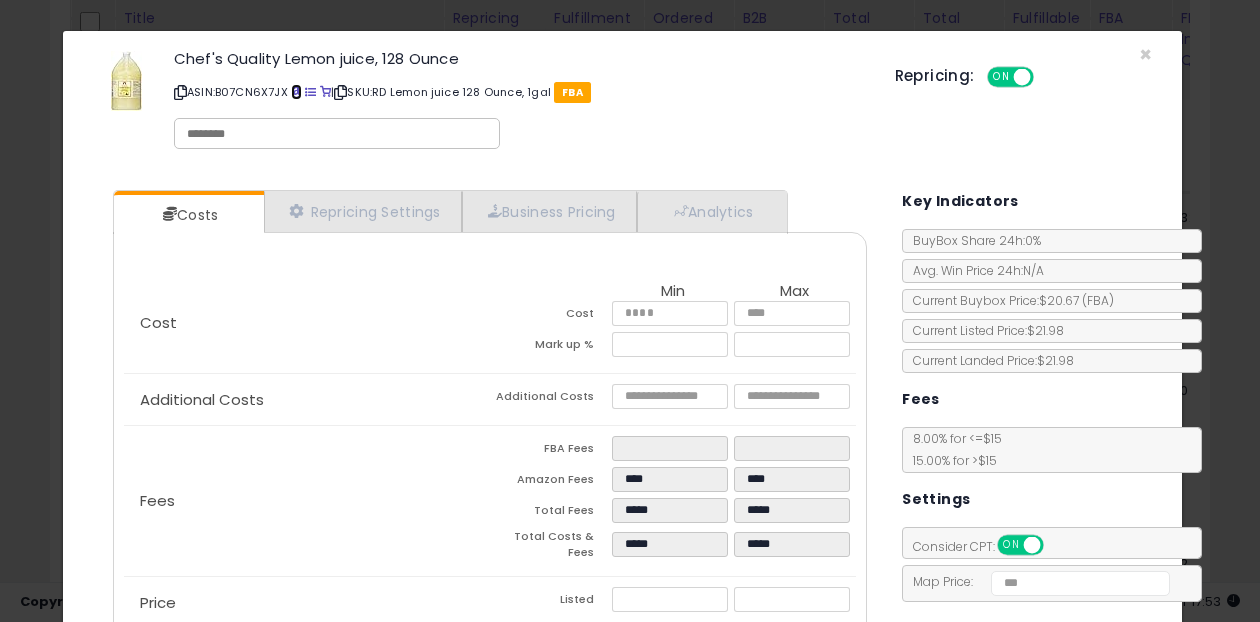 click at bounding box center [296, 92] 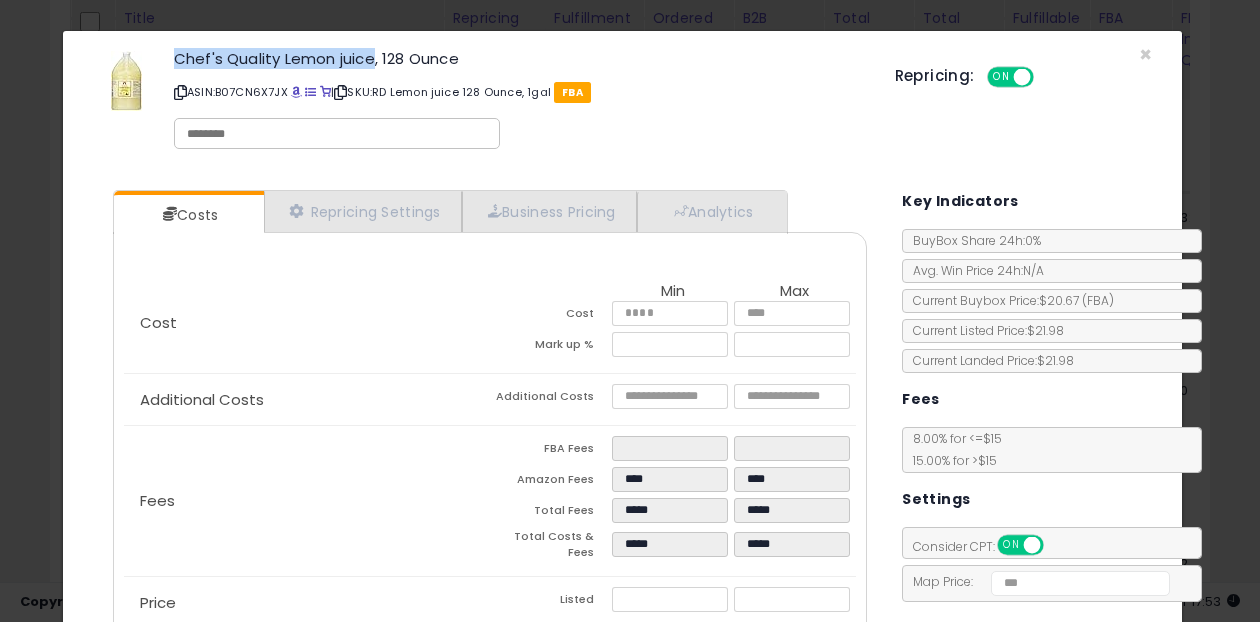 drag, startPoint x: 373, startPoint y: 63, endPoint x: 169, endPoint y: 57, distance: 204.08821 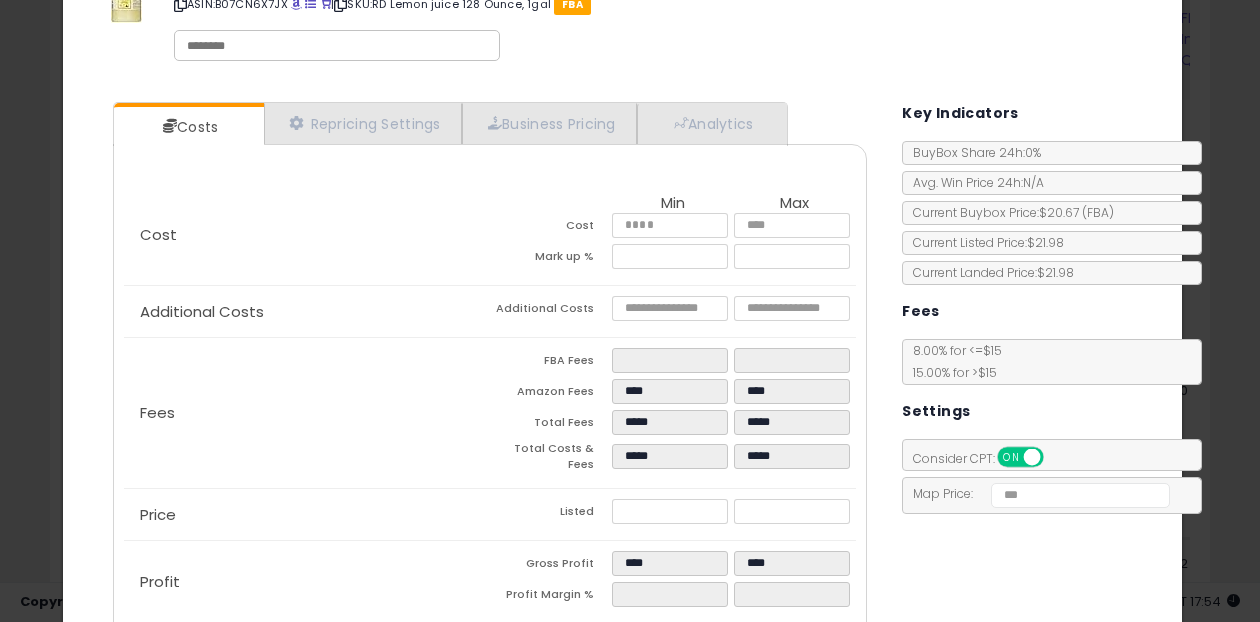 scroll, scrollTop: 90, scrollLeft: 0, axis: vertical 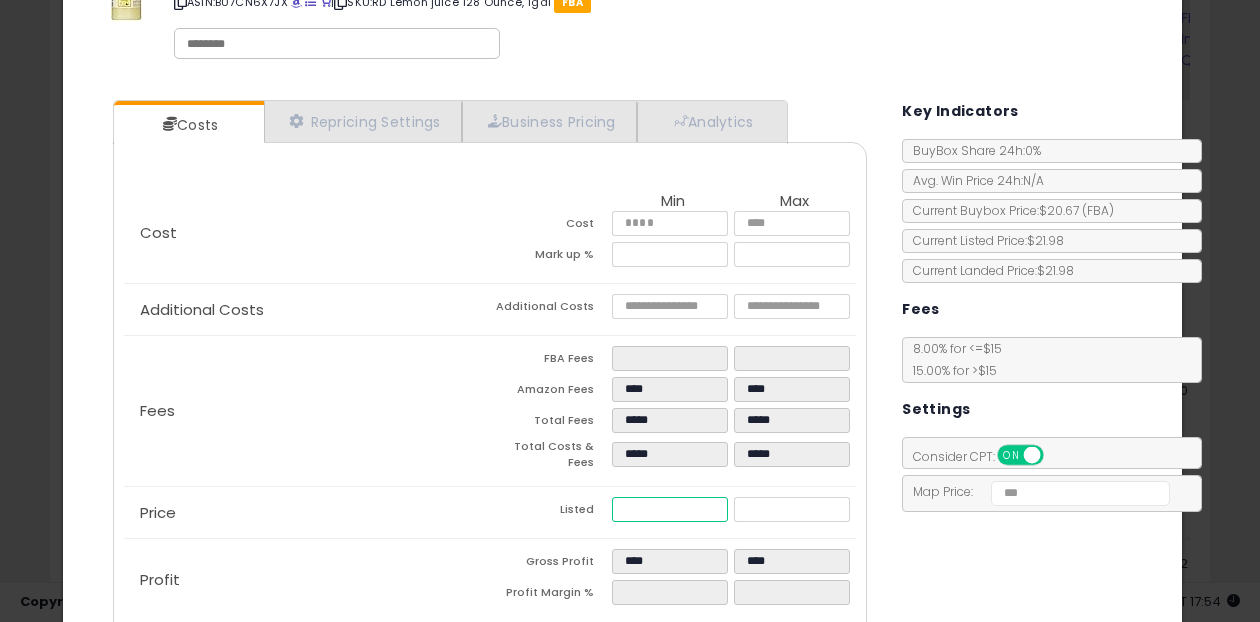 type on "*****" 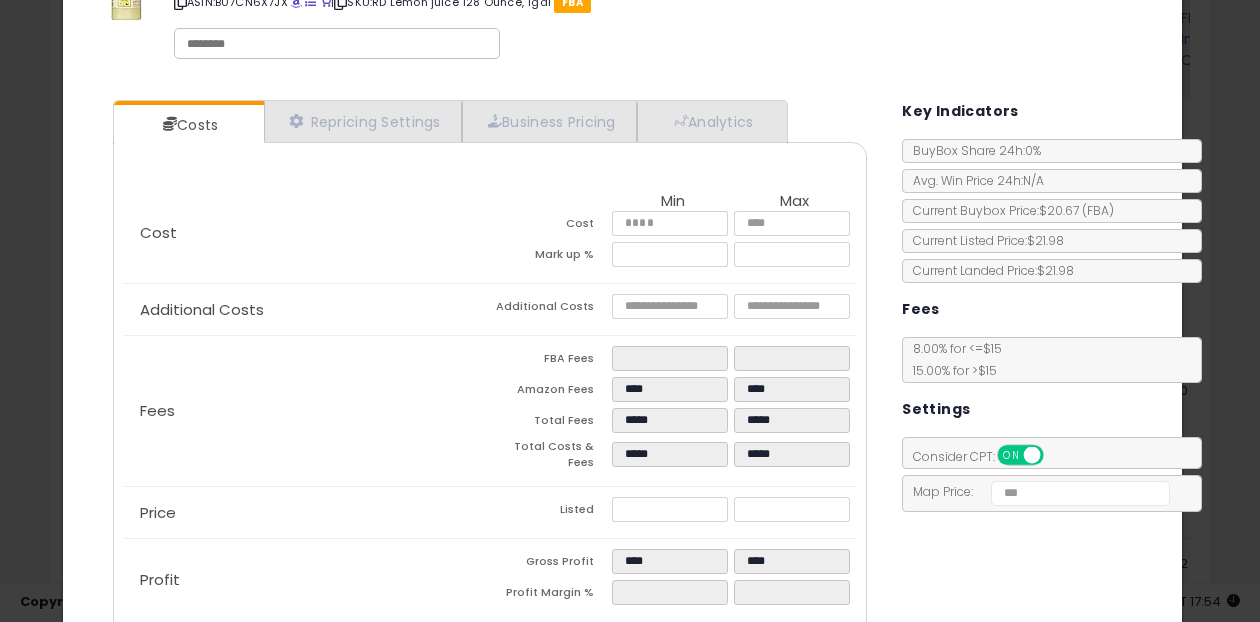 click on "Costs
Repricing Settings
Business Pricing
Analytics
Cost" at bounding box center (622, 373) 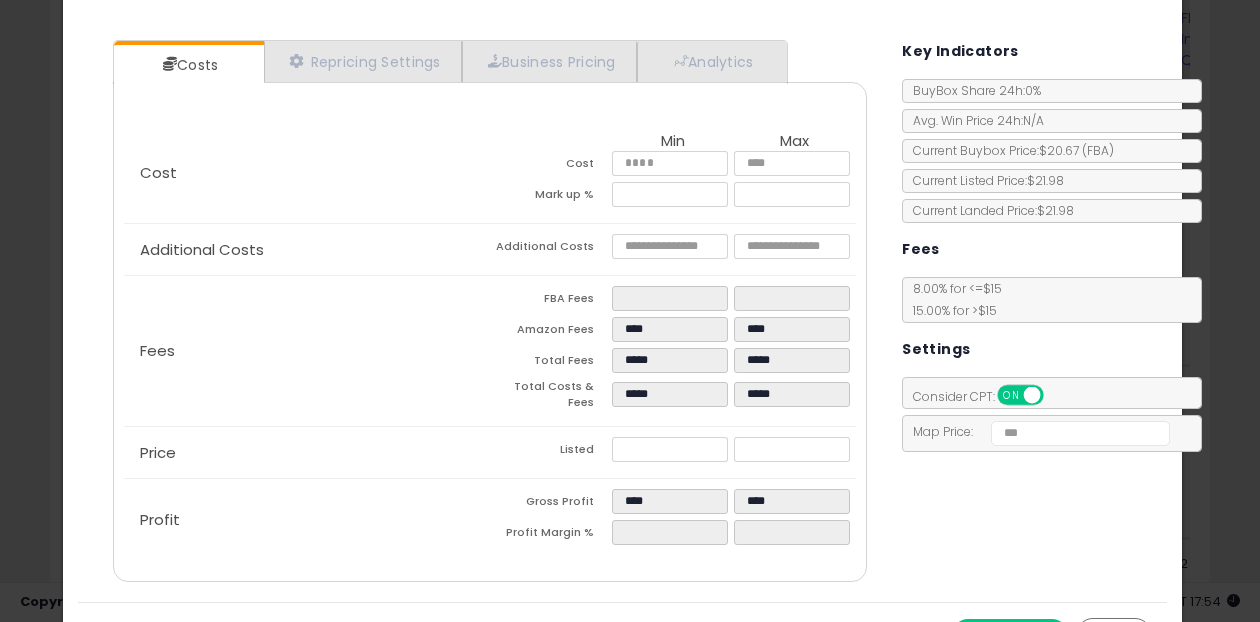 scroll, scrollTop: 188, scrollLeft: 0, axis: vertical 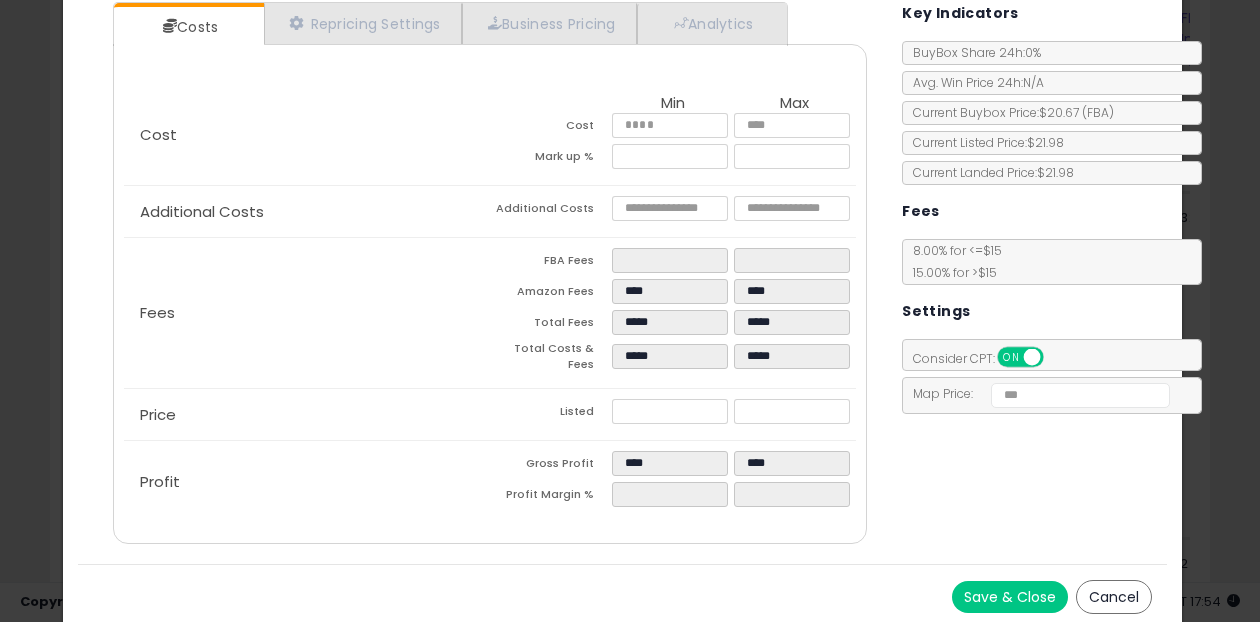 click on "Save & Close" at bounding box center [1010, 597] 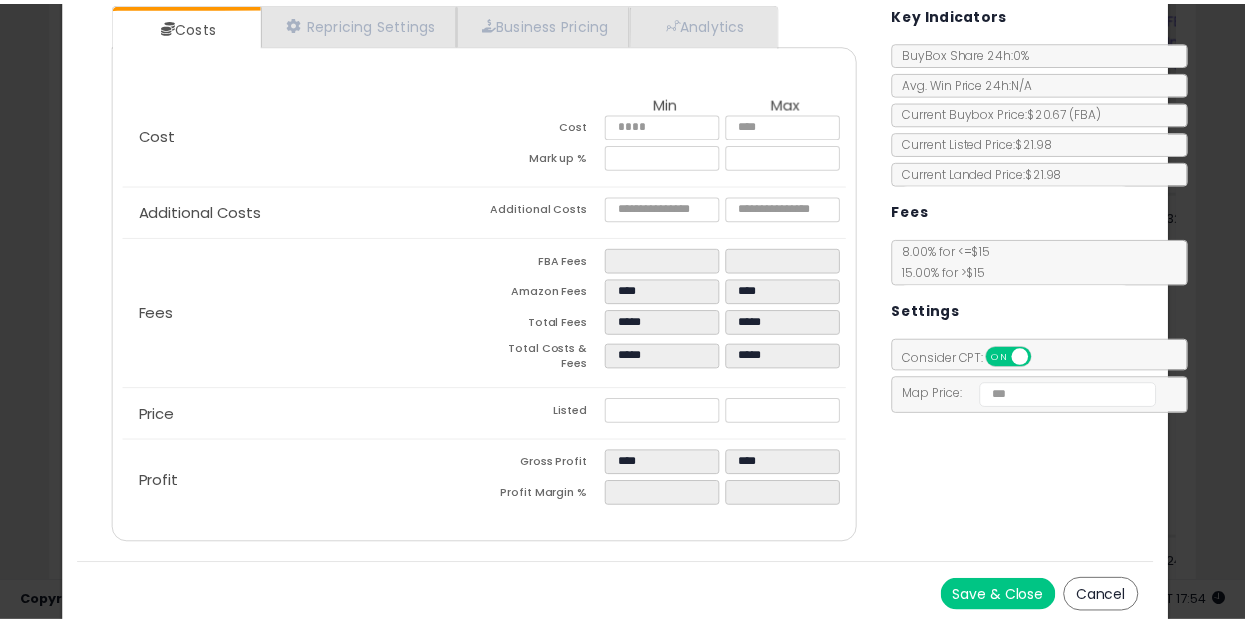 scroll, scrollTop: 0, scrollLeft: 0, axis: both 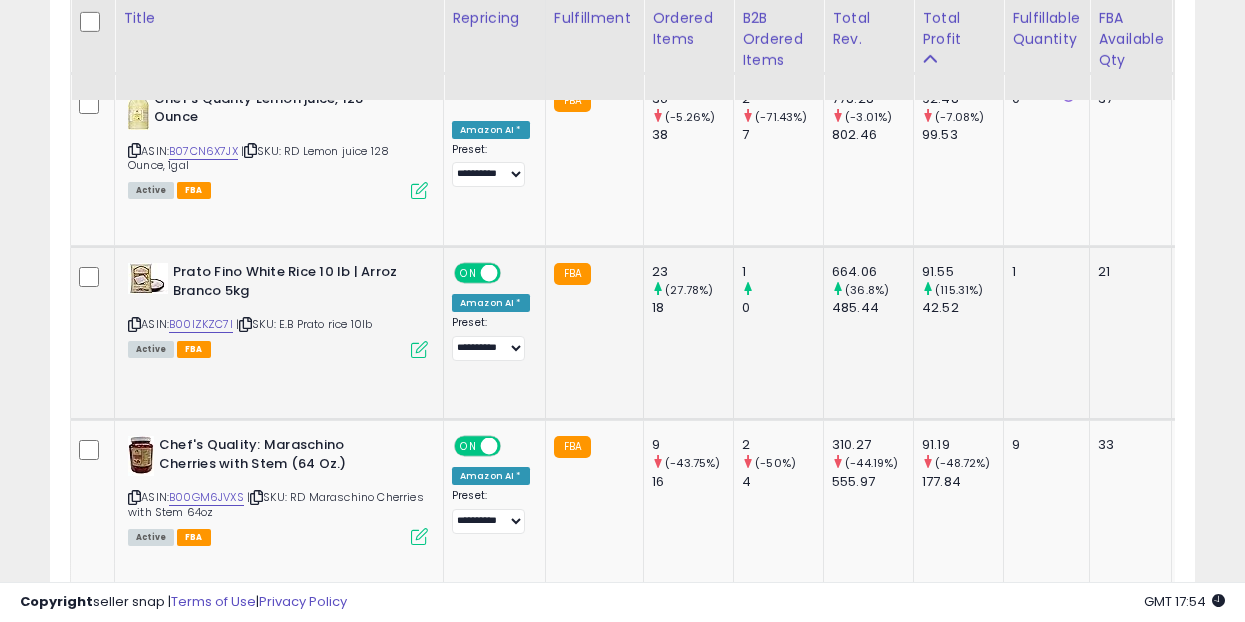 click at bounding box center (419, 349) 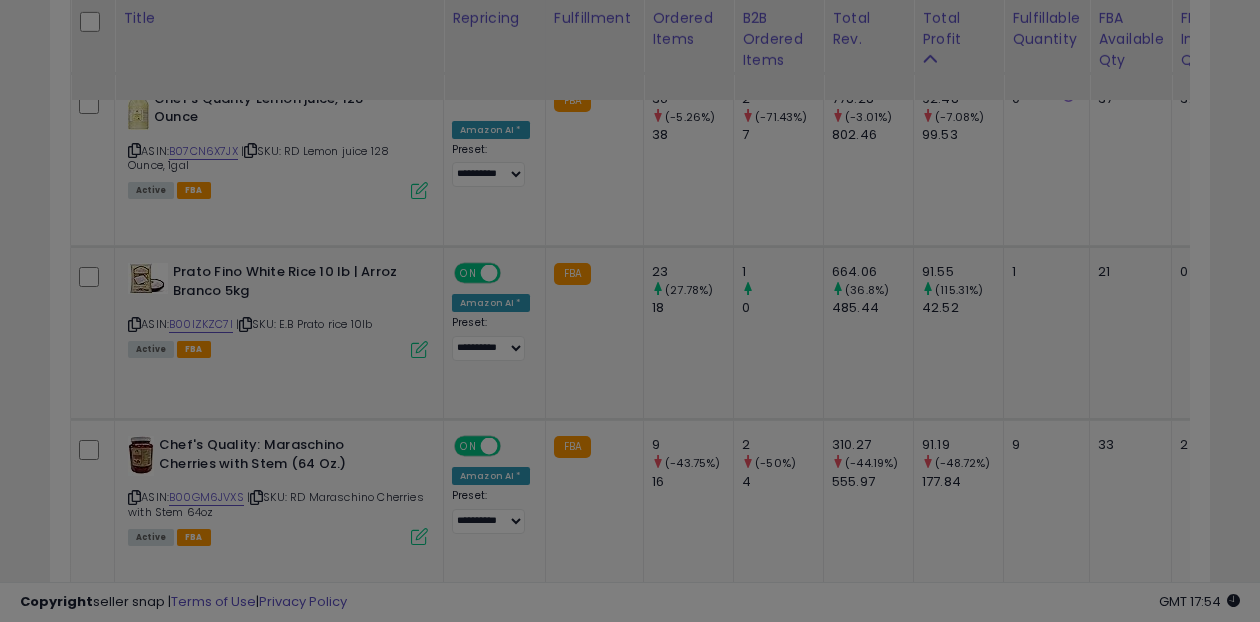 scroll, scrollTop: 999590, scrollLeft: 999329, axis: both 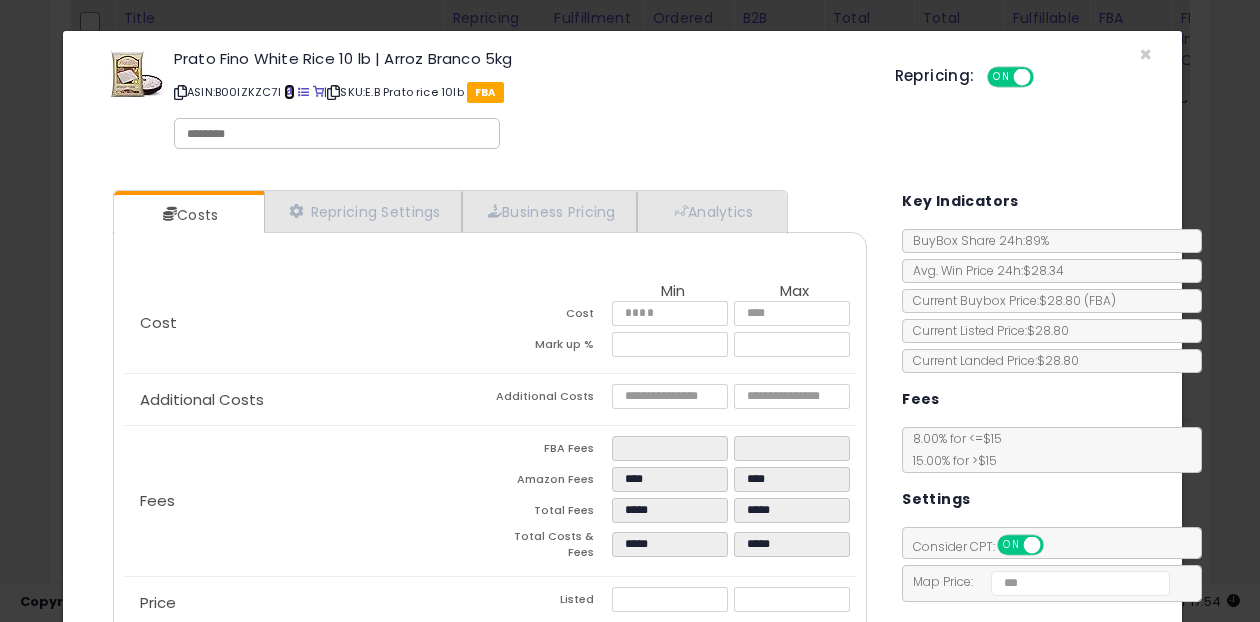 click at bounding box center (289, 92) 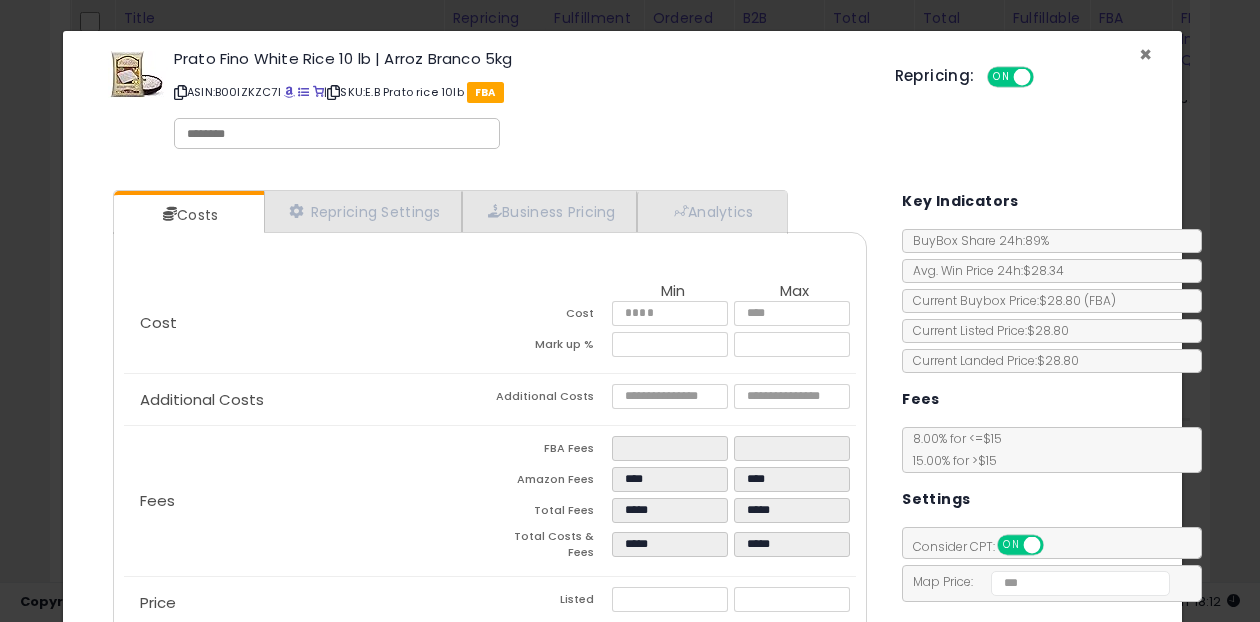 click on "×" at bounding box center [1145, 54] 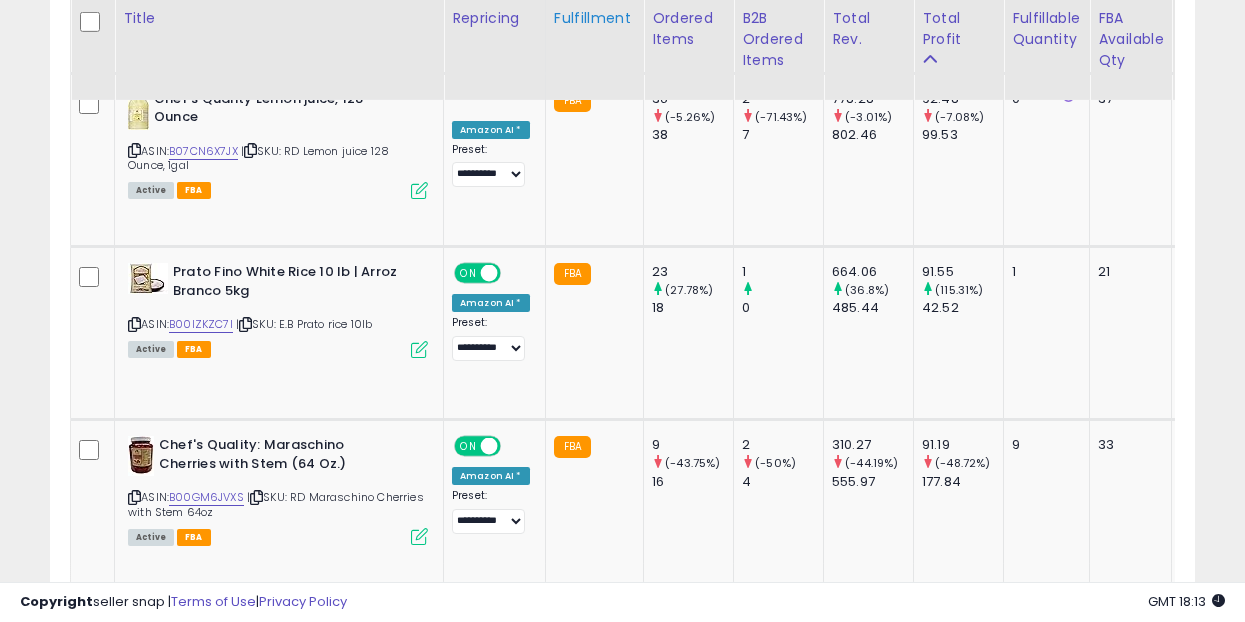 scroll, scrollTop: 410, scrollLeft: 662, axis: both 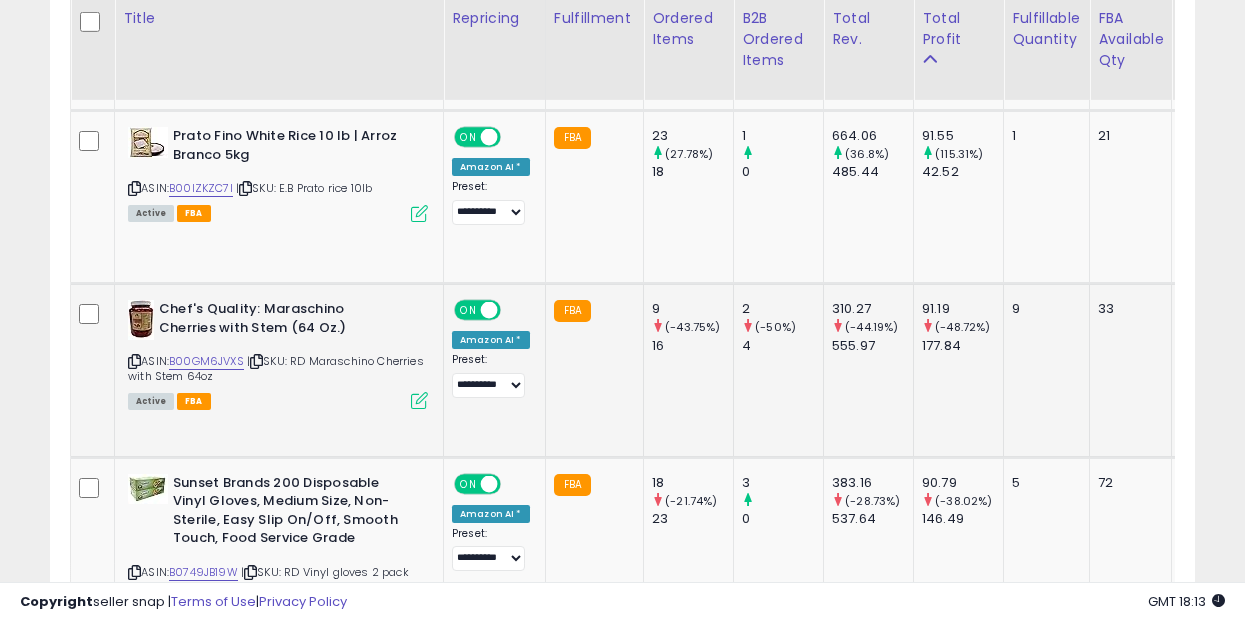 click at bounding box center [419, 400] 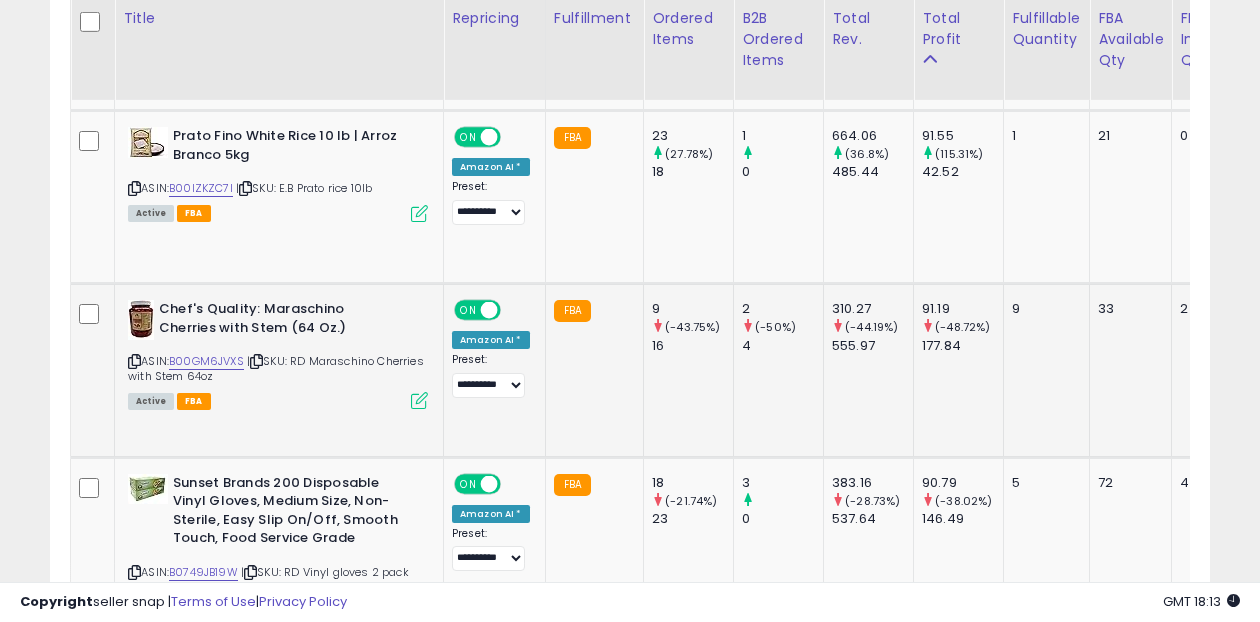scroll, scrollTop: 999590, scrollLeft: 999329, axis: both 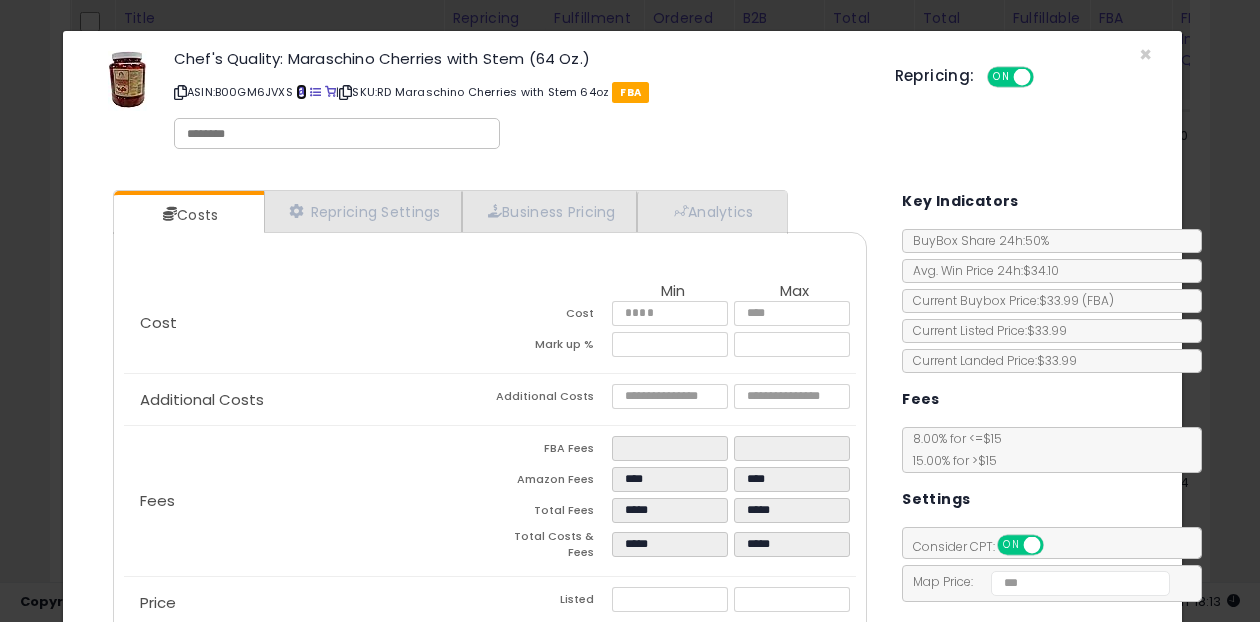 click at bounding box center (301, 92) 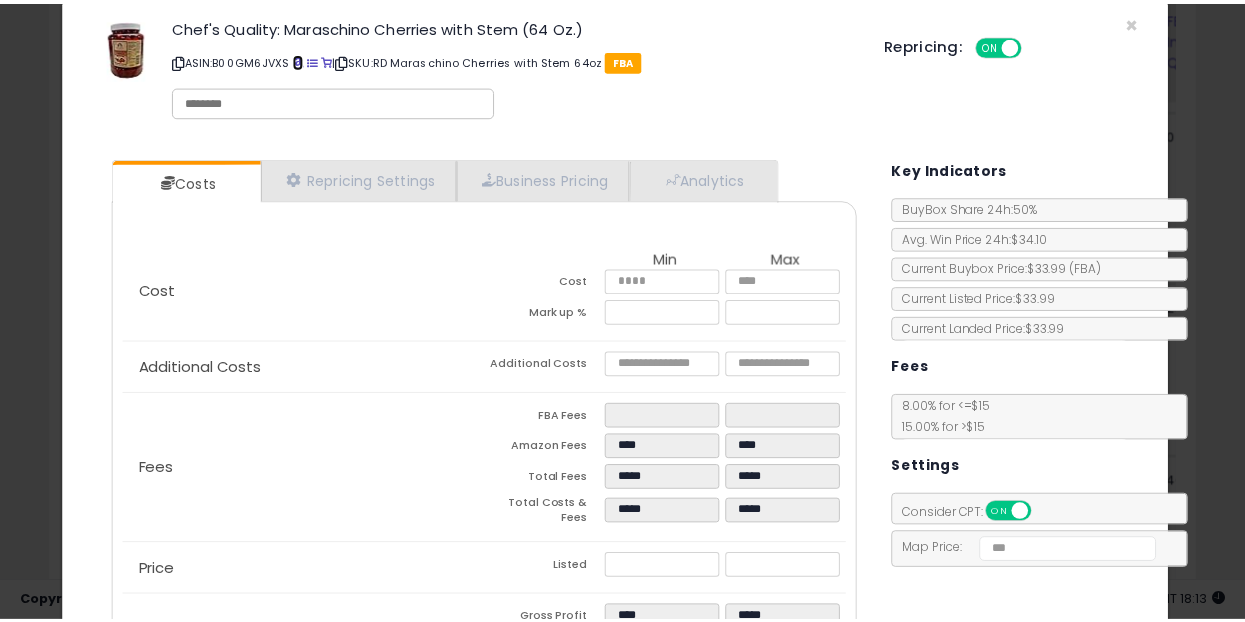 scroll, scrollTop: 24, scrollLeft: 0, axis: vertical 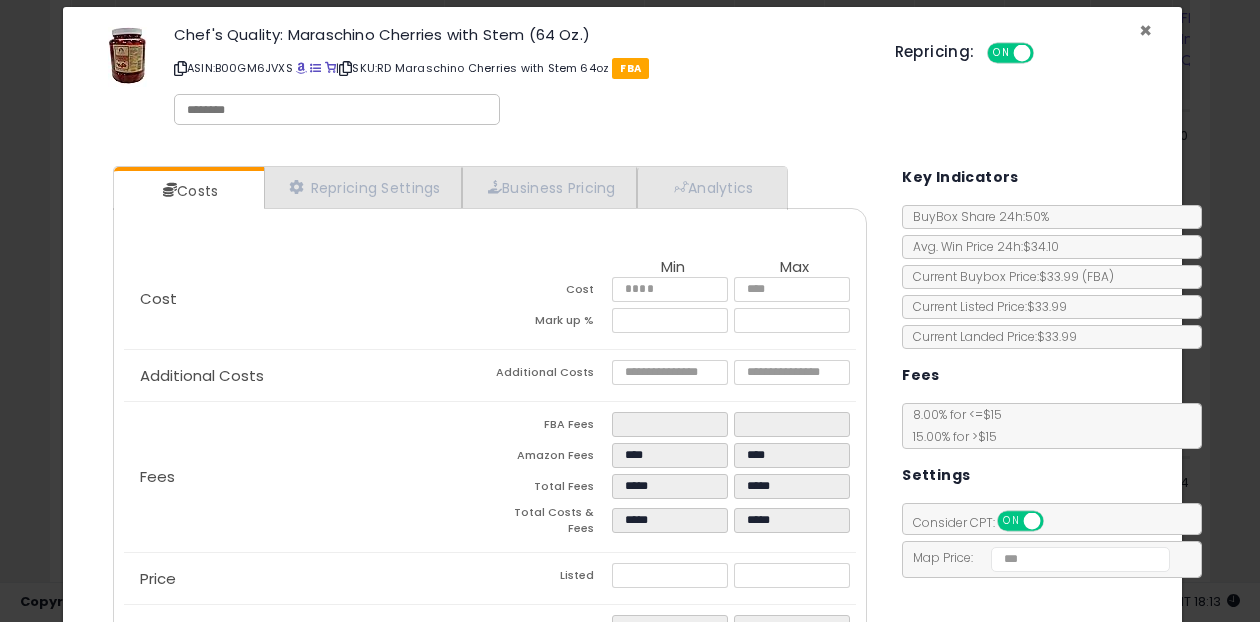 click on "×" at bounding box center (1145, 30) 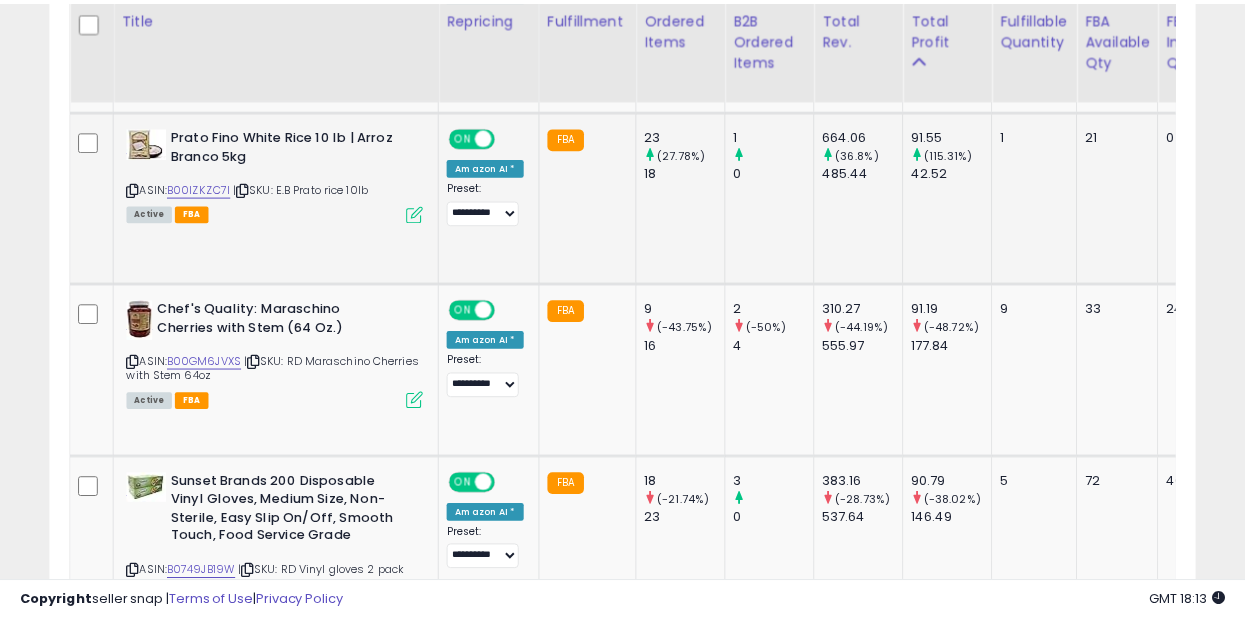 scroll, scrollTop: 410, scrollLeft: 662, axis: both 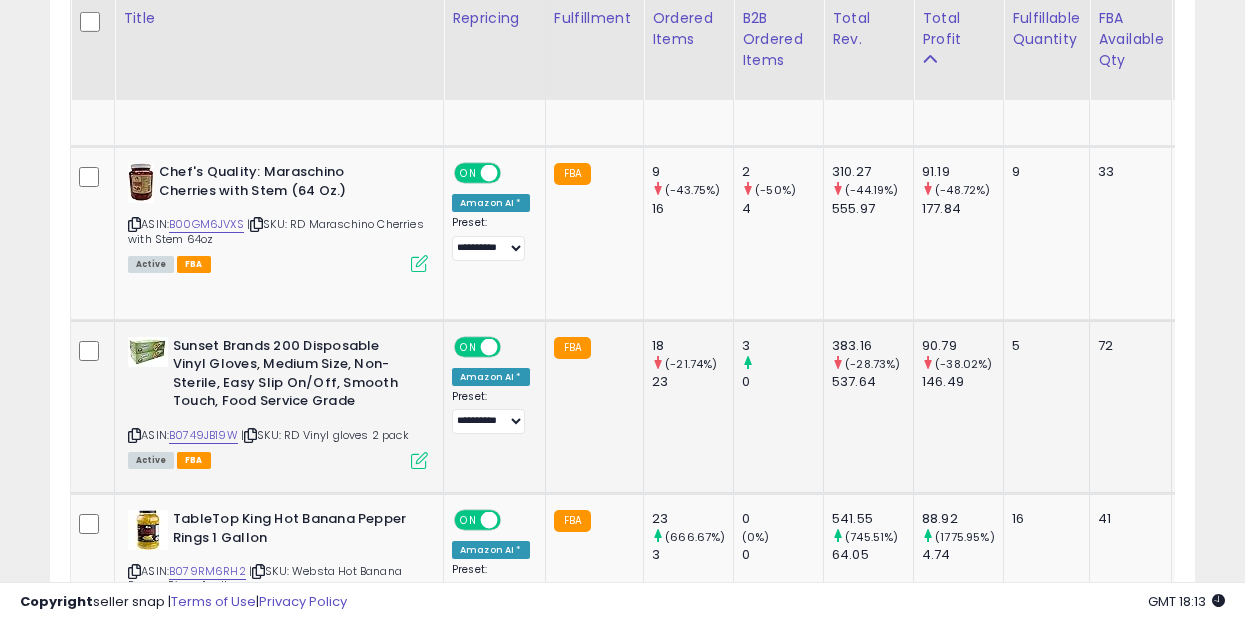click at bounding box center (419, 460) 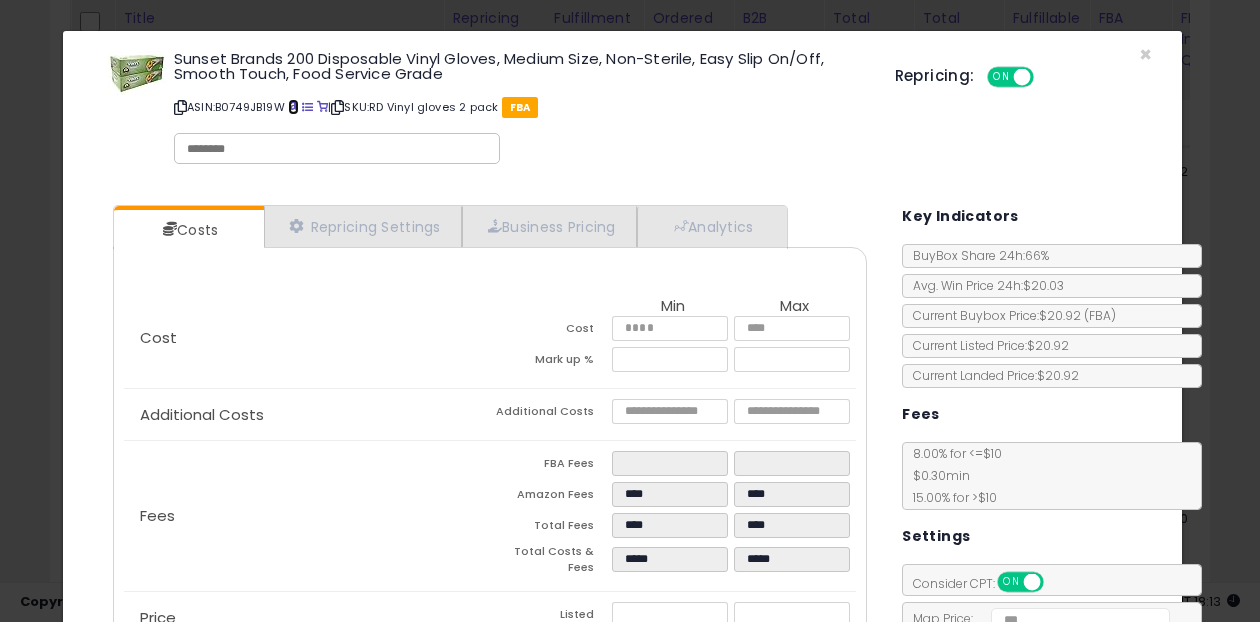 click at bounding box center (293, 107) 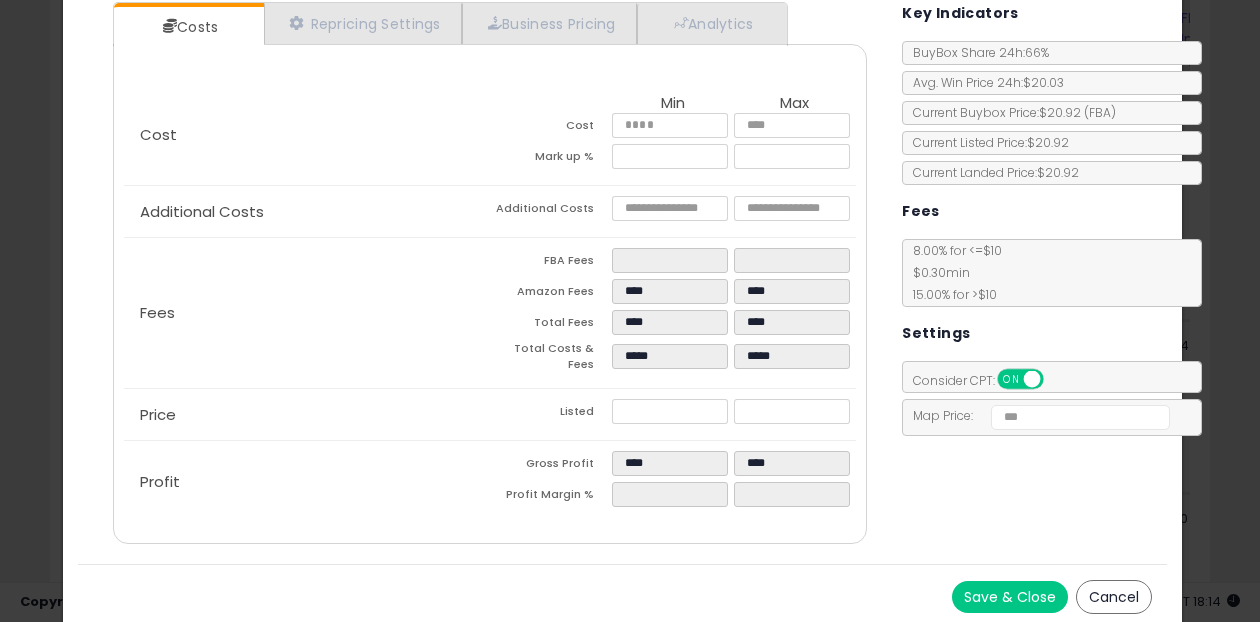 click on "Save & Close" at bounding box center (1010, 597) 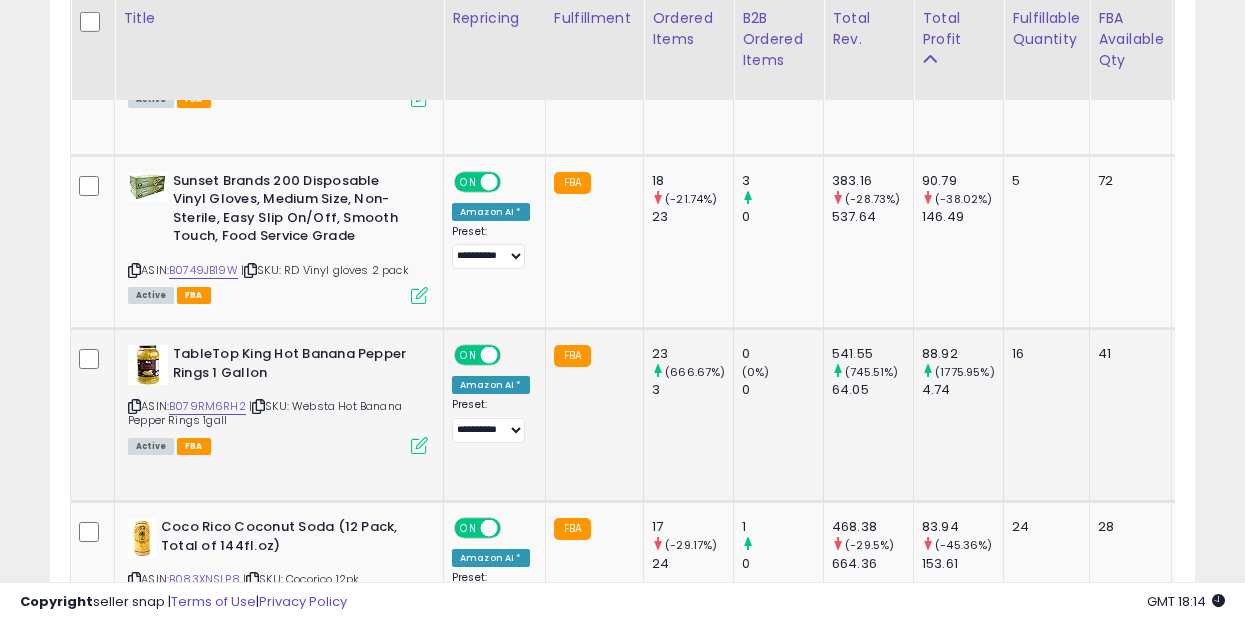click at bounding box center [419, 445] 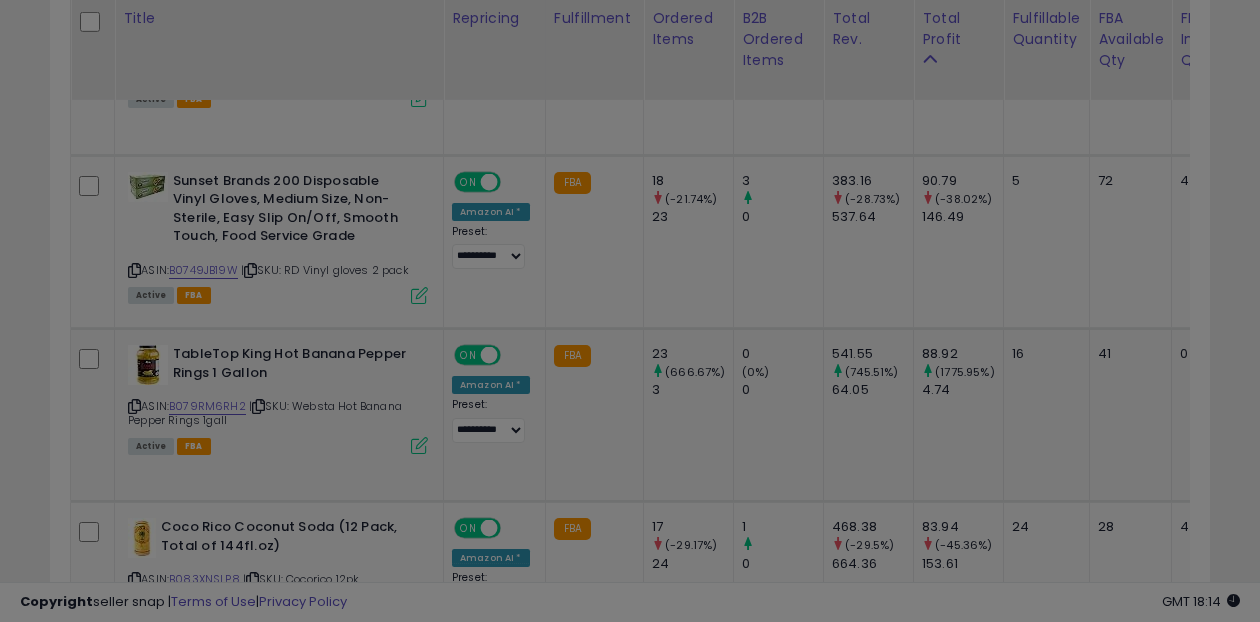 scroll, scrollTop: 999590, scrollLeft: 999329, axis: both 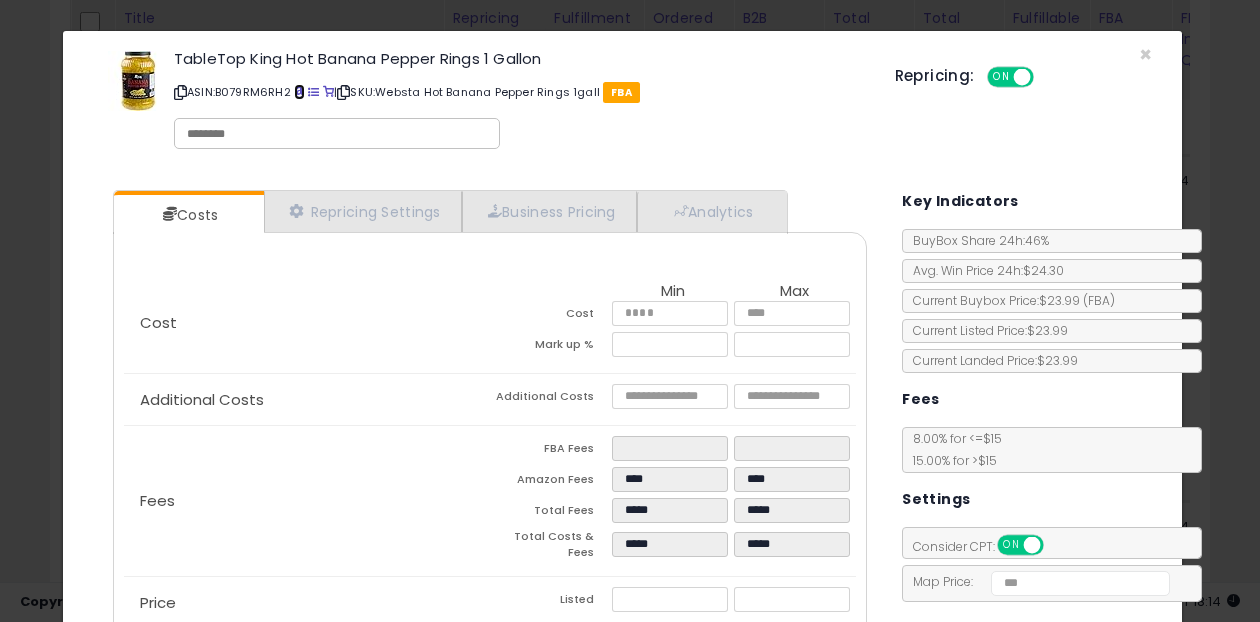 click at bounding box center [299, 92] 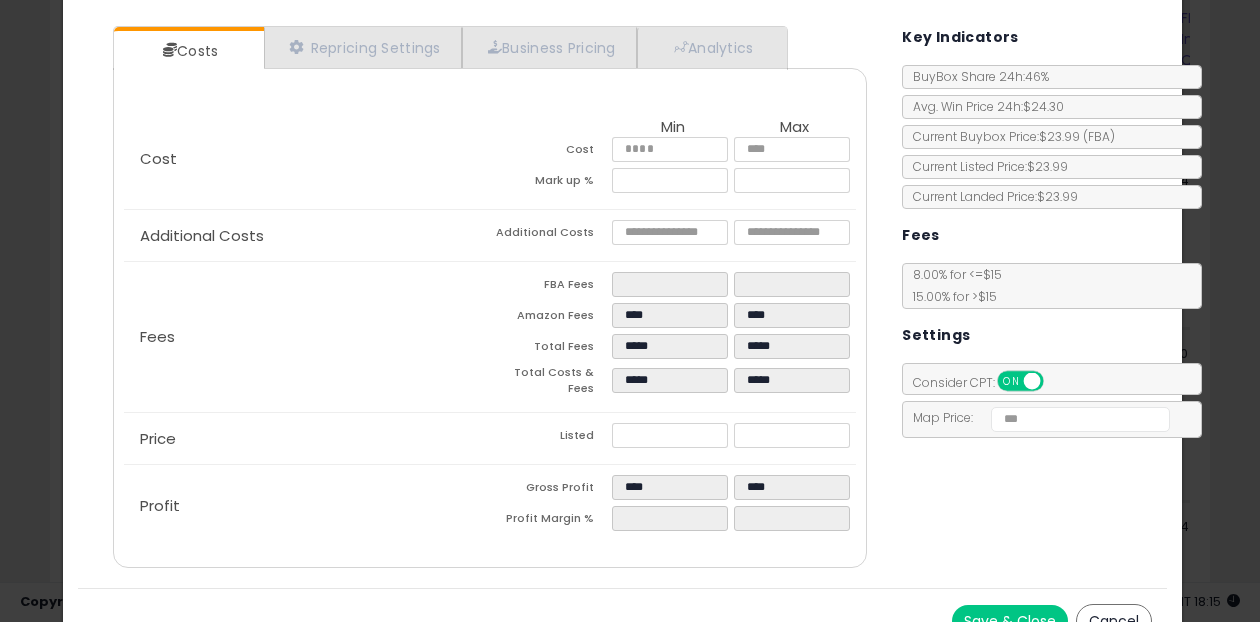 click on "Costs
Repricing Settings
Business Pricing
Analytics
Cost" at bounding box center (490, 299) 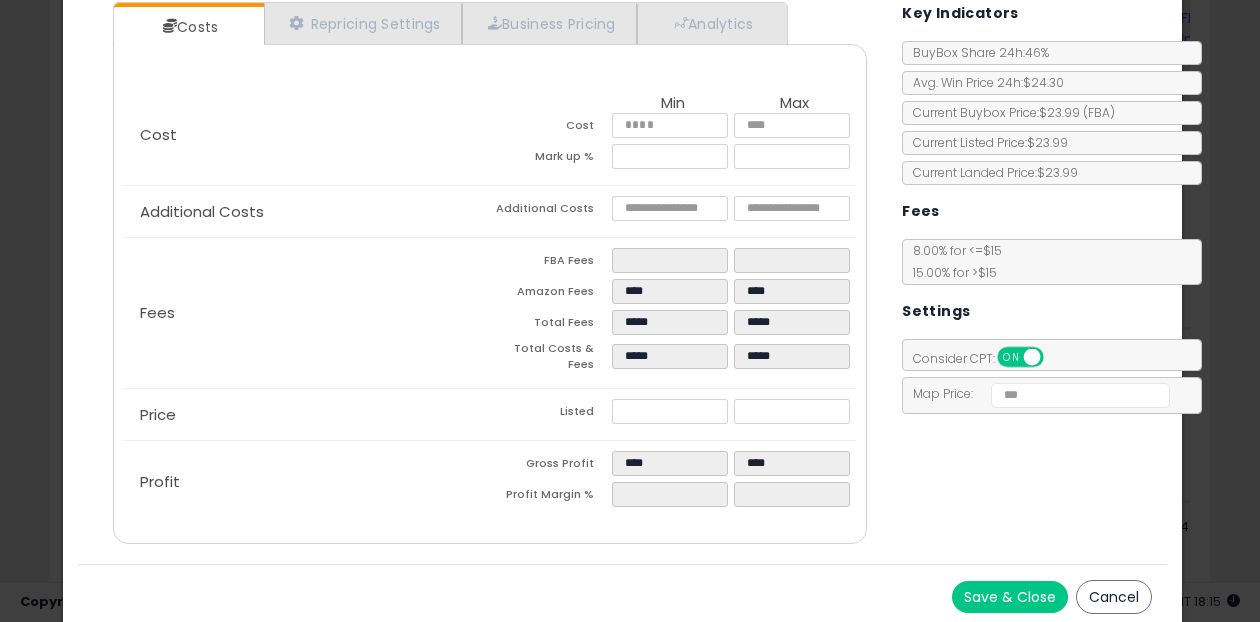 click on "Save & Close" at bounding box center (1010, 597) 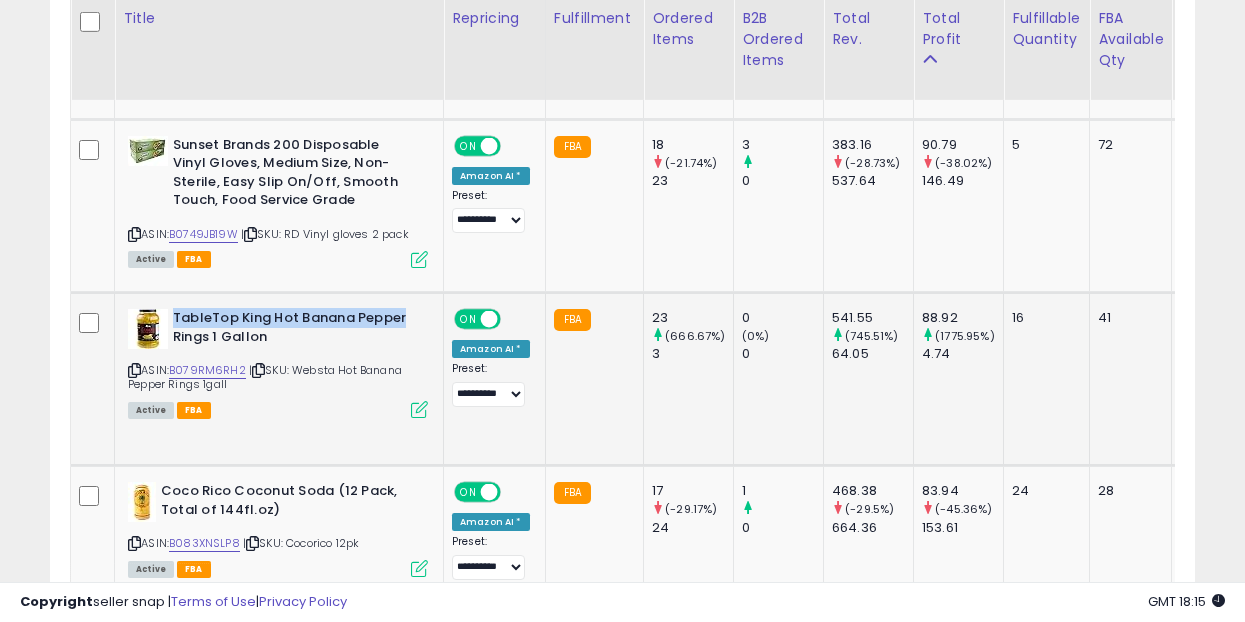 drag, startPoint x: 405, startPoint y: 303, endPoint x: 172, endPoint y: 294, distance: 233.17375 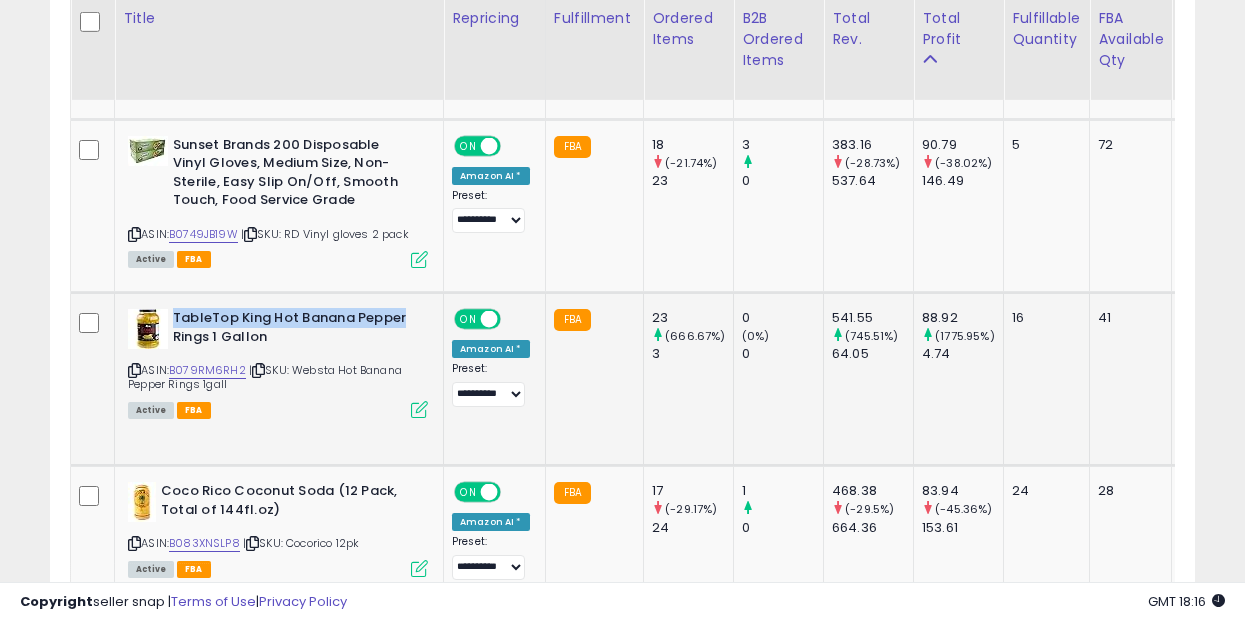 scroll, scrollTop: 0, scrollLeft: 74, axis: horizontal 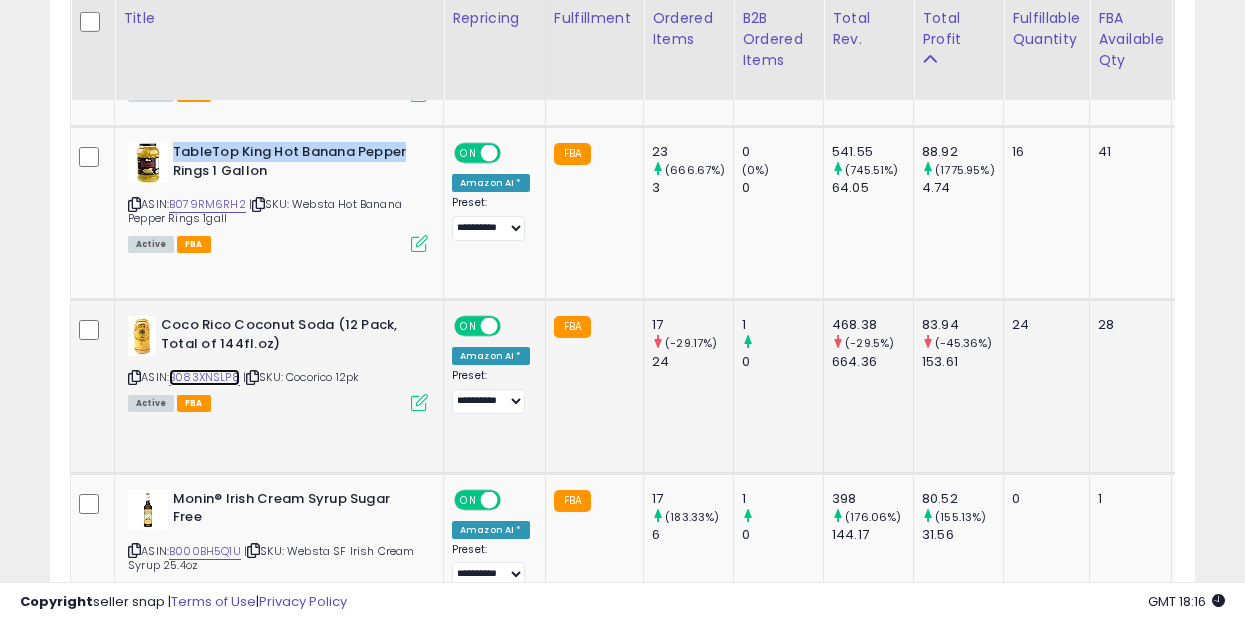 click on "B083XNSLP8" at bounding box center (204, 377) 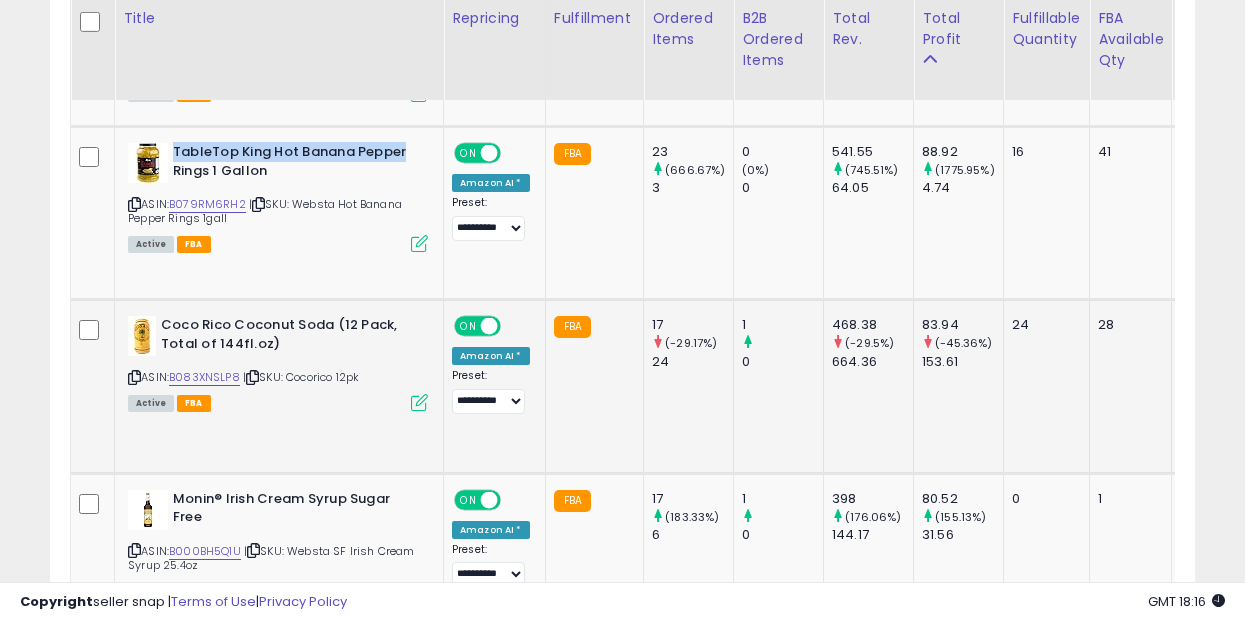click at bounding box center (419, 402) 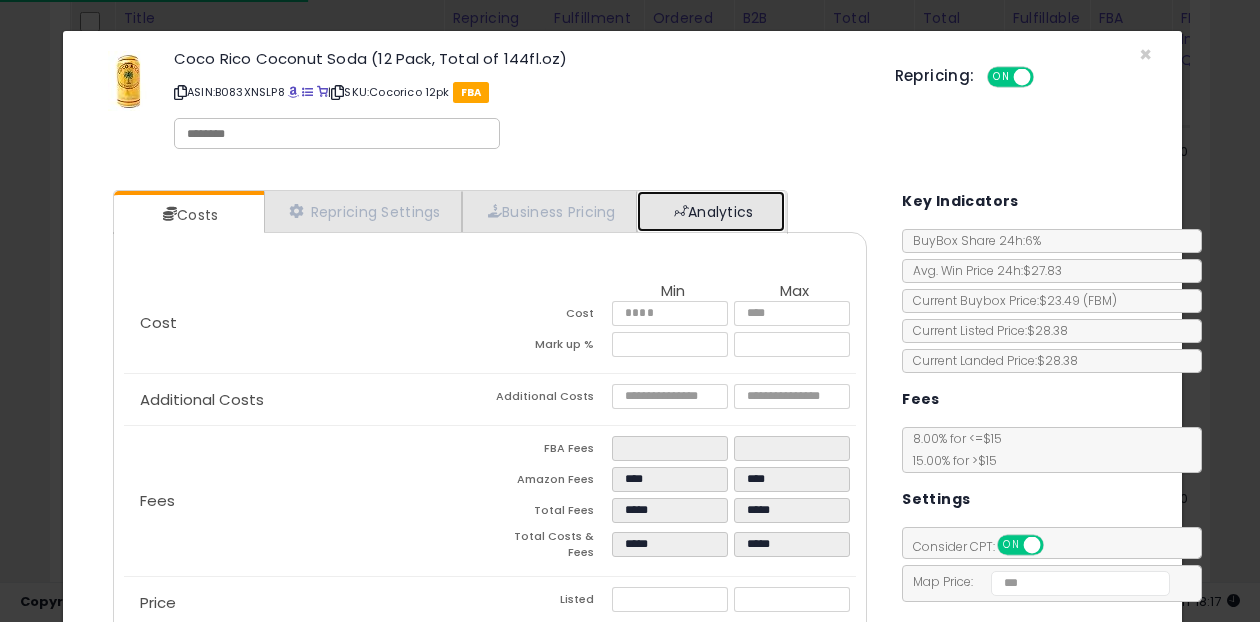 click on "Analytics" at bounding box center (711, 211) 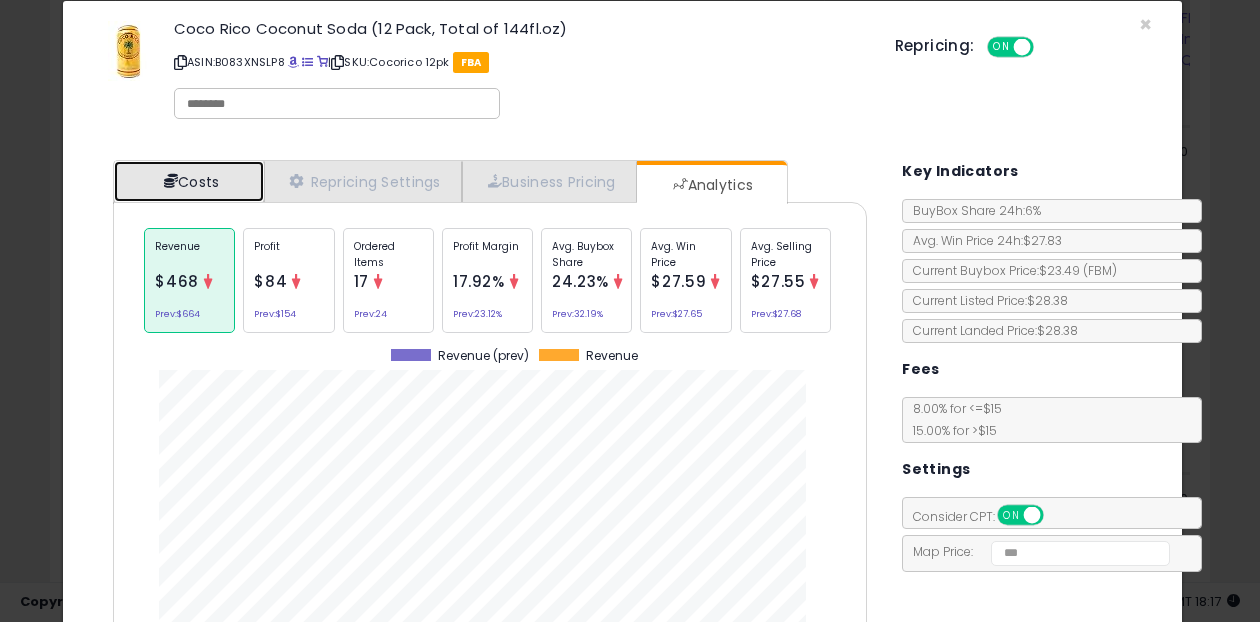 click on "Costs" at bounding box center (189, 181) 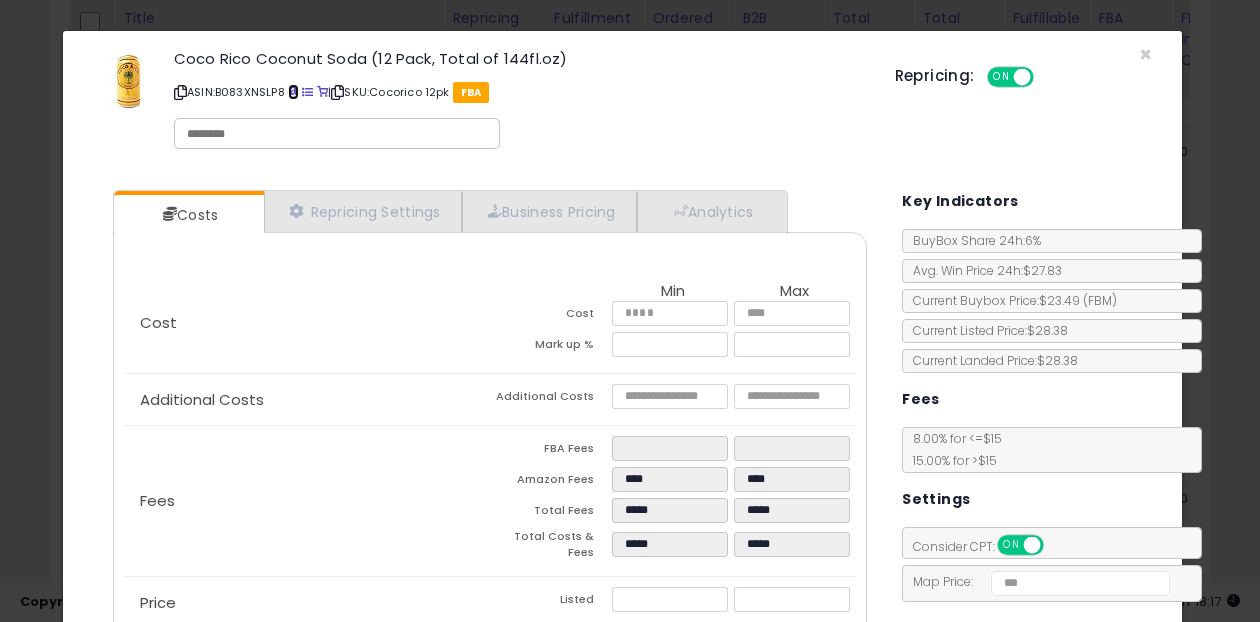 click at bounding box center (293, 92) 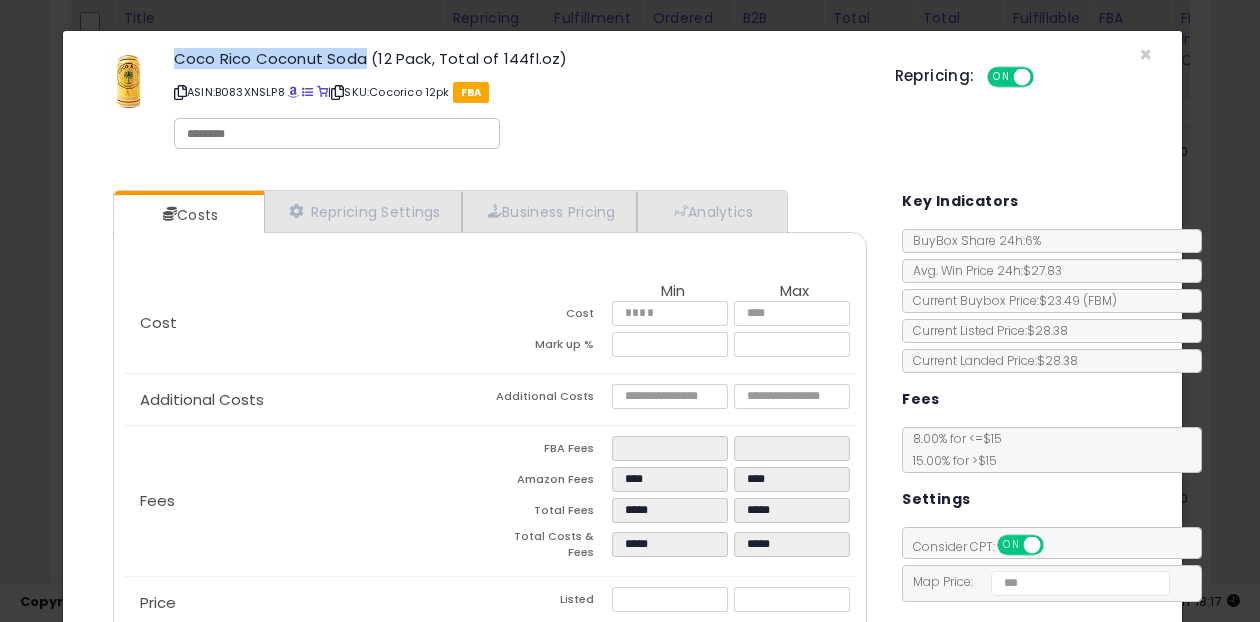 drag, startPoint x: 363, startPoint y: 59, endPoint x: 165, endPoint y: 56, distance: 198.02272 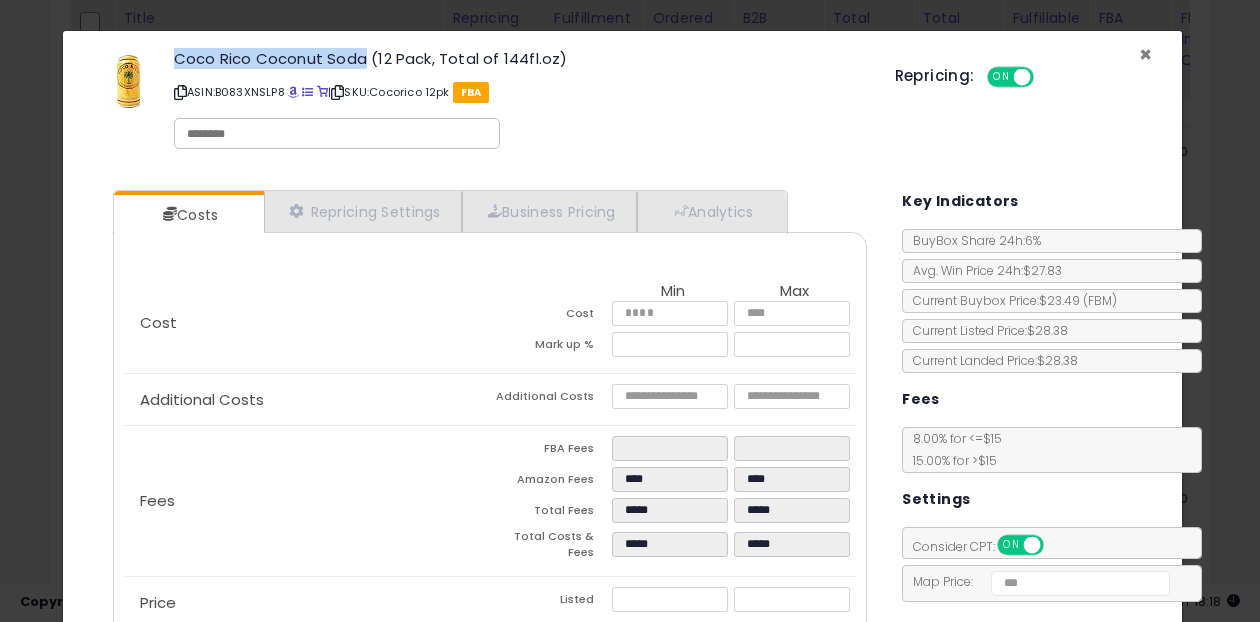 click on "×" at bounding box center [1145, 54] 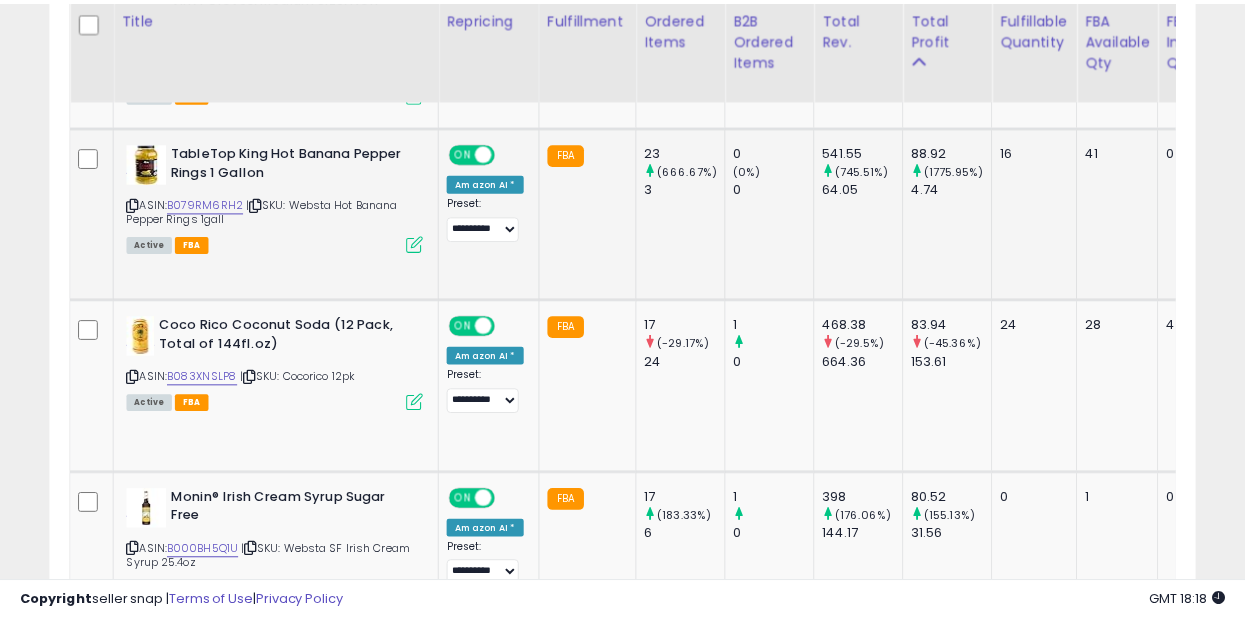 scroll, scrollTop: 410, scrollLeft: 662, axis: both 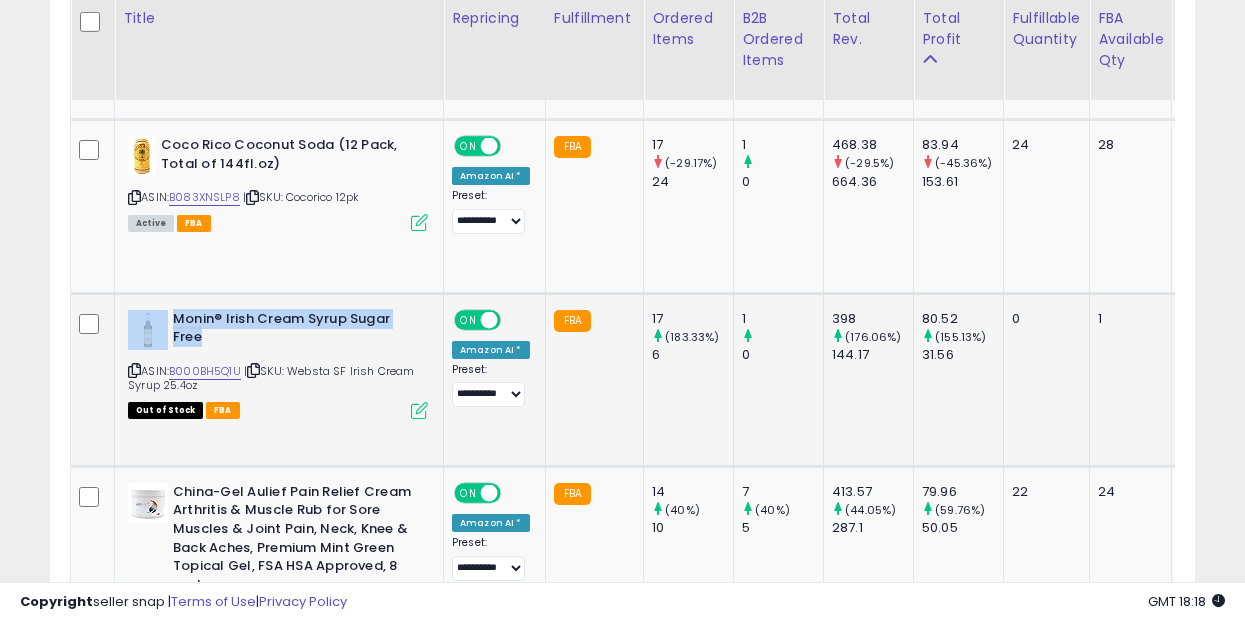 drag, startPoint x: 205, startPoint y: 322, endPoint x: 171, endPoint y: 303, distance: 38.948685 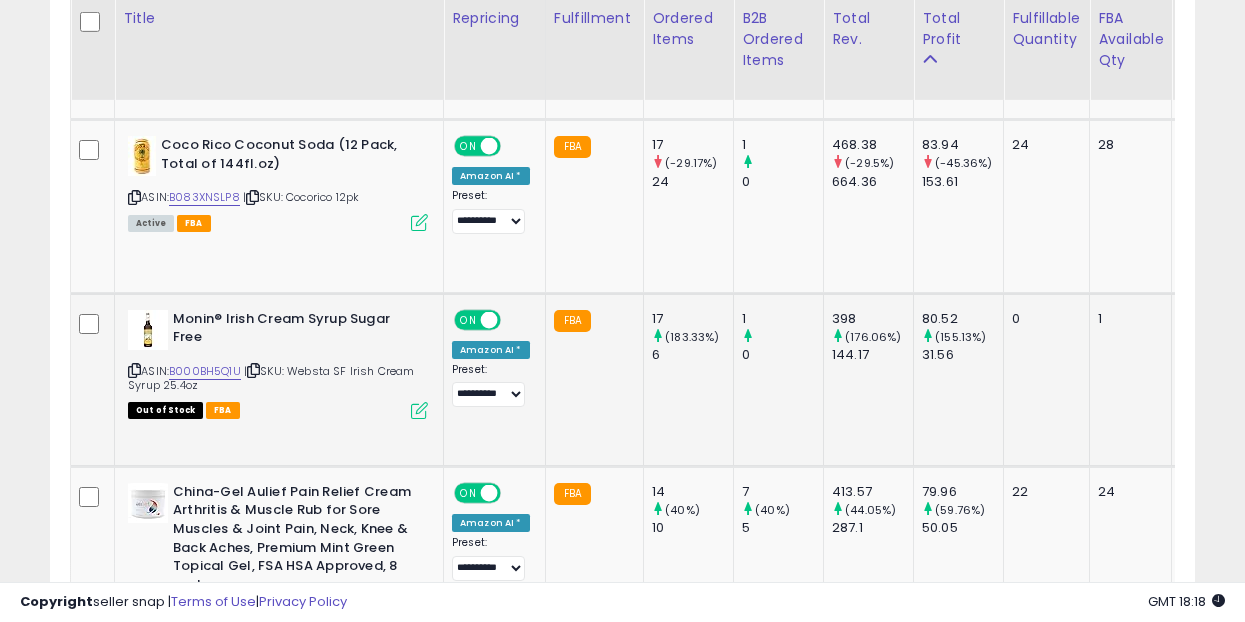 click at bounding box center (419, 410) 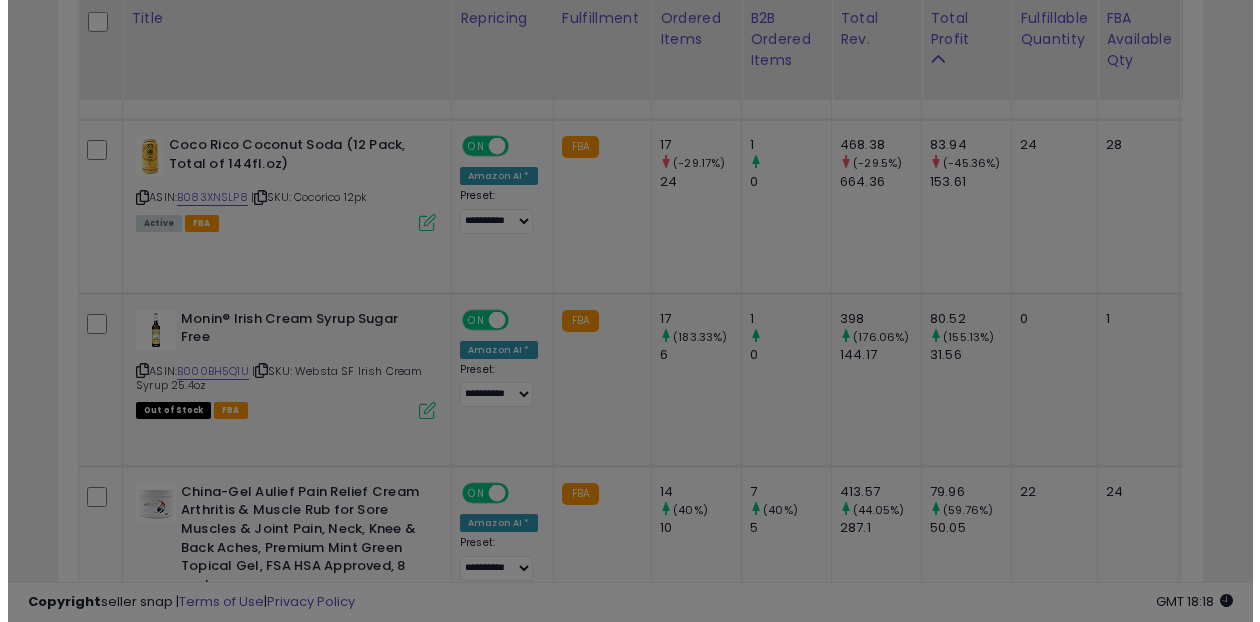 scroll, scrollTop: 999590, scrollLeft: 999329, axis: both 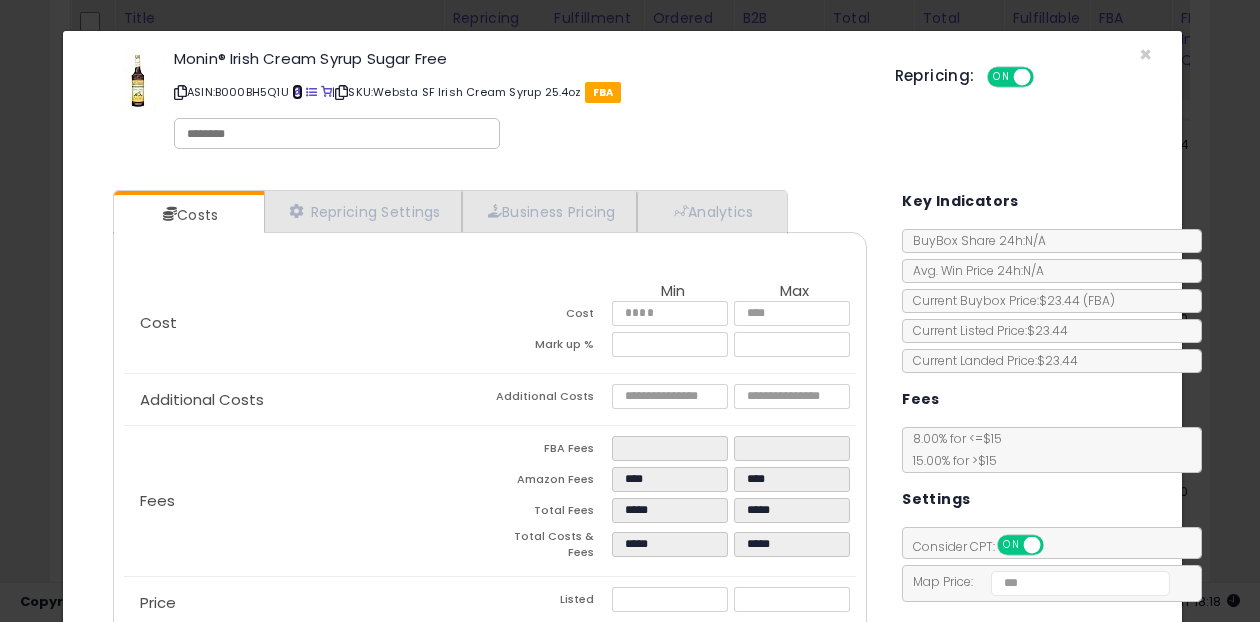 click at bounding box center [297, 92] 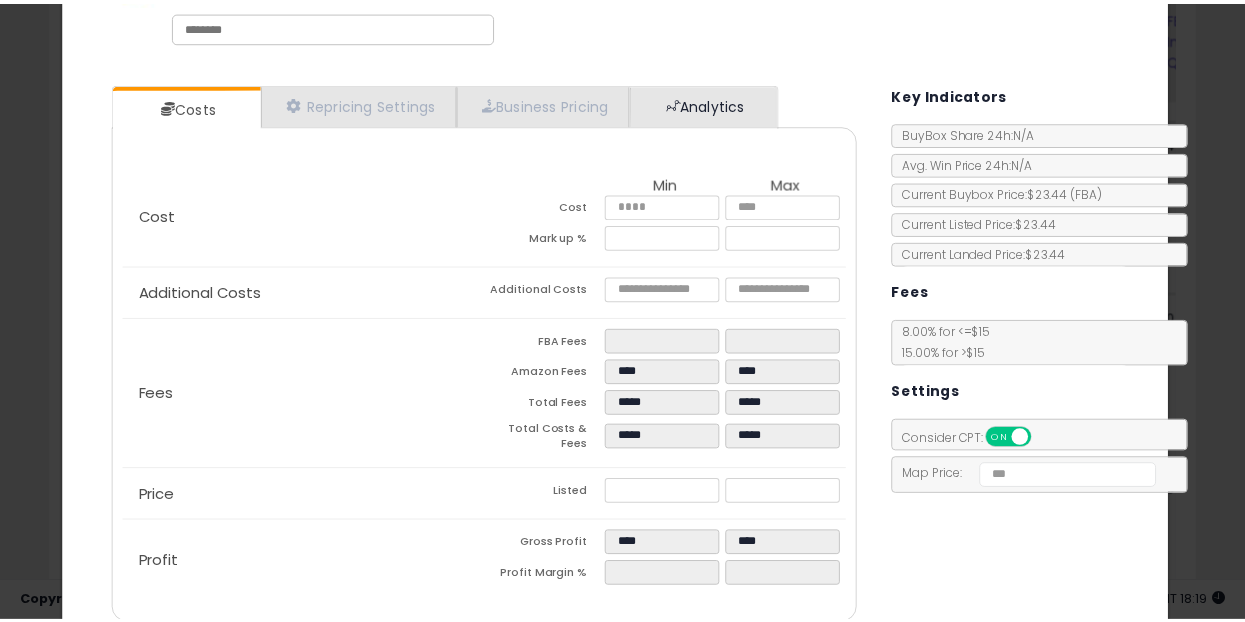 scroll, scrollTop: 0, scrollLeft: 0, axis: both 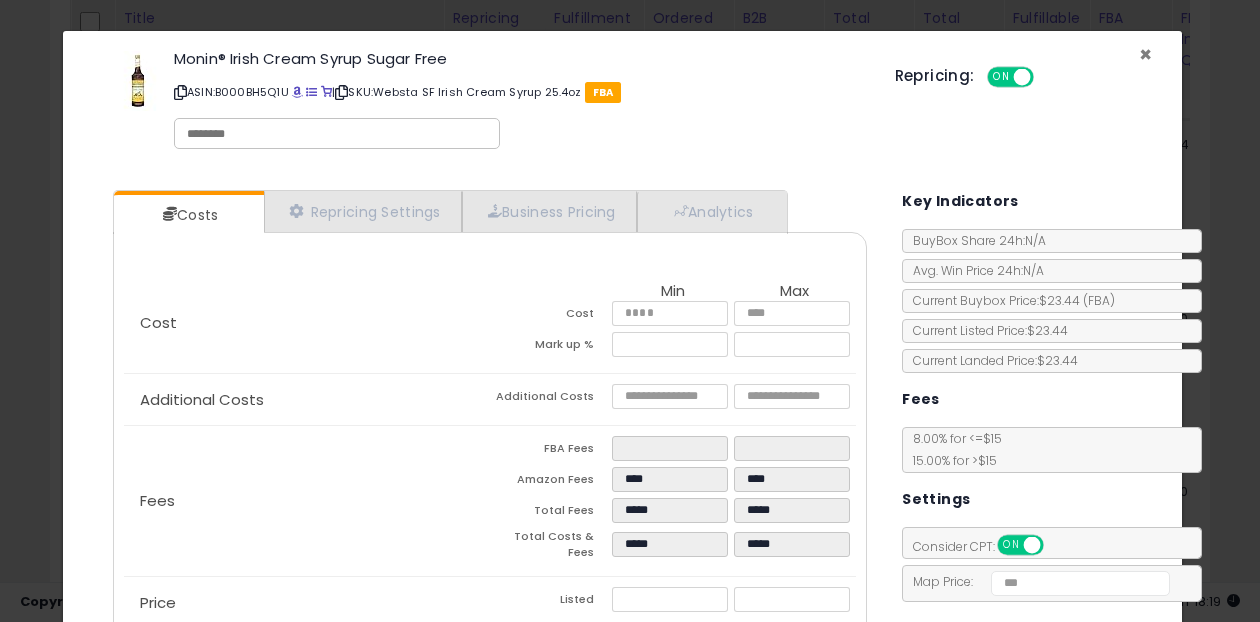 click on "×" at bounding box center [1145, 54] 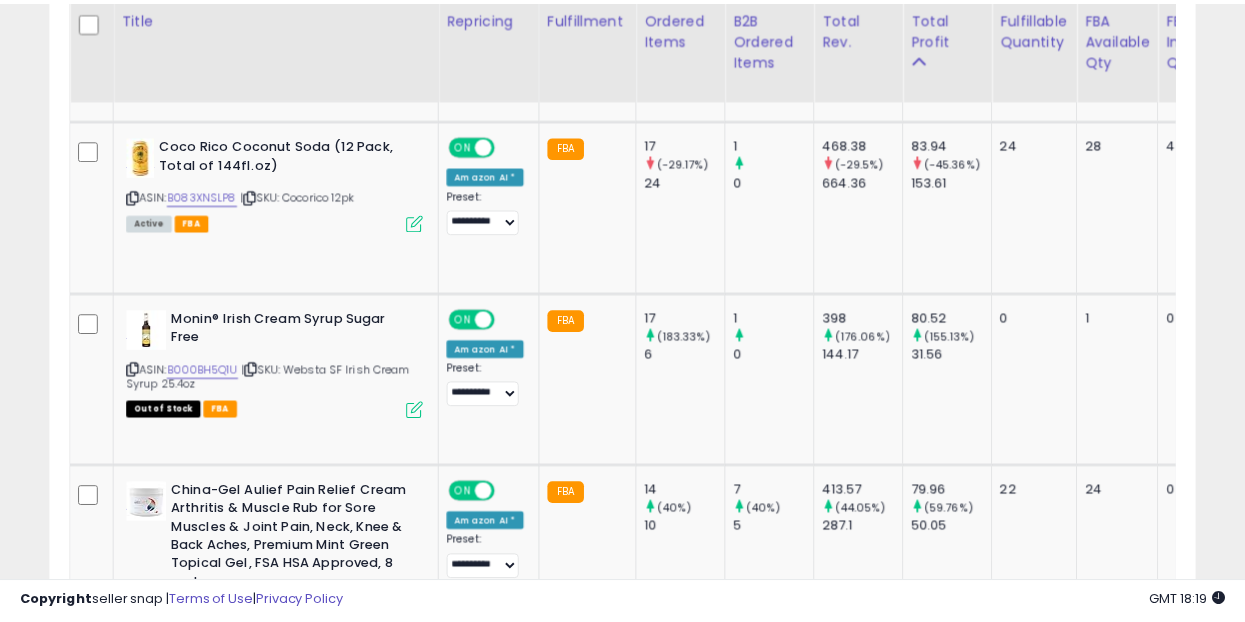 scroll, scrollTop: 410, scrollLeft: 662, axis: both 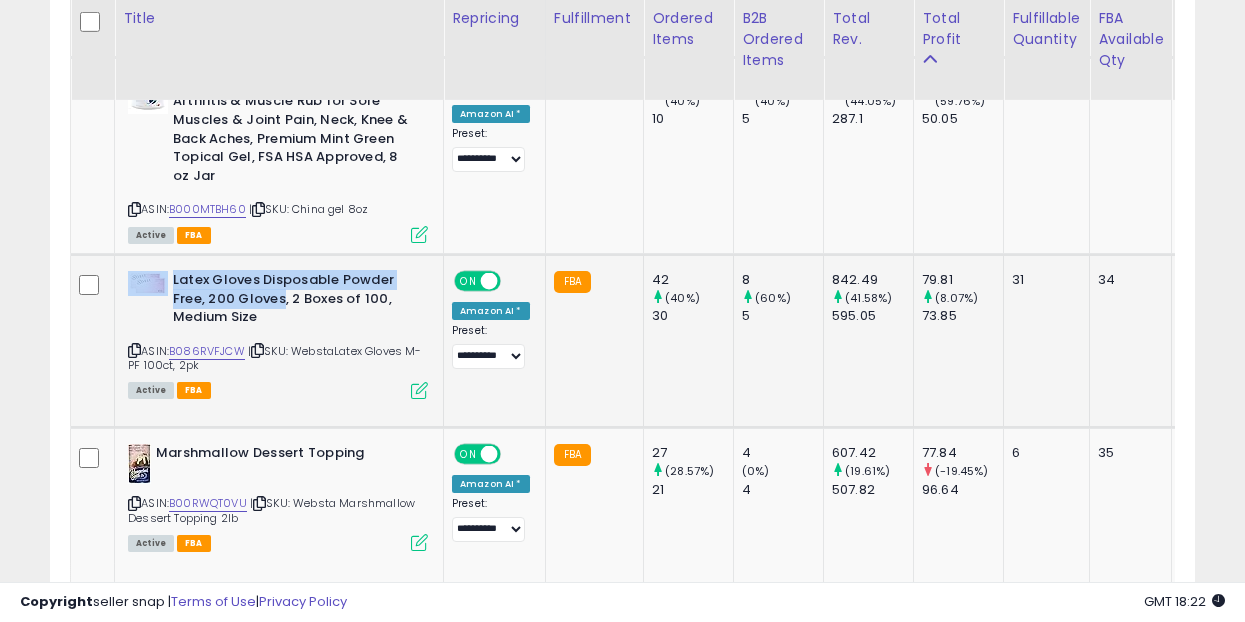 drag, startPoint x: 172, startPoint y: 264, endPoint x: 281, endPoint y: 281, distance: 110.317726 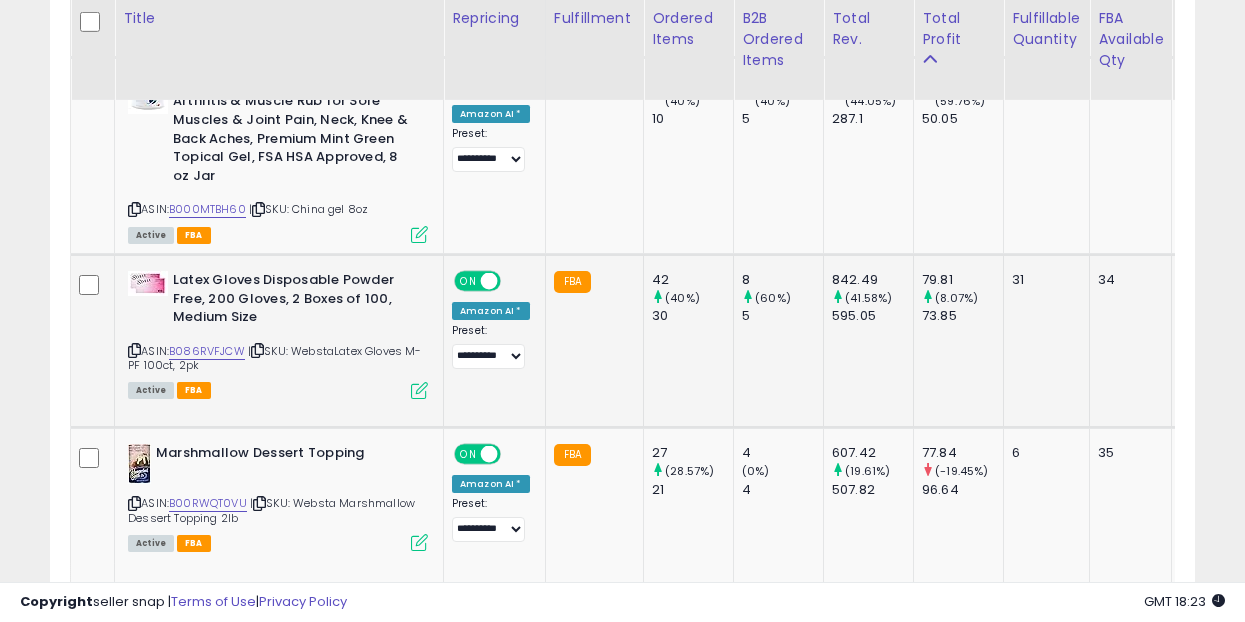 click at bounding box center (419, 390) 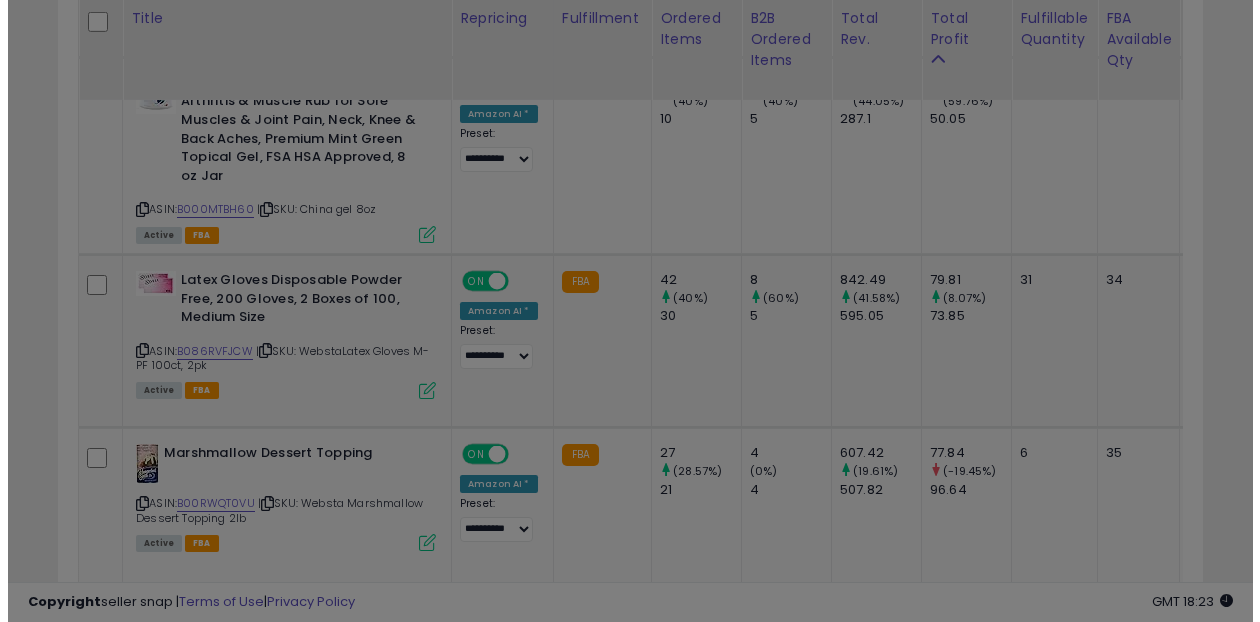 scroll, scrollTop: 999590, scrollLeft: 999329, axis: both 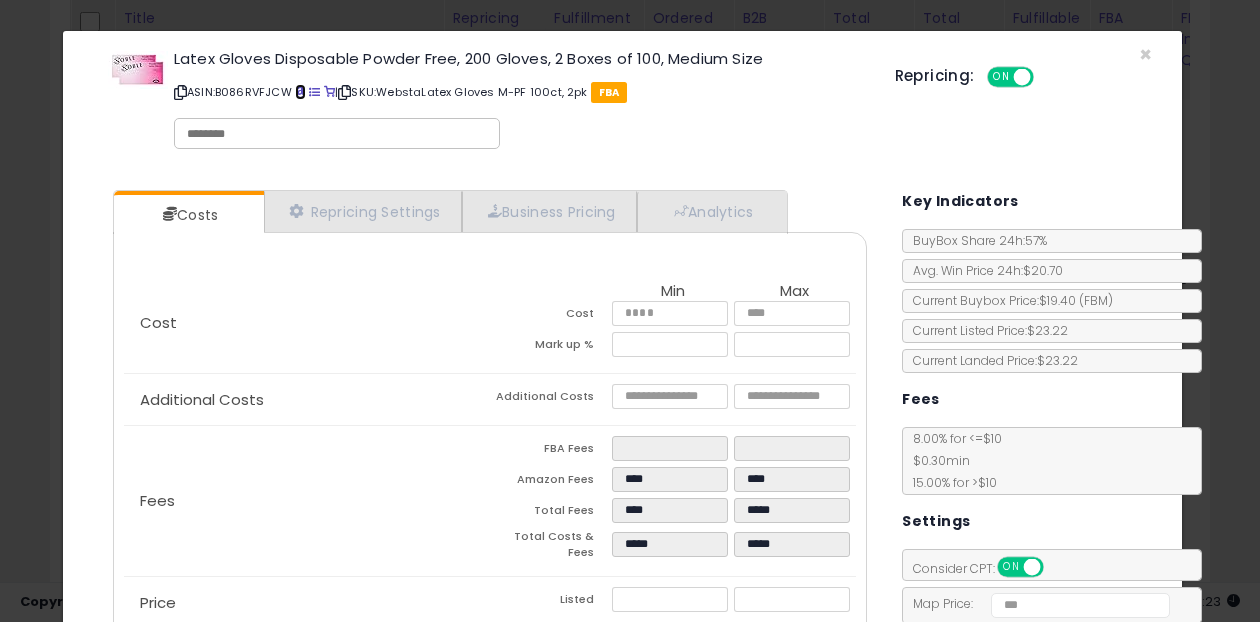 click at bounding box center [300, 92] 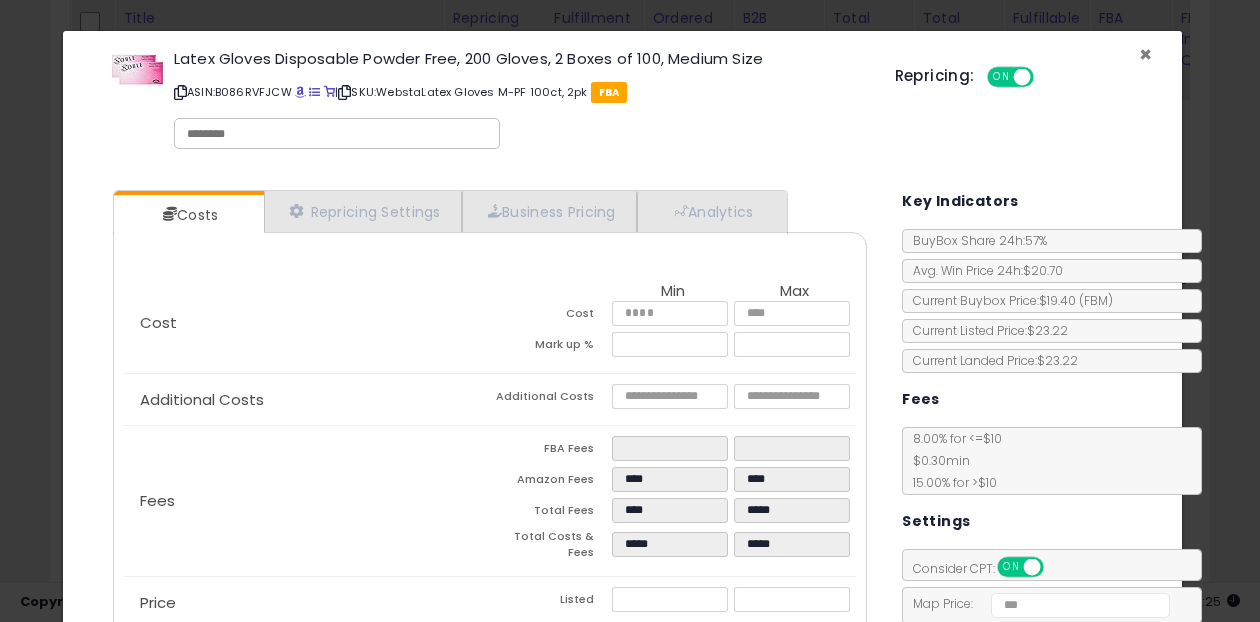 click on "×" at bounding box center [1145, 54] 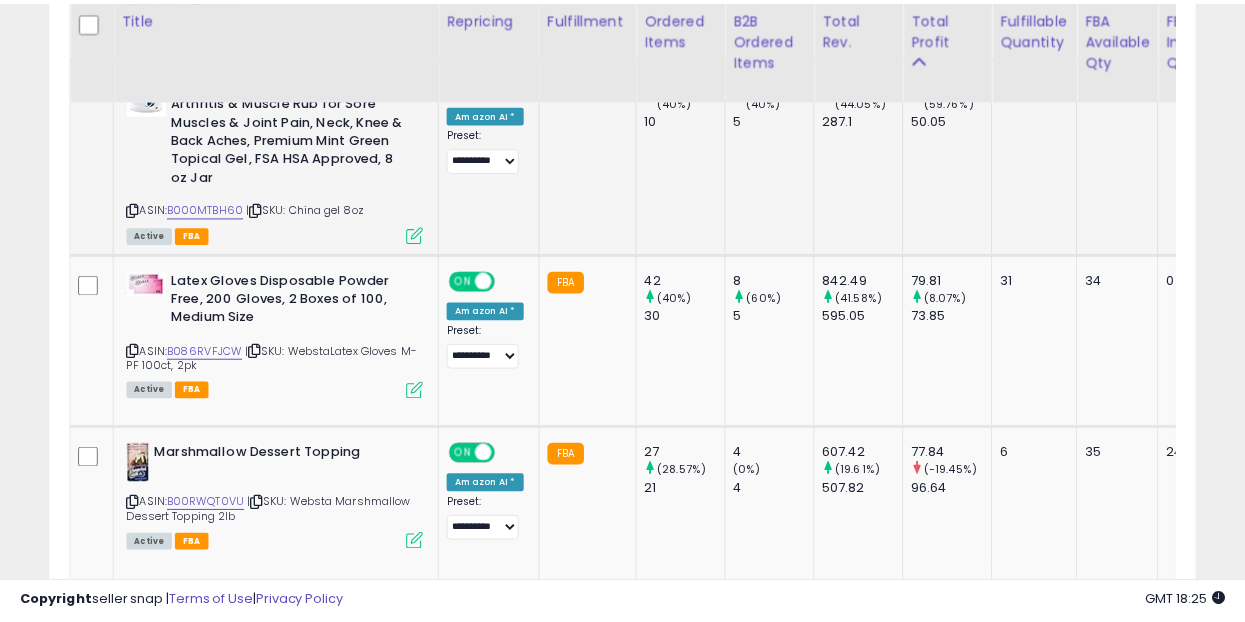 scroll, scrollTop: 410, scrollLeft: 662, axis: both 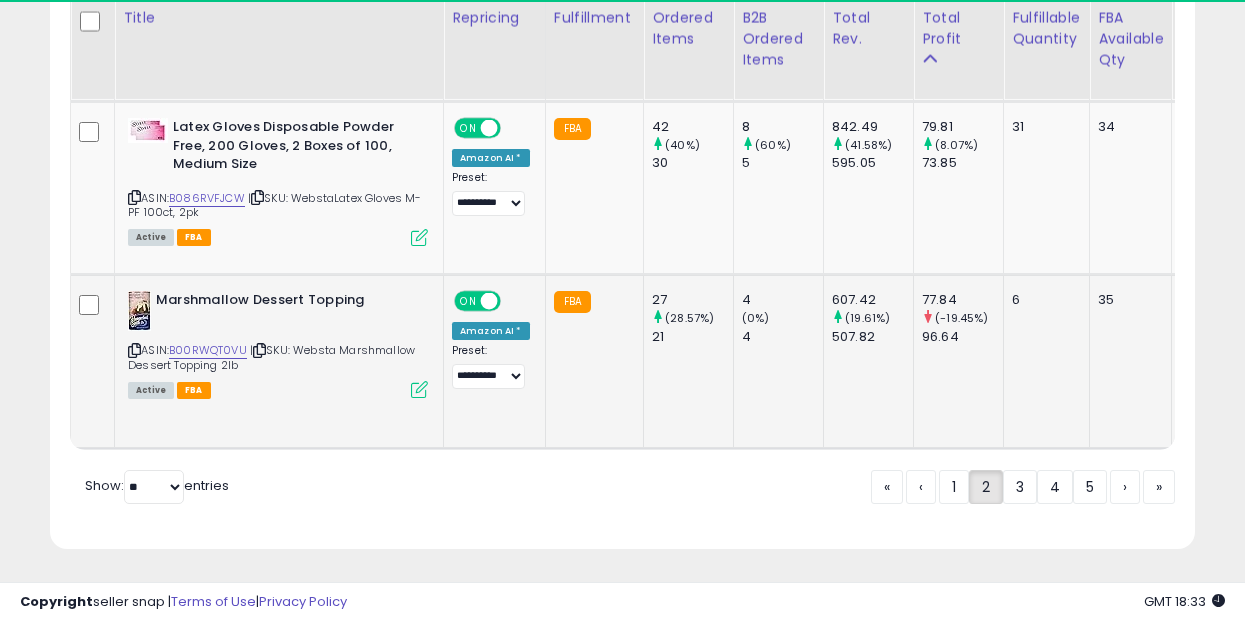 click at bounding box center (419, 389) 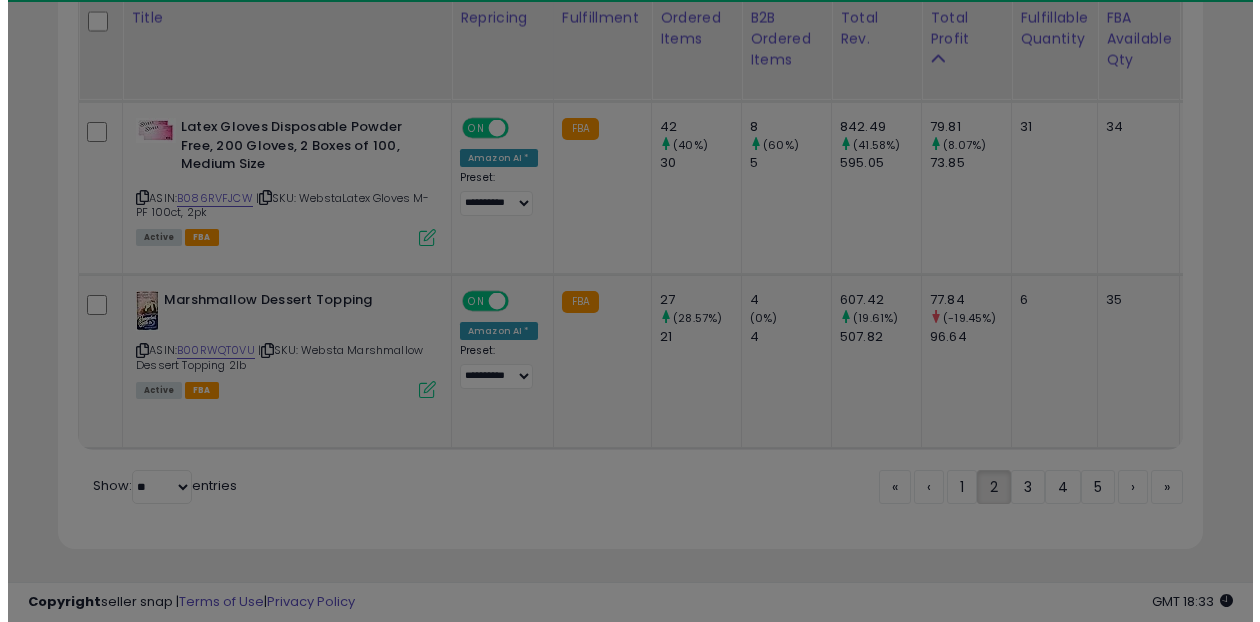 scroll, scrollTop: 999590, scrollLeft: 999329, axis: both 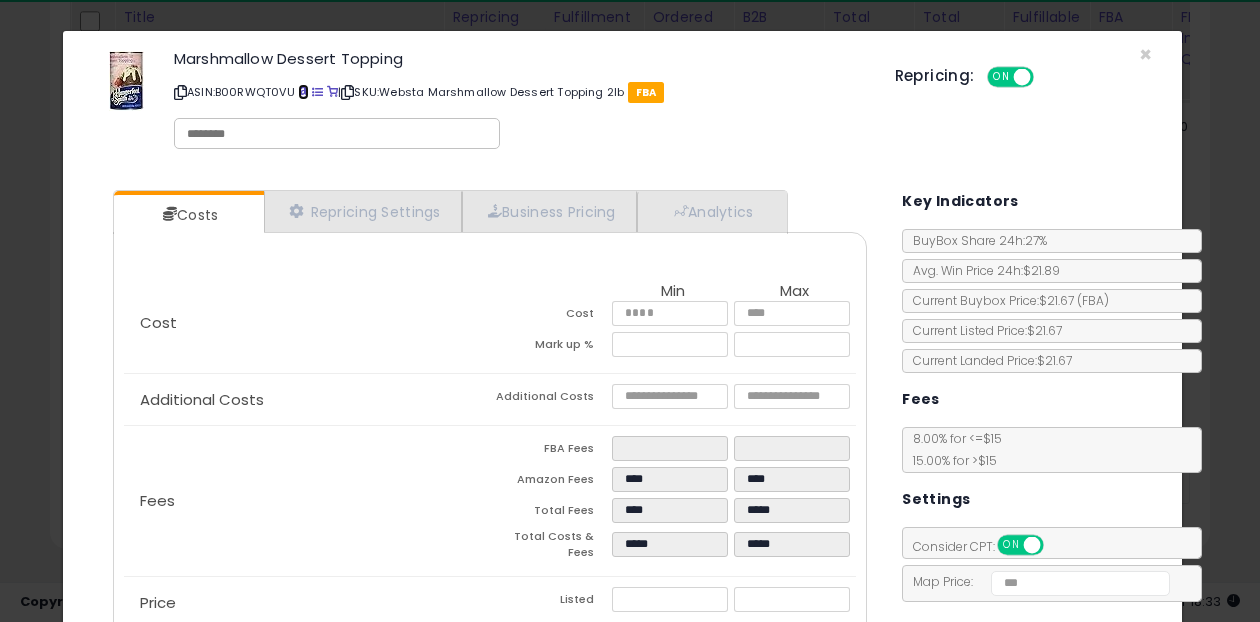 click at bounding box center (303, 92) 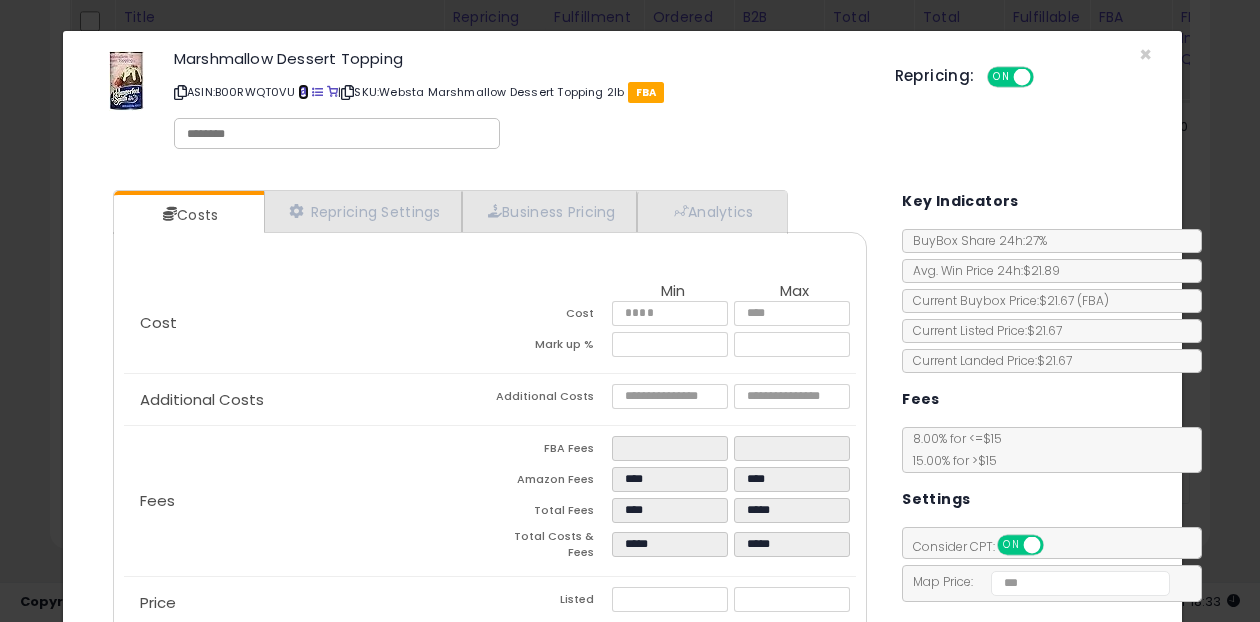 scroll, scrollTop: 99, scrollLeft: 0, axis: vertical 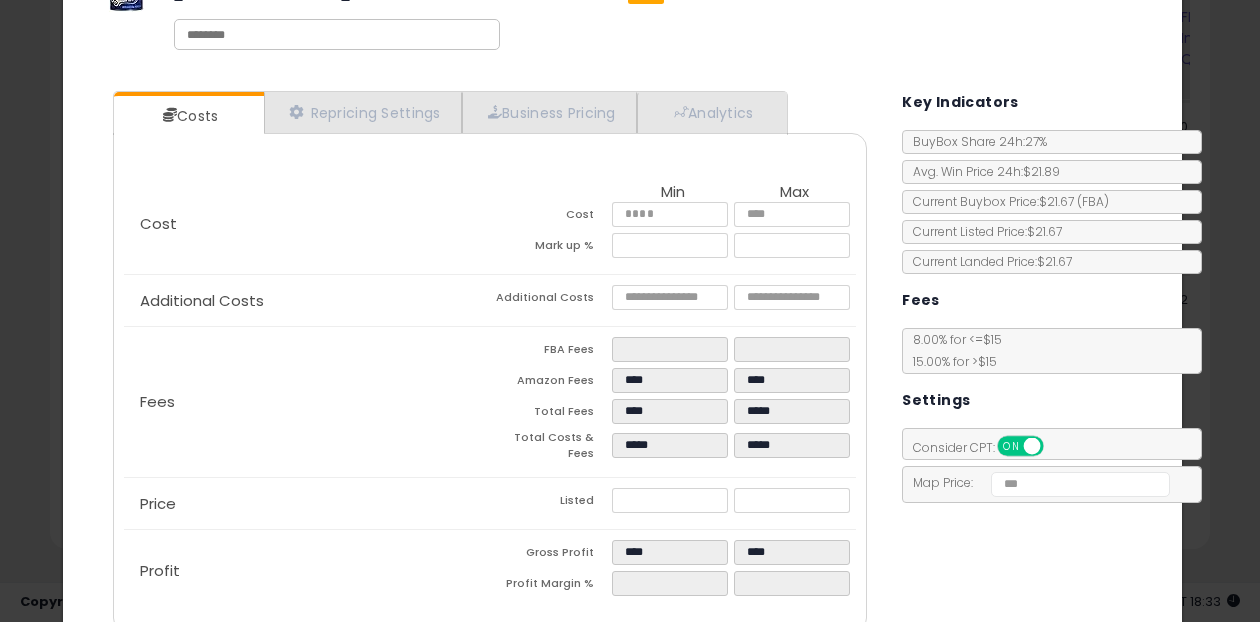 click on "Costs
Repricing Settings
Business Pricing
Analytics
Cost" at bounding box center (622, 364) 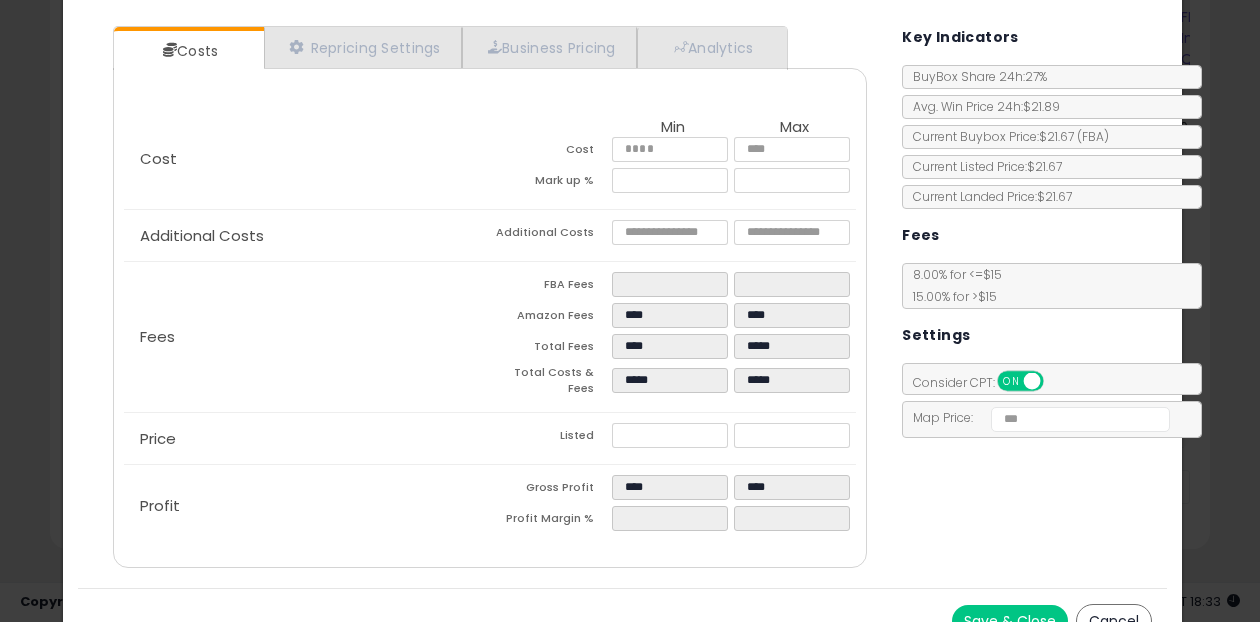 scroll, scrollTop: 188, scrollLeft: 0, axis: vertical 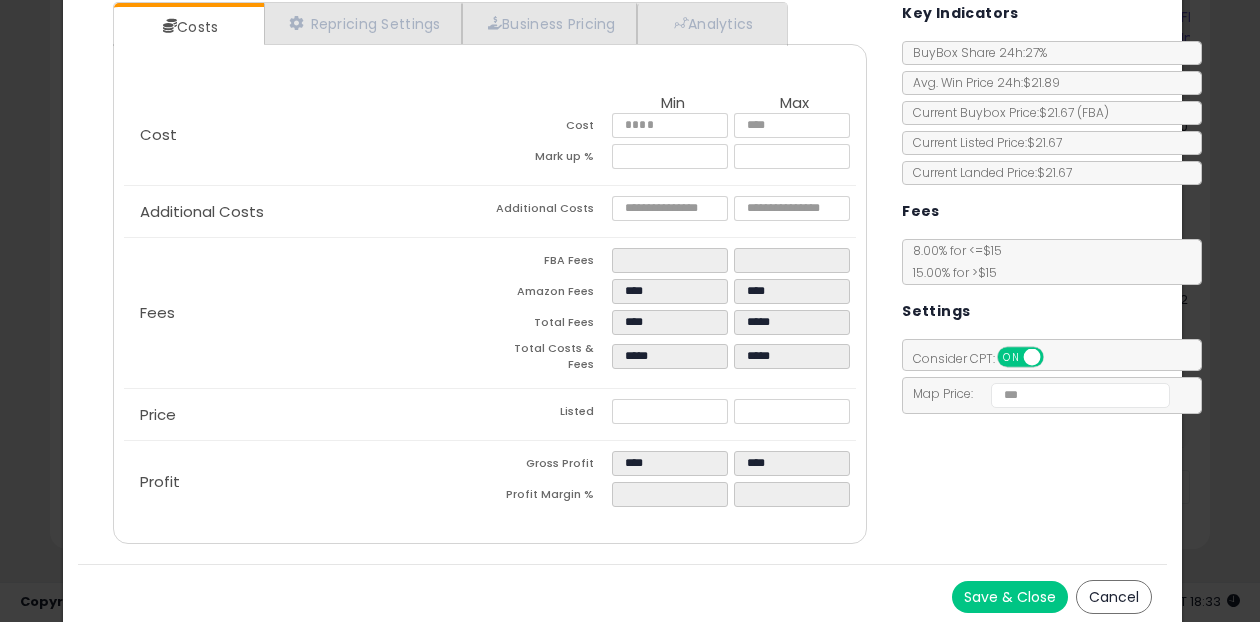 click on "Save & Close" at bounding box center (1010, 597) 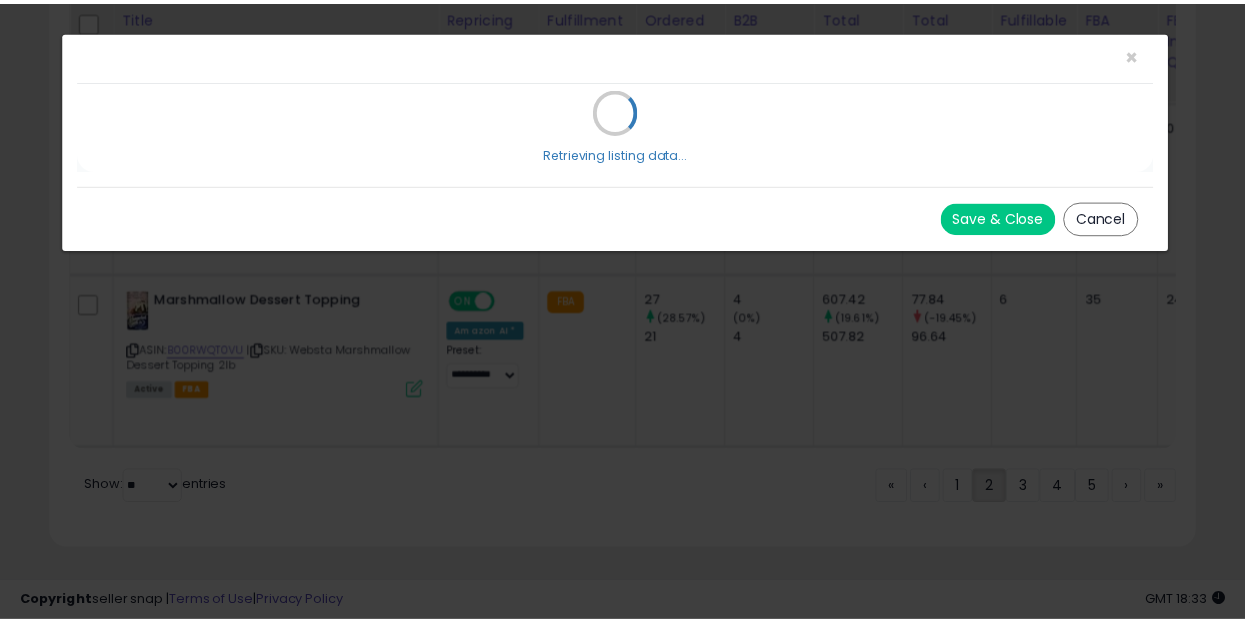 scroll, scrollTop: 0, scrollLeft: 0, axis: both 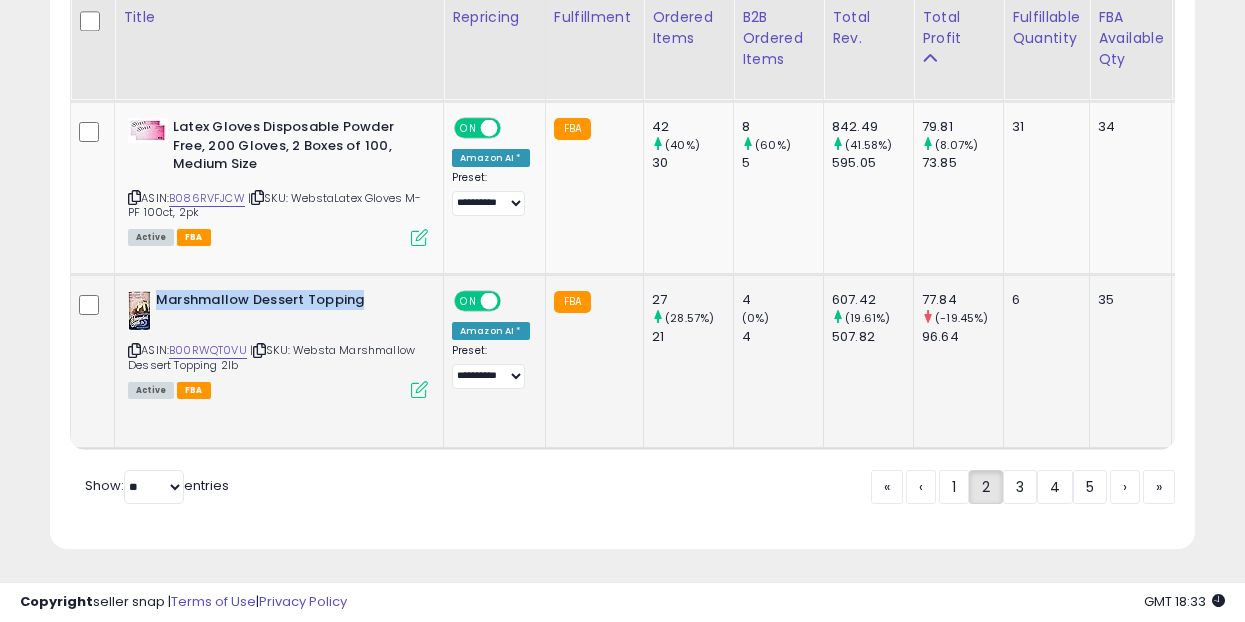 drag, startPoint x: 362, startPoint y: 281, endPoint x: 156, endPoint y: 280, distance: 206.00243 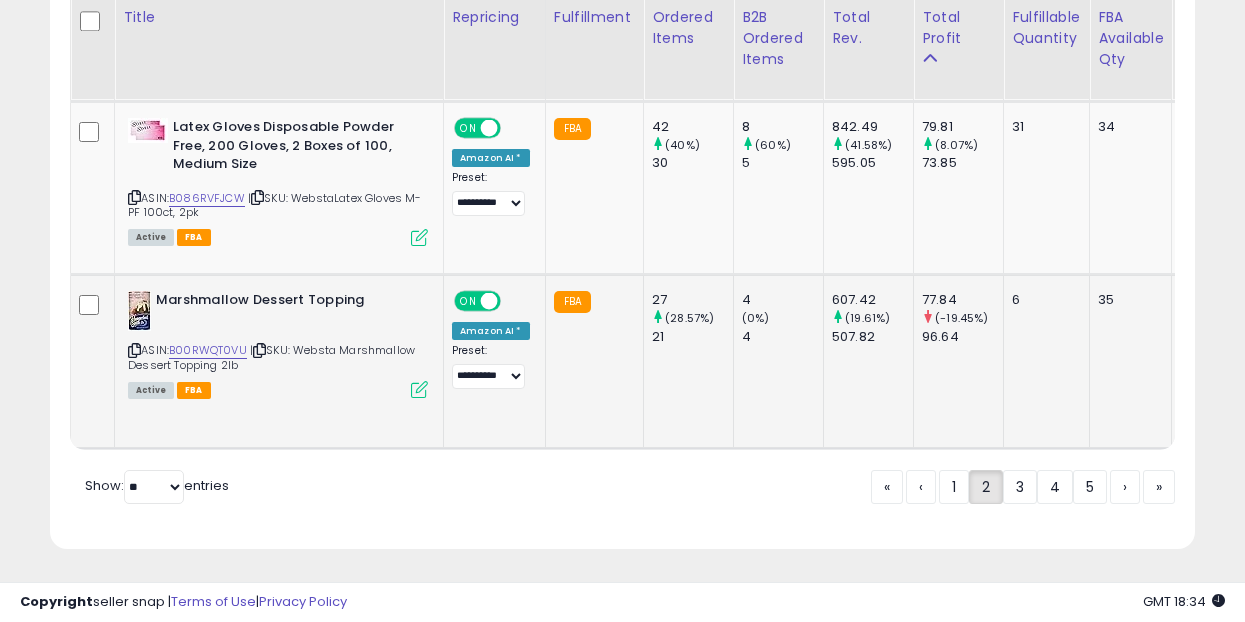 click on "Marshmallow Dessert Topping" at bounding box center [278, 311] 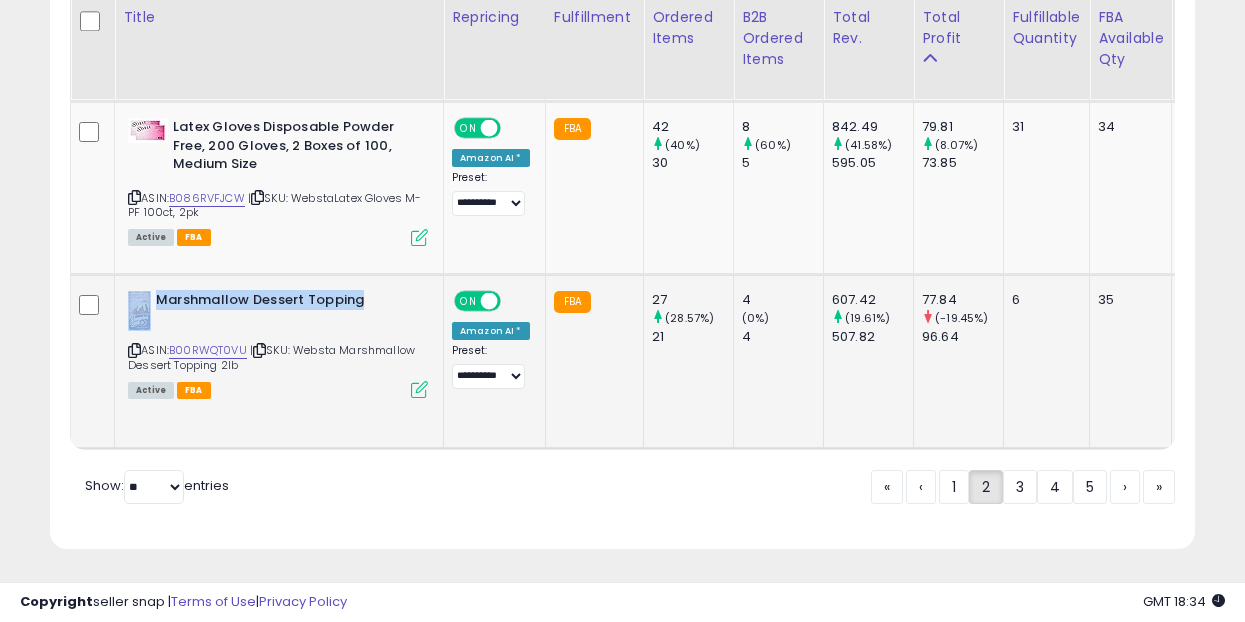 drag, startPoint x: 358, startPoint y: 287, endPoint x: 153, endPoint y: 282, distance: 205.06097 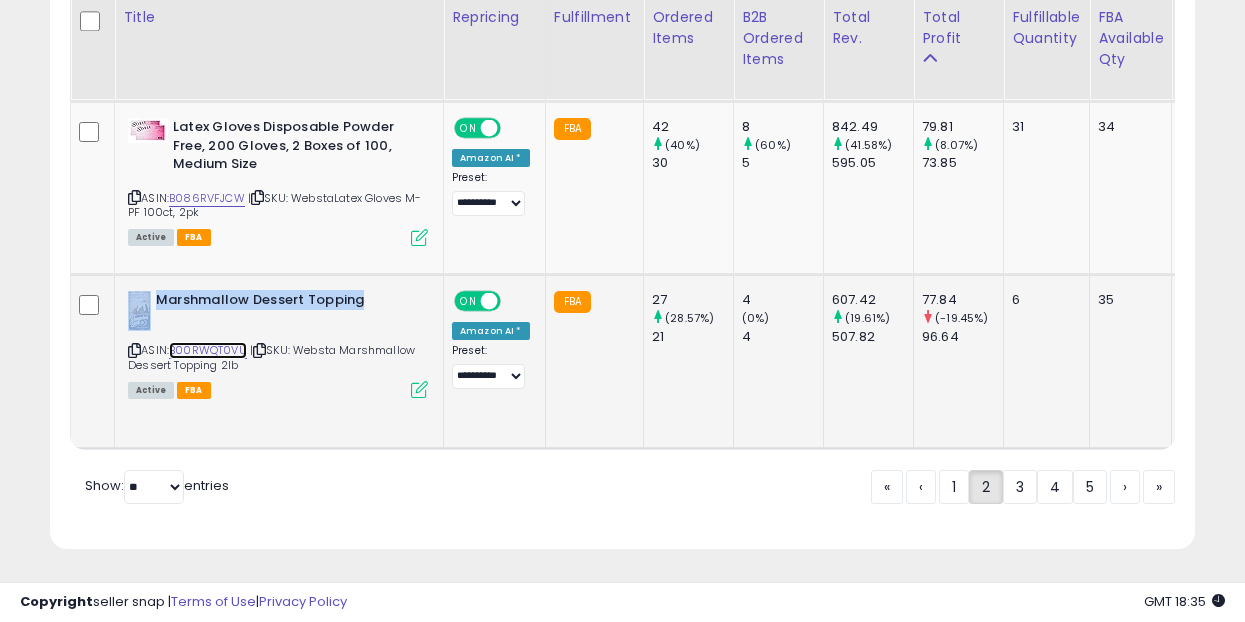 click on "B00RWQT0VU" at bounding box center [208, 350] 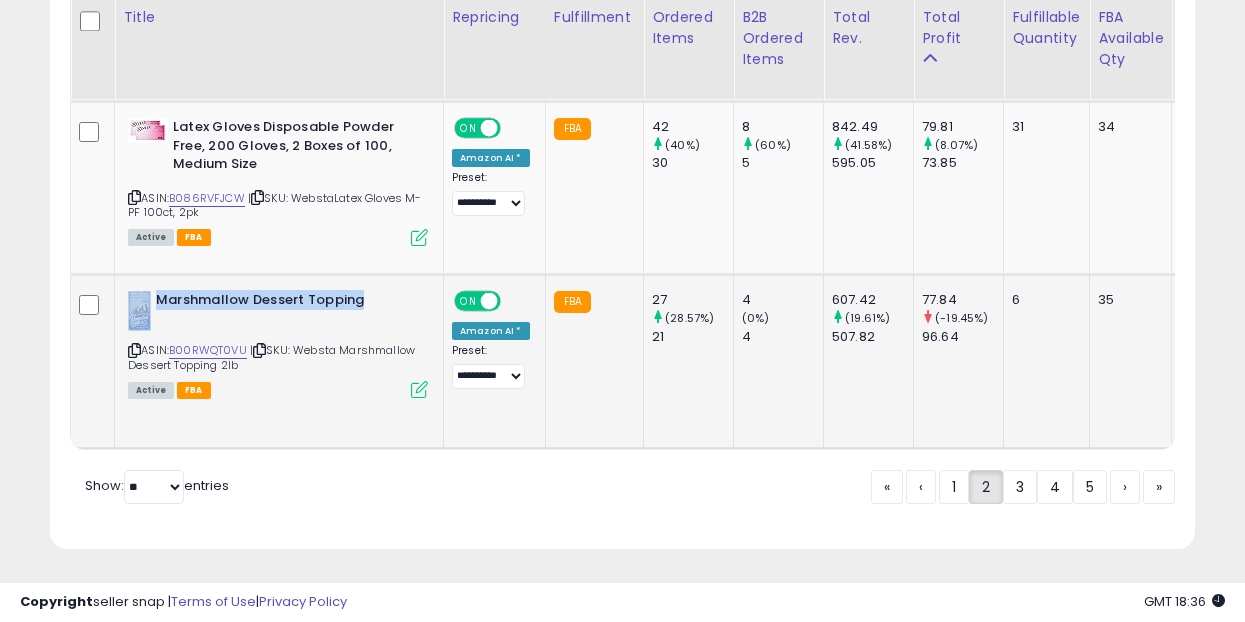 click at bounding box center [419, 389] 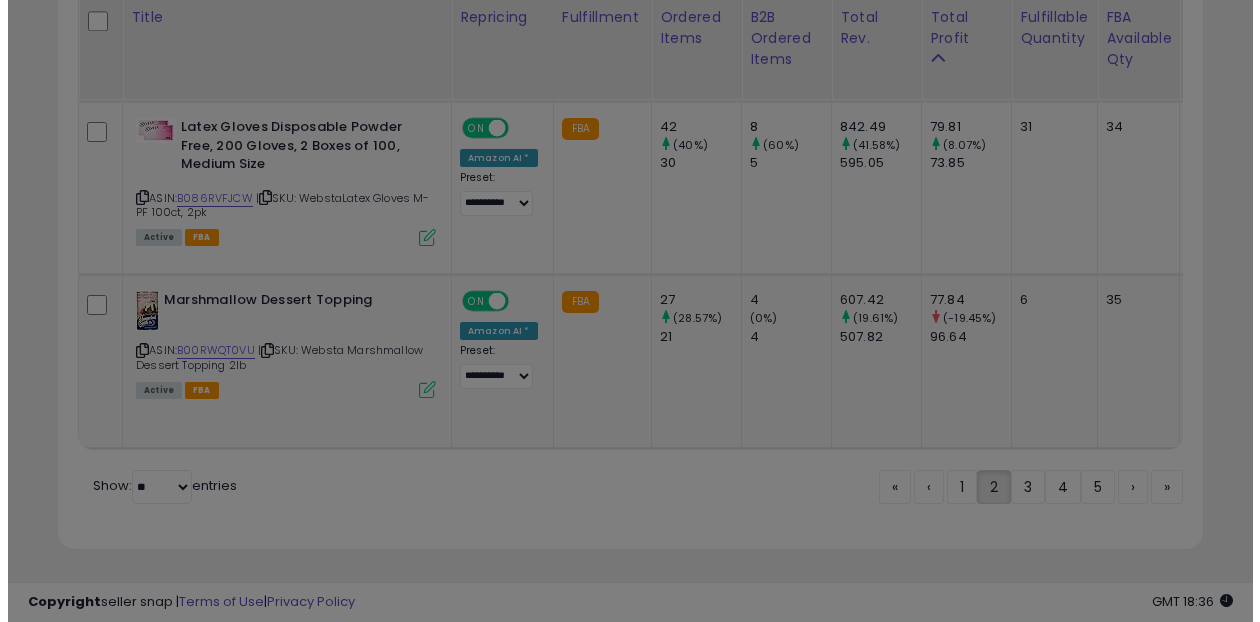 scroll, scrollTop: 999590, scrollLeft: 999329, axis: both 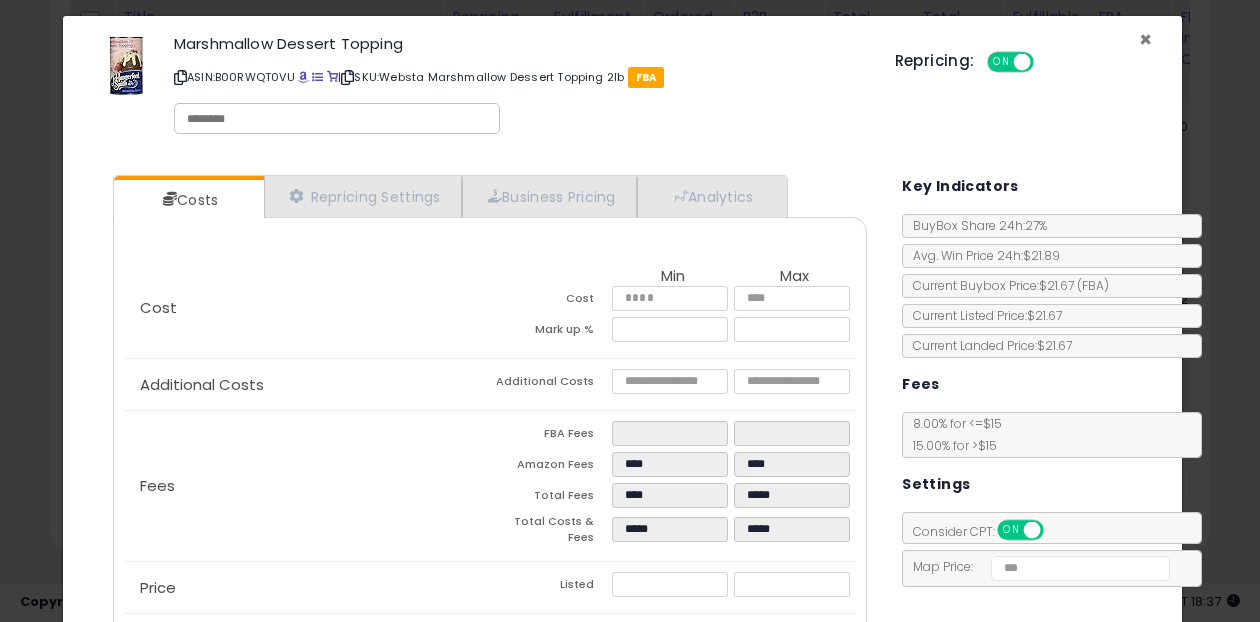 click on "×" at bounding box center [1145, 39] 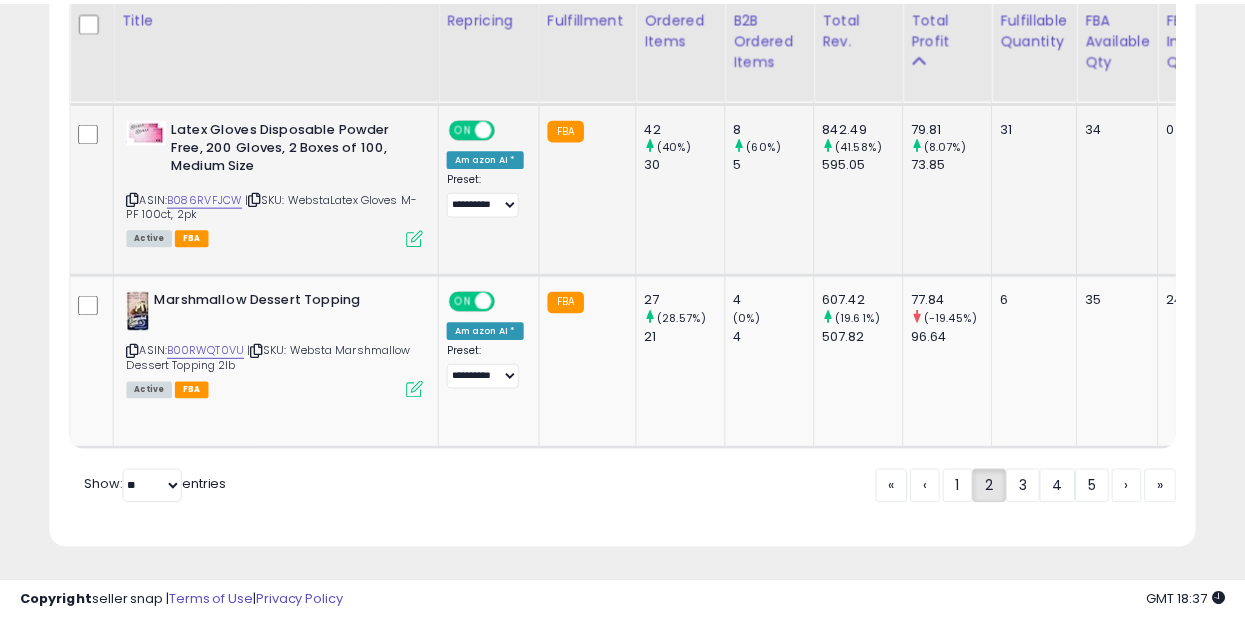 scroll, scrollTop: 410, scrollLeft: 662, axis: both 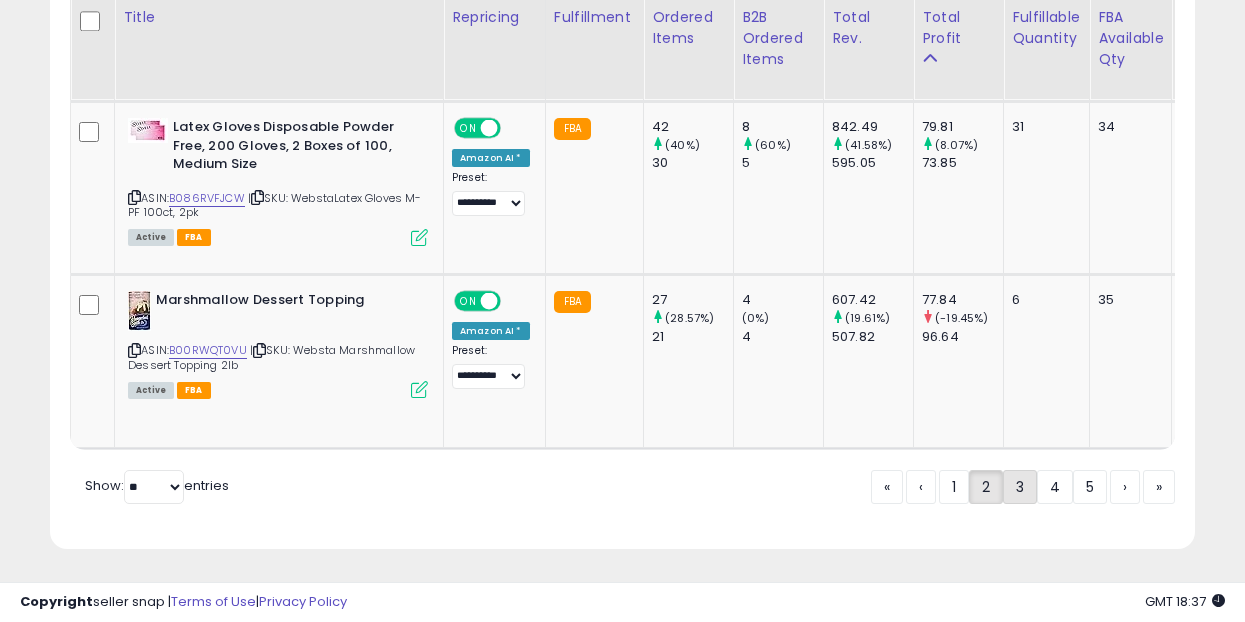 click on "3" 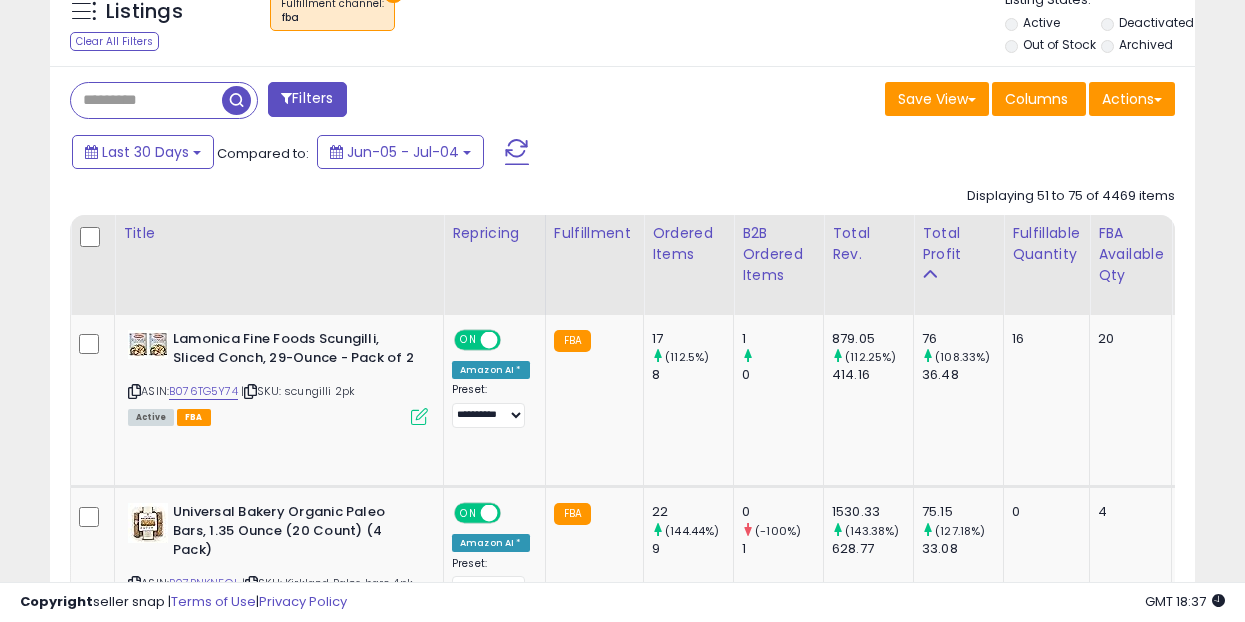 scroll, scrollTop: 757, scrollLeft: 0, axis: vertical 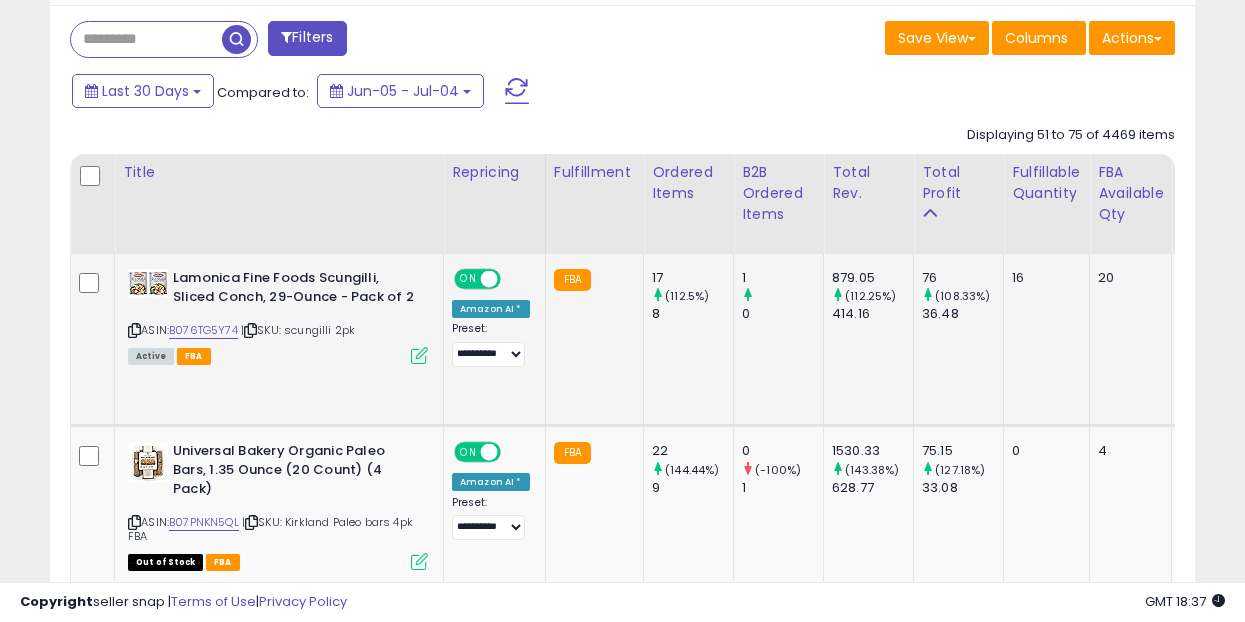 click at bounding box center (419, 355) 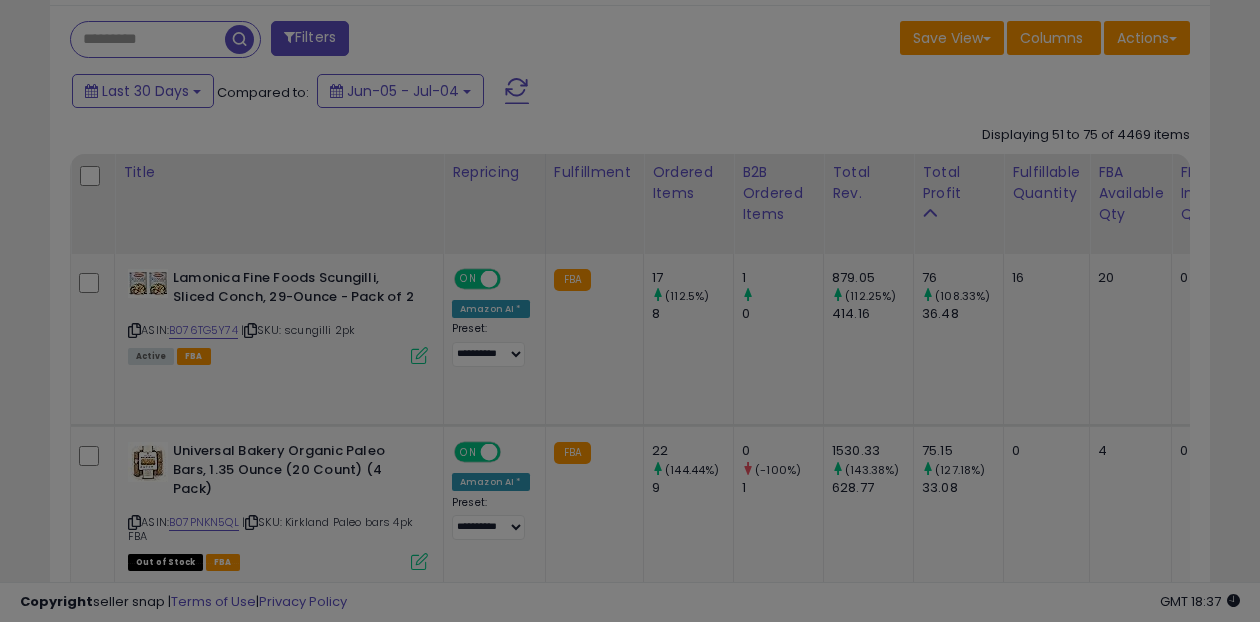 scroll, scrollTop: 999590, scrollLeft: 999329, axis: both 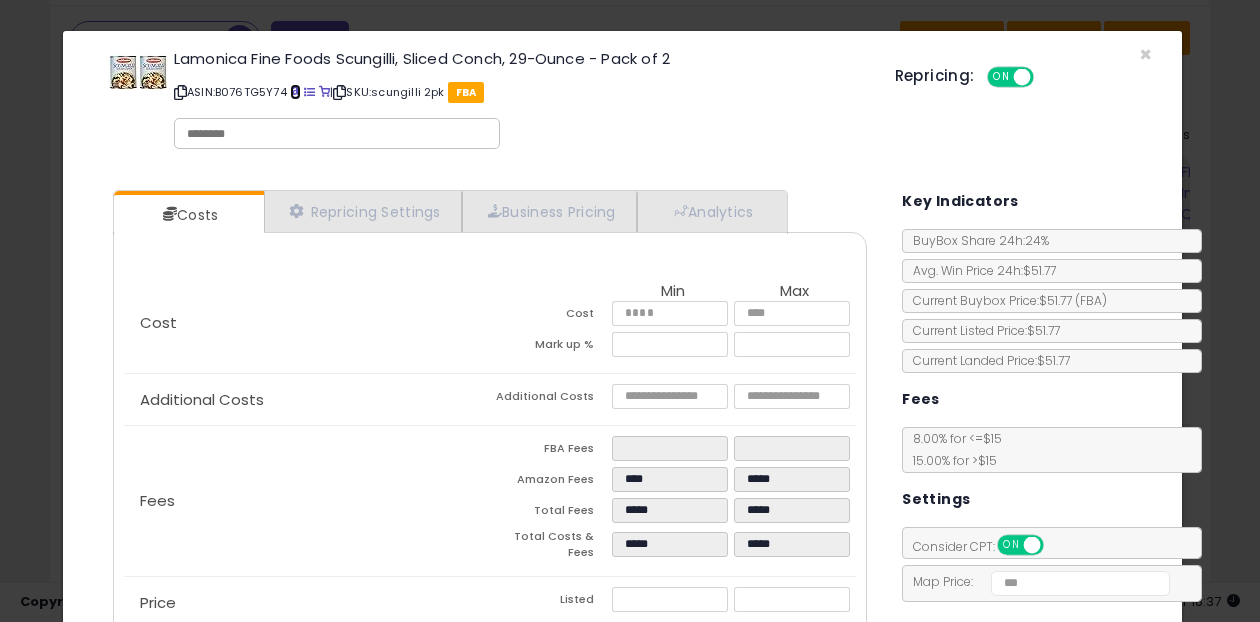 click at bounding box center (295, 92) 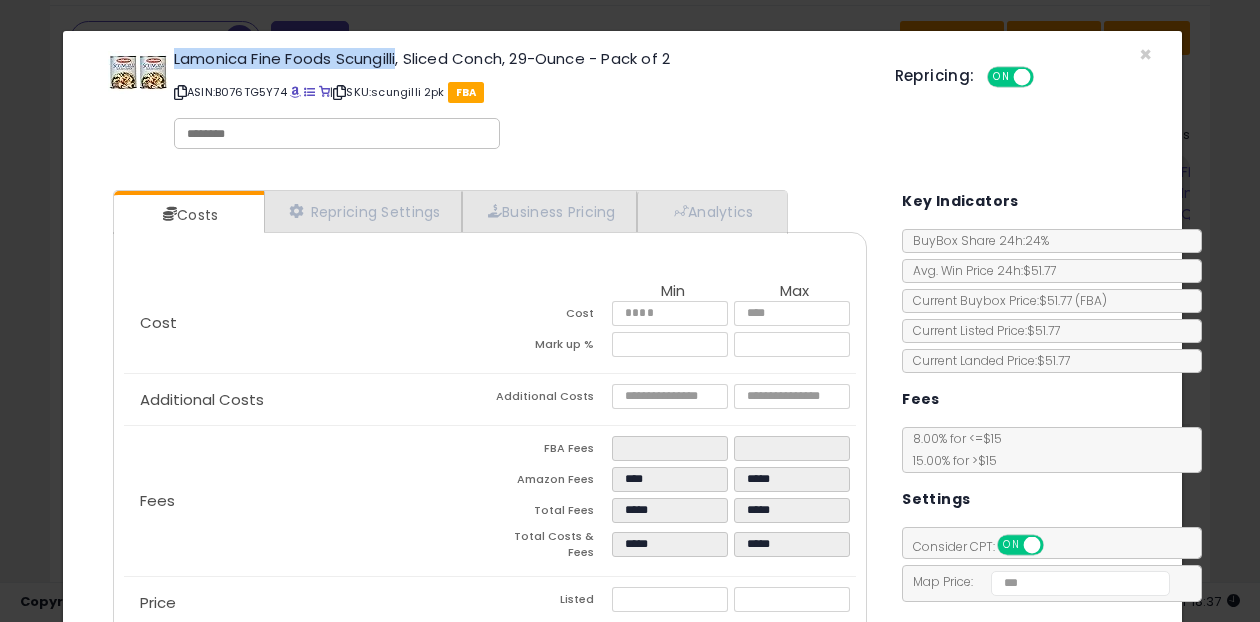 drag, startPoint x: 399, startPoint y: 56, endPoint x: 171, endPoint y: 58, distance: 228.00877 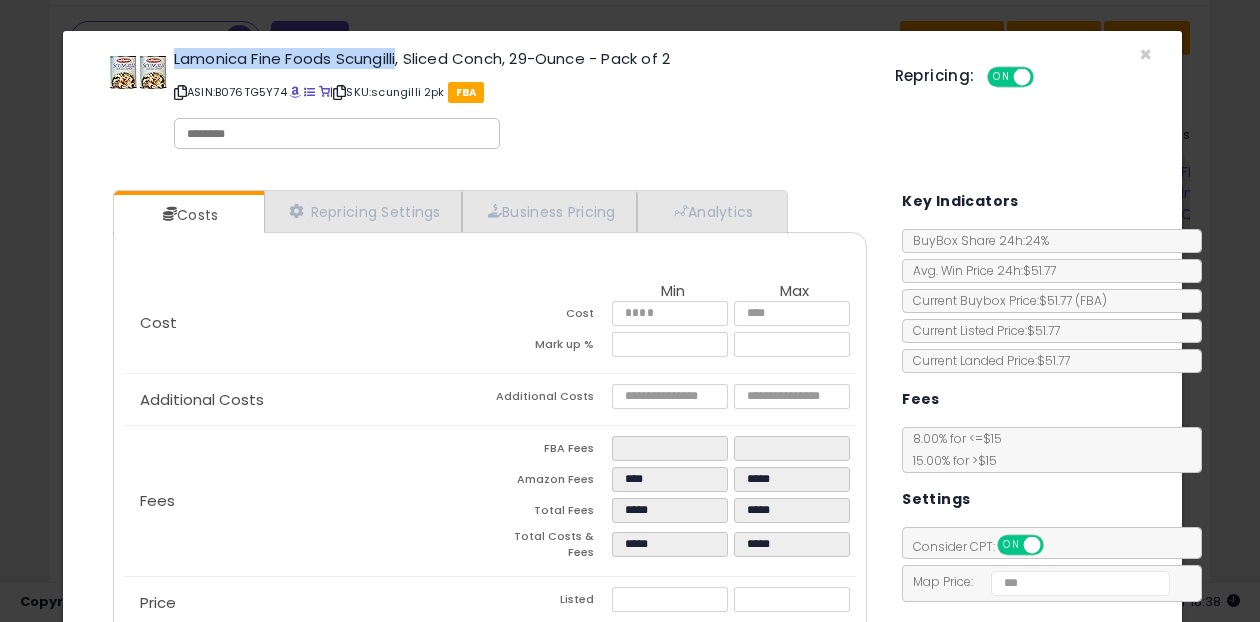 click on "Lamonica Fine Foods Scungilli, Sliced Conch, 29-Ounce - Pack of 2" at bounding box center [519, 58] 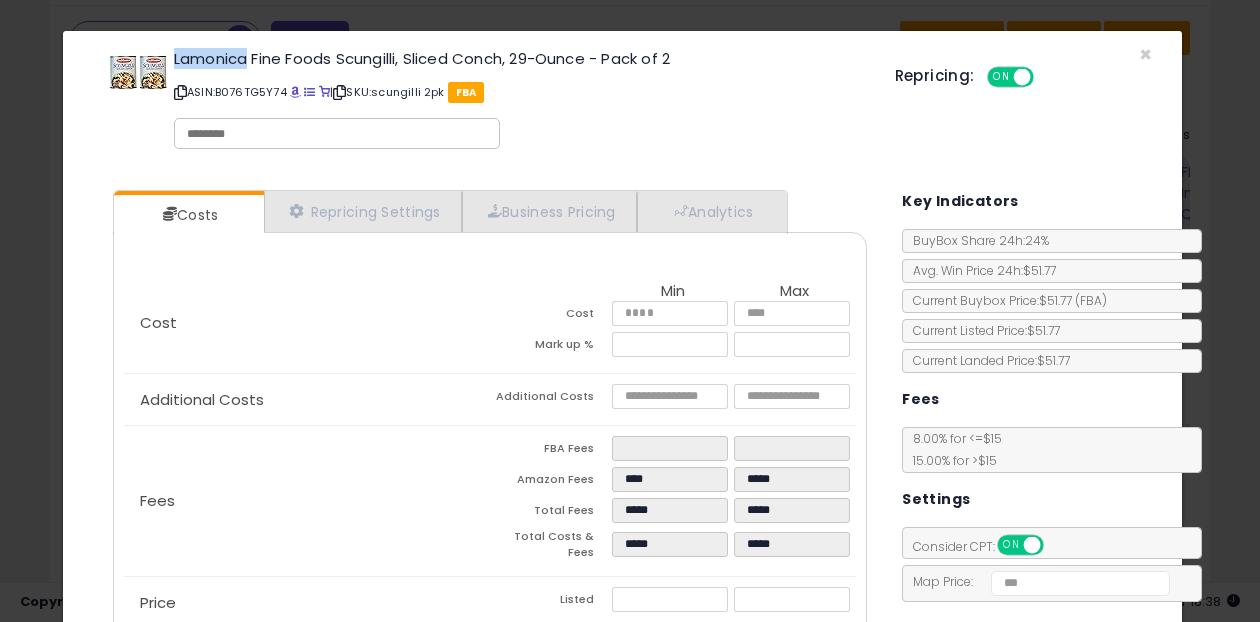 click on "Lamonica Fine Foods Scungilli, Sliced Conch, 29-Ounce - Pack of 2" at bounding box center [519, 58] 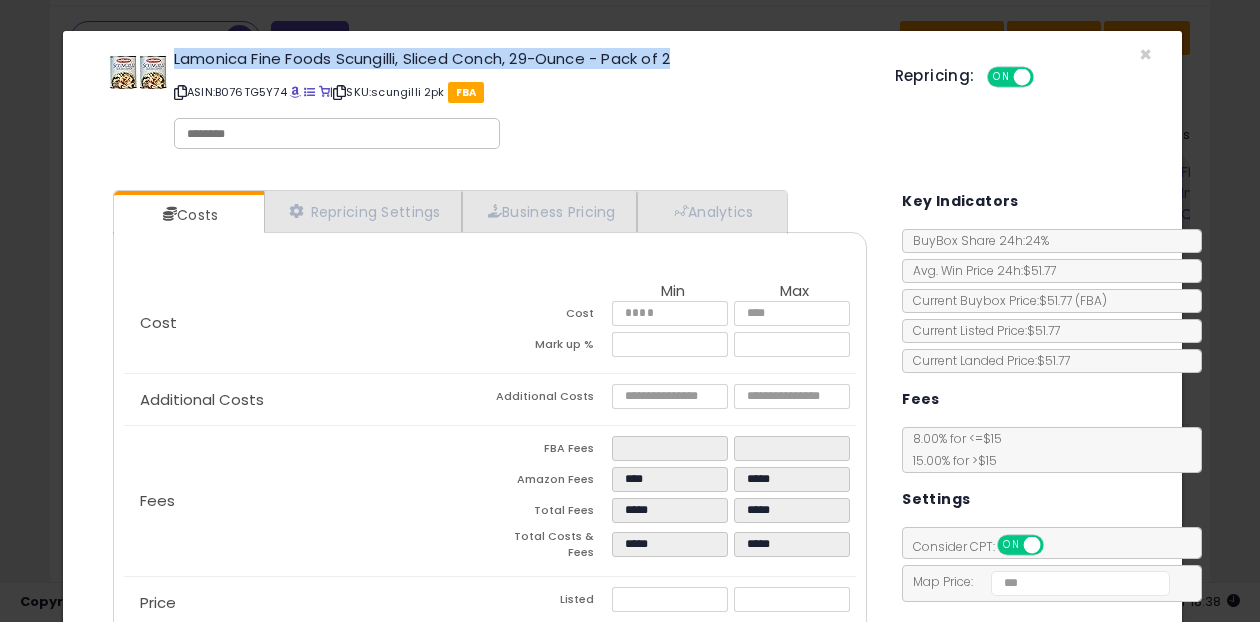 click on "Lamonica Fine Foods Scungilli, Sliced Conch, 29-Ounce - Pack of 2" at bounding box center [519, 58] 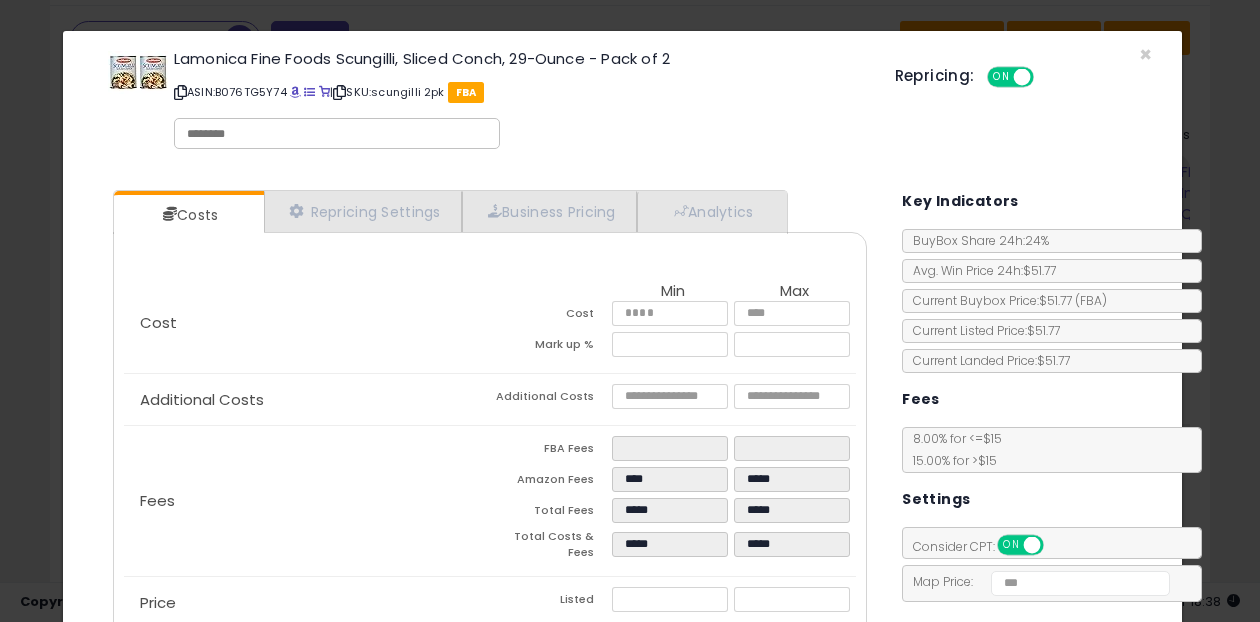 click on "Lamonica Fine Foods Scungilli, Sliced Conch, 29-Ounce - Pack of 2" at bounding box center [519, 58] 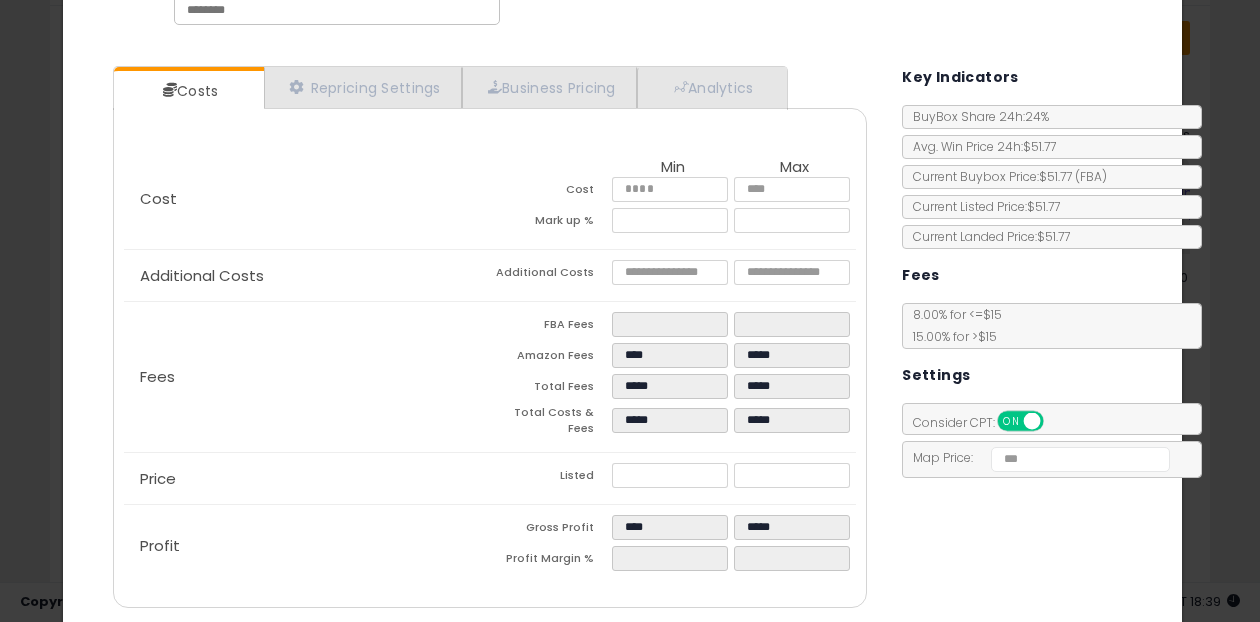scroll, scrollTop: 125, scrollLeft: 0, axis: vertical 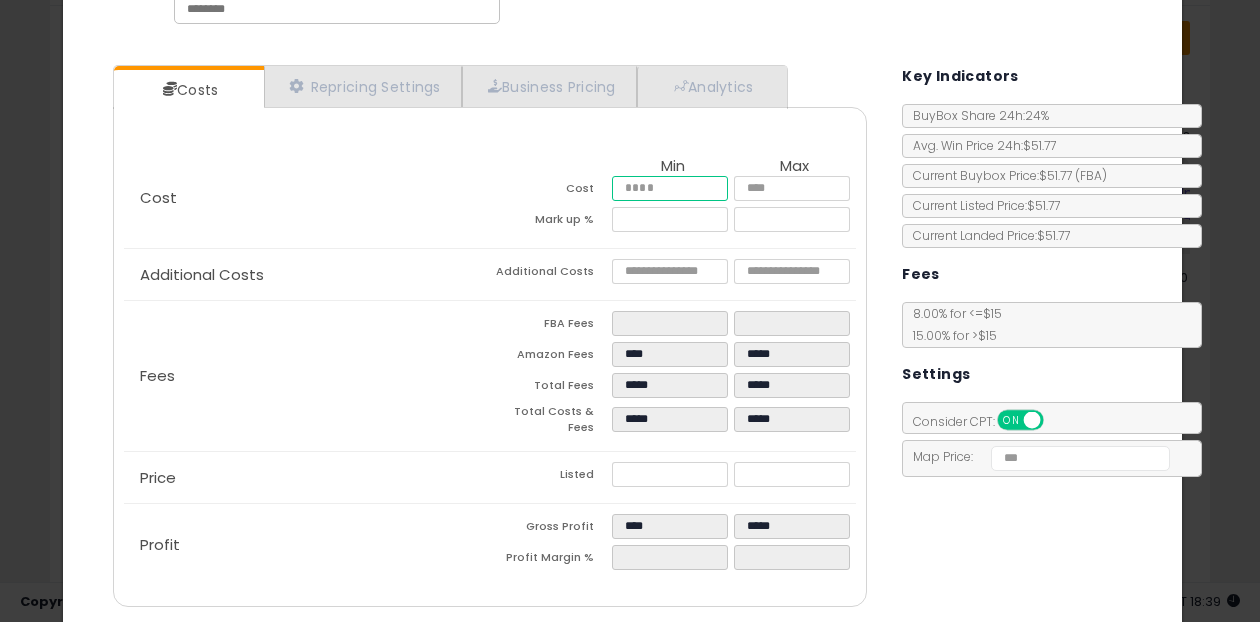 type on "*****" 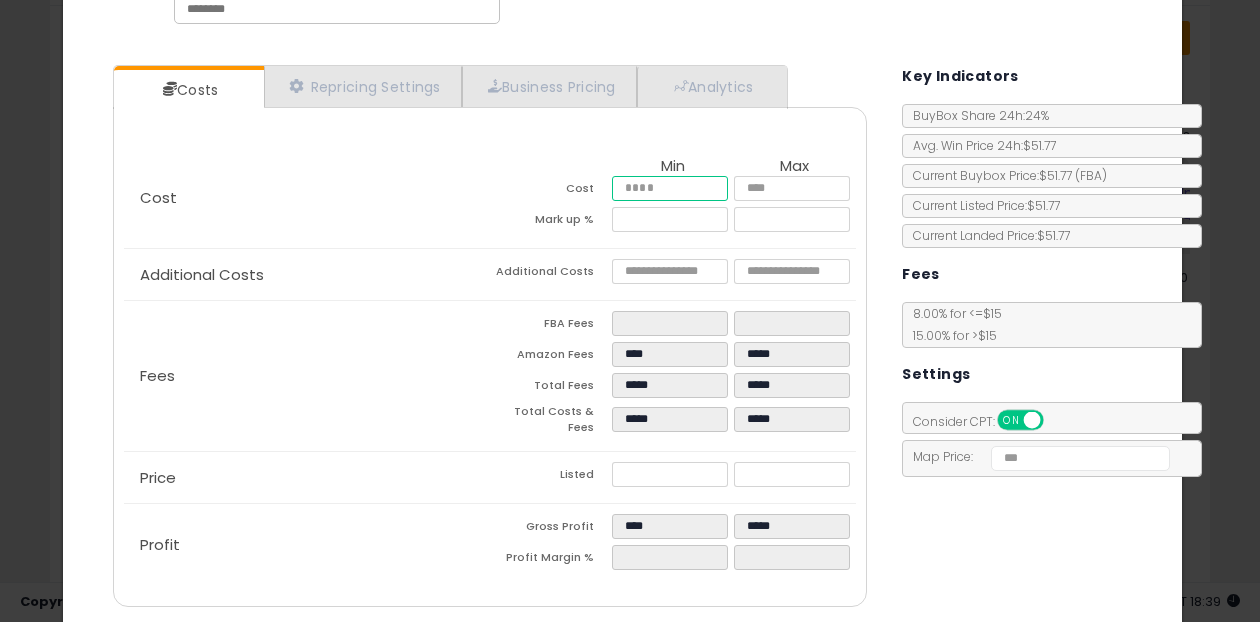 type on "*****" 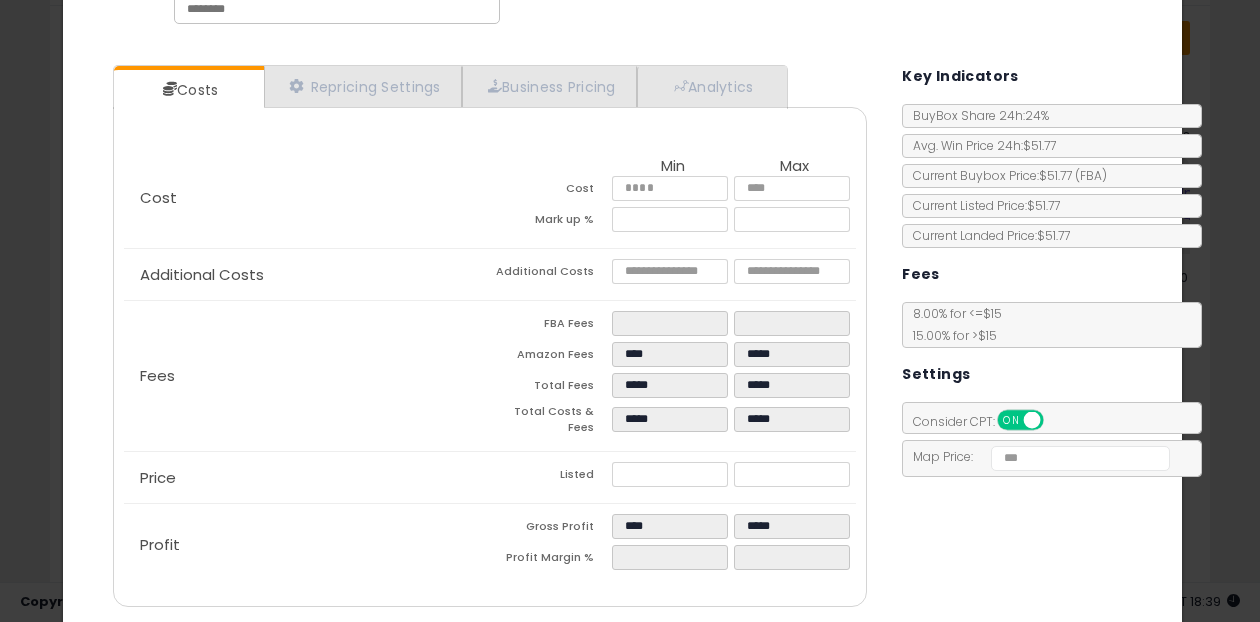 click on "Cost
Min
Max
Cost
*****
*****
Mark up %
*****
*****
Additional Costs
Additional Costs" at bounding box center (490, 357) 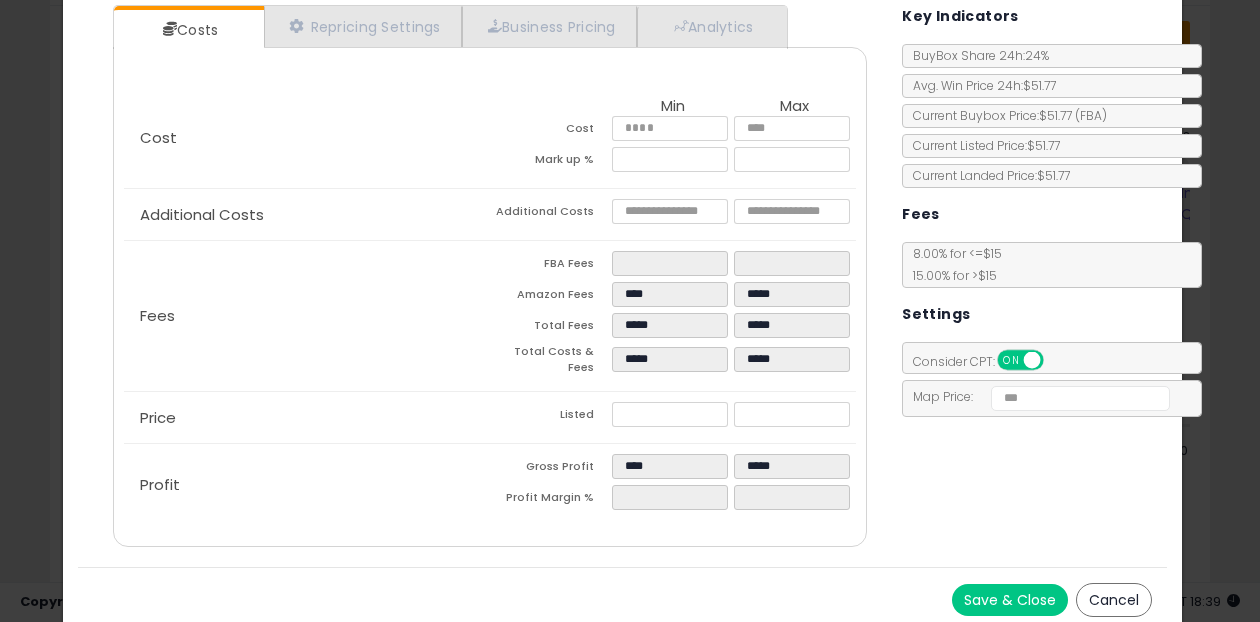 scroll, scrollTop: 188, scrollLeft: 0, axis: vertical 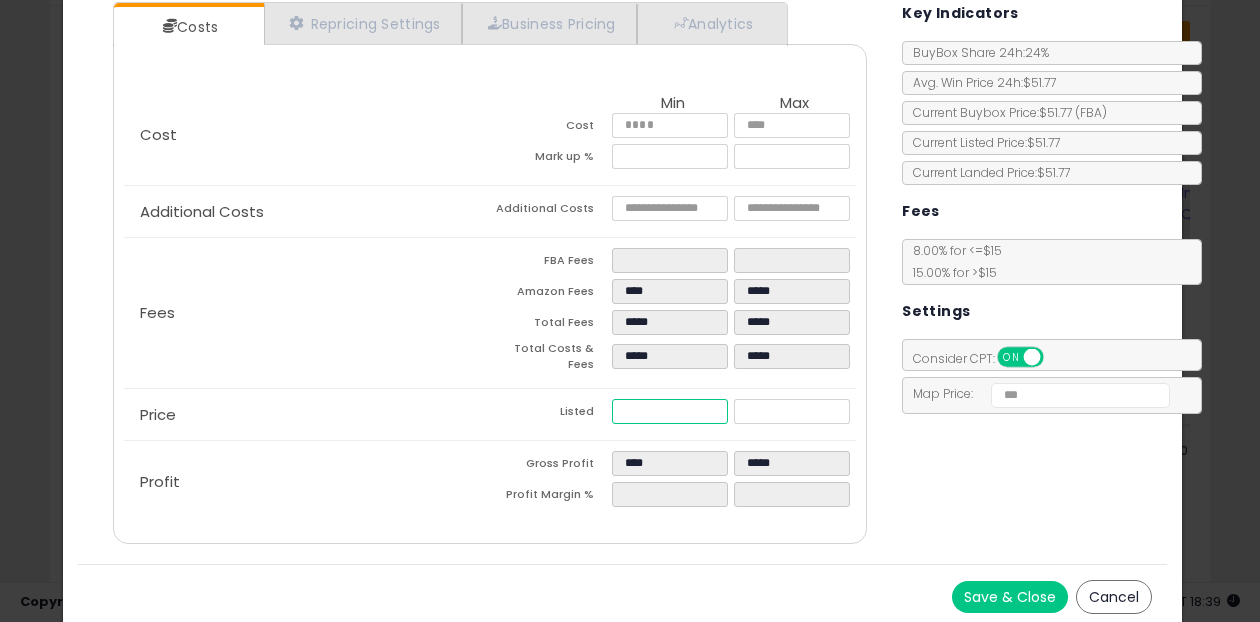 click on "*****" at bounding box center [670, 411] 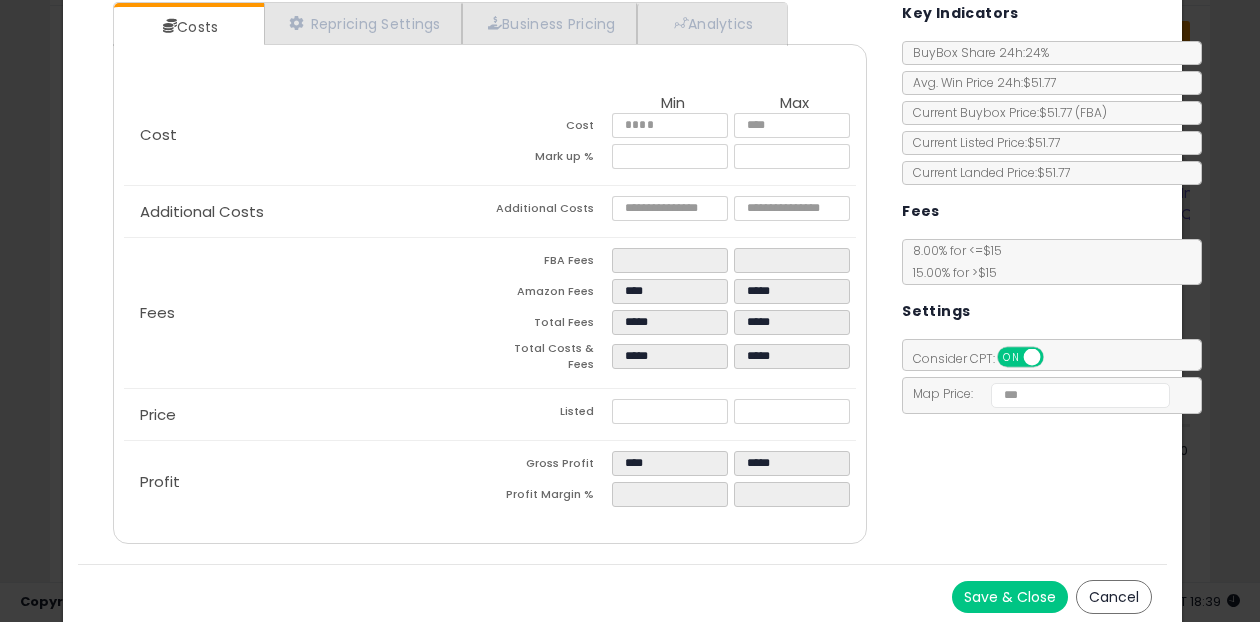 click on "Costs
Repricing Settings
Business Pricing
Analytics
Cost" at bounding box center [622, 275] 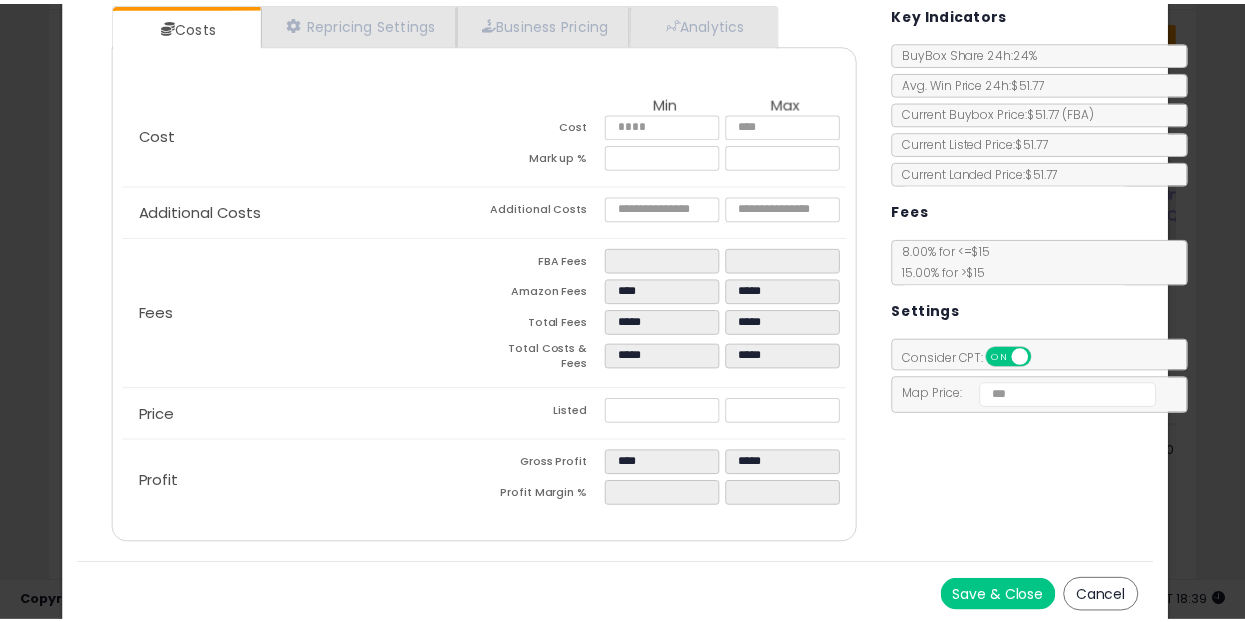 scroll, scrollTop: 0, scrollLeft: 0, axis: both 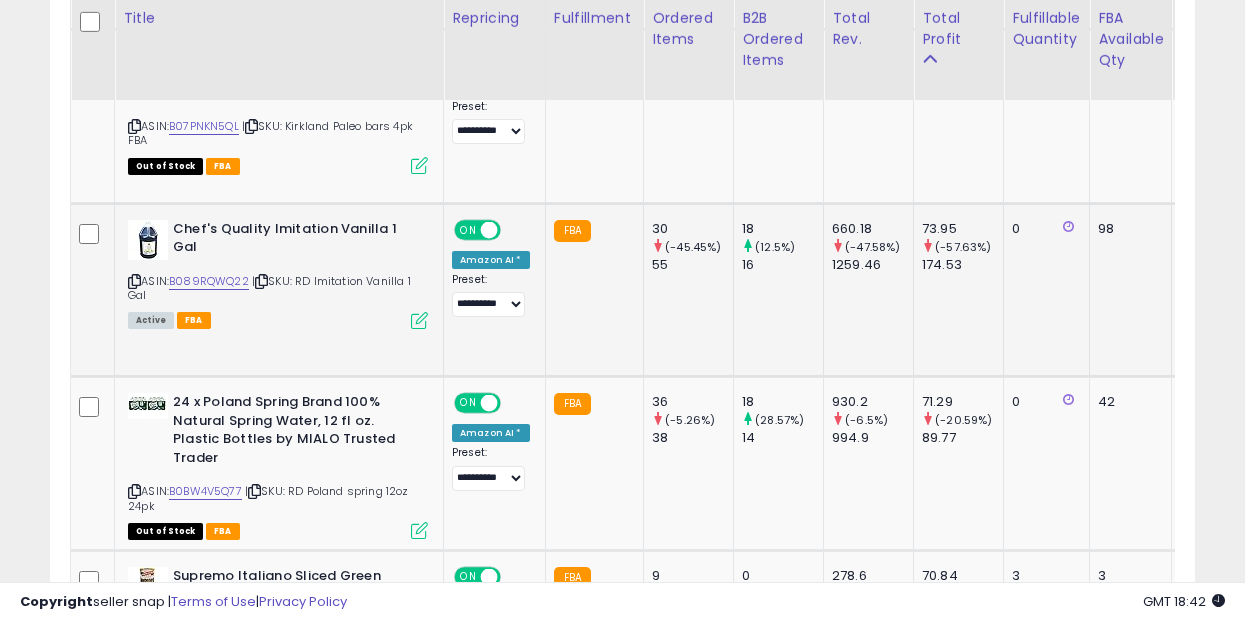 click at bounding box center [419, 320] 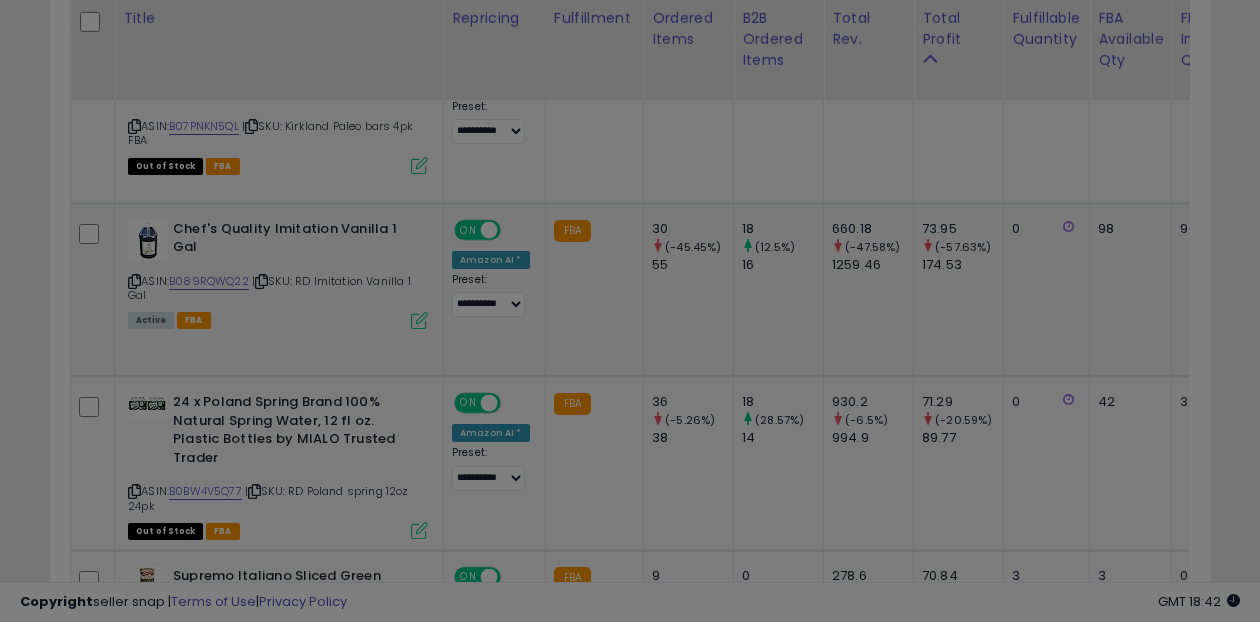 scroll, scrollTop: 999590, scrollLeft: 999329, axis: both 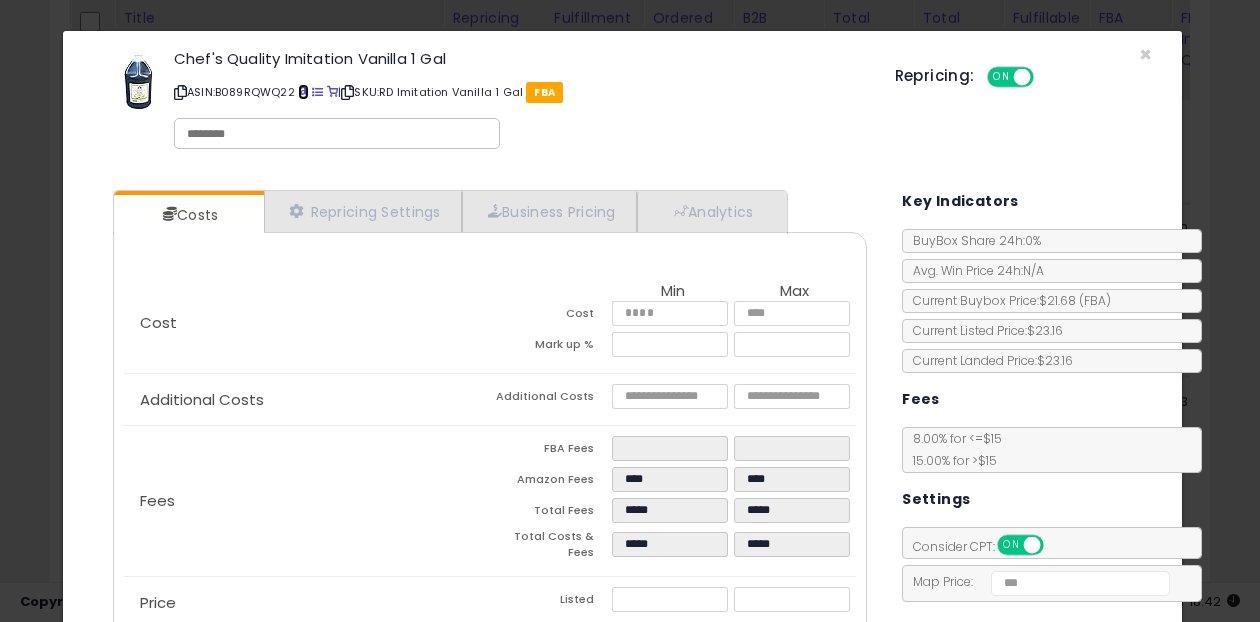 click at bounding box center [303, 92] 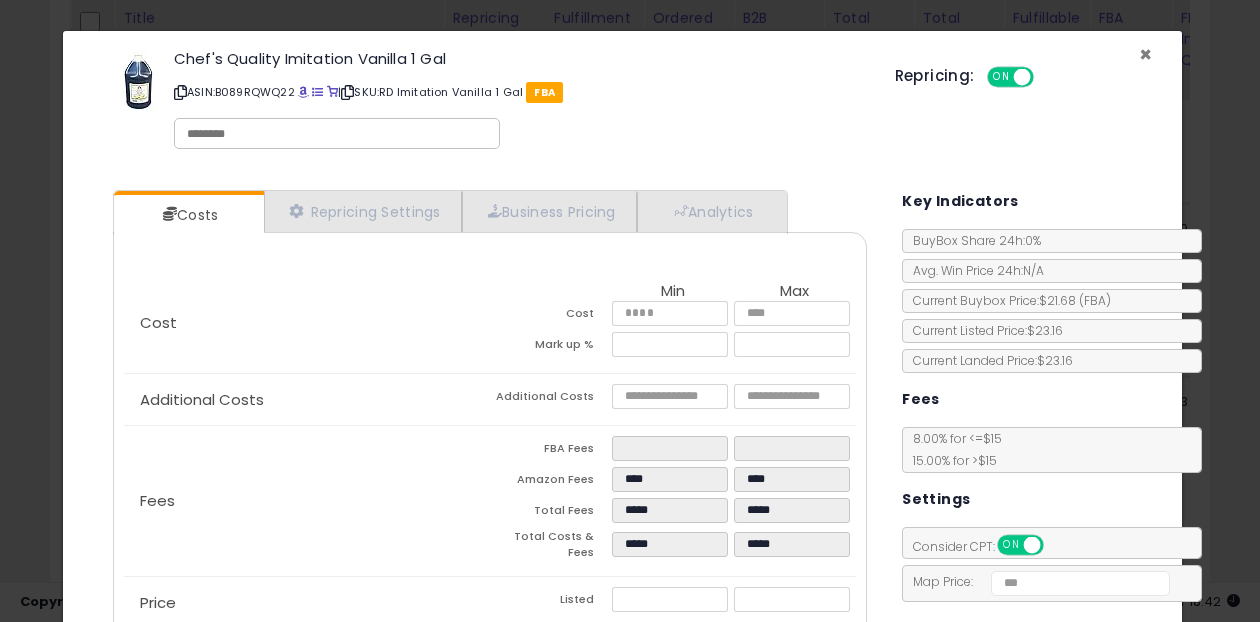 click on "×" at bounding box center (1145, 54) 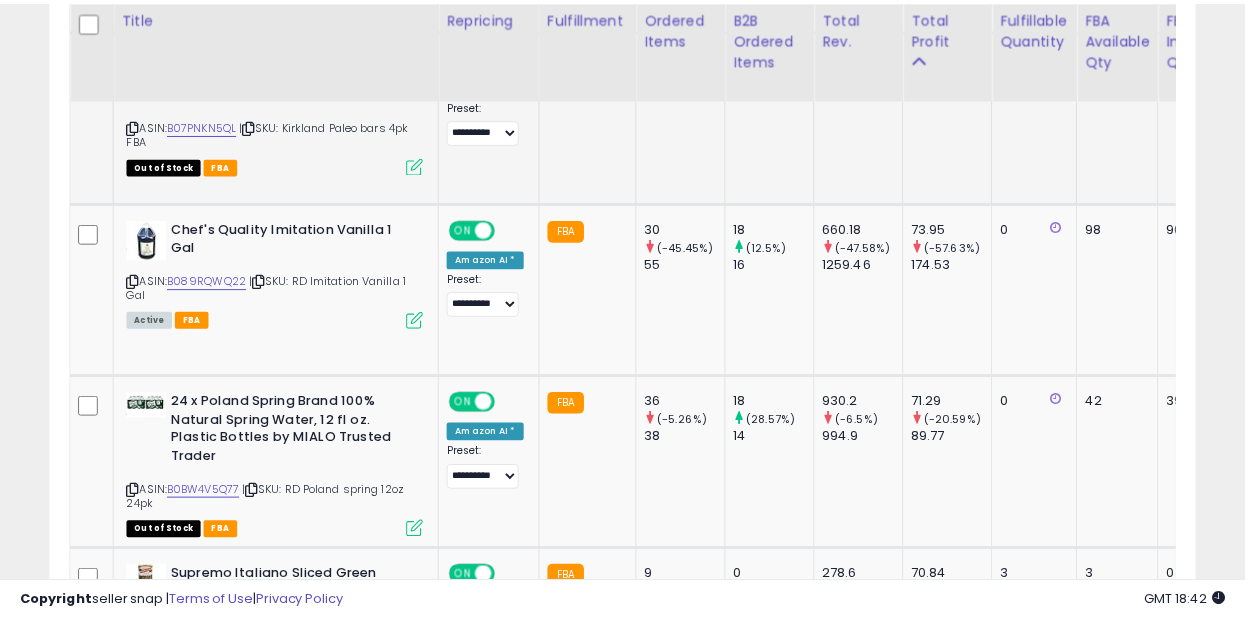 scroll, scrollTop: 410, scrollLeft: 662, axis: both 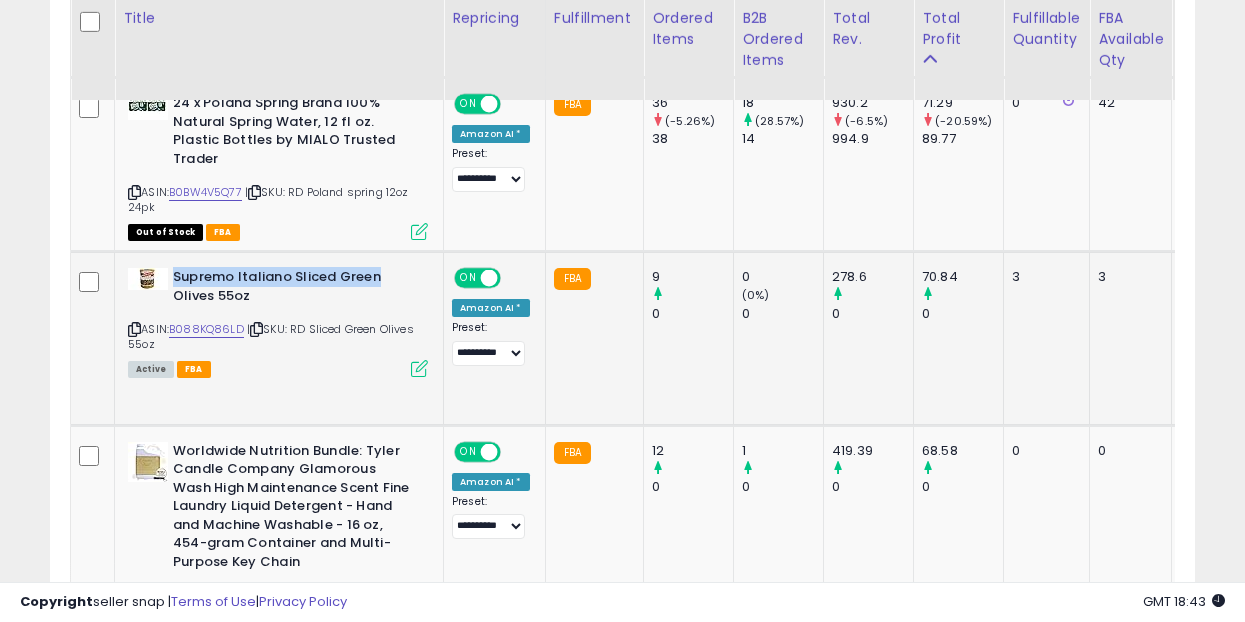 drag, startPoint x: 378, startPoint y: 276, endPoint x: 174, endPoint y: 273, distance: 204.02206 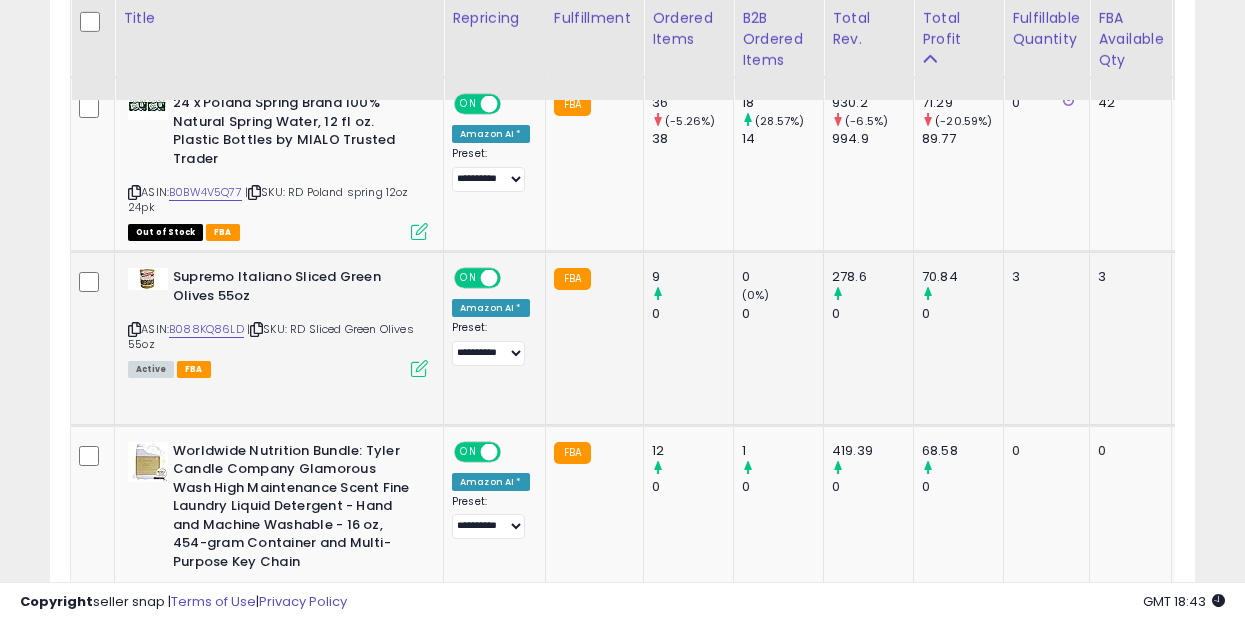click at bounding box center (419, 368) 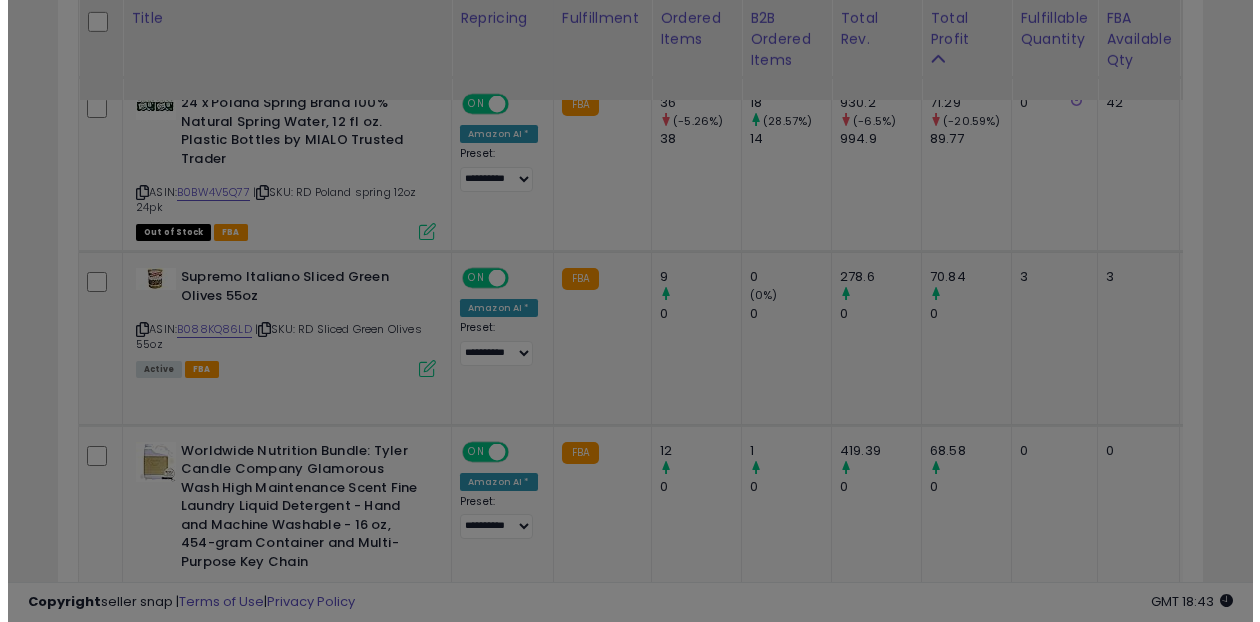 scroll, scrollTop: 999590, scrollLeft: 999329, axis: both 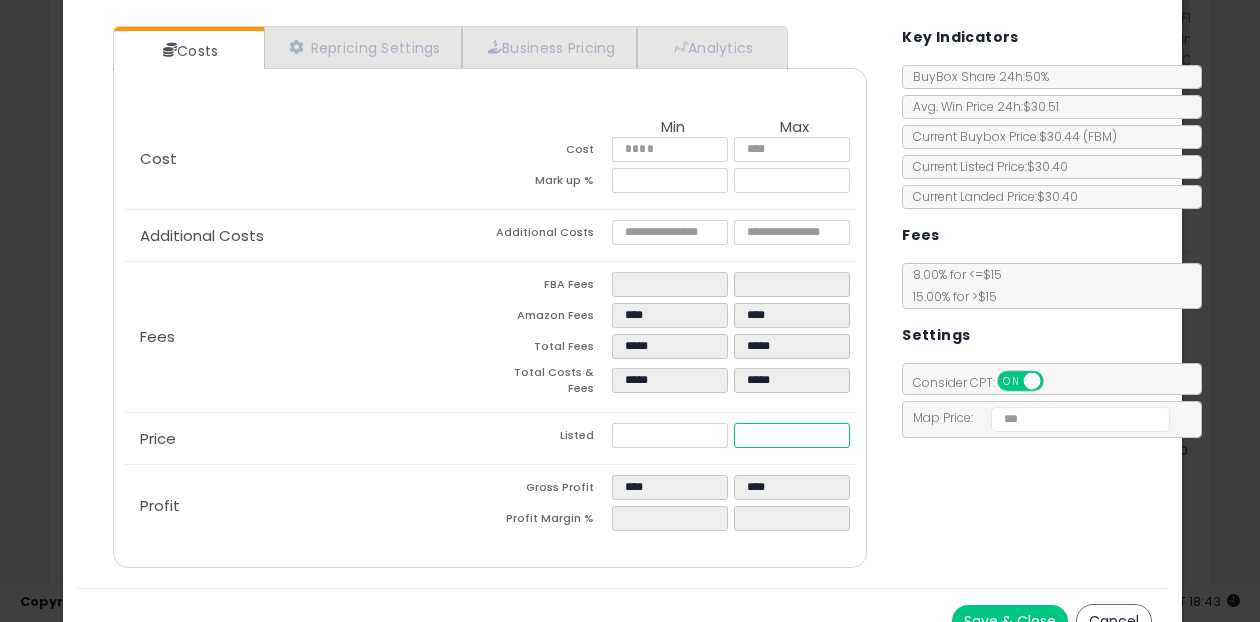 click on "*****" at bounding box center (792, 435) 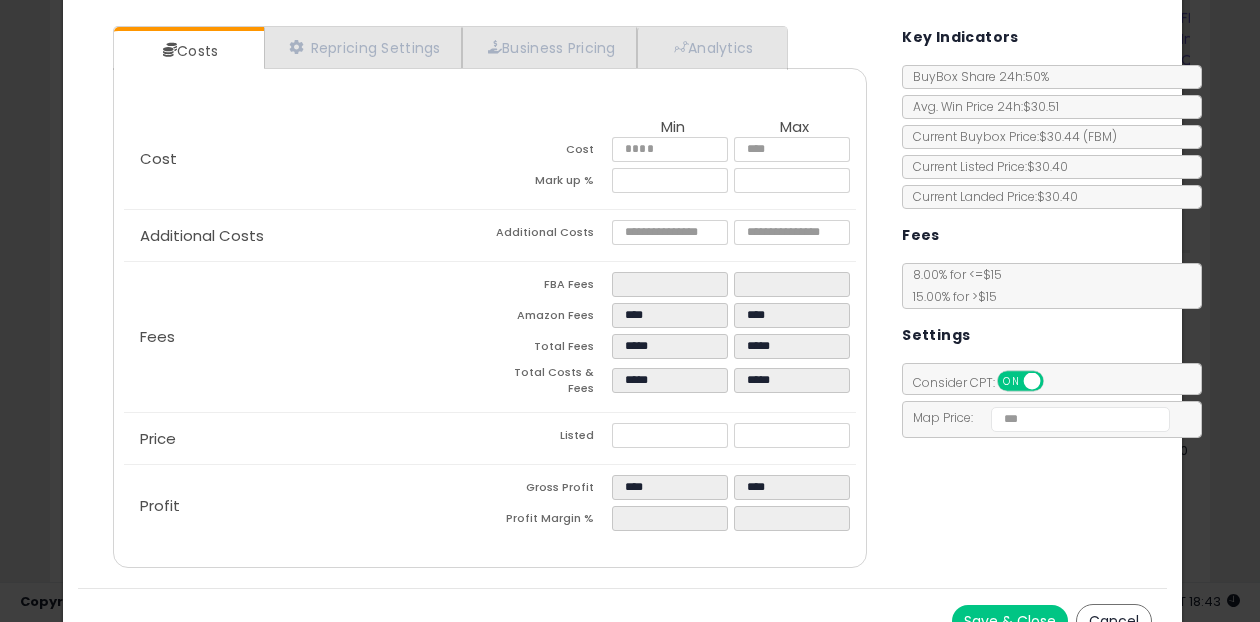 click on "Costs
Repricing Settings
Business Pricing
Analytics
Cost" at bounding box center [622, 299] 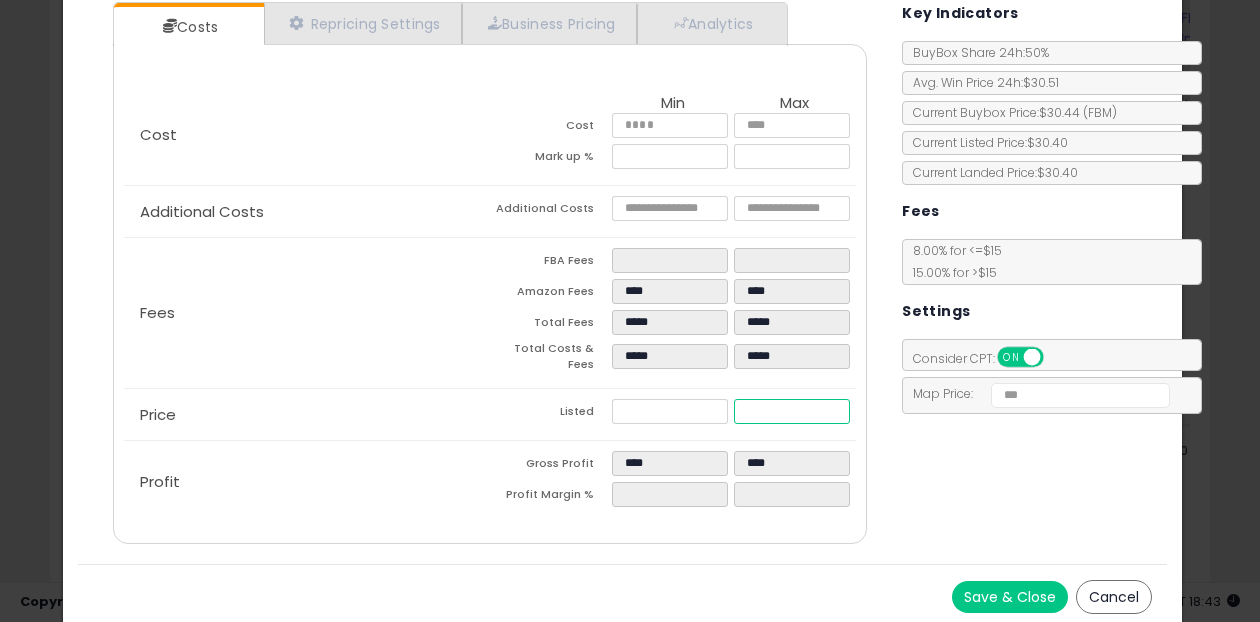 click on "*****" at bounding box center [792, 411] 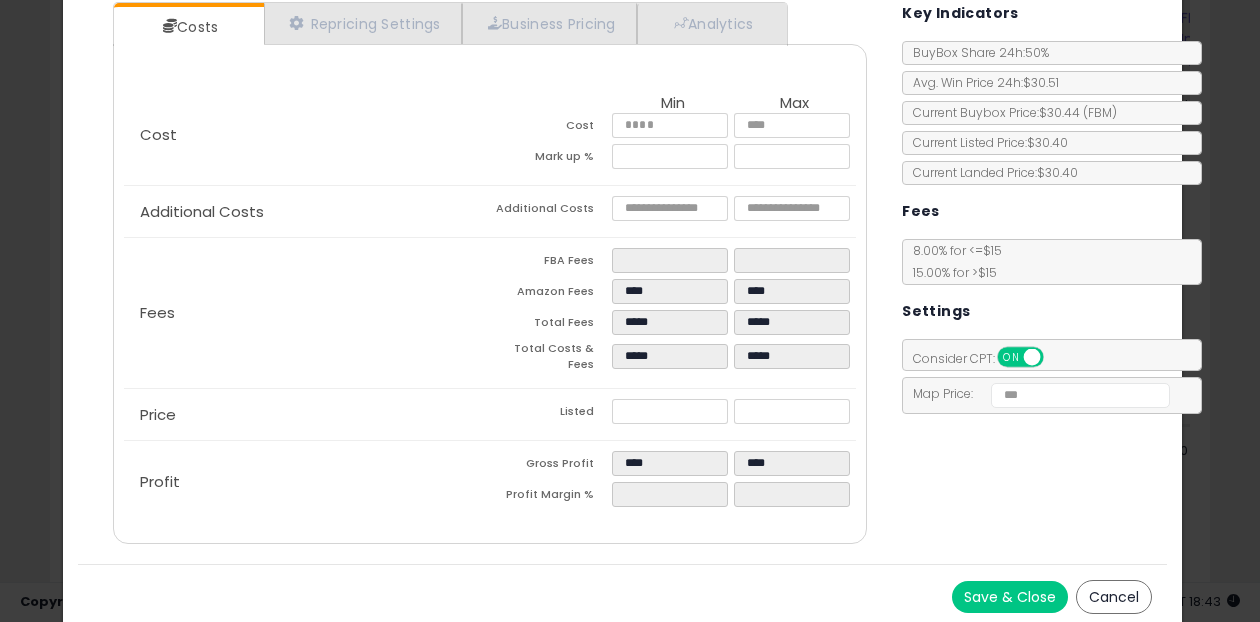 click on "Costs
Repricing Settings
Business Pricing
Analytics
Cost" at bounding box center [622, 275] 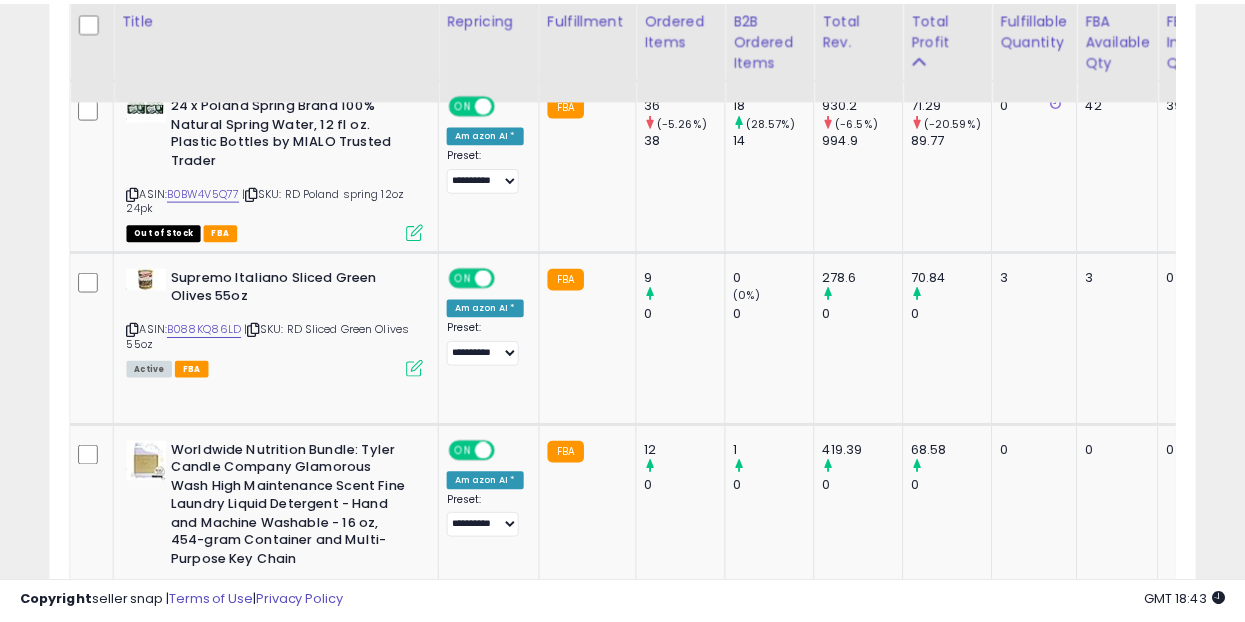 scroll, scrollTop: 410, scrollLeft: 662, axis: both 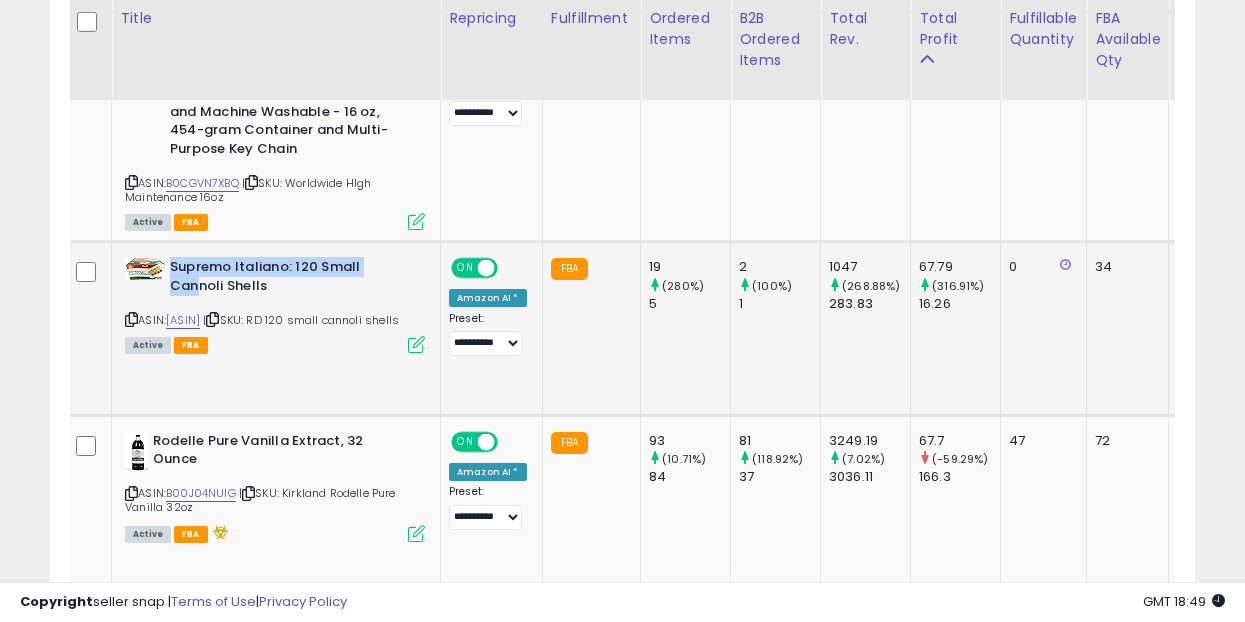drag, startPoint x: 419, startPoint y: 263, endPoint x: 385, endPoint y: 267, distance: 34.234486 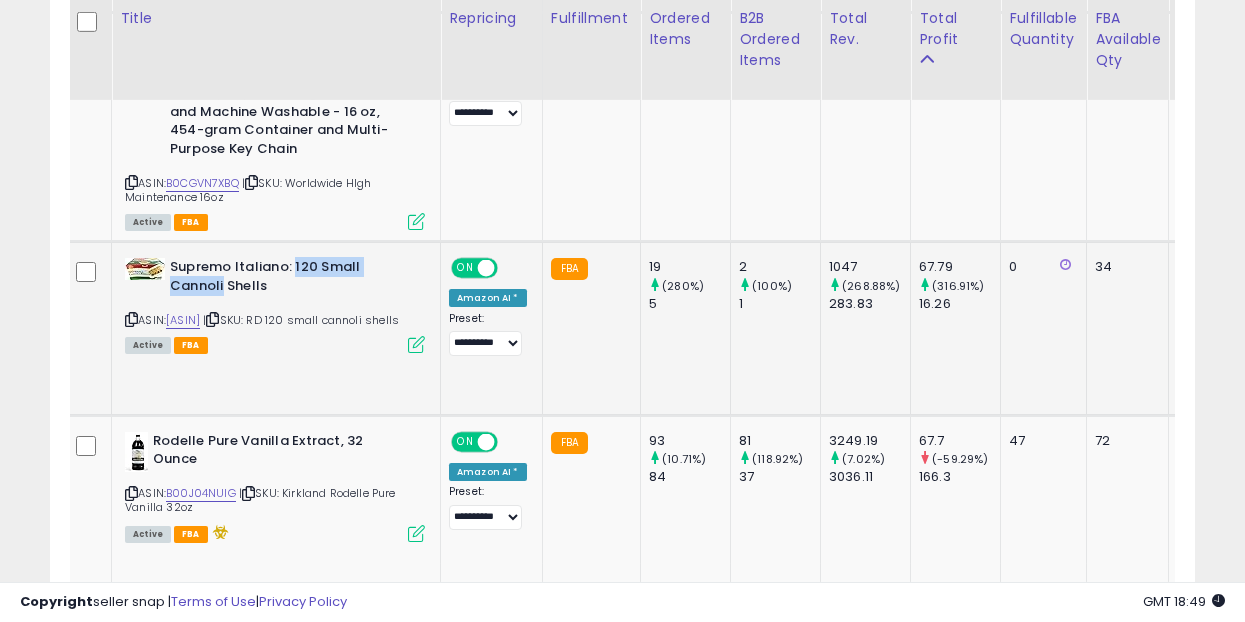 drag, startPoint x: 293, startPoint y: 264, endPoint x: 411, endPoint y: 266, distance: 118.016945 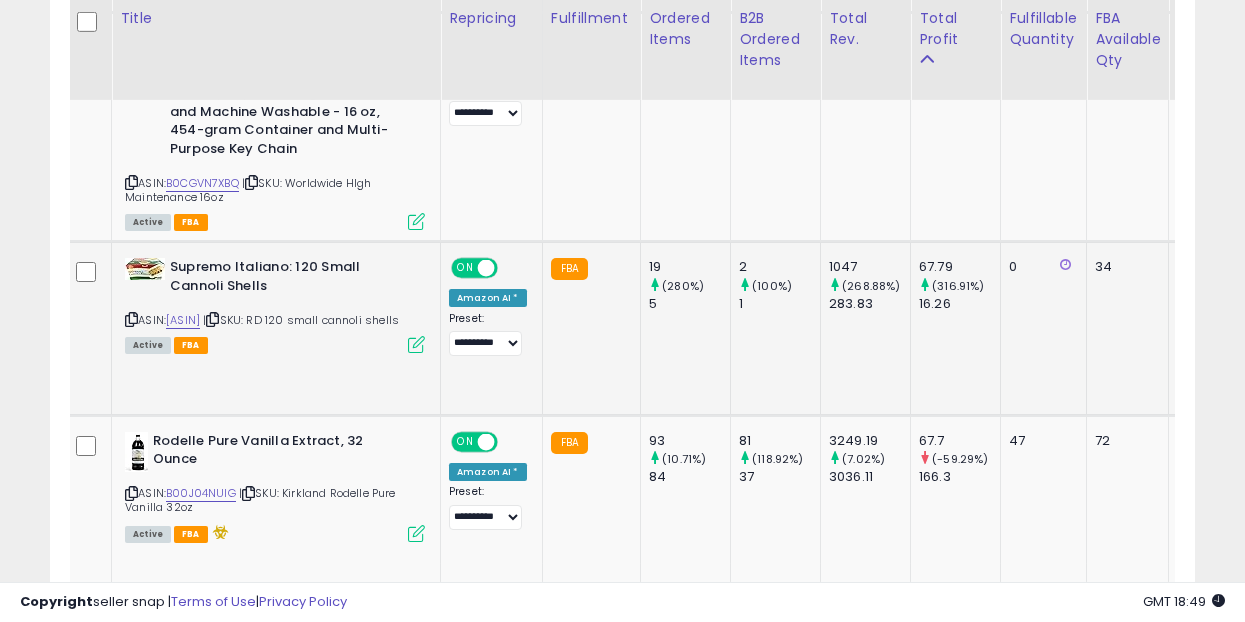 click at bounding box center [416, 344] 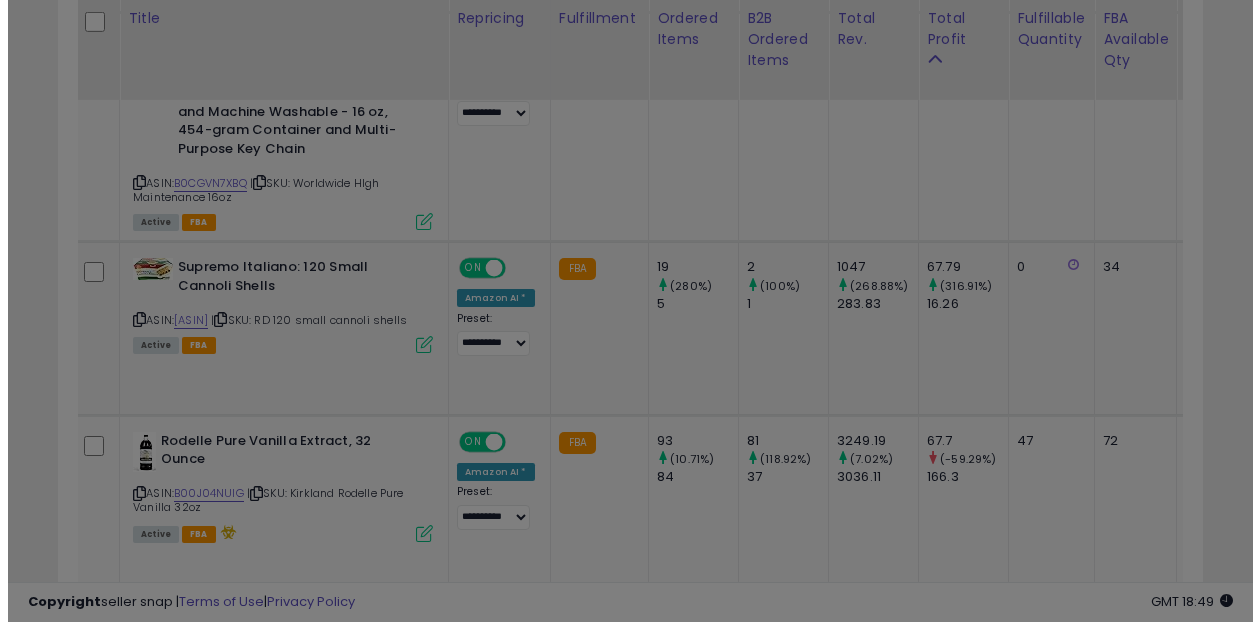 scroll, scrollTop: 999590, scrollLeft: 999329, axis: both 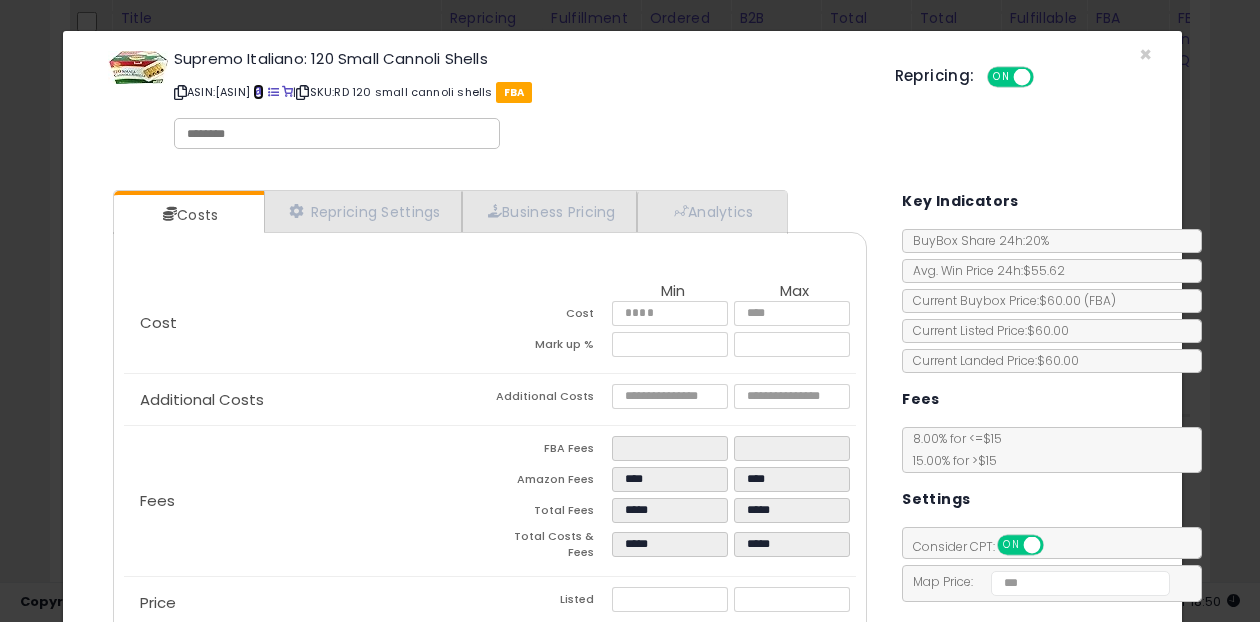 click at bounding box center (258, 92) 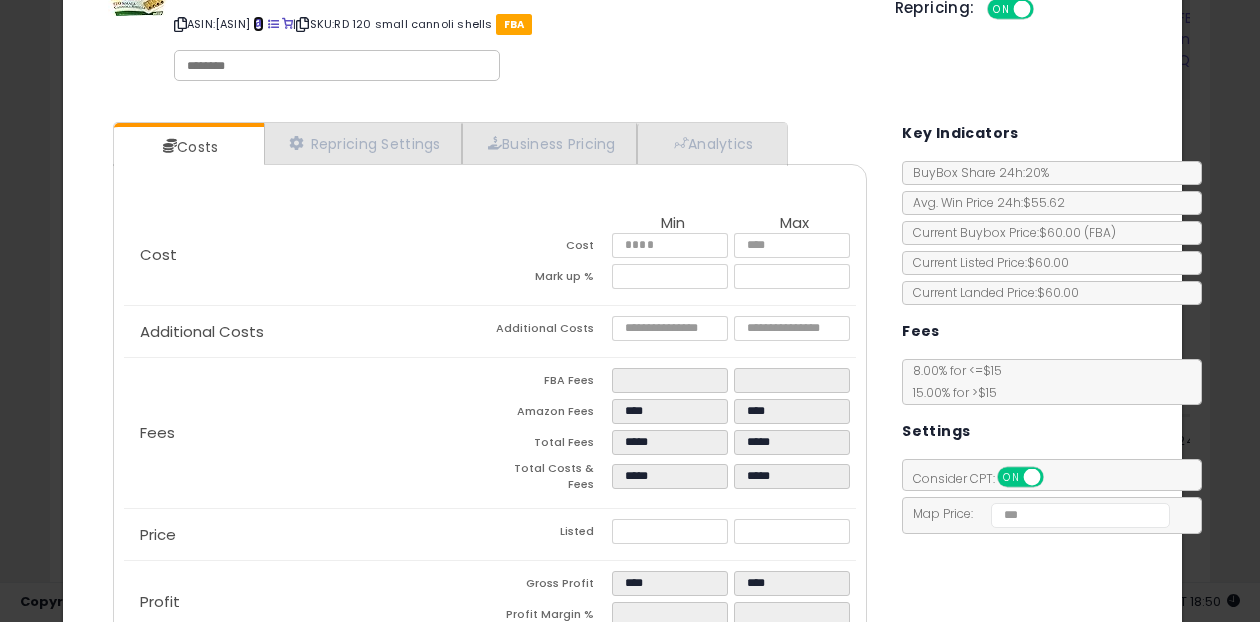 scroll, scrollTop: 0, scrollLeft: 0, axis: both 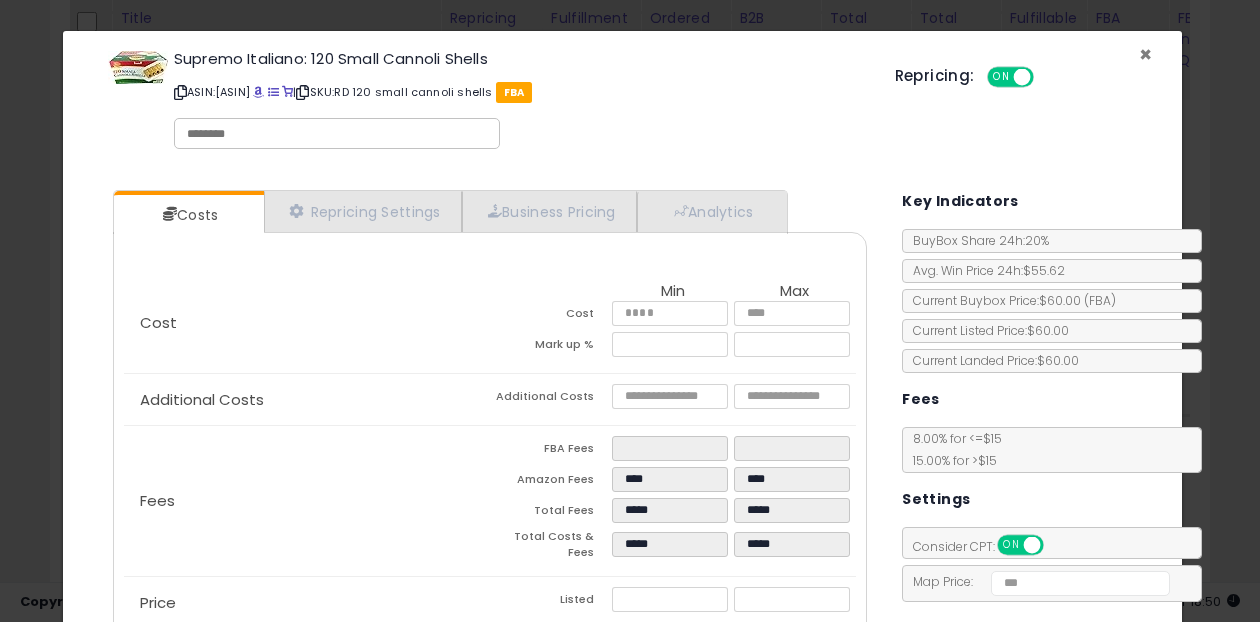 click on "×" at bounding box center [1145, 54] 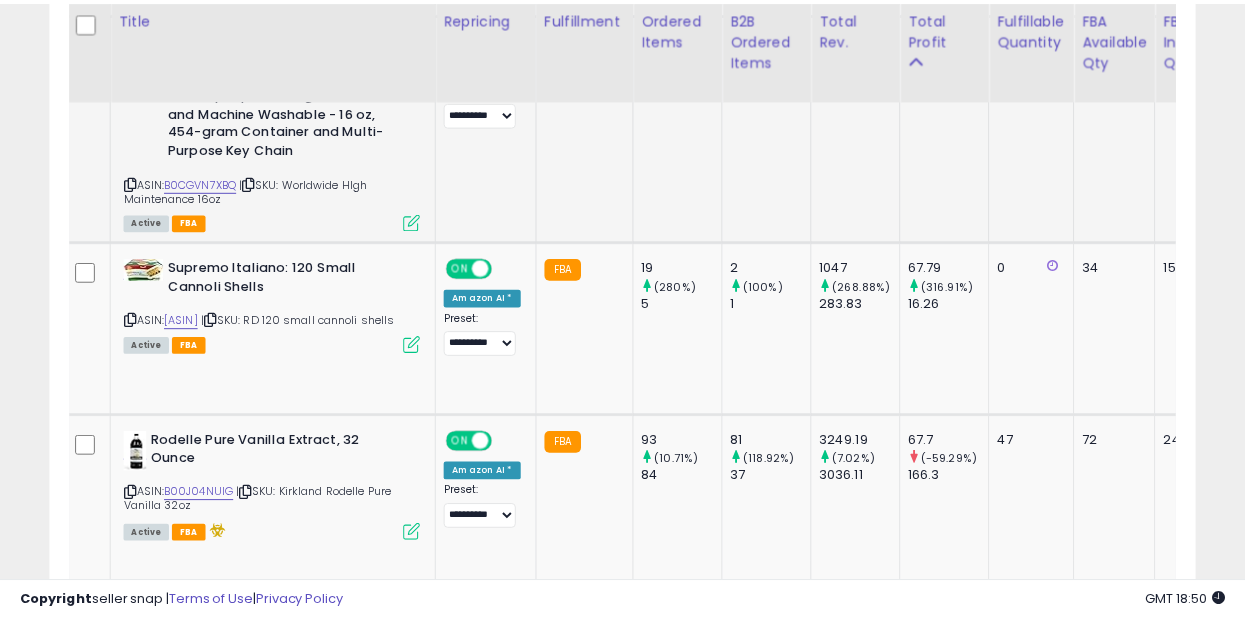 scroll, scrollTop: 410, scrollLeft: 662, axis: both 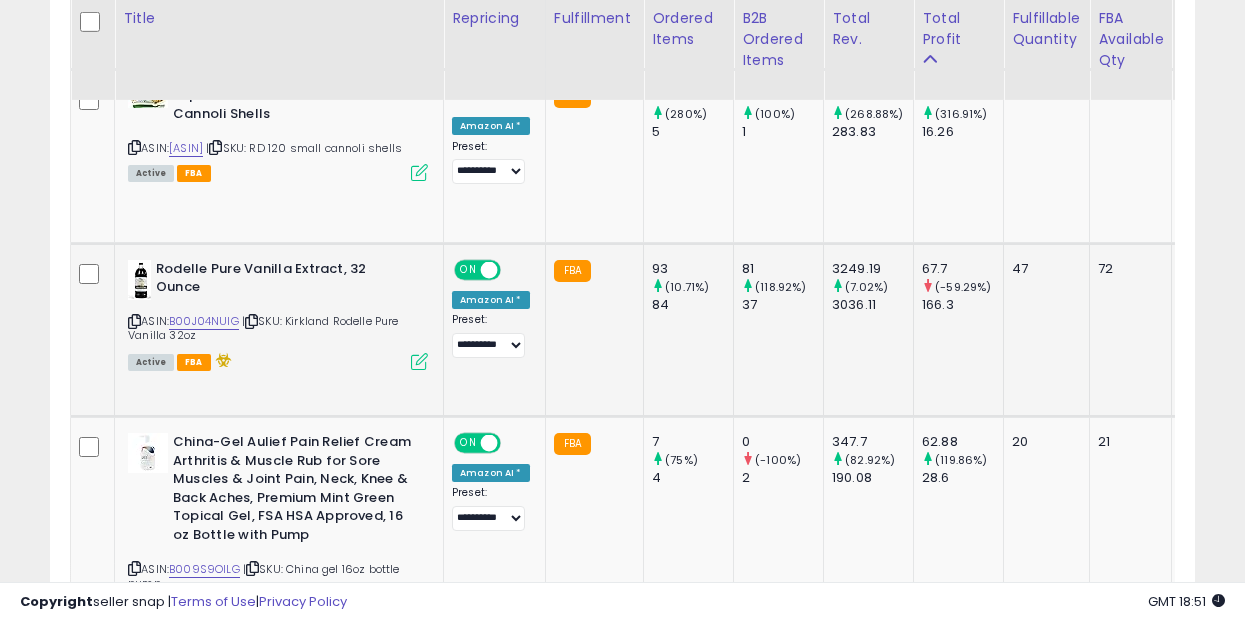 click at bounding box center (419, 361) 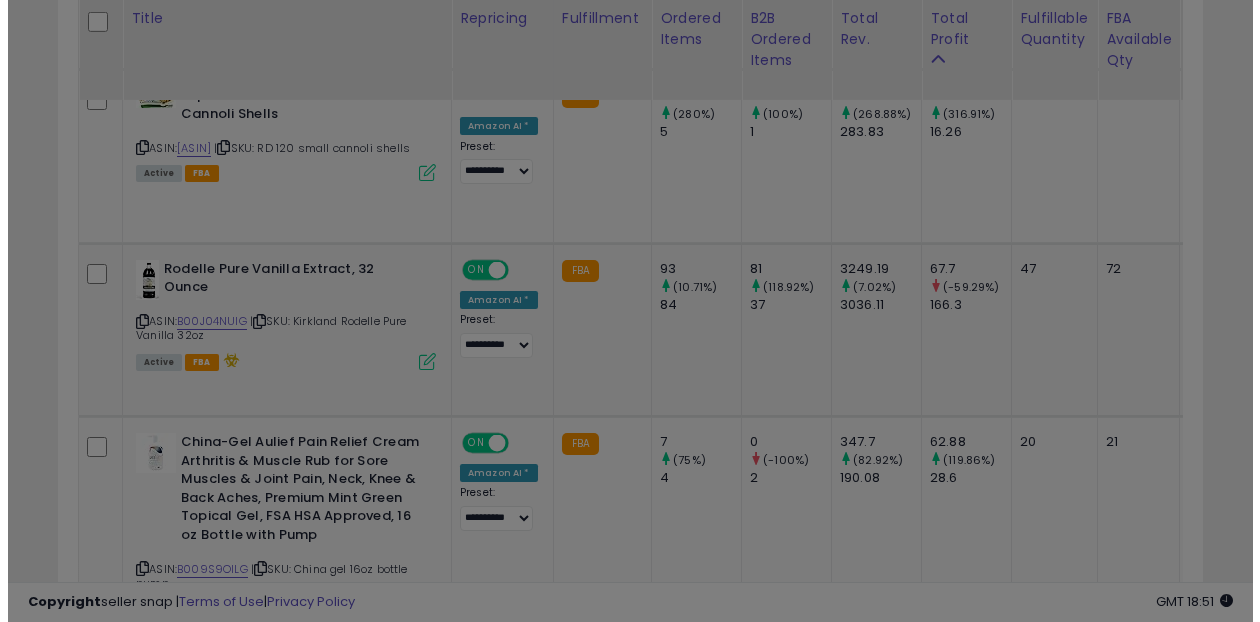 scroll, scrollTop: 999590, scrollLeft: 999329, axis: both 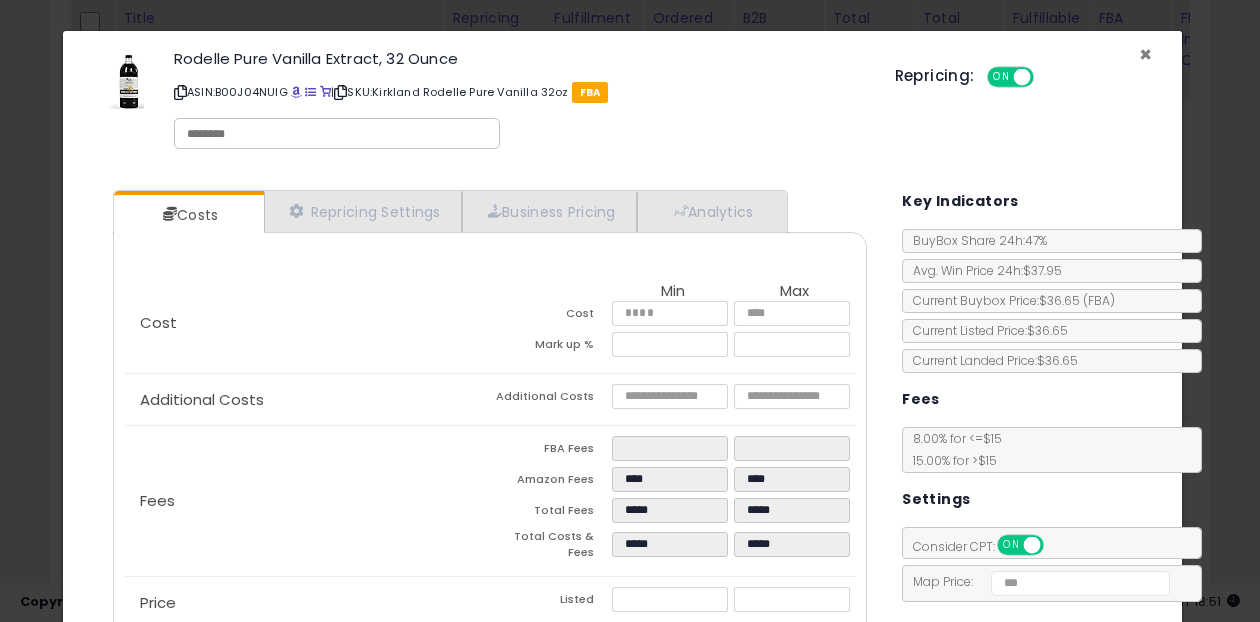 click on "×" at bounding box center (1145, 54) 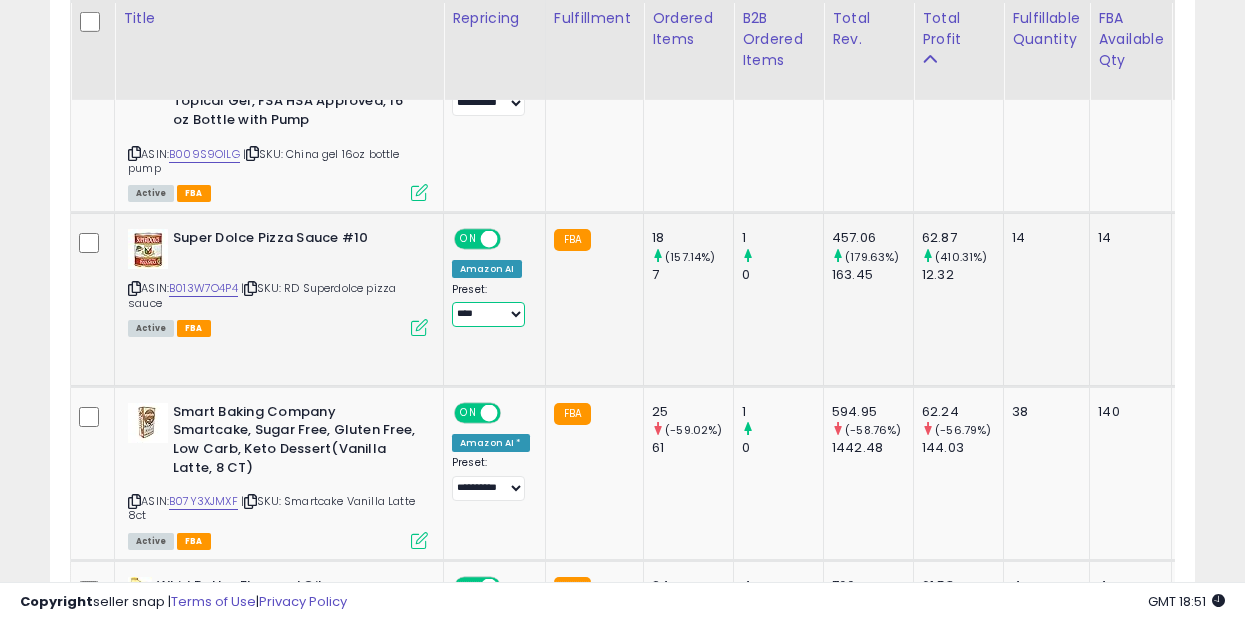 click on "**********" at bounding box center [488, 314] 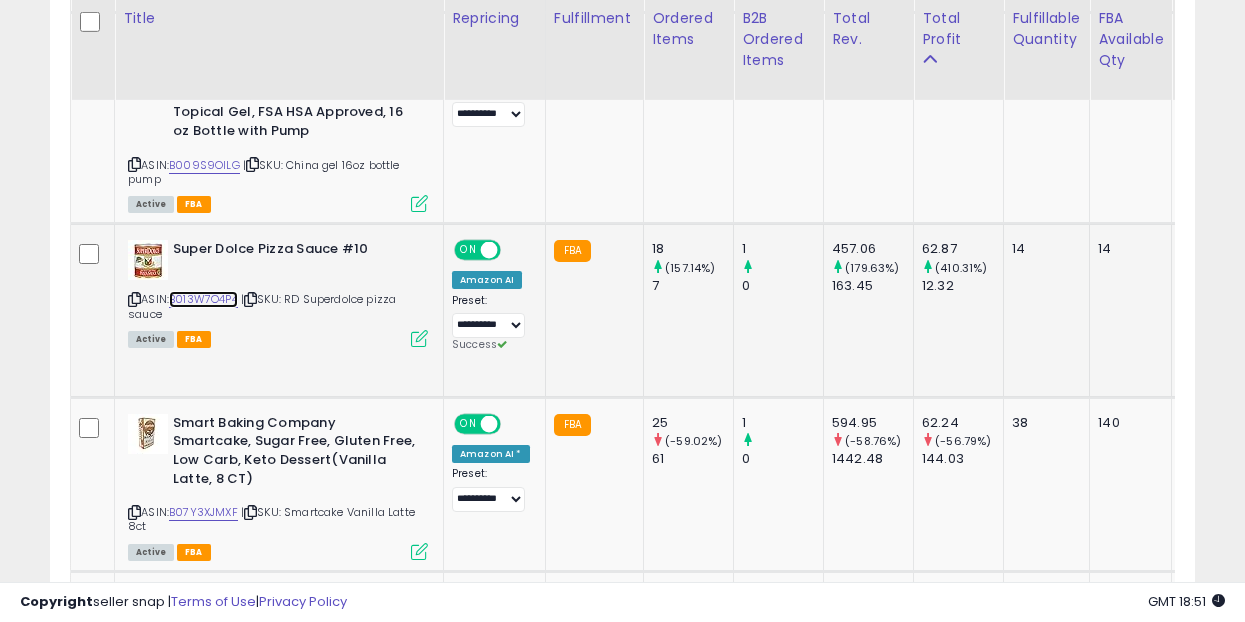 click on "B013W7O4P4" at bounding box center (203, 299) 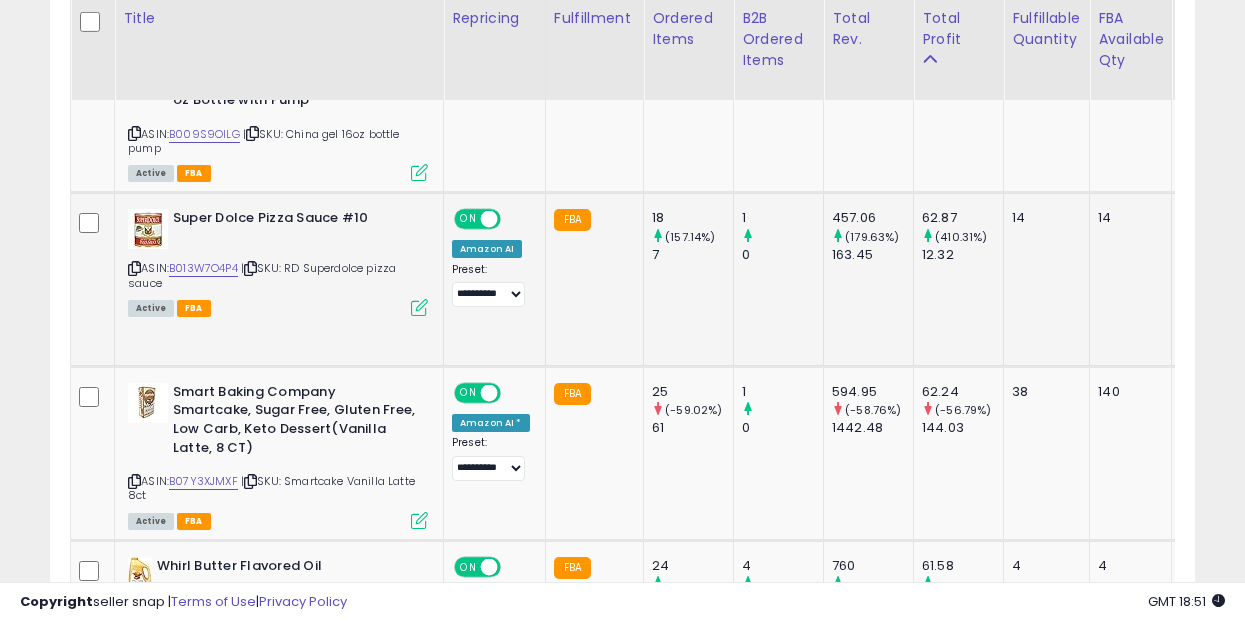 click at bounding box center [419, 307] 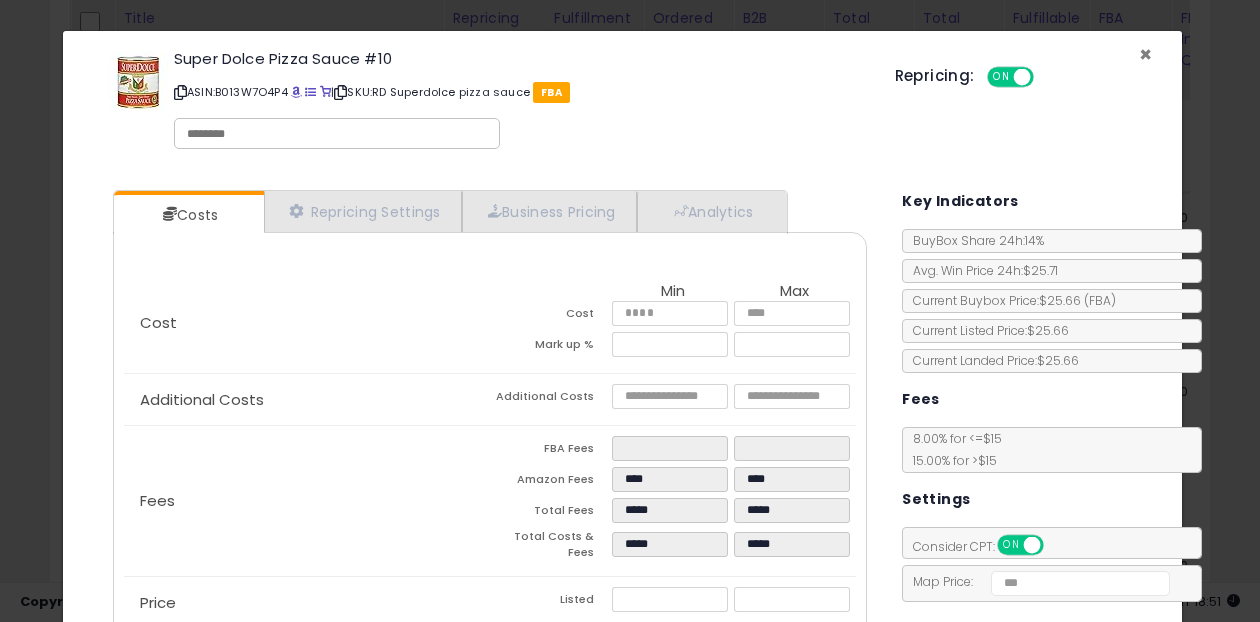 click on "×" at bounding box center (1145, 54) 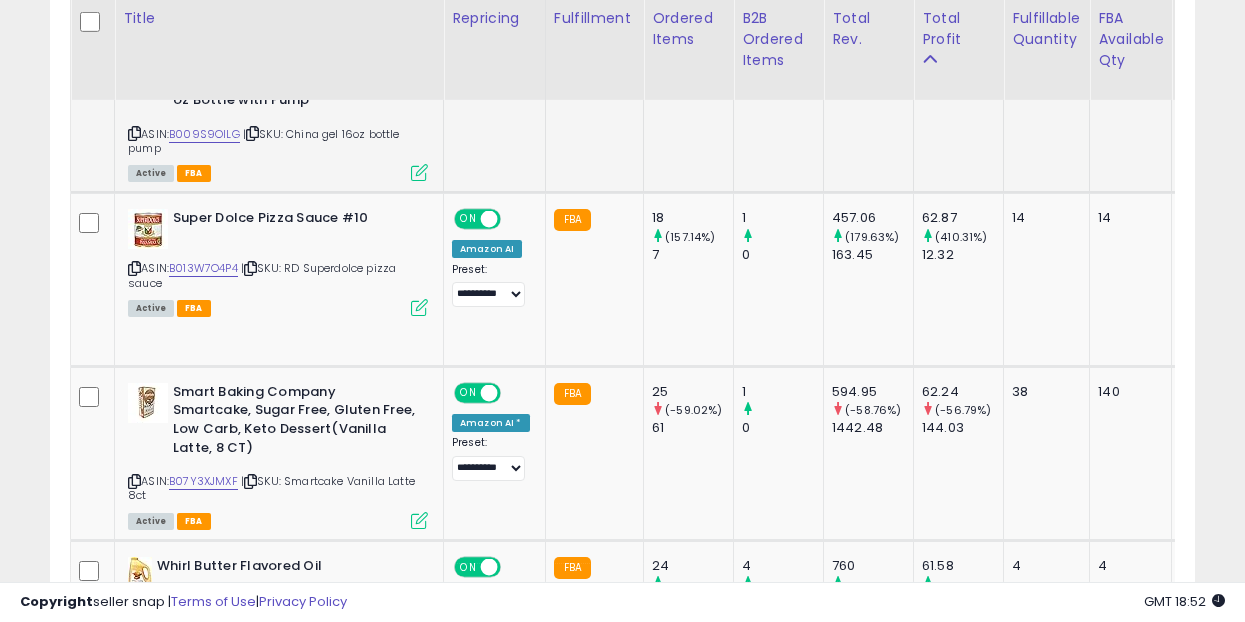 scroll, scrollTop: 410, scrollLeft: 662, axis: both 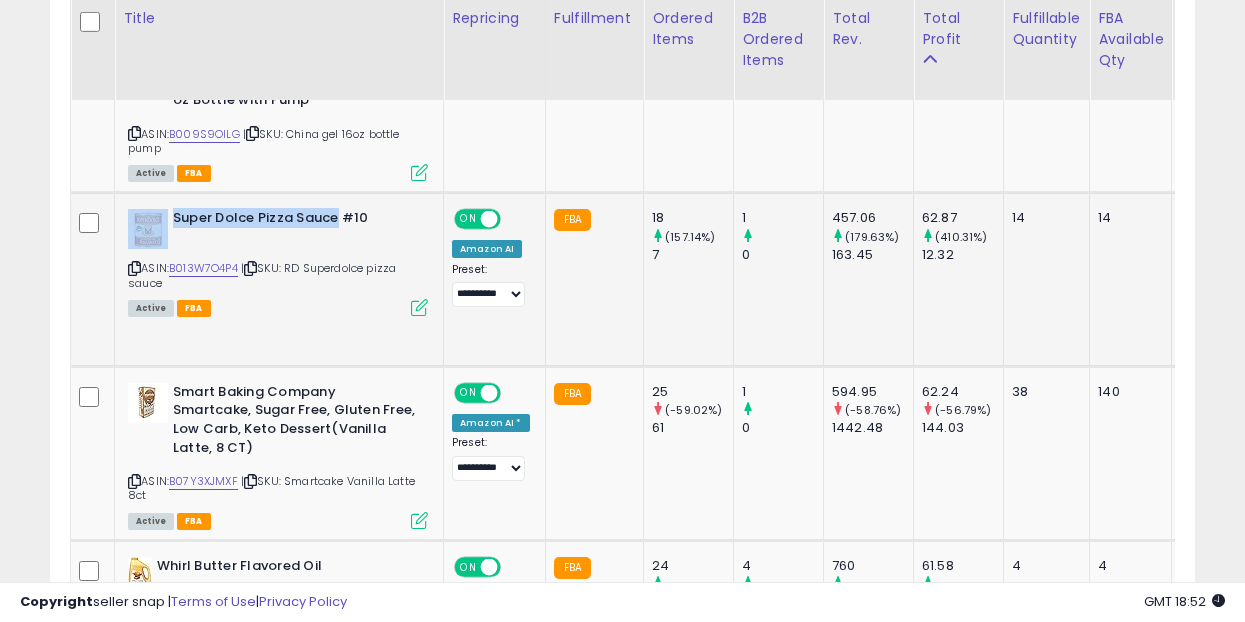 drag, startPoint x: 336, startPoint y: 218, endPoint x: 170, endPoint y: 217, distance: 166.003 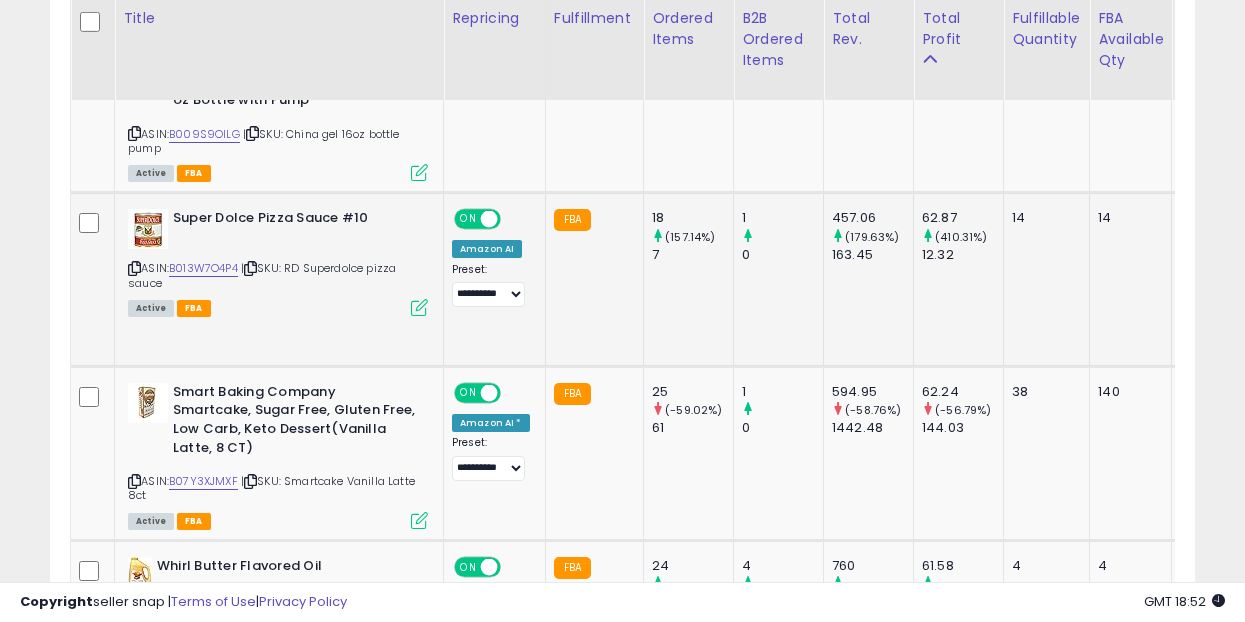 click at bounding box center [419, 307] 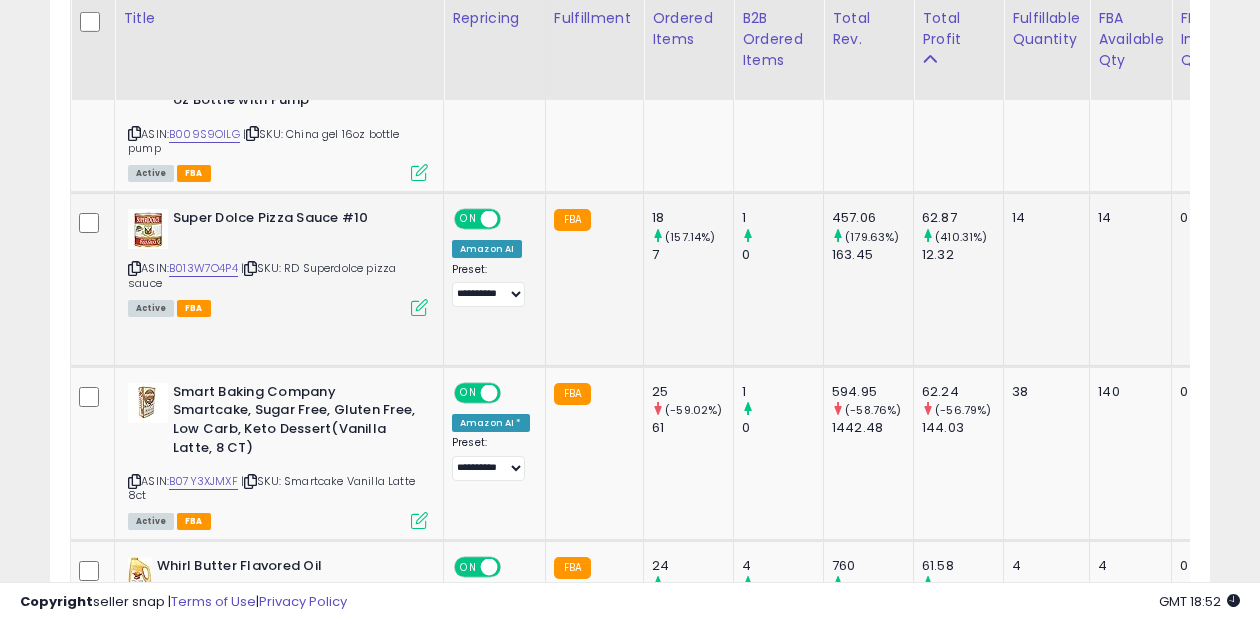 scroll, scrollTop: 999590, scrollLeft: 999329, axis: both 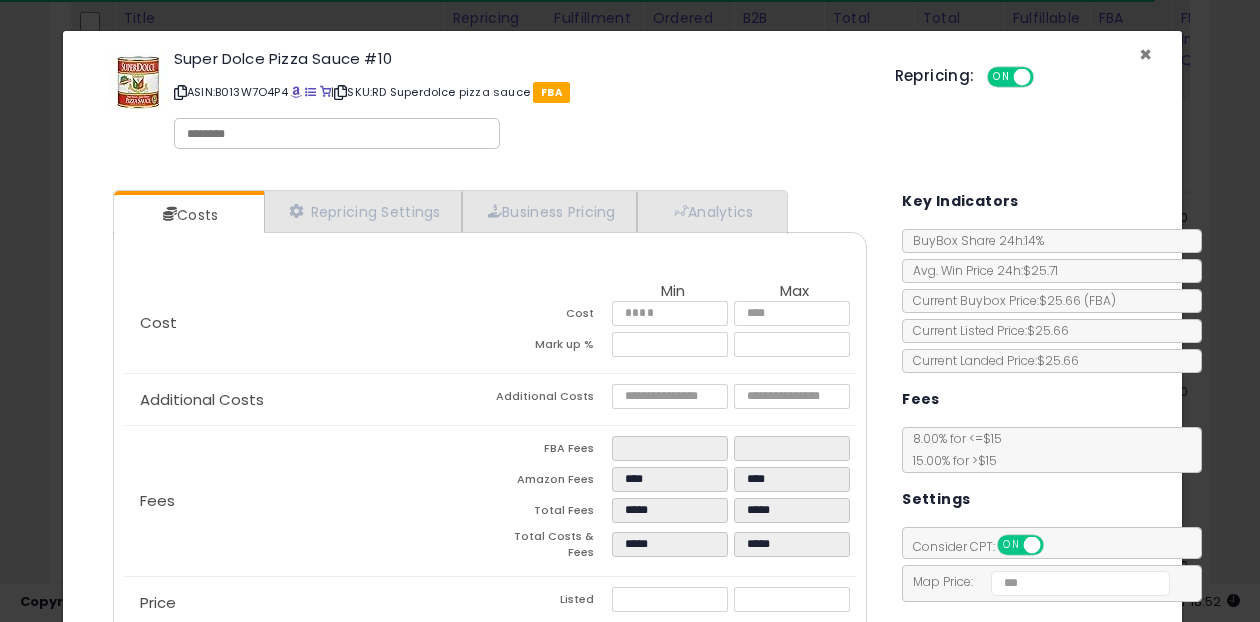 click on "×" at bounding box center [1145, 54] 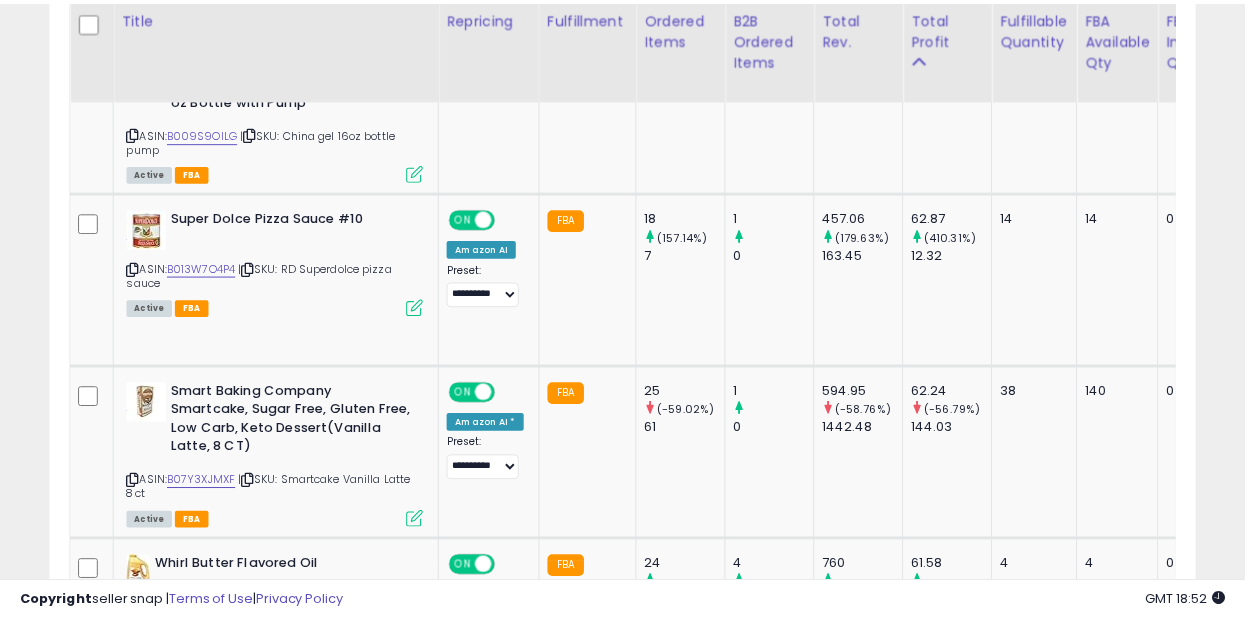 scroll, scrollTop: 410, scrollLeft: 662, axis: both 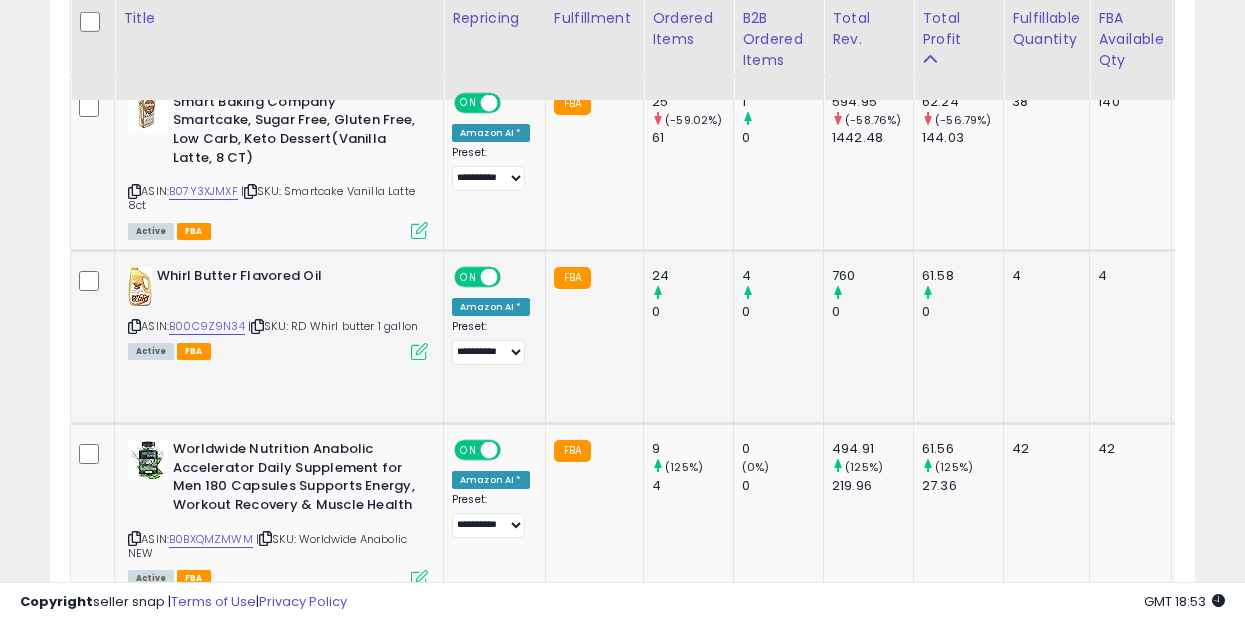 click at bounding box center [419, 351] 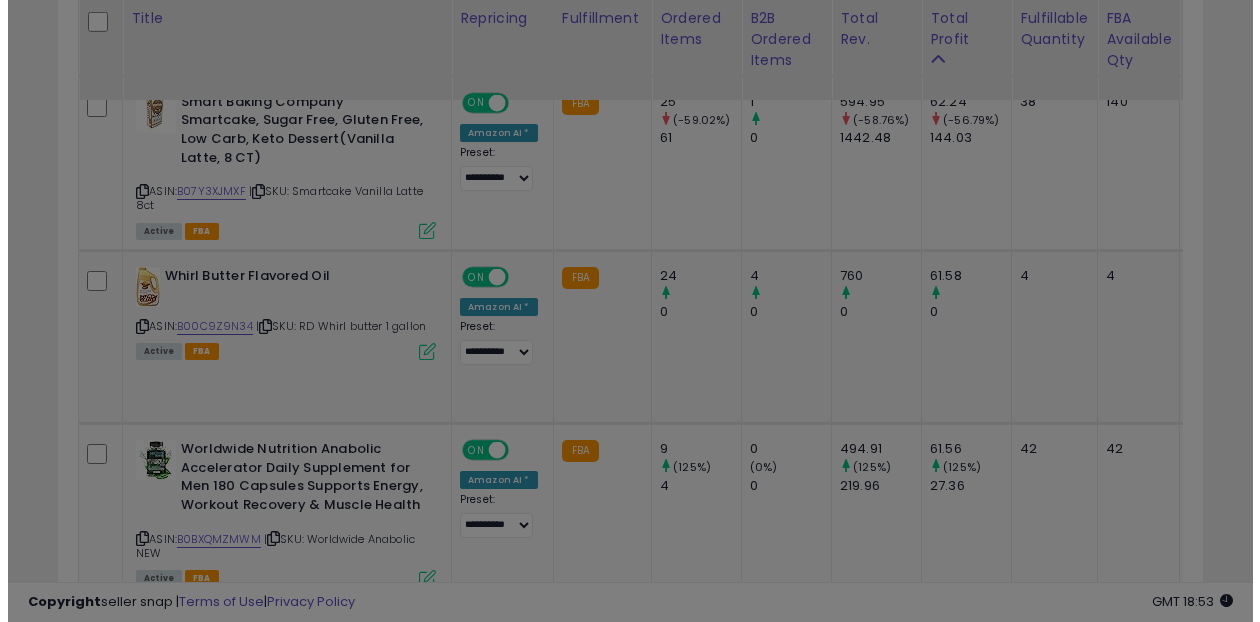 scroll, scrollTop: 999590, scrollLeft: 999329, axis: both 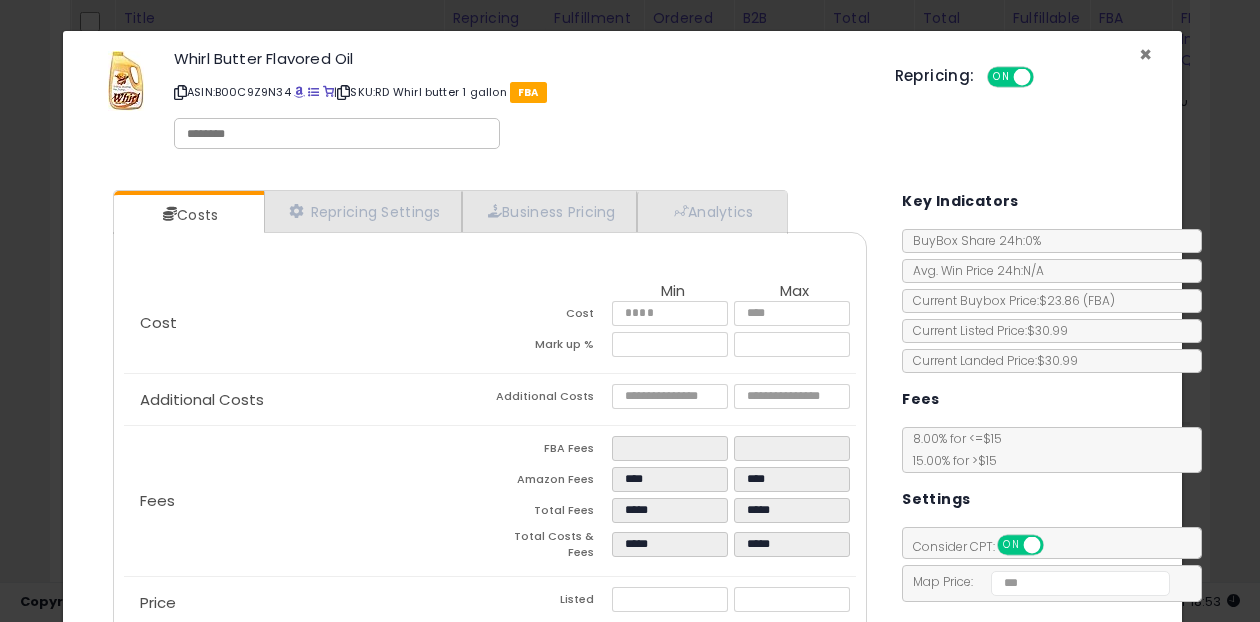 click on "×" at bounding box center [1145, 54] 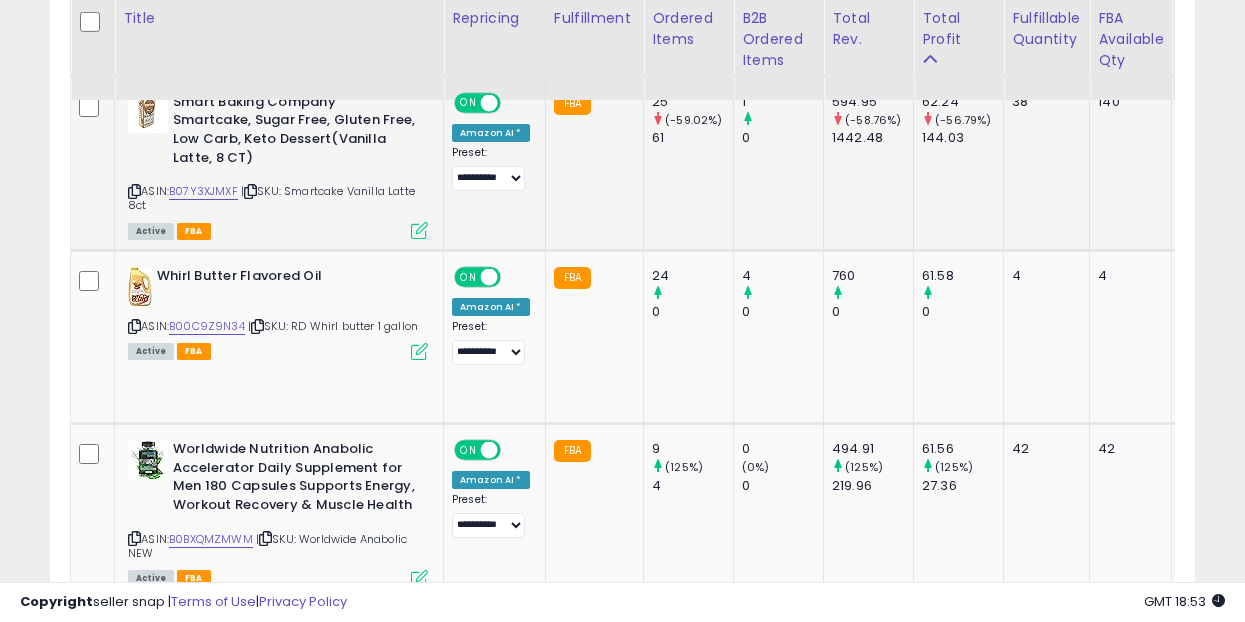scroll, scrollTop: 410, scrollLeft: 662, axis: both 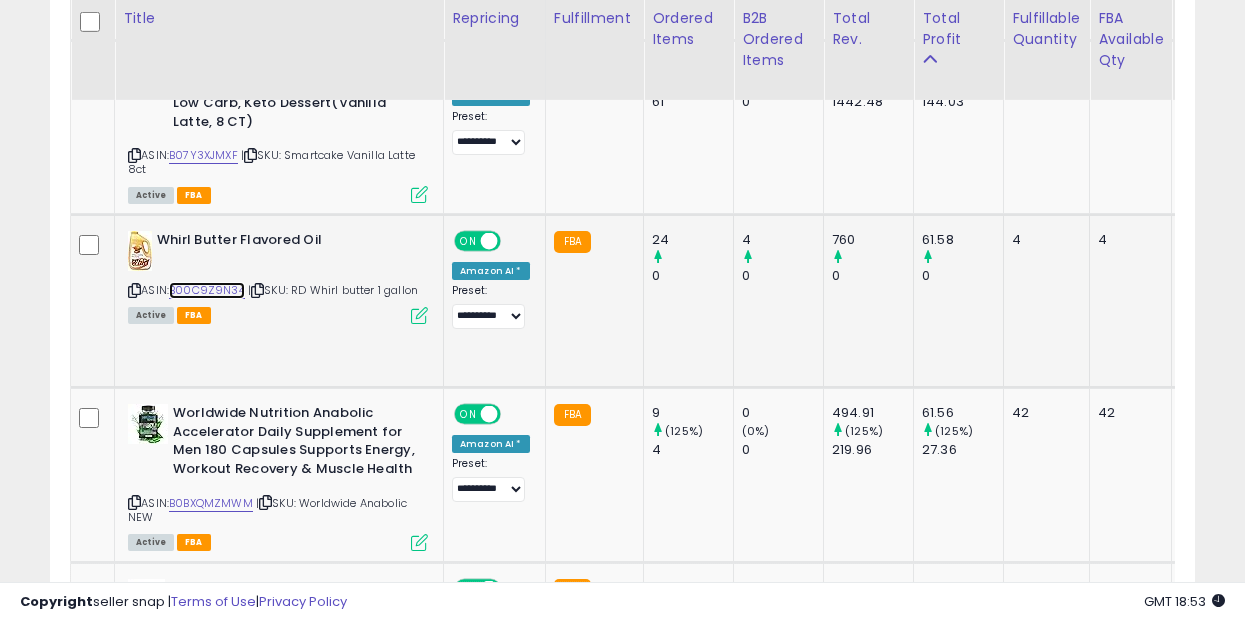 click on "B00C9Z9N34" at bounding box center (207, 290) 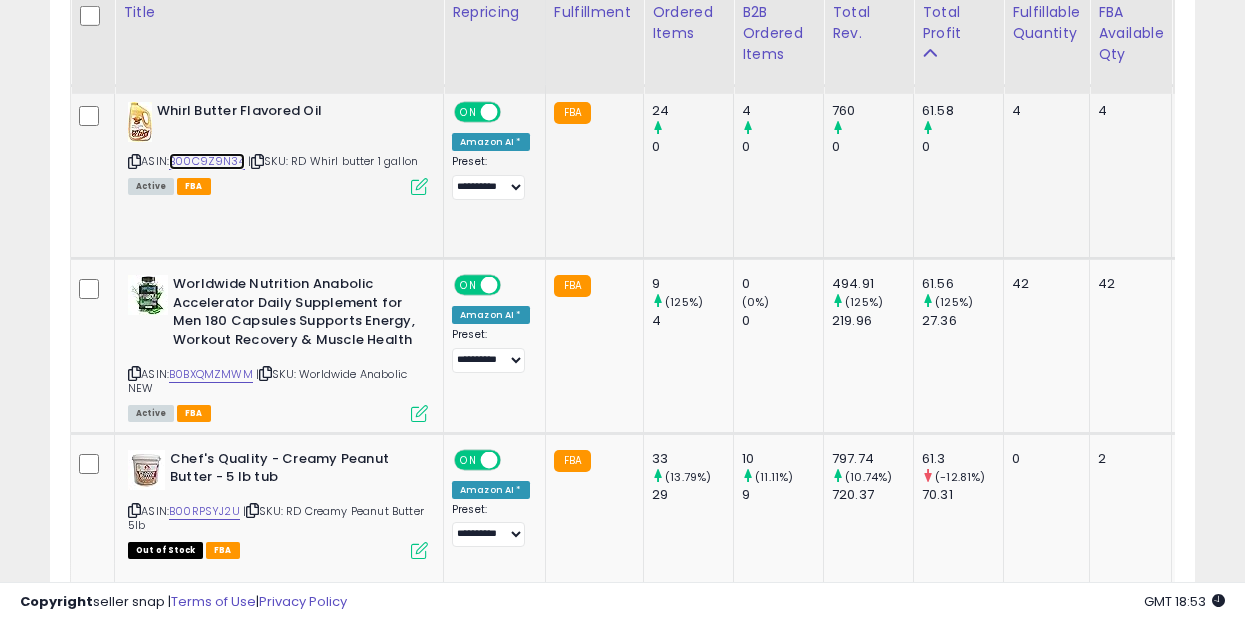 scroll, scrollTop: 2997, scrollLeft: 0, axis: vertical 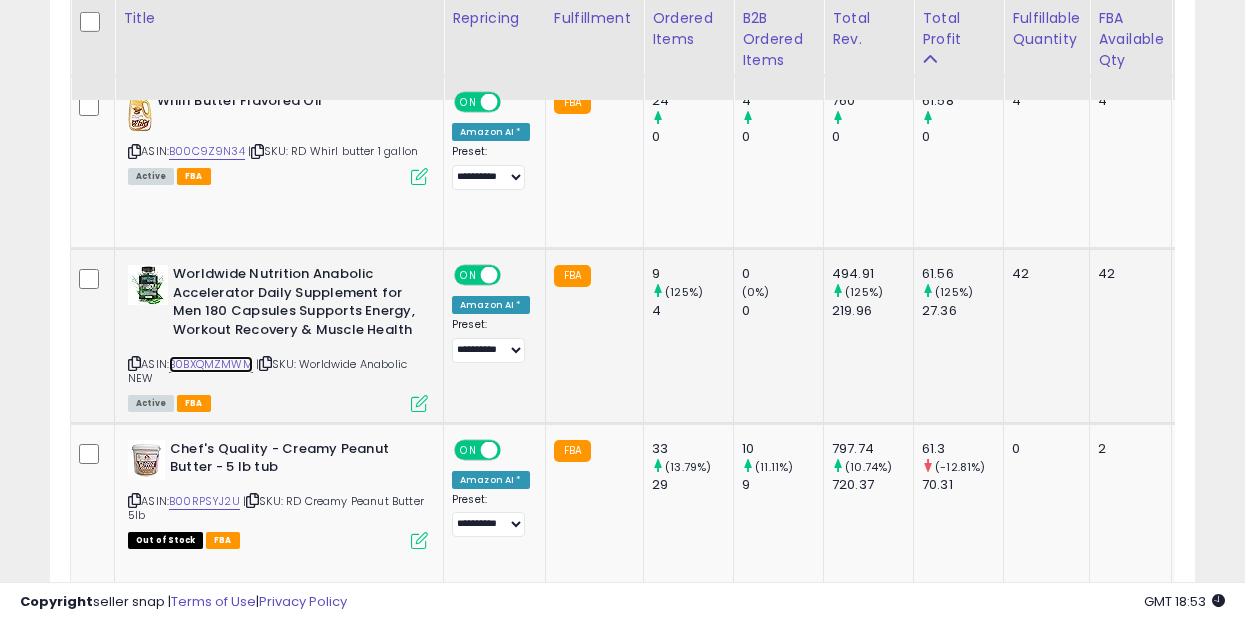 click on "B0BXQMZMWM" at bounding box center (211, 364) 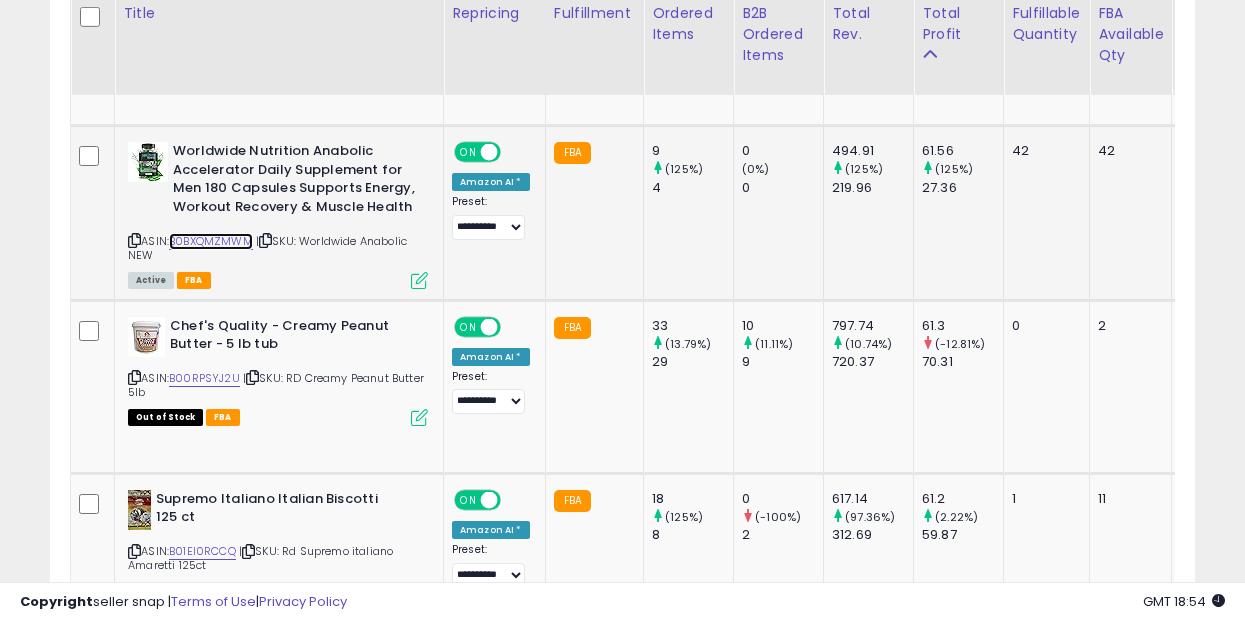 scroll, scrollTop: 3133, scrollLeft: 0, axis: vertical 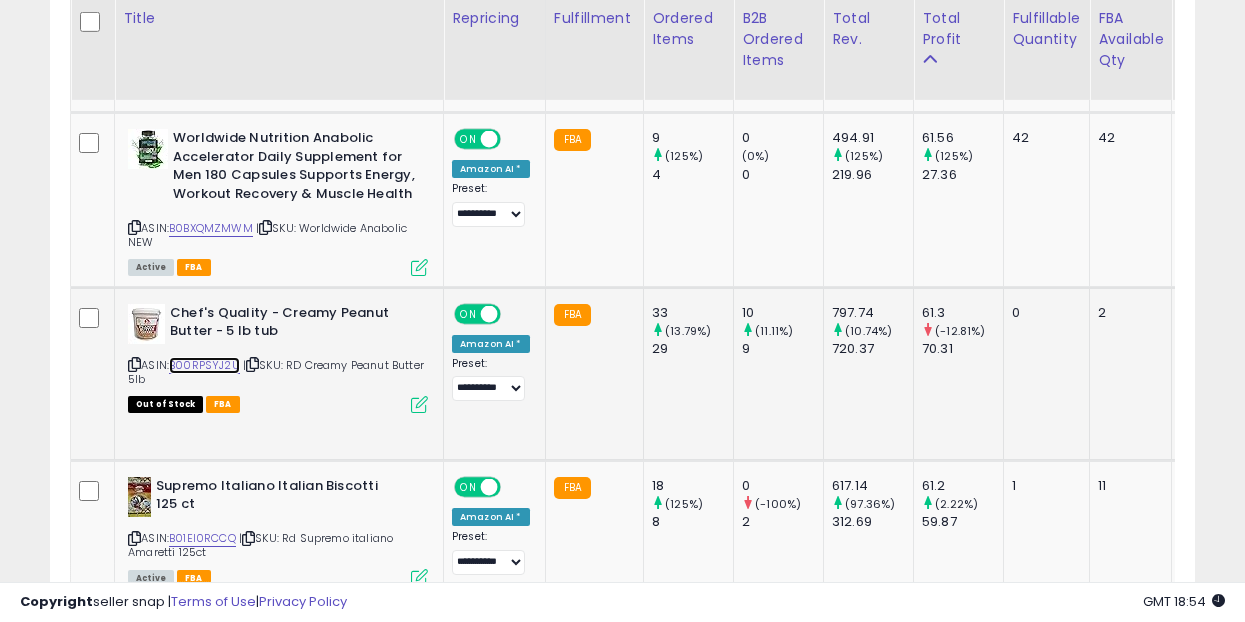 click on "B00RPSYJ2U" at bounding box center (204, 365) 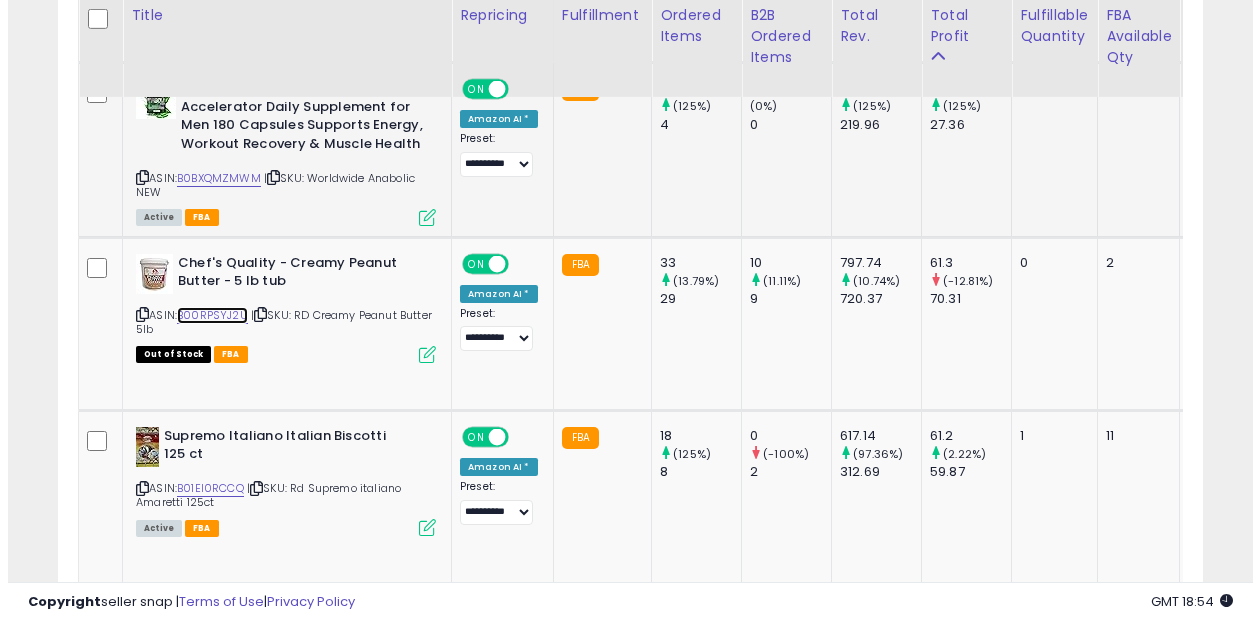 scroll, scrollTop: 3192, scrollLeft: 0, axis: vertical 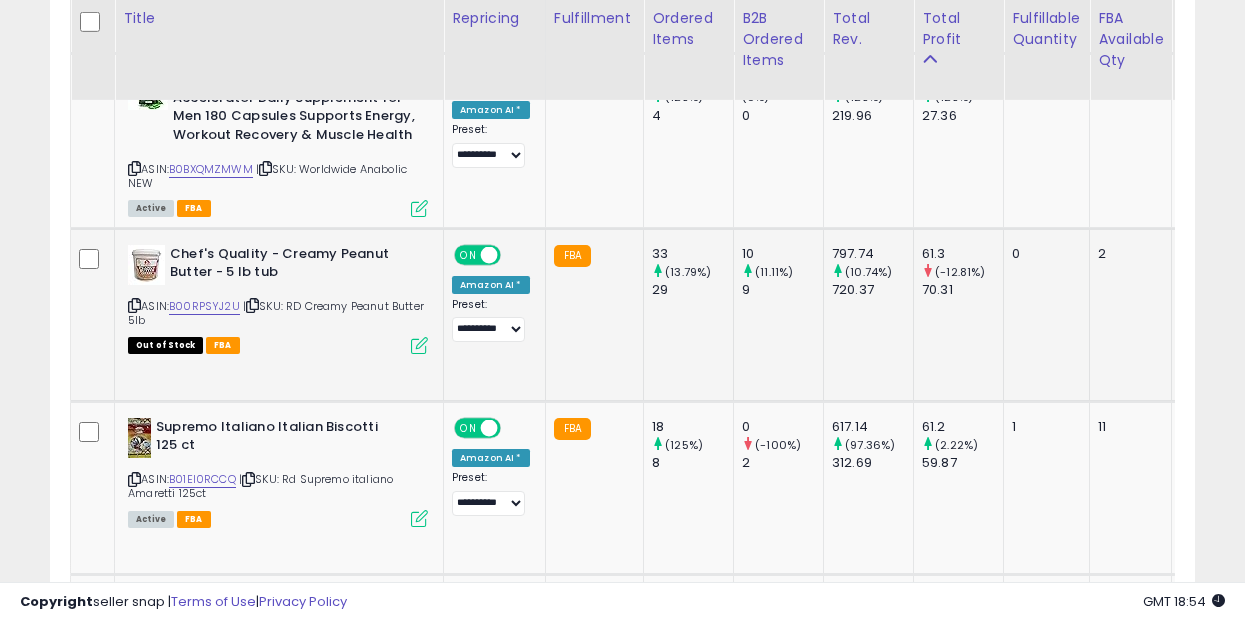 click at bounding box center (419, 345) 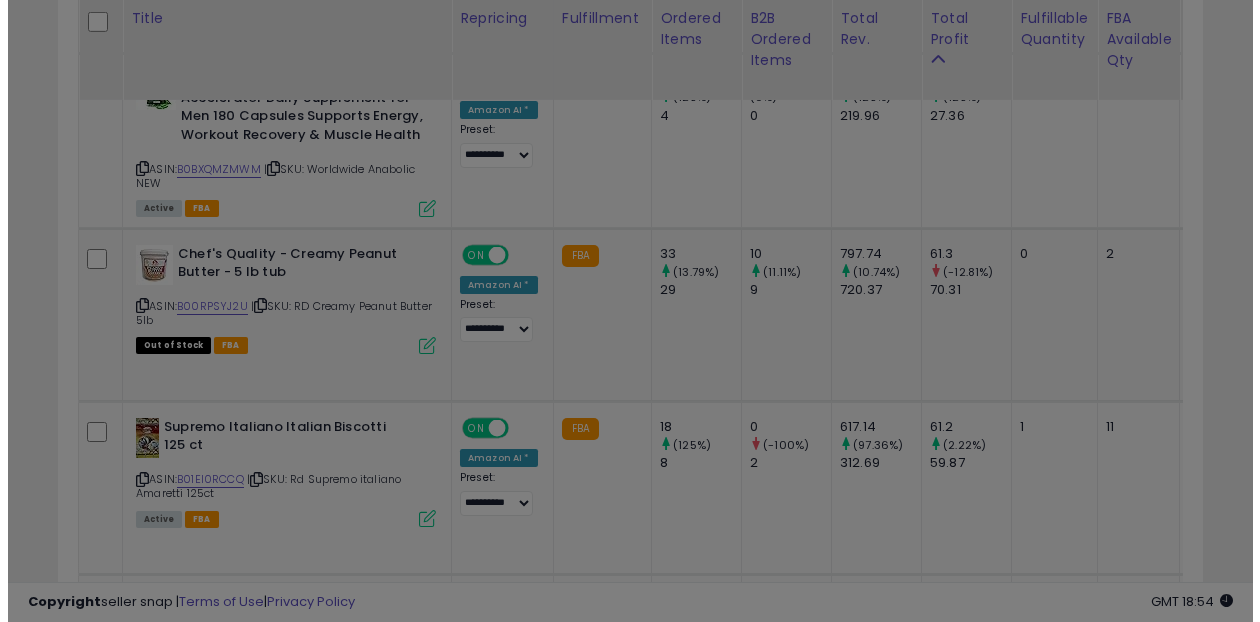 scroll, scrollTop: 999590, scrollLeft: 999329, axis: both 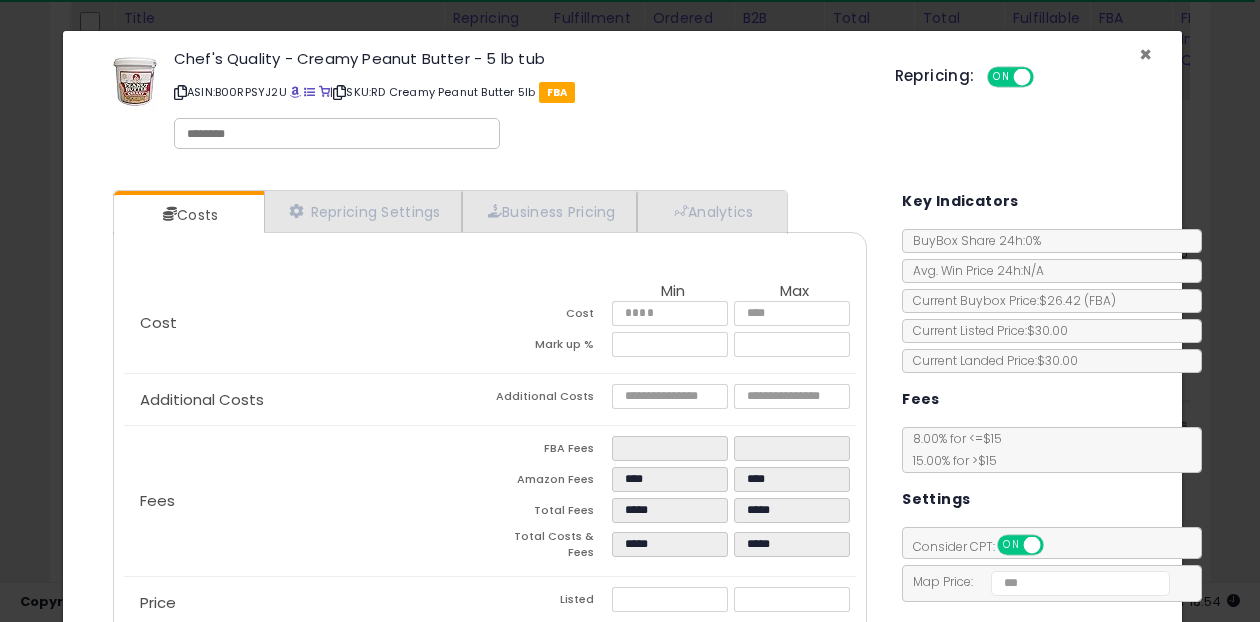click on "×" at bounding box center (1145, 54) 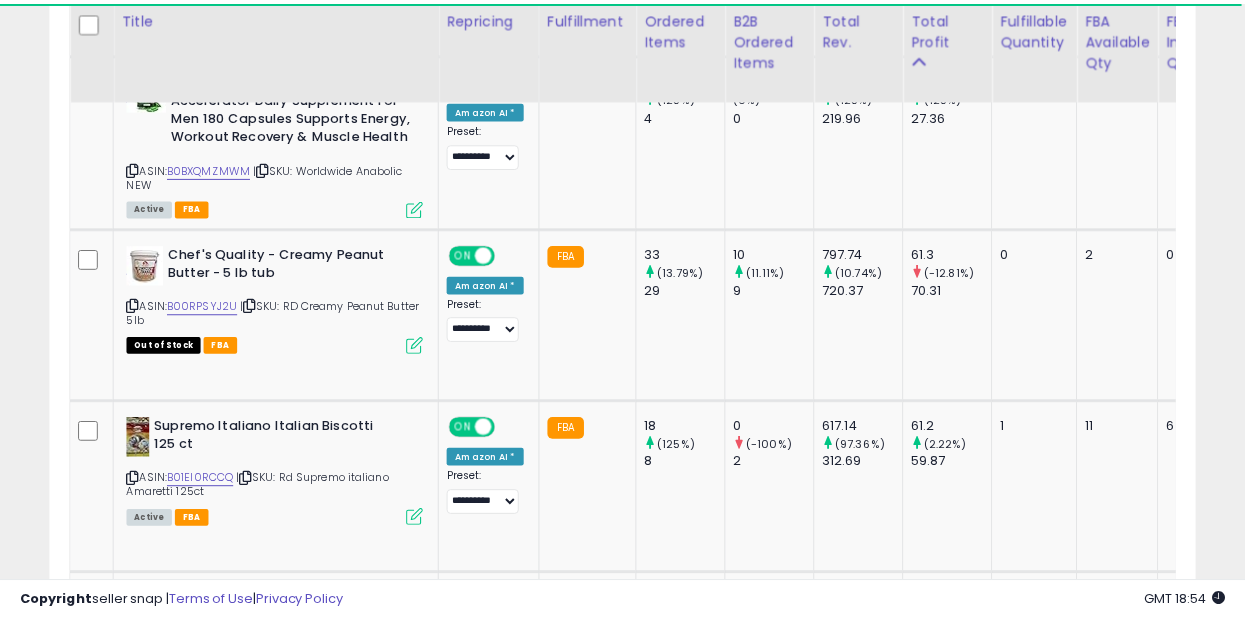 scroll, scrollTop: 410, scrollLeft: 662, axis: both 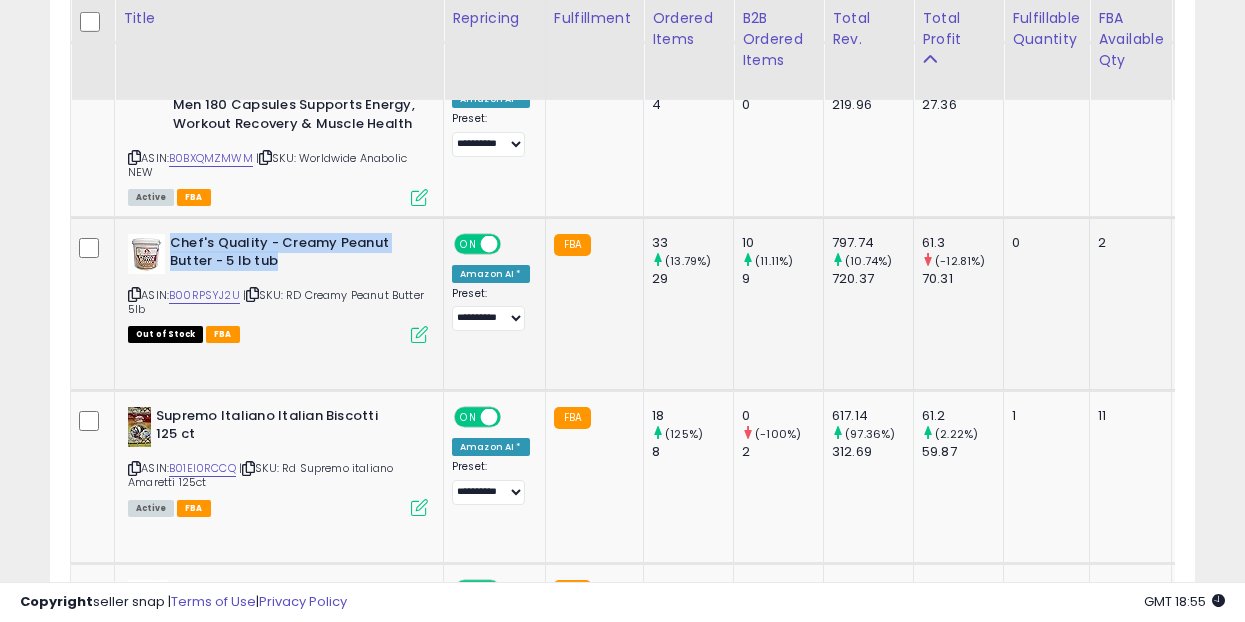 drag, startPoint x: 170, startPoint y: 246, endPoint x: 377, endPoint y: 265, distance: 207.87015 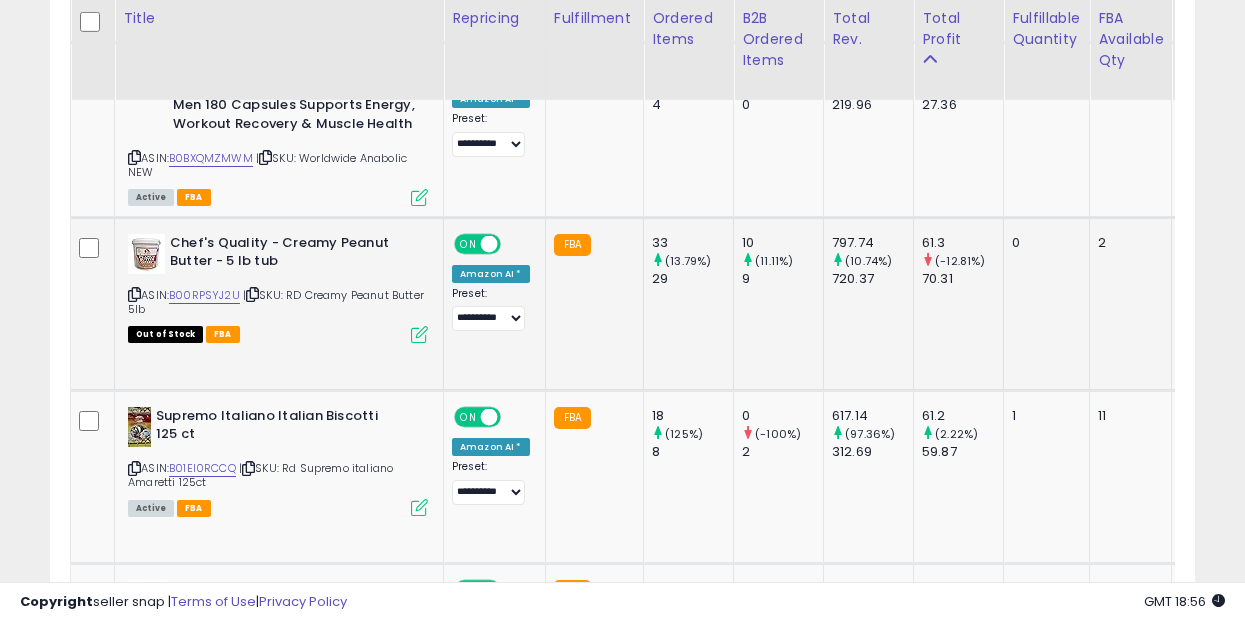 click on "FBA" 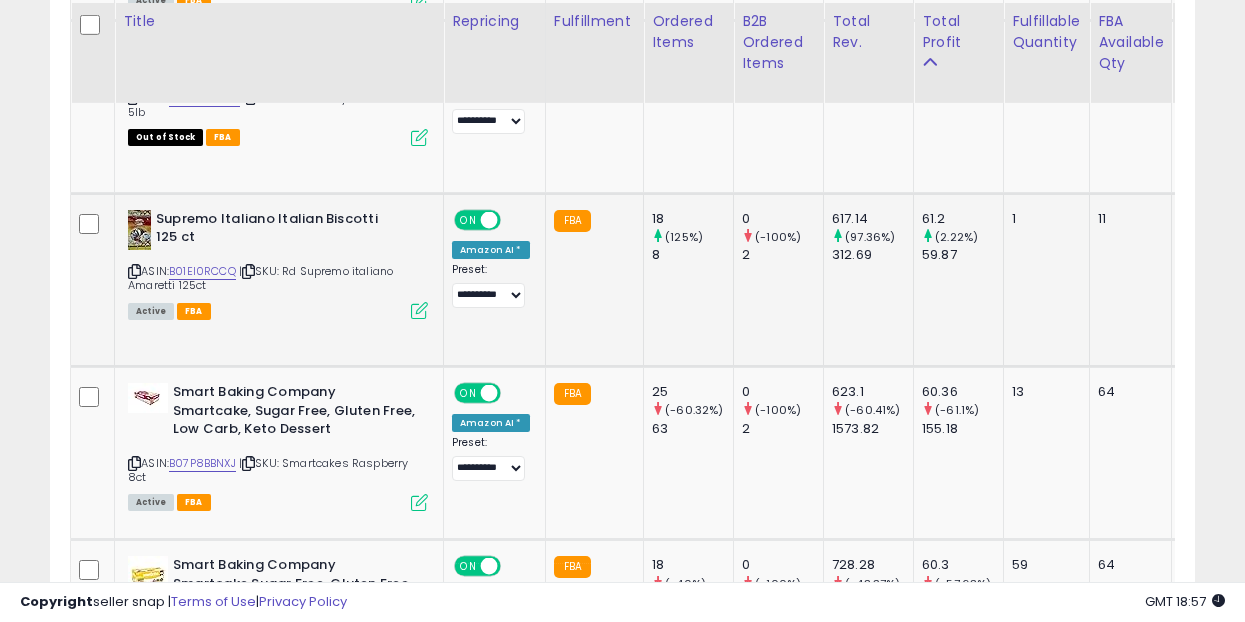 scroll, scrollTop: 3403, scrollLeft: 0, axis: vertical 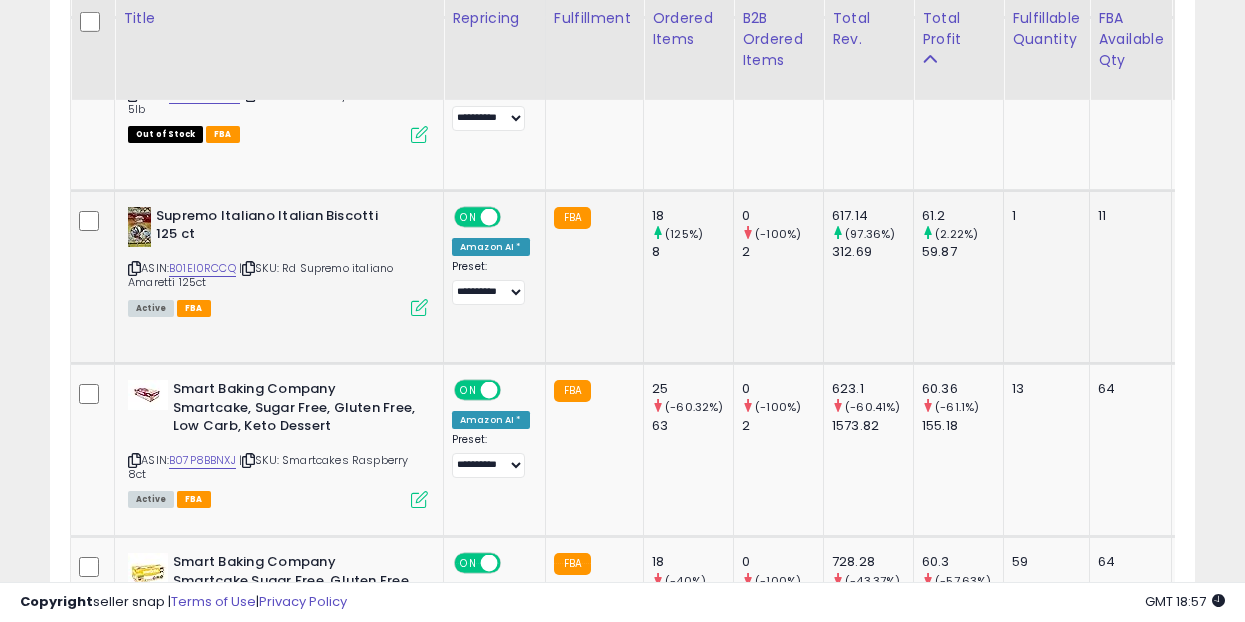 click at bounding box center [419, 307] 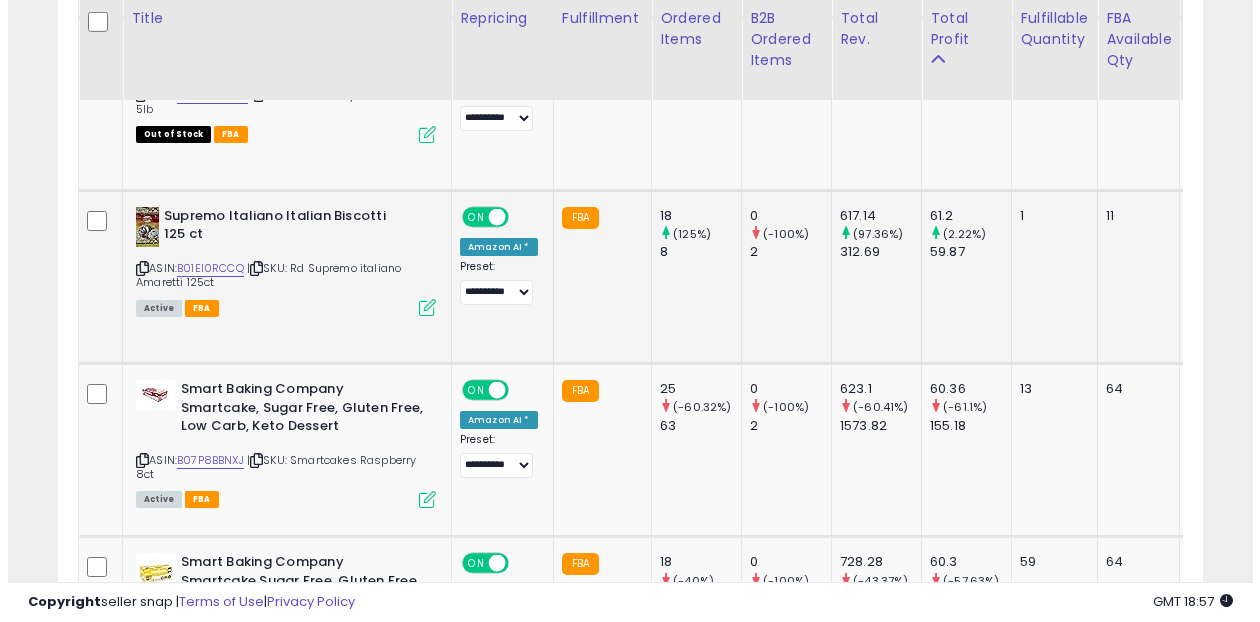 scroll, scrollTop: 999590, scrollLeft: 999329, axis: both 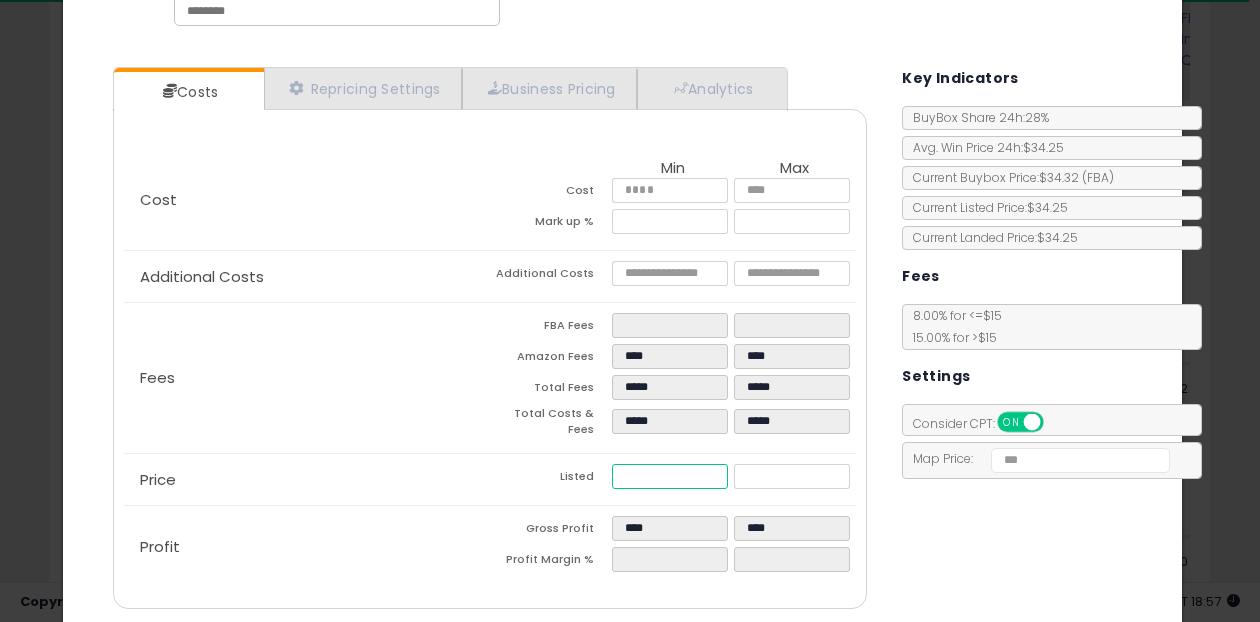 click on "*****" at bounding box center (670, 476) 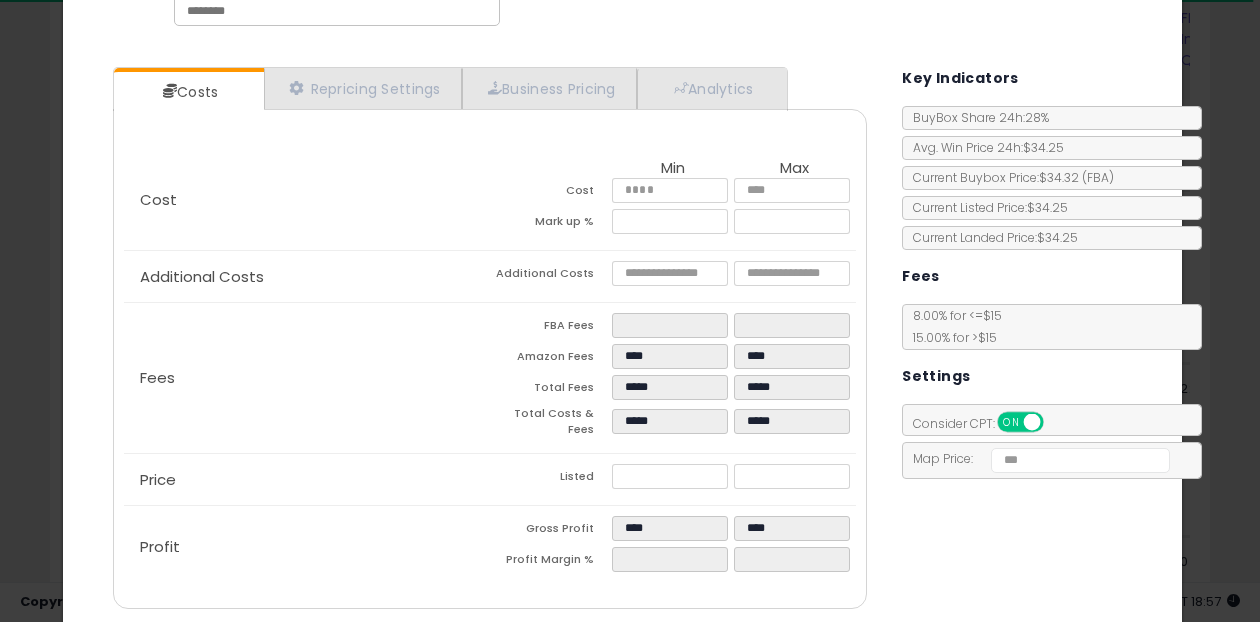 click on "Costs
Repricing Settings
Business Pricing
Analytics
Cost" at bounding box center (622, 340) 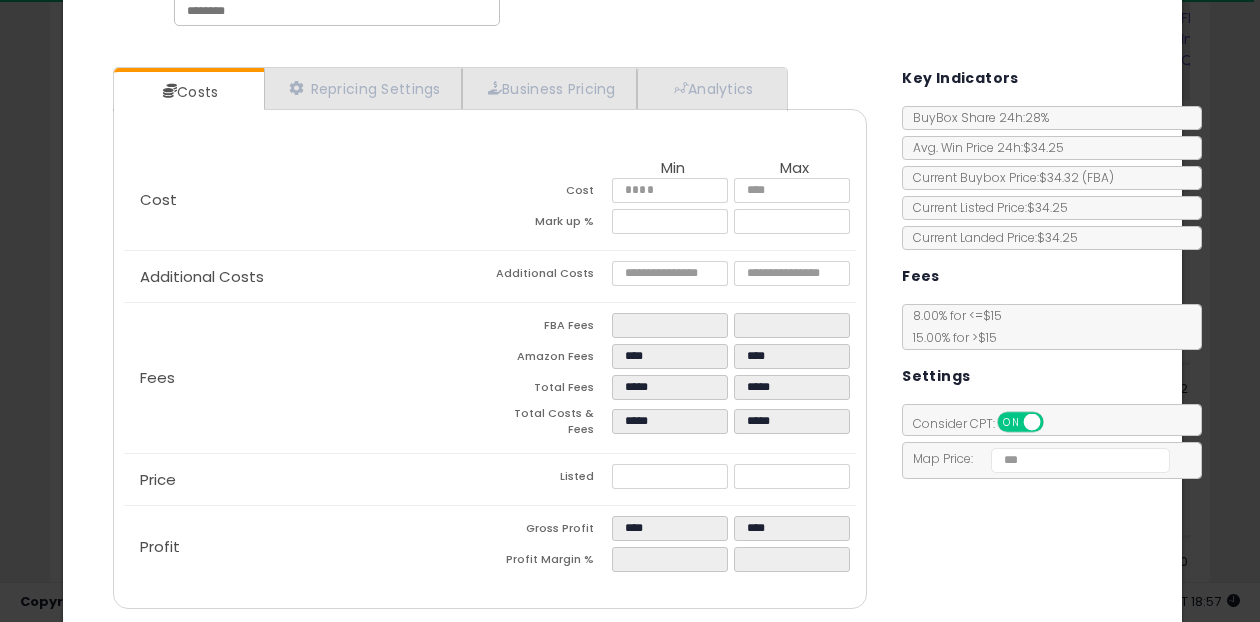 scroll, scrollTop: 188, scrollLeft: 0, axis: vertical 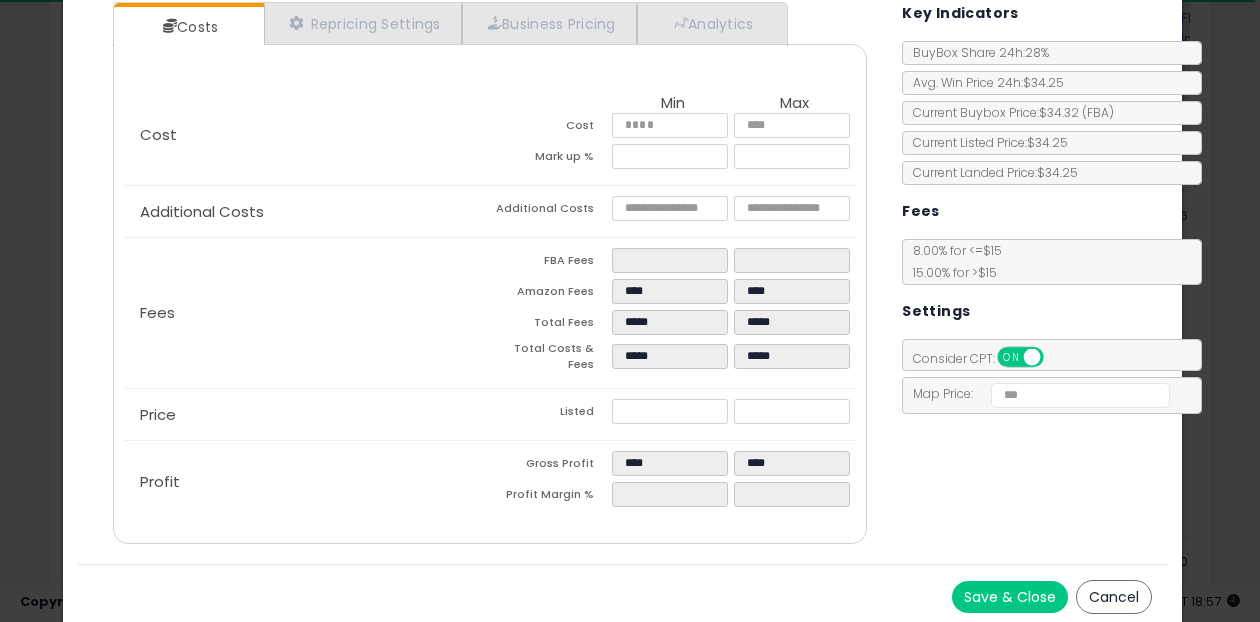 click on "Save & Close" at bounding box center [1010, 597] 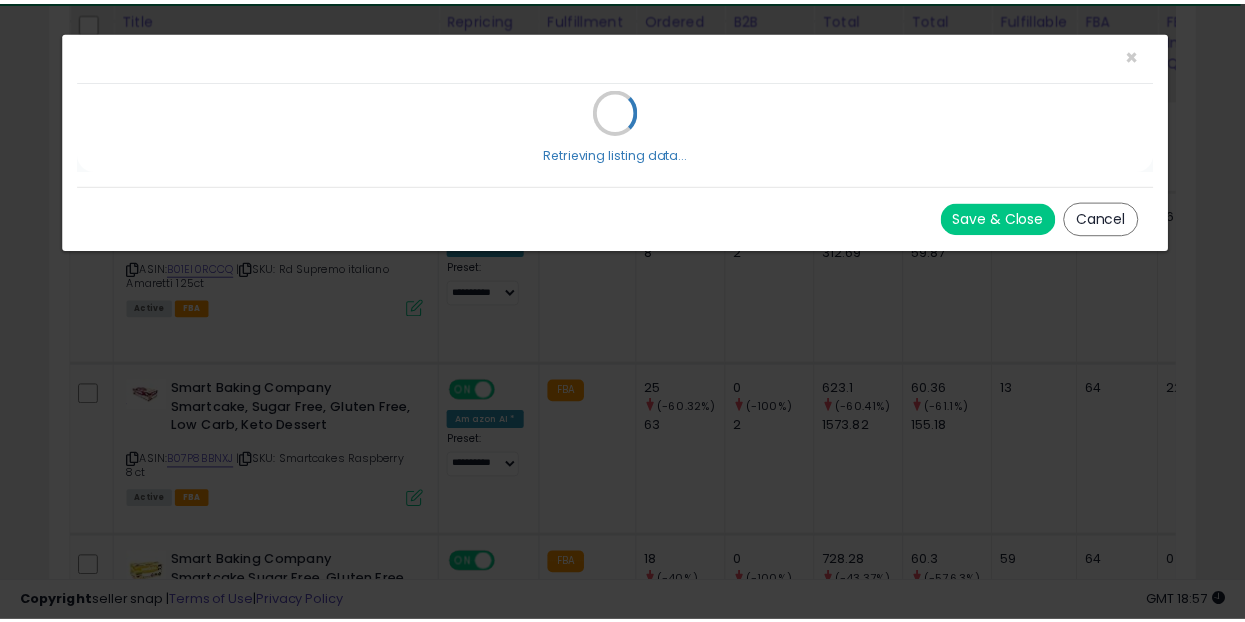 scroll, scrollTop: 0, scrollLeft: 0, axis: both 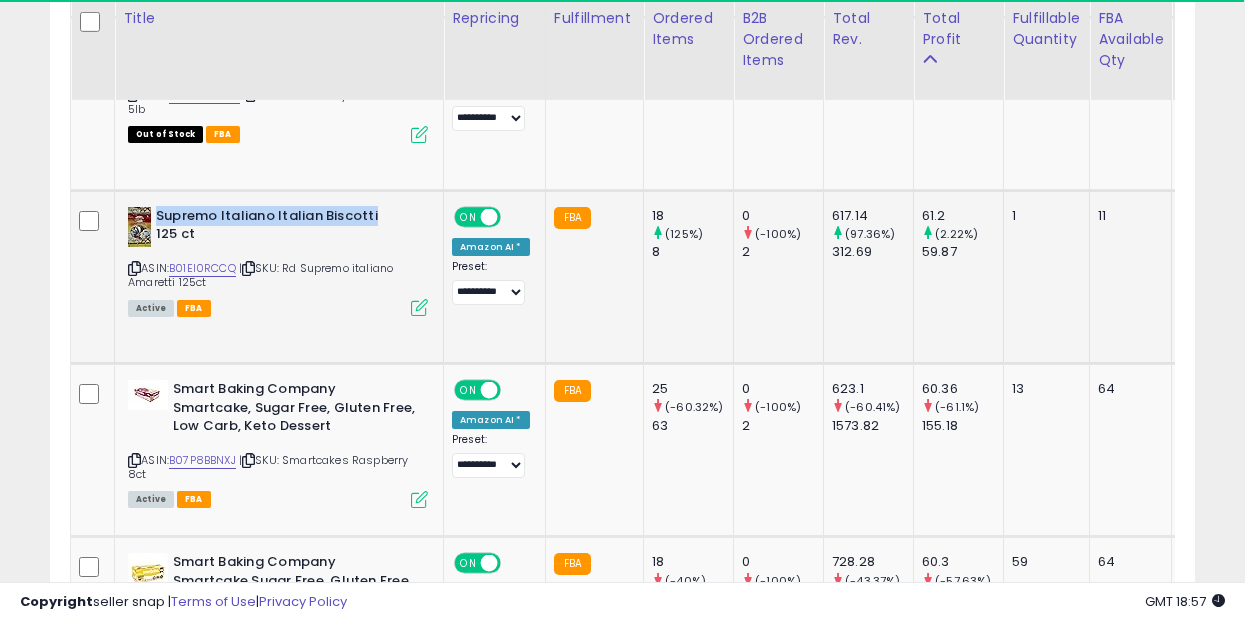 drag, startPoint x: 374, startPoint y: 213, endPoint x: 156, endPoint y: 211, distance: 218.00917 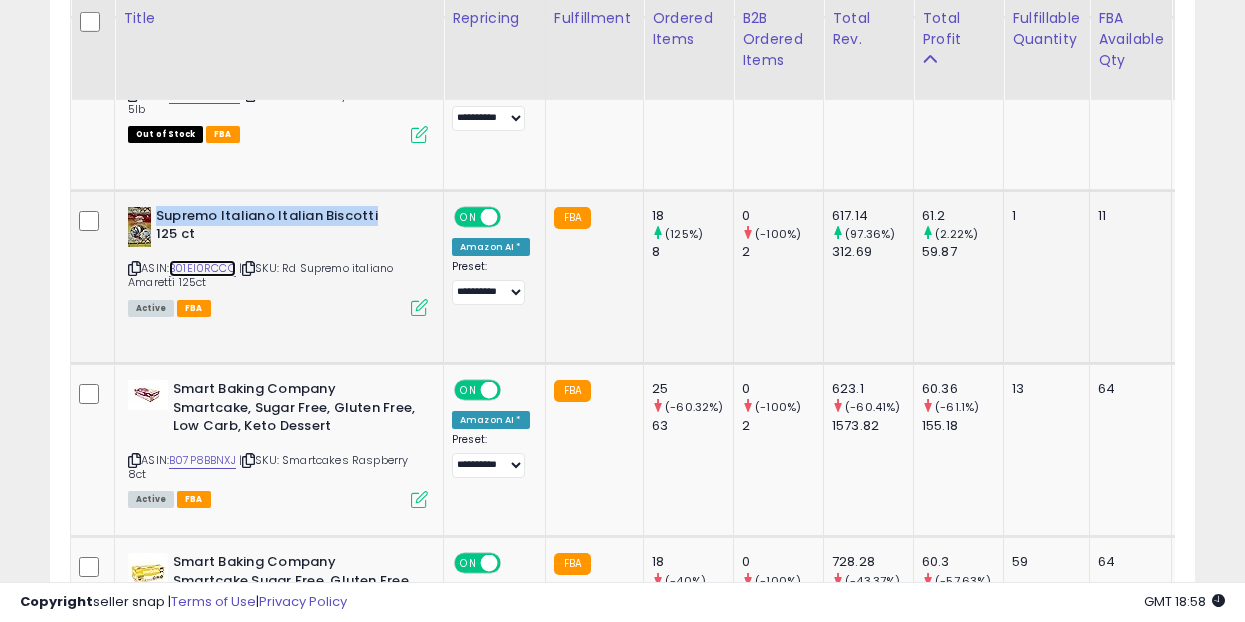 click on "B01EI0RCCQ" at bounding box center [202, 268] 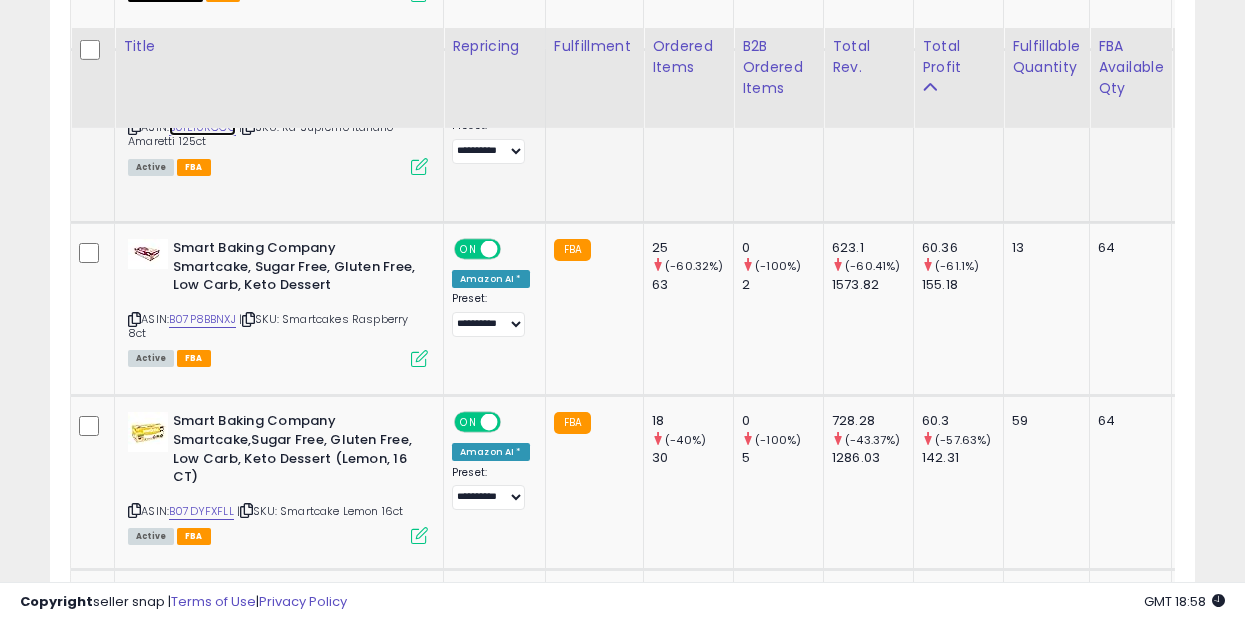 scroll, scrollTop: 3577, scrollLeft: 0, axis: vertical 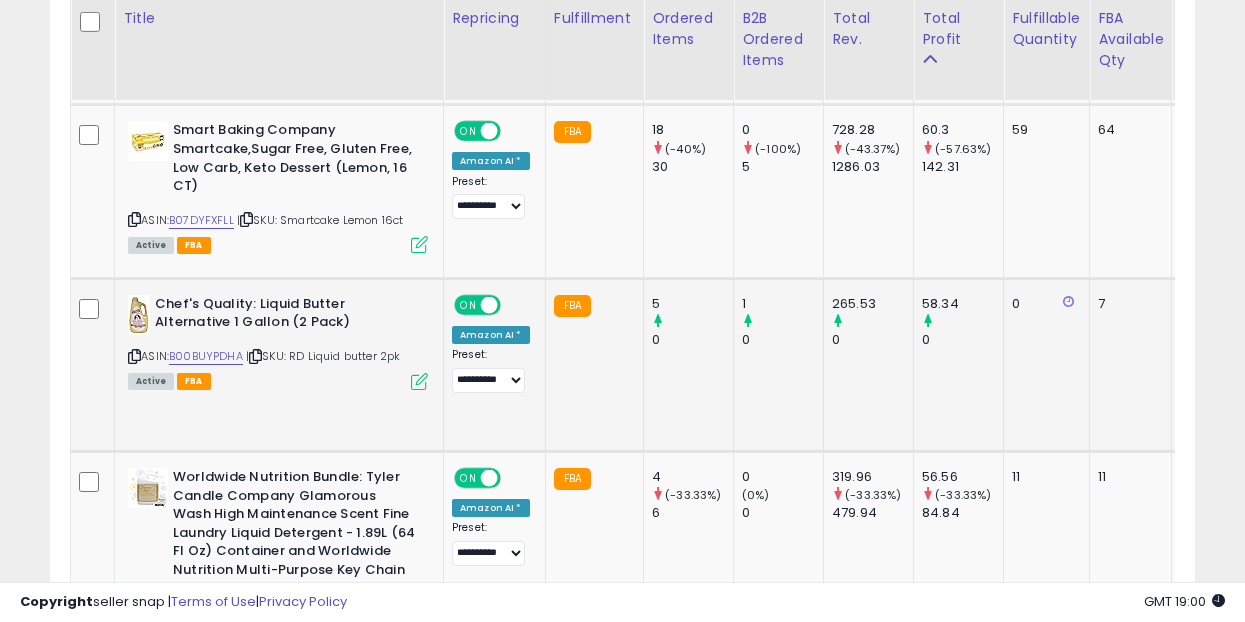 click at bounding box center [419, 381] 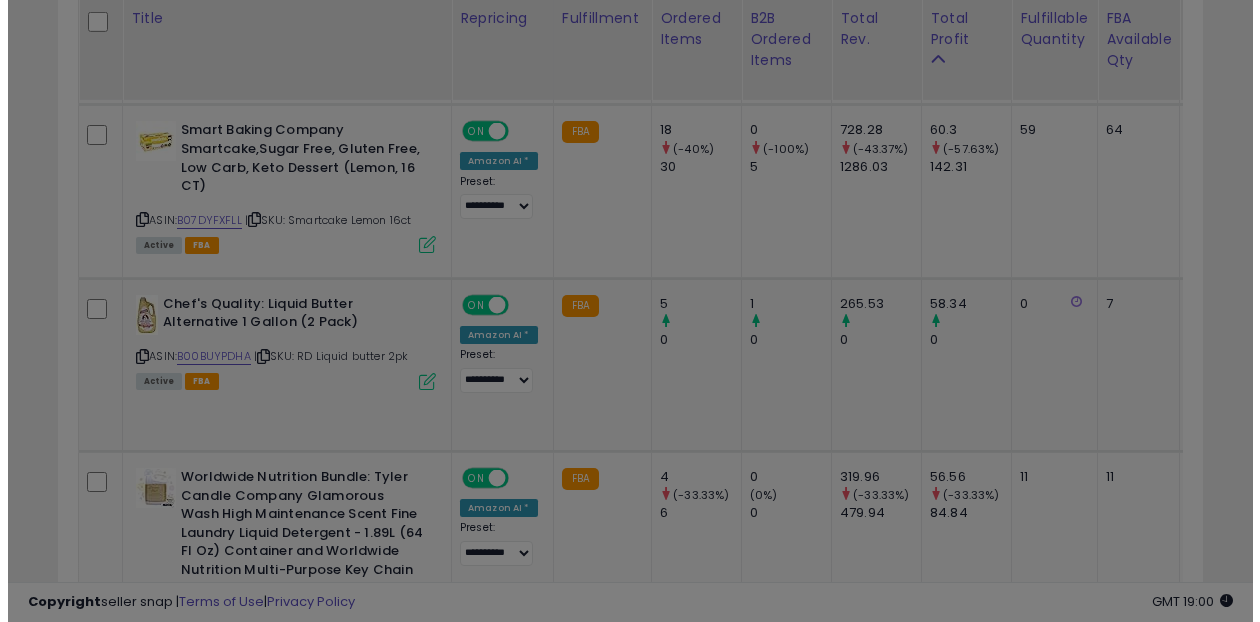 scroll, scrollTop: 999590, scrollLeft: 999329, axis: both 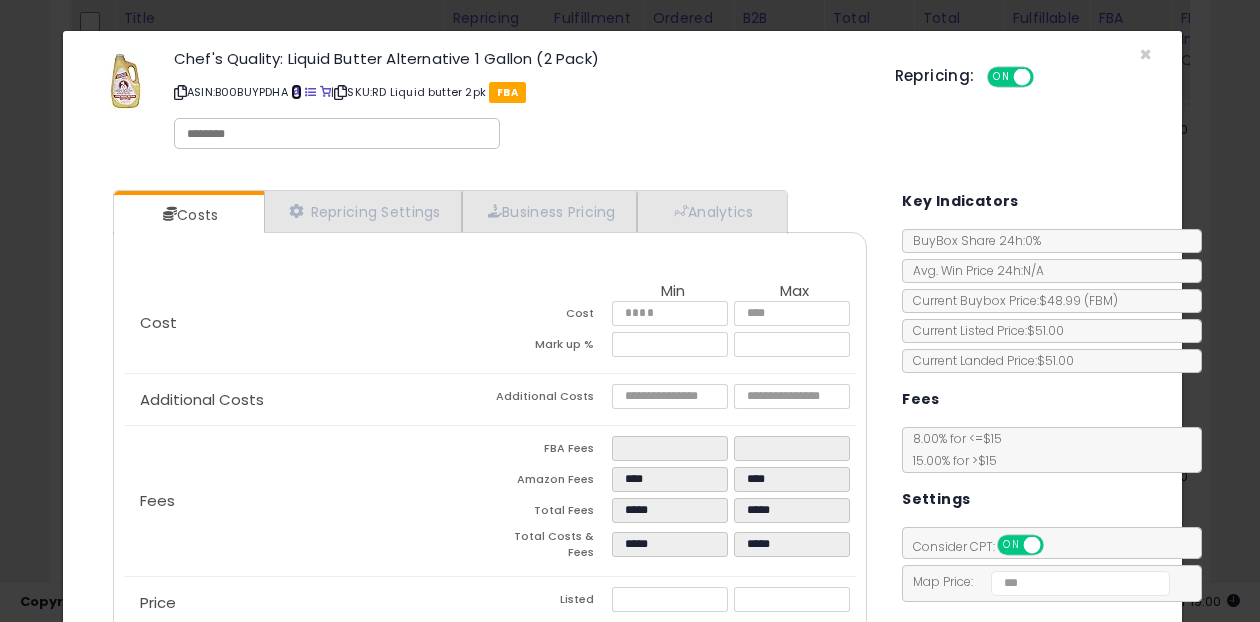 click at bounding box center (296, 92) 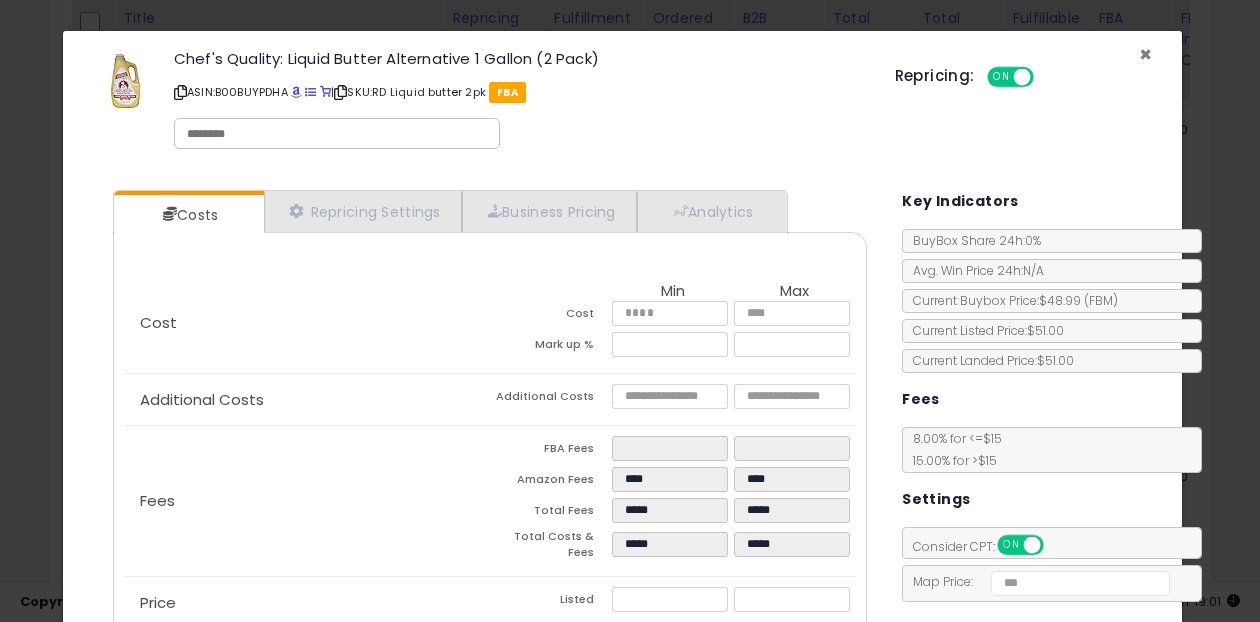 click on "×" at bounding box center (1145, 54) 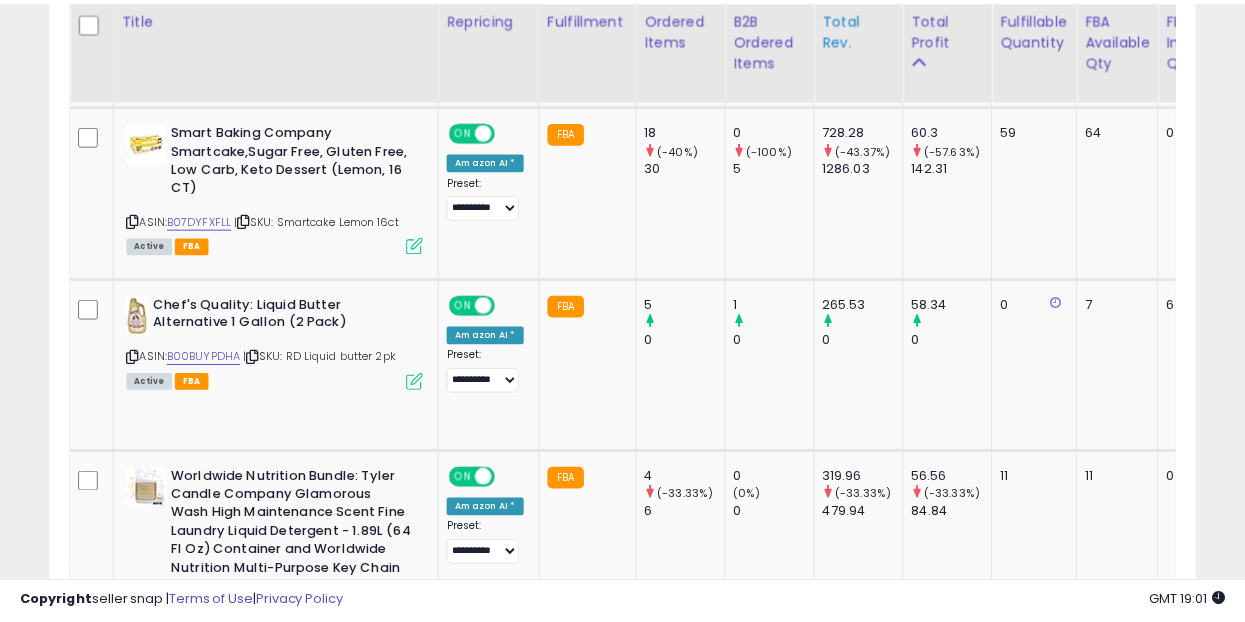 scroll, scrollTop: 410, scrollLeft: 662, axis: both 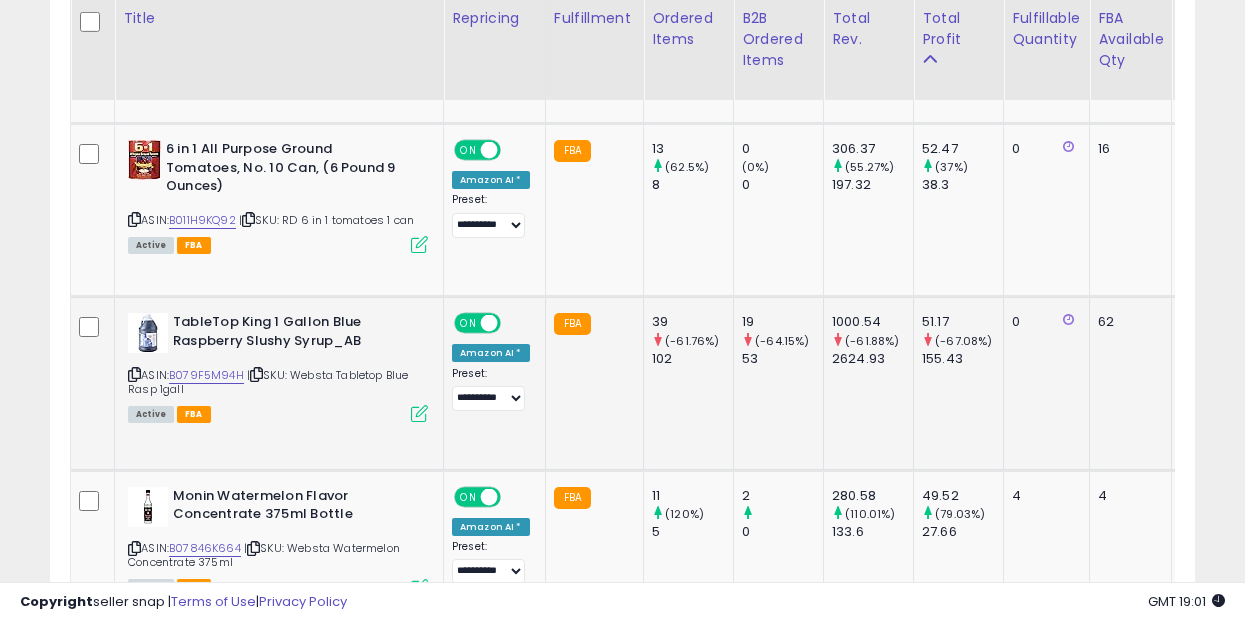 click at bounding box center [419, 413] 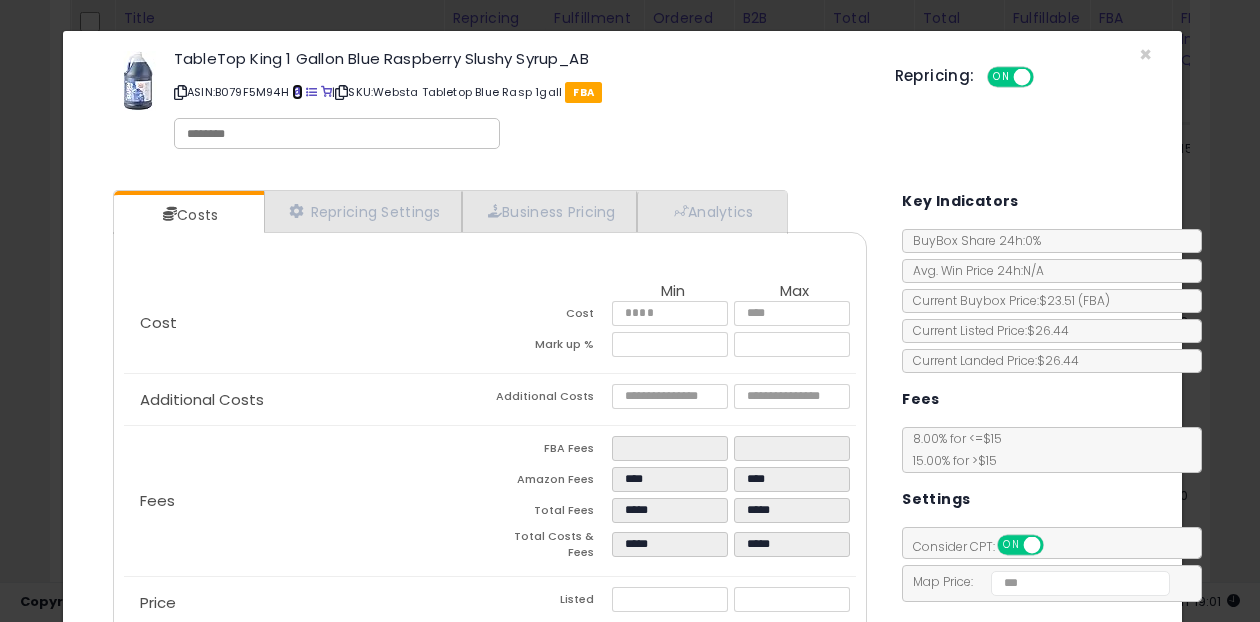 click at bounding box center (297, 92) 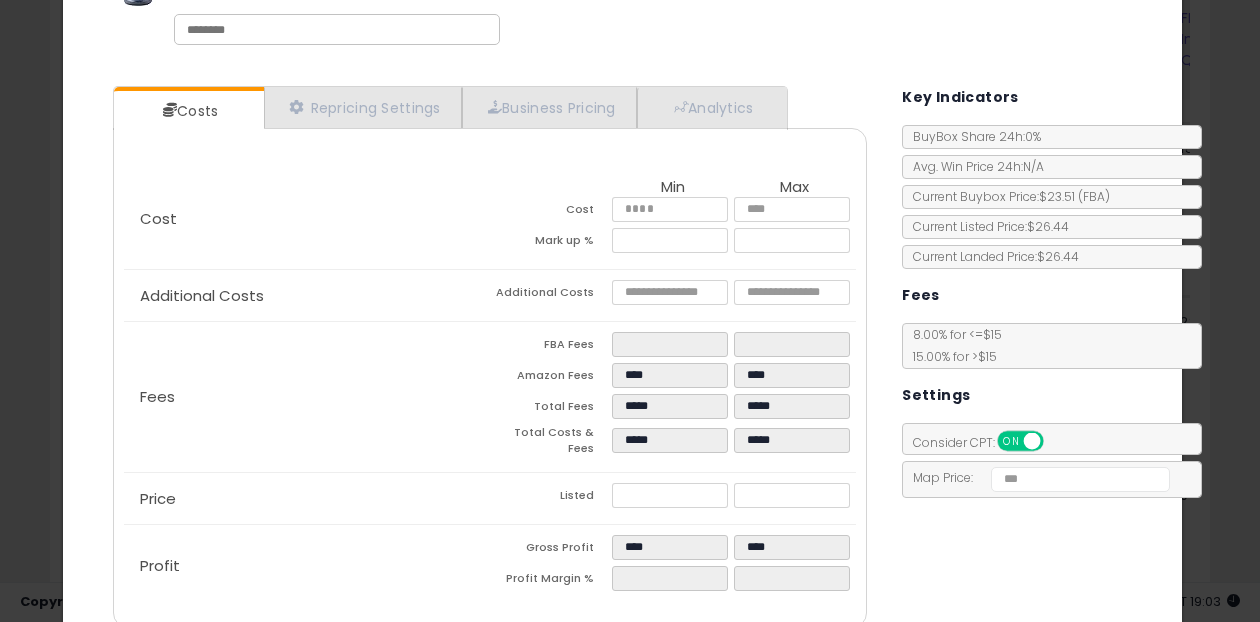 scroll, scrollTop: 132, scrollLeft: 0, axis: vertical 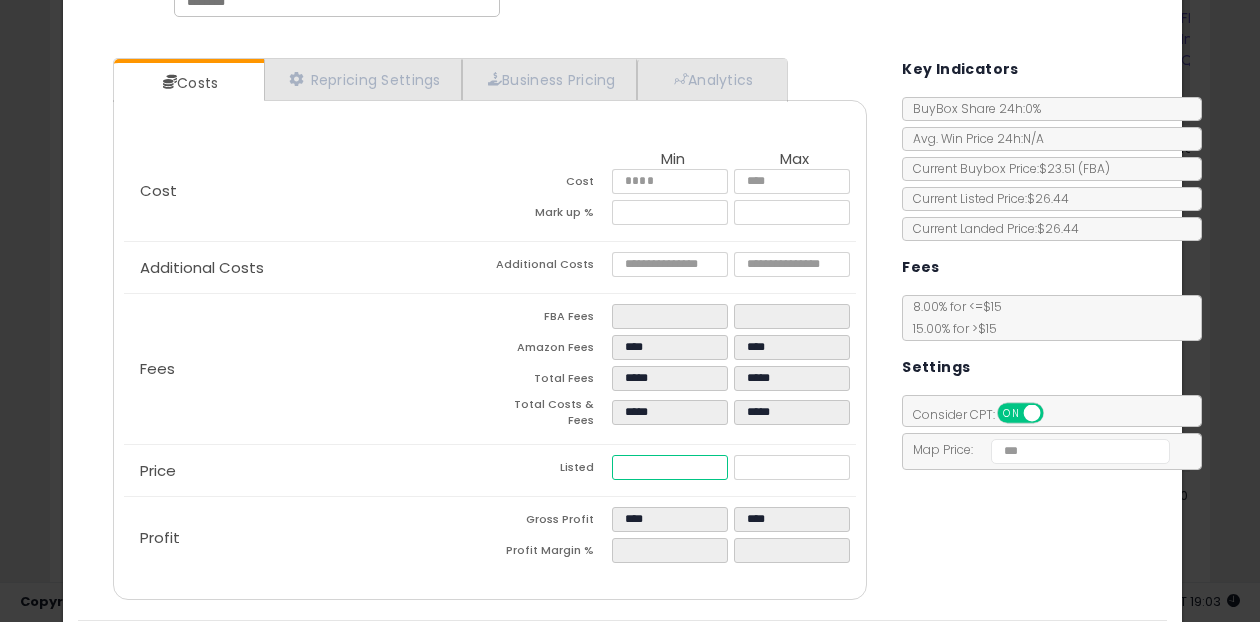 click on "*****" at bounding box center (670, 467) 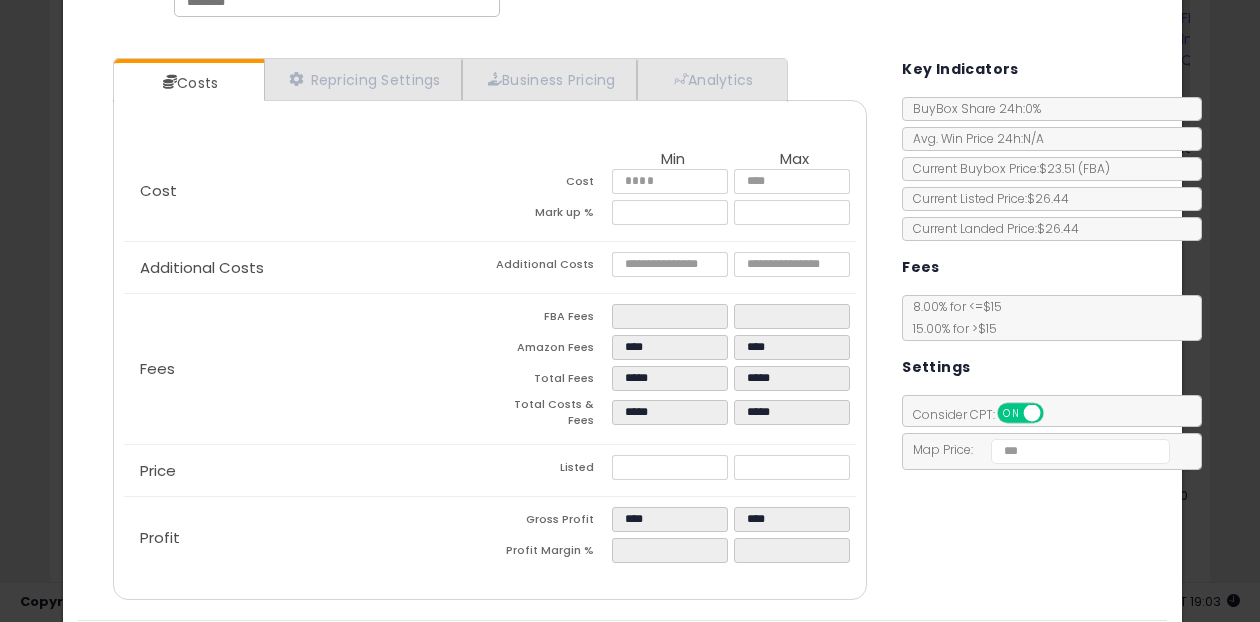 click on "Costs
Repricing Settings
Business Pricing
Analytics
Cost" at bounding box center (622, 331) 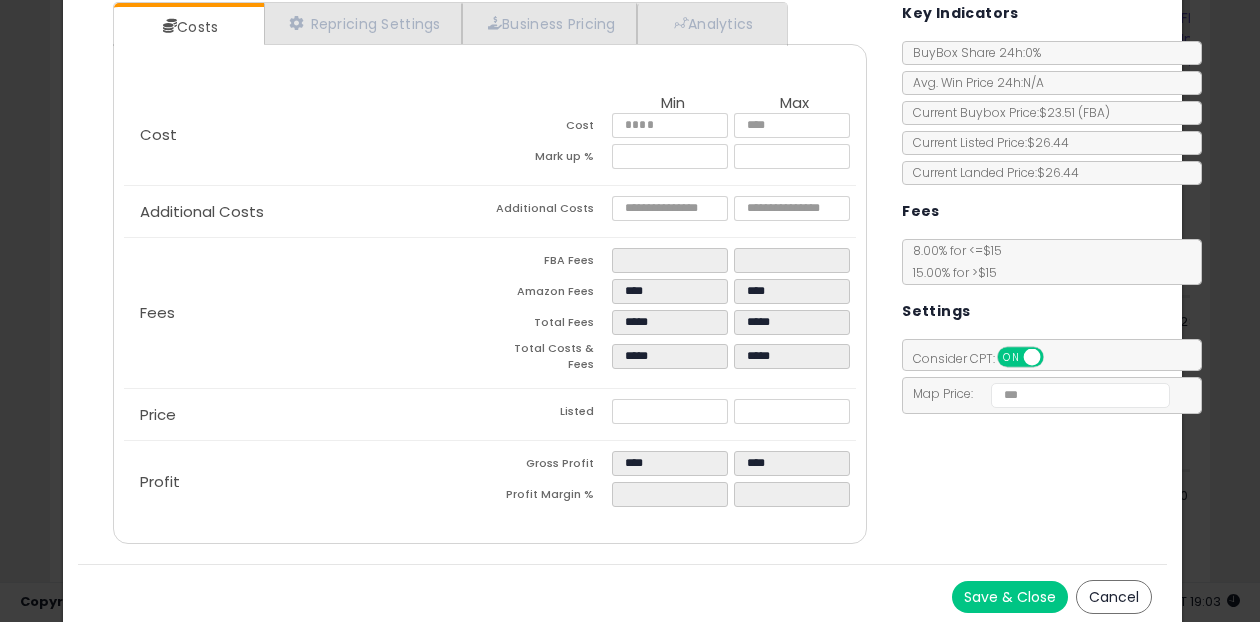 click on "Save & Close" at bounding box center (1010, 597) 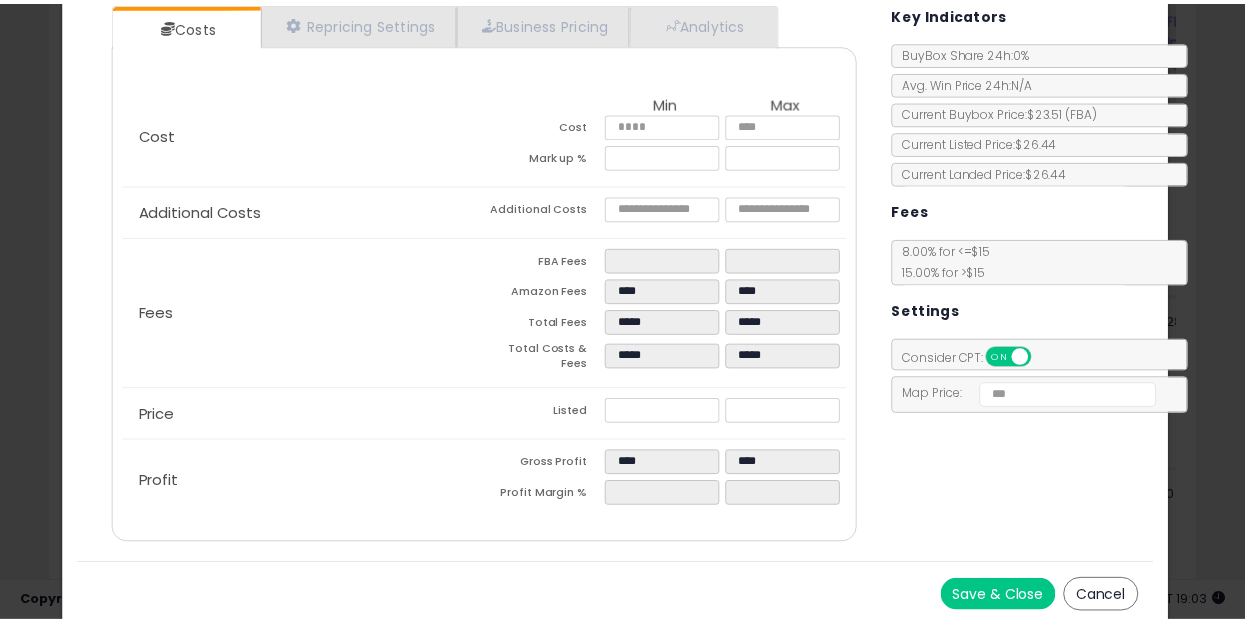 scroll, scrollTop: 0, scrollLeft: 0, axis: both 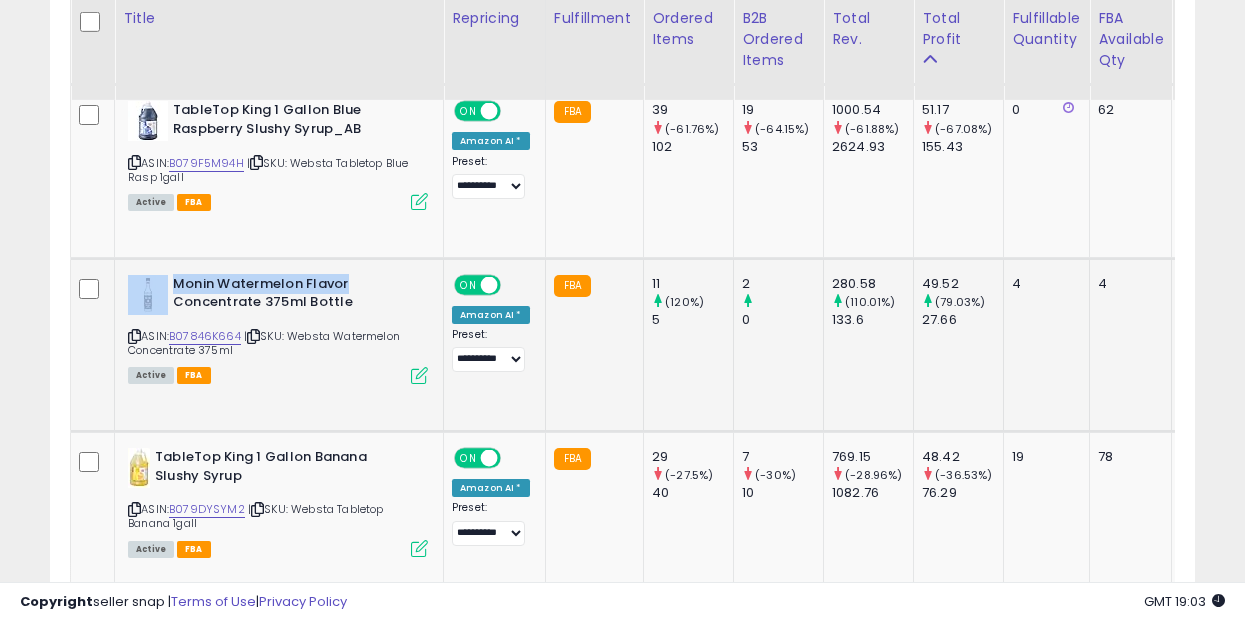 drag, startPoint x: 353, startPoint y: 281, endPoint x: 170, endPoint y: 280, distance: 183.00273 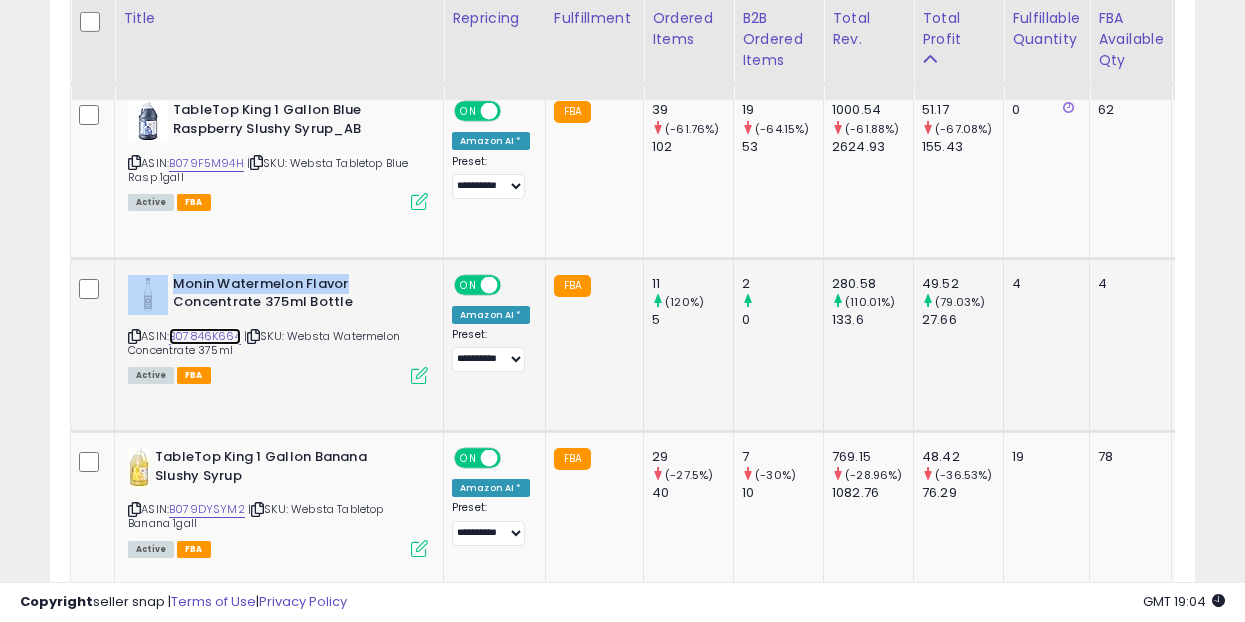click on "B07846K664" at bounding box center [205, 336] 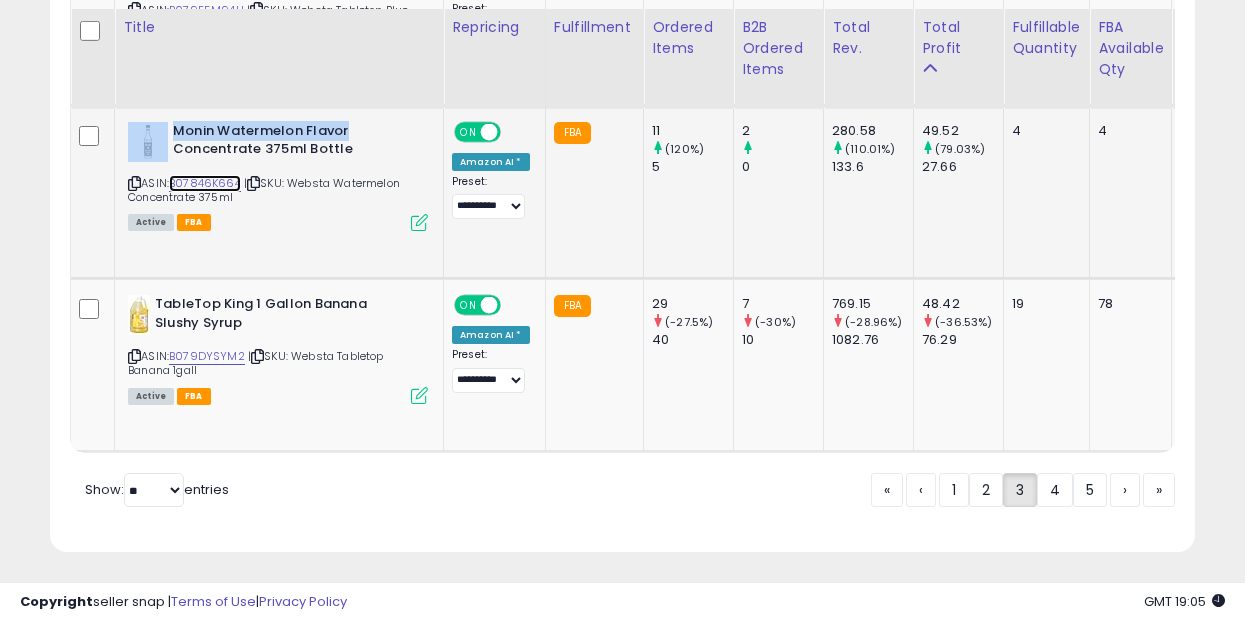 scroll, scrollTop: 5145, scrollLeft: 0, axis: vertical 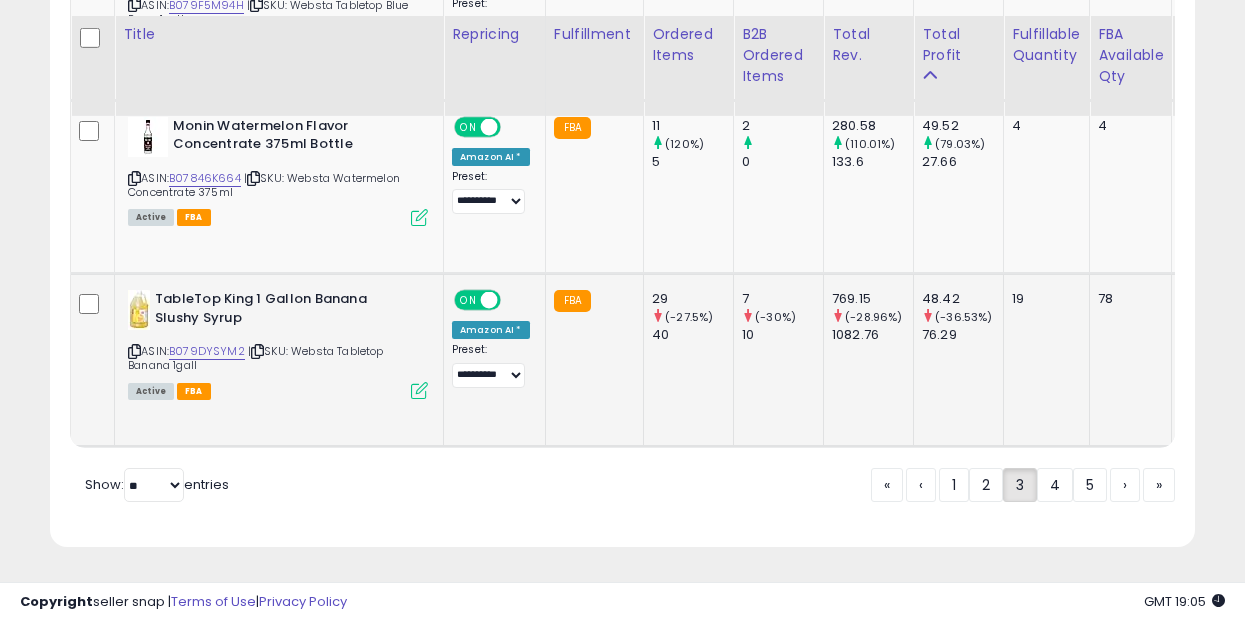 click at bounding box center (419, 390) 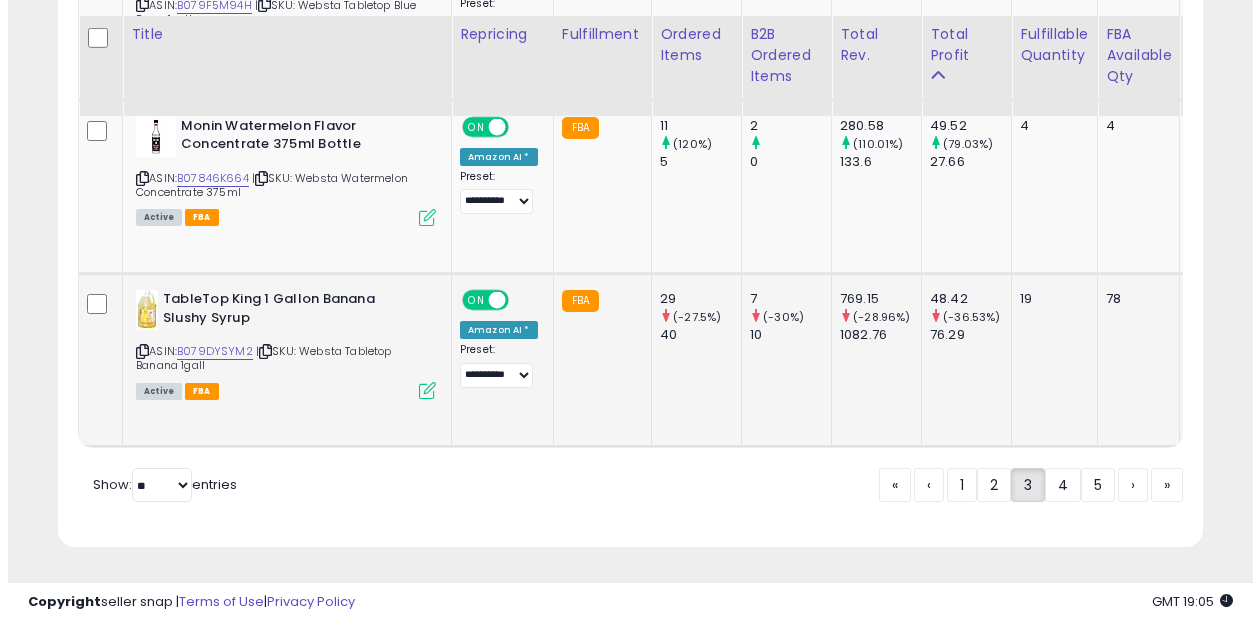 scroll, scrollTop: 999590, scrollLeft: 999329, axis: both 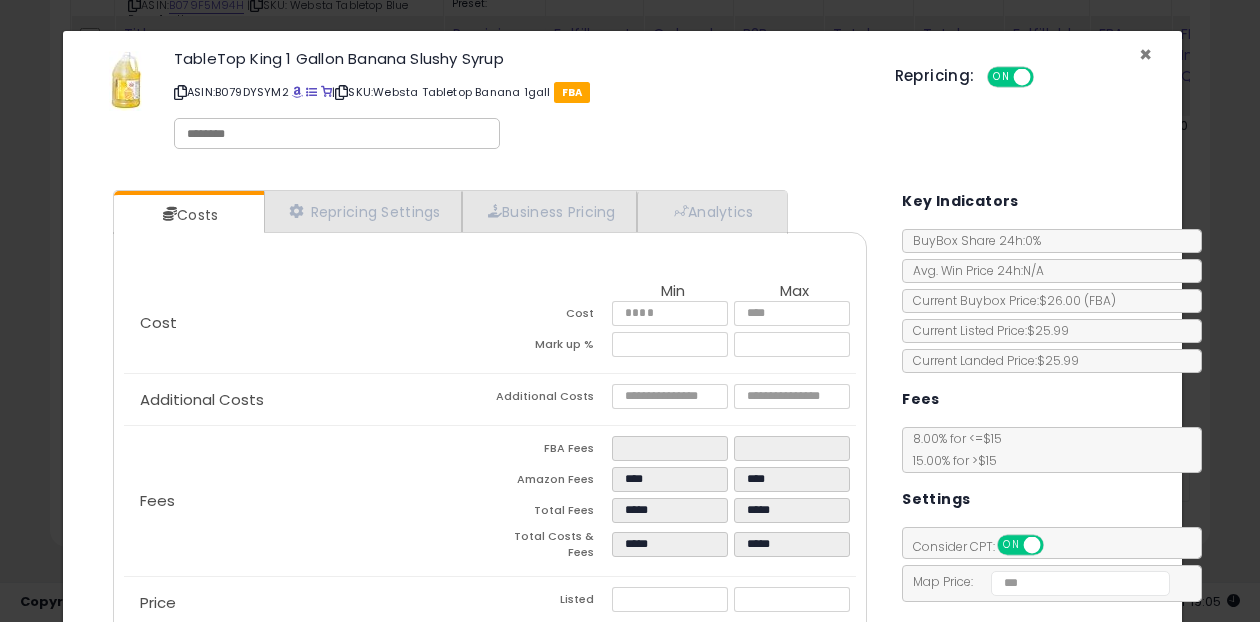 click on "×" at bounding box center (1145, 54) 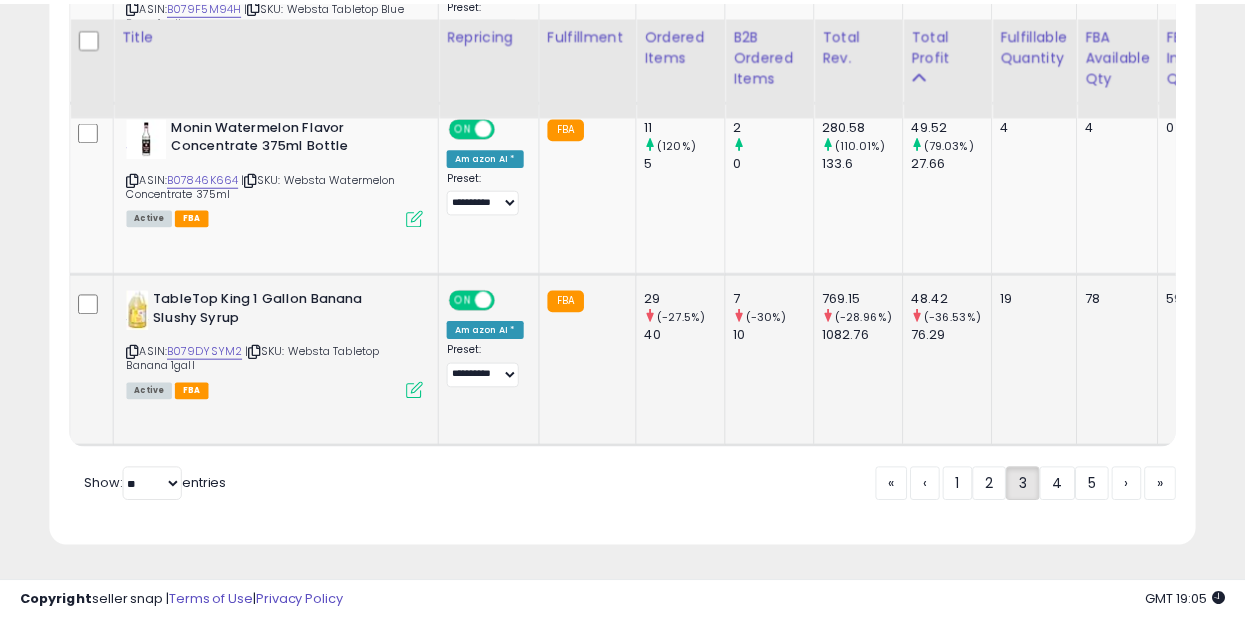 scroll, scrollTop: 410, scrollLeft: 662, axis: both 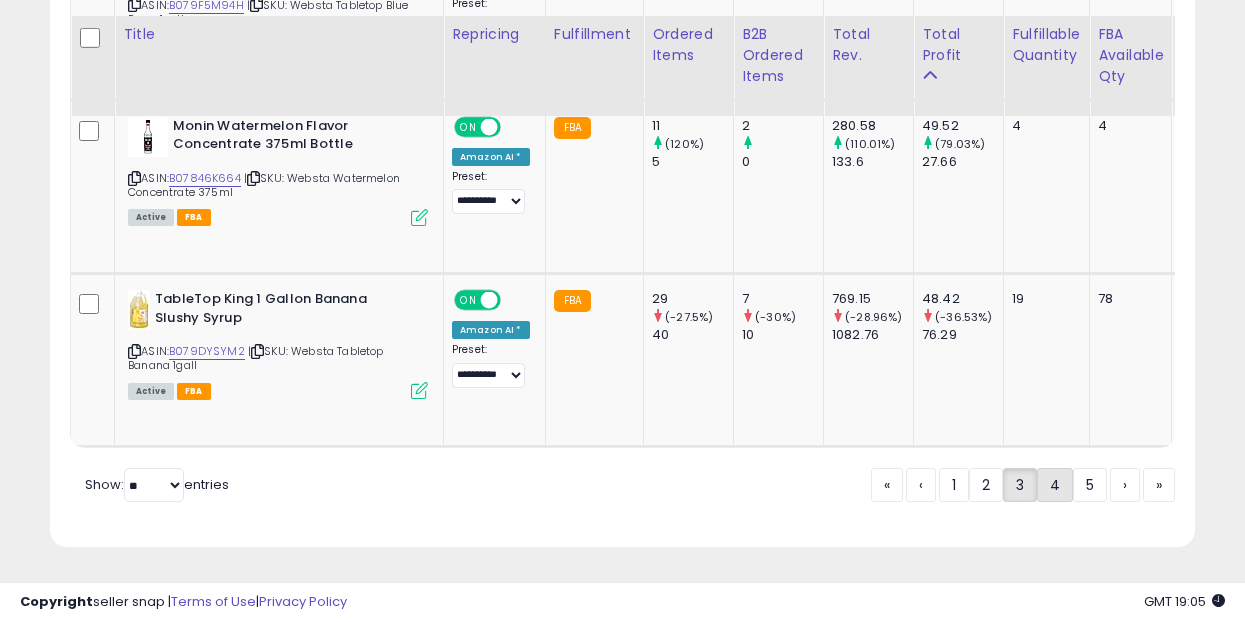 click on "4" 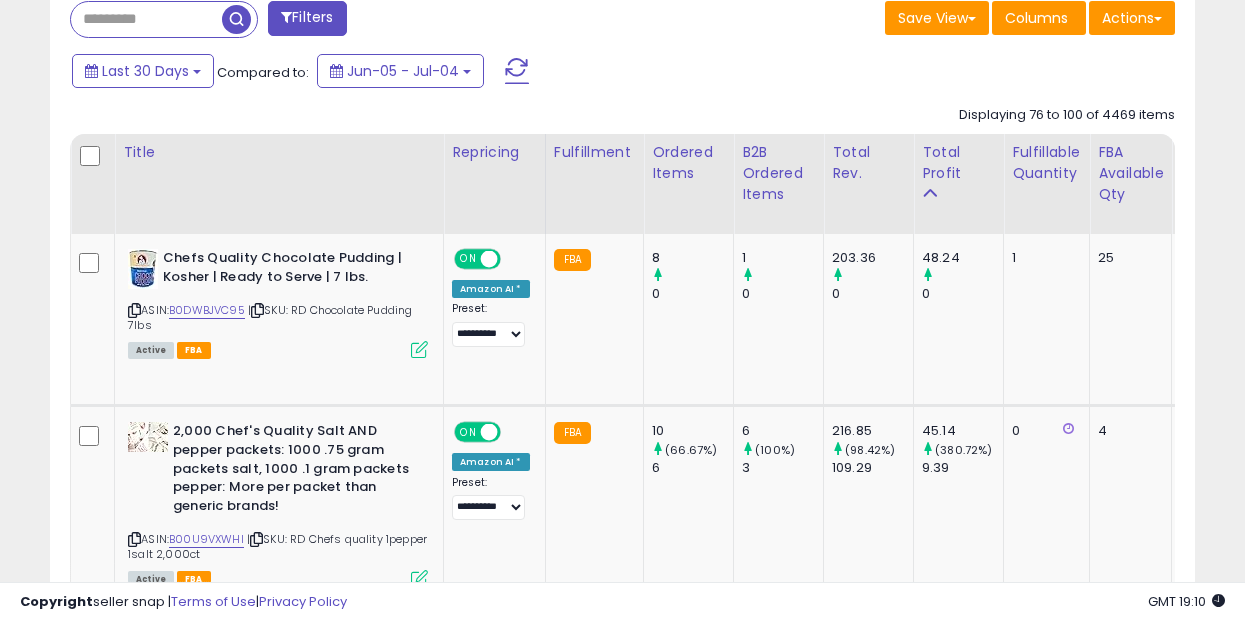 scroll, scrollTop: 845, scrollLeft: 0, axis: vertical 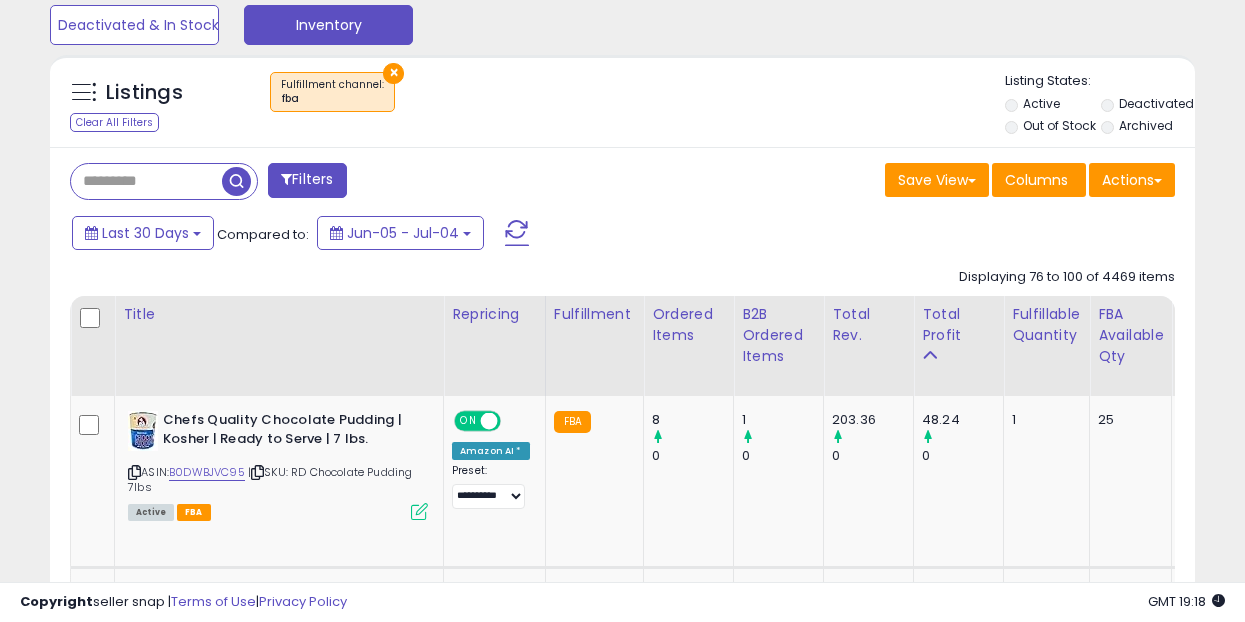 click at bounding box center [146, 181] 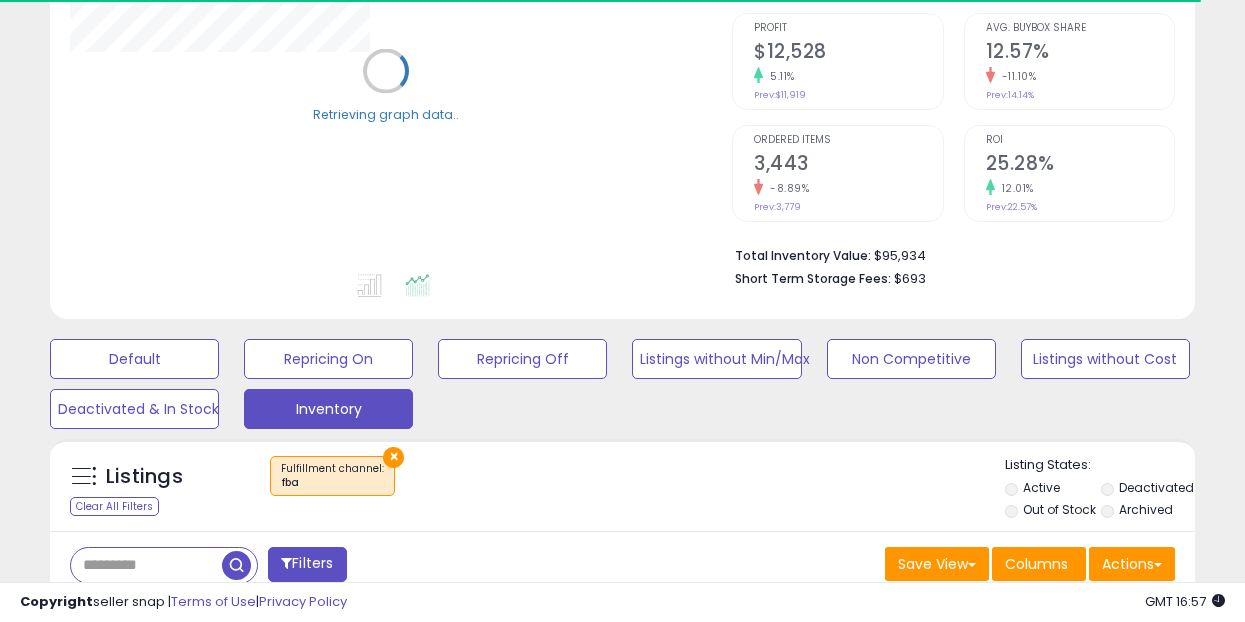 scroll, scrollTop: 369, scrollLeft: 0, axis: vertical 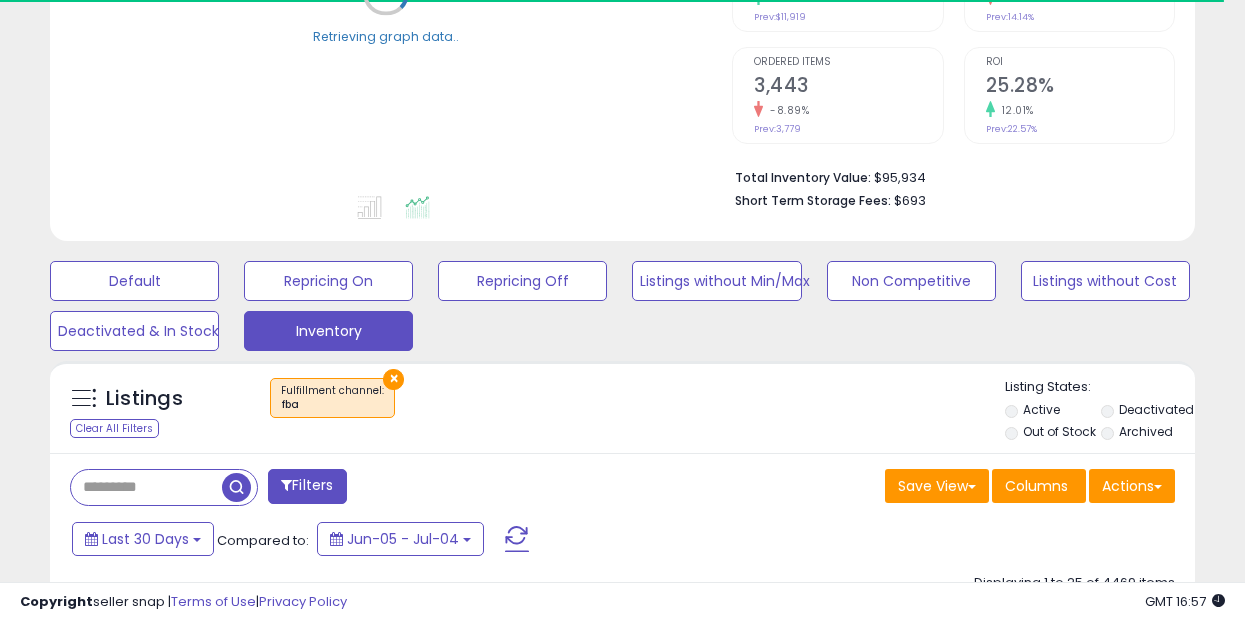 click on "×" at bounding box center (393, 379) 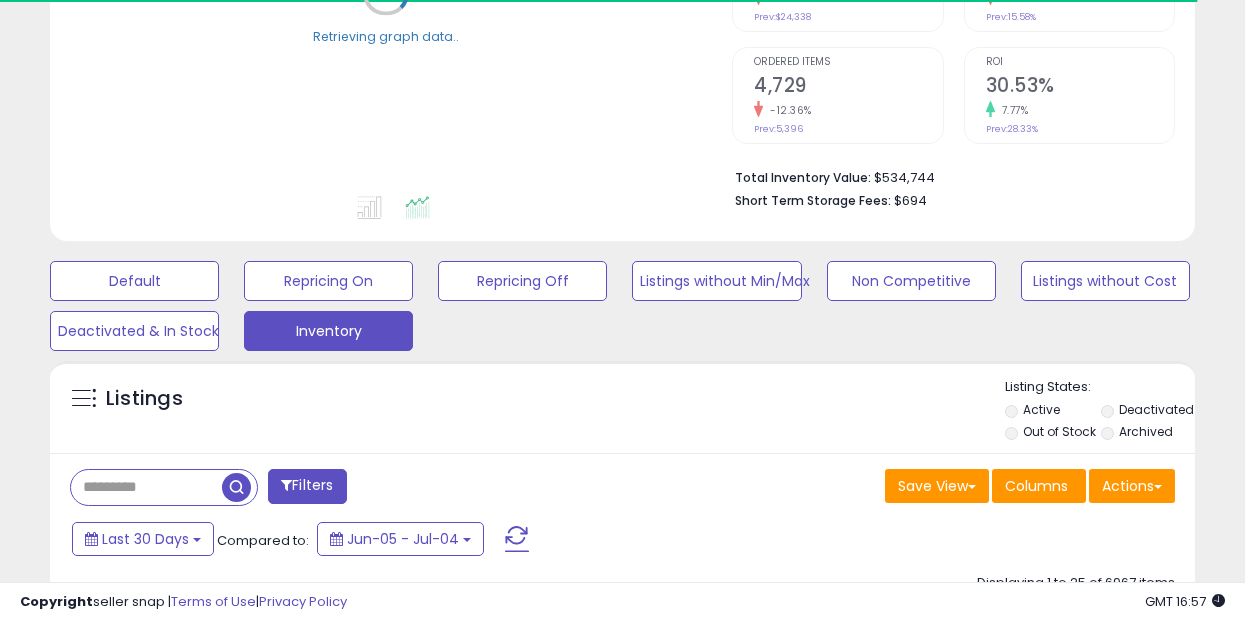 click at bounding box center [146, 487] 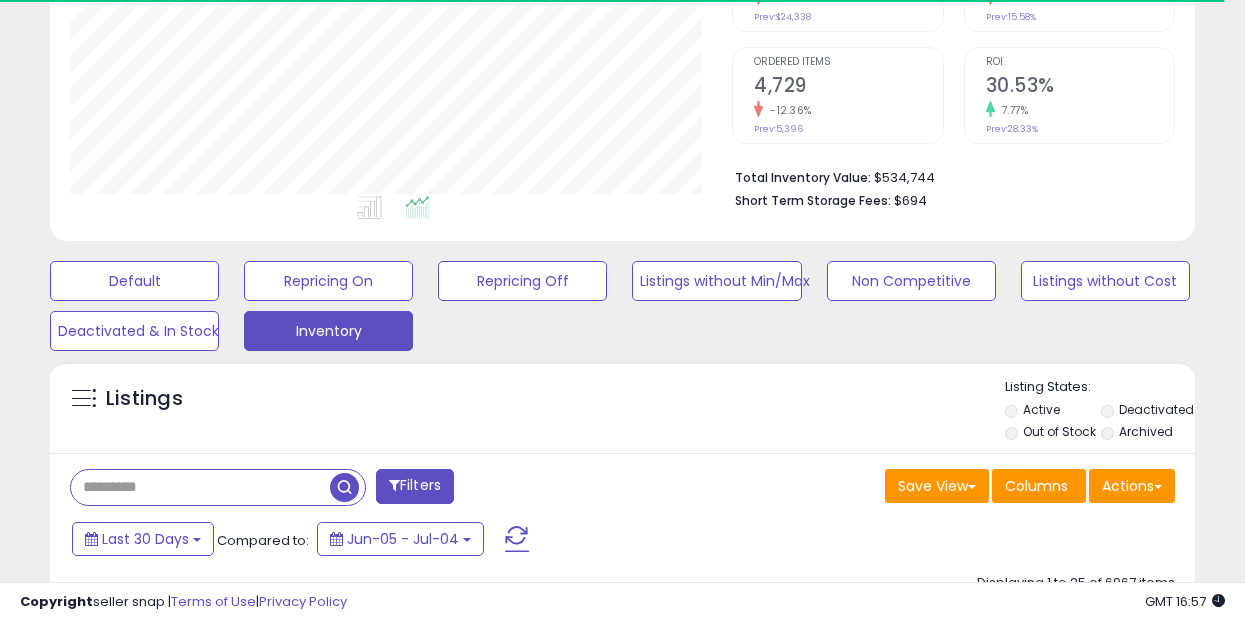 paste on "**********" 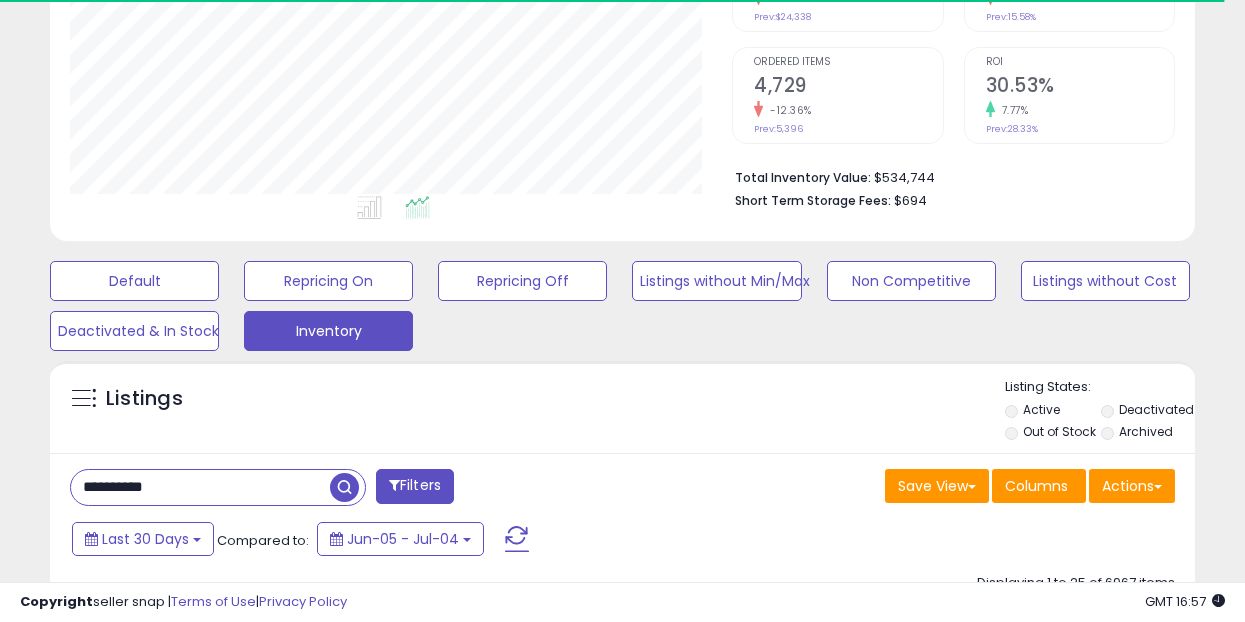 scroll, scrollTop: 999590, scrollLeft: 999338, axis: both 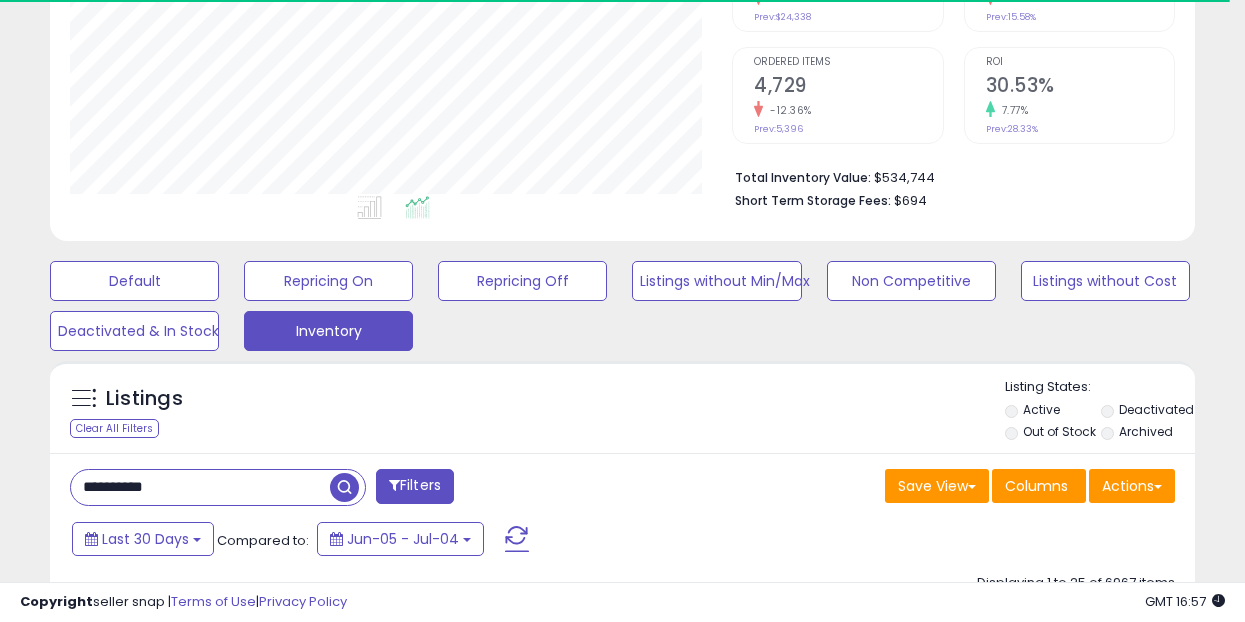 type on "**********" 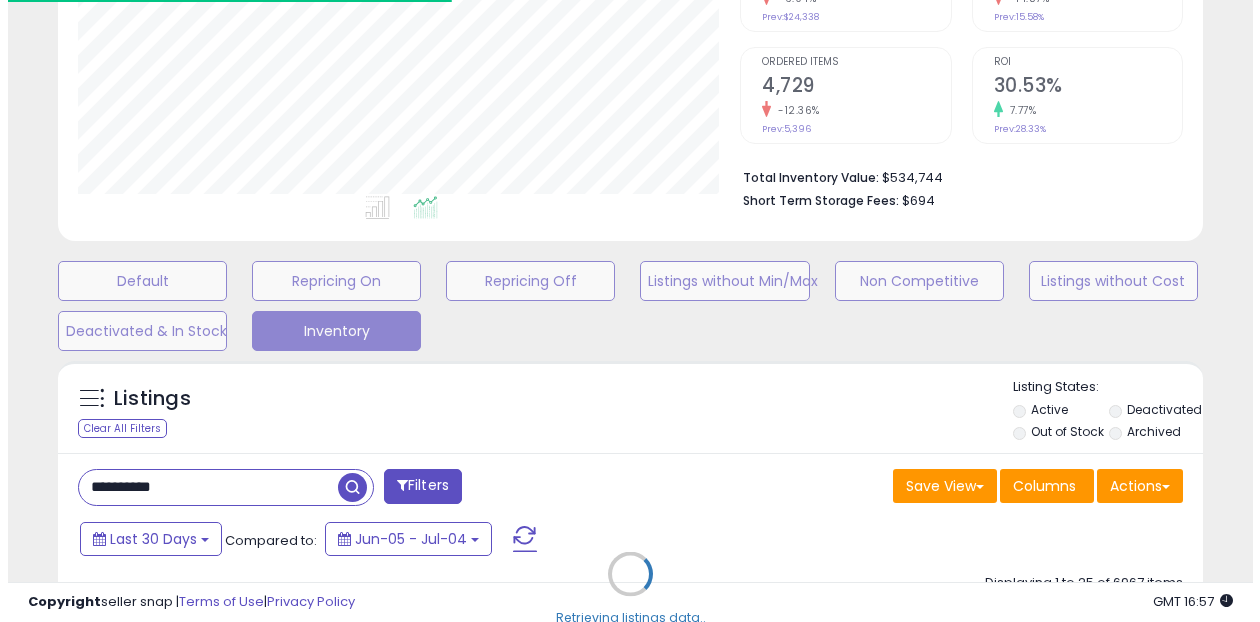 scroll, scrollTop: 999590, scrollLeft: 999329, axis: both 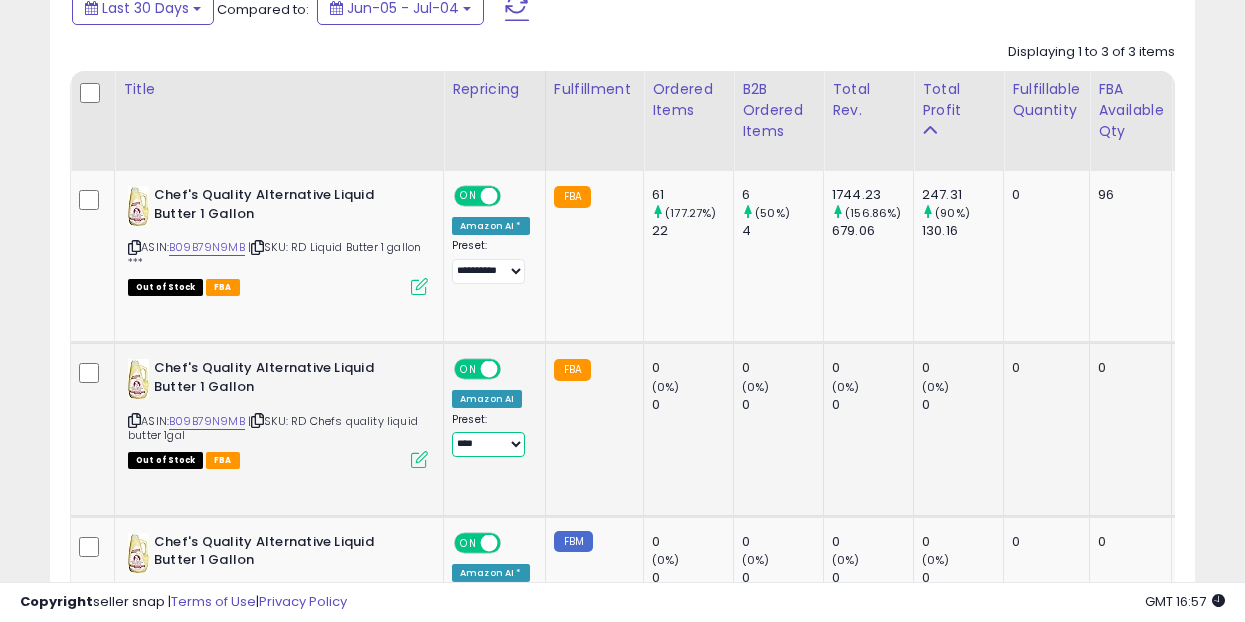 click on "**********" at bounding box center (488, 444) 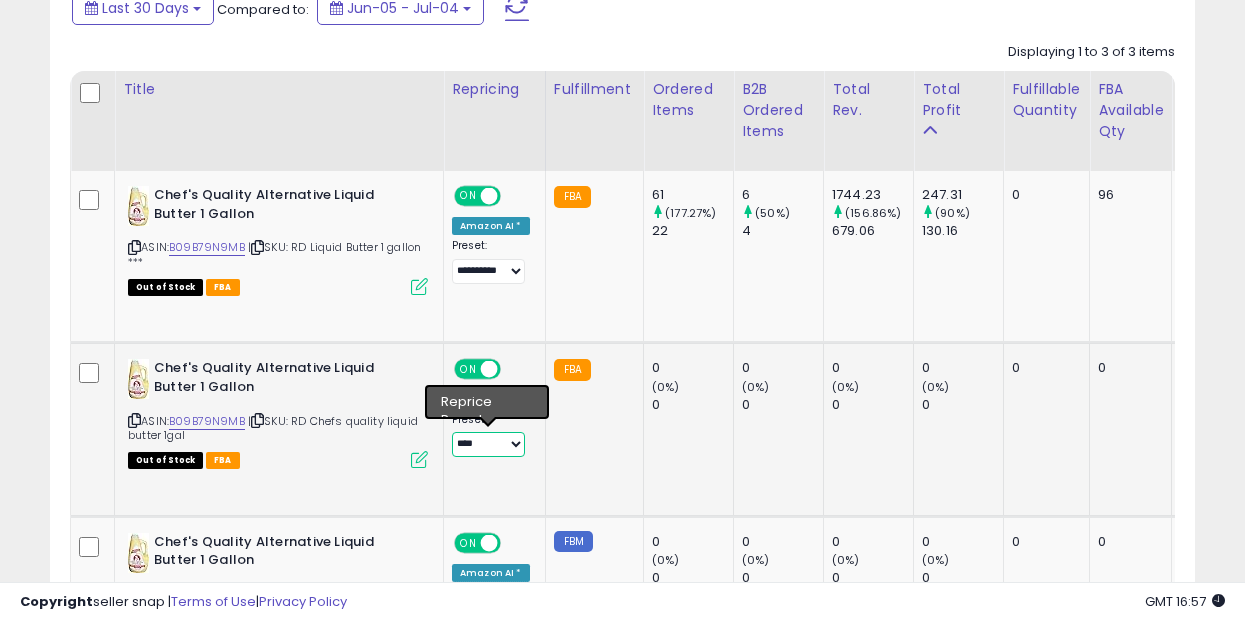 select on "**********" 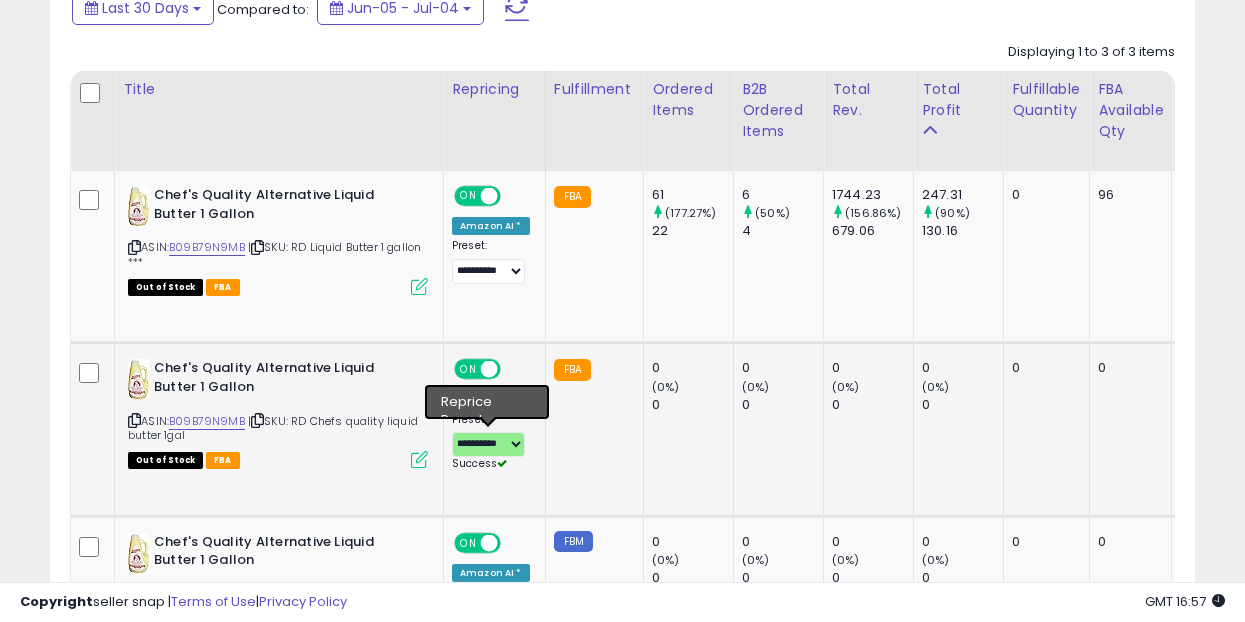 click at bounding box center (419, 459) 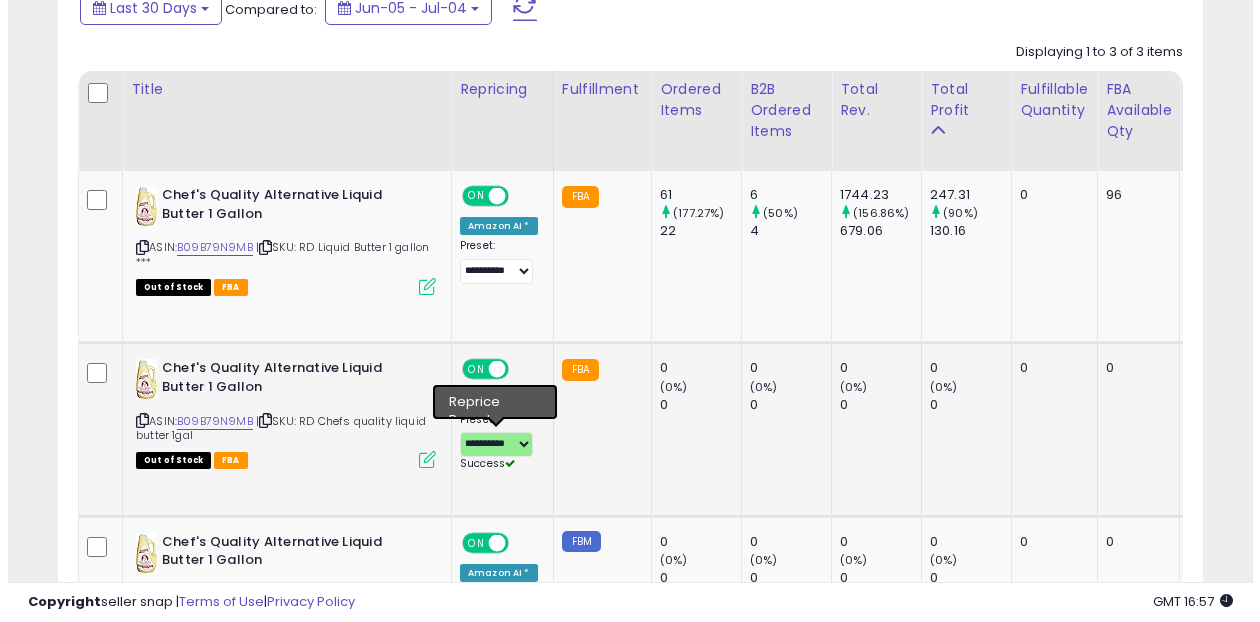 scroll, scrollTop: 999590, scrollLeft: 999329, axis: both 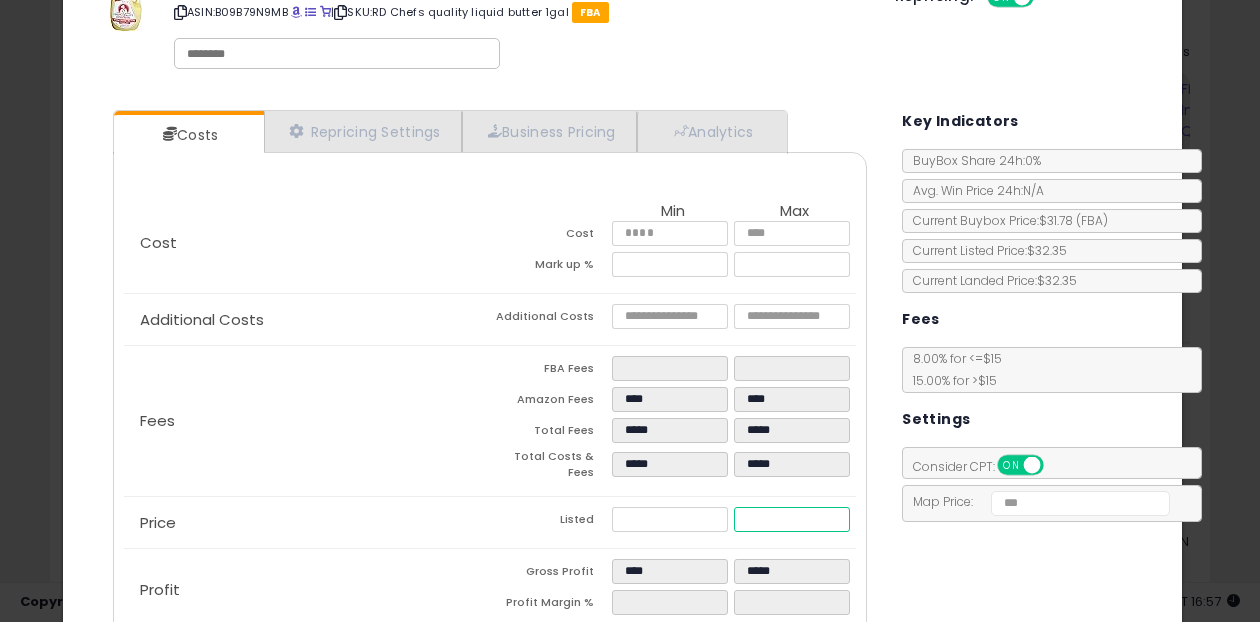 click on "*****" at bounding box center (792, 519) 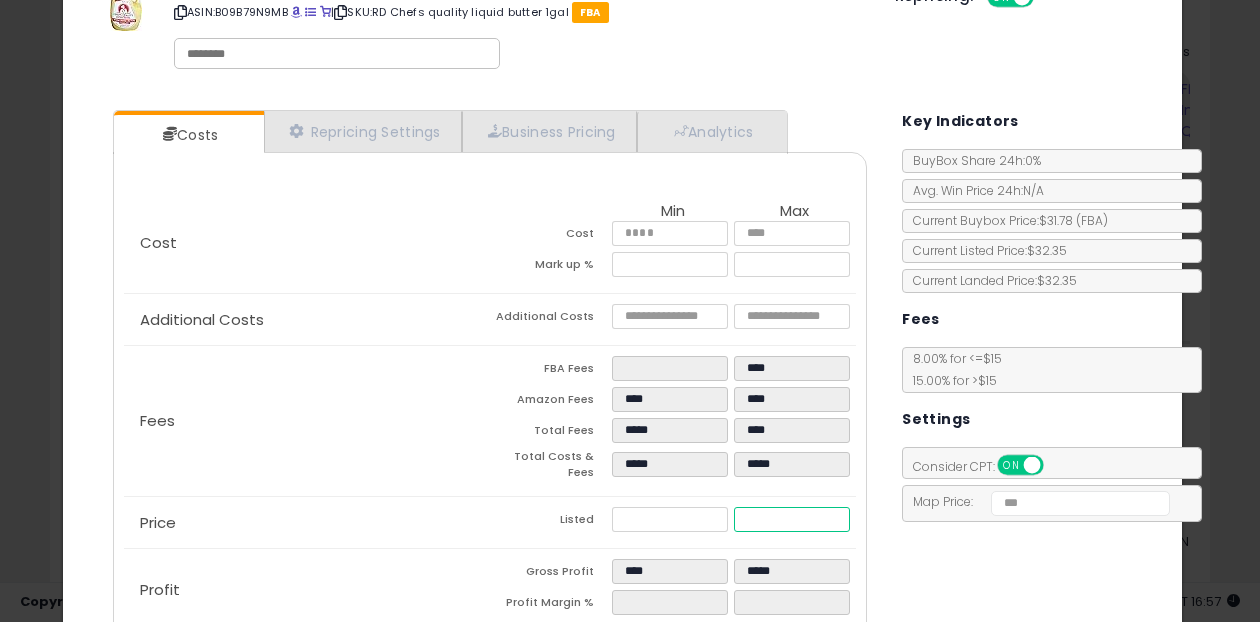 type on "****" 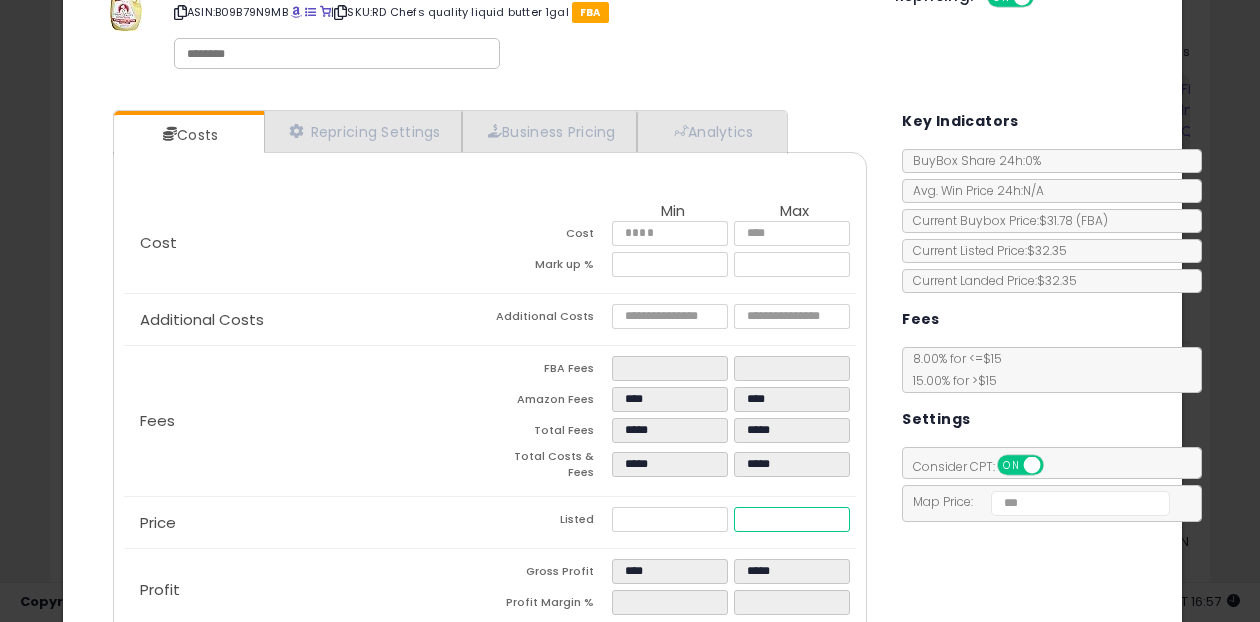 type on "****" 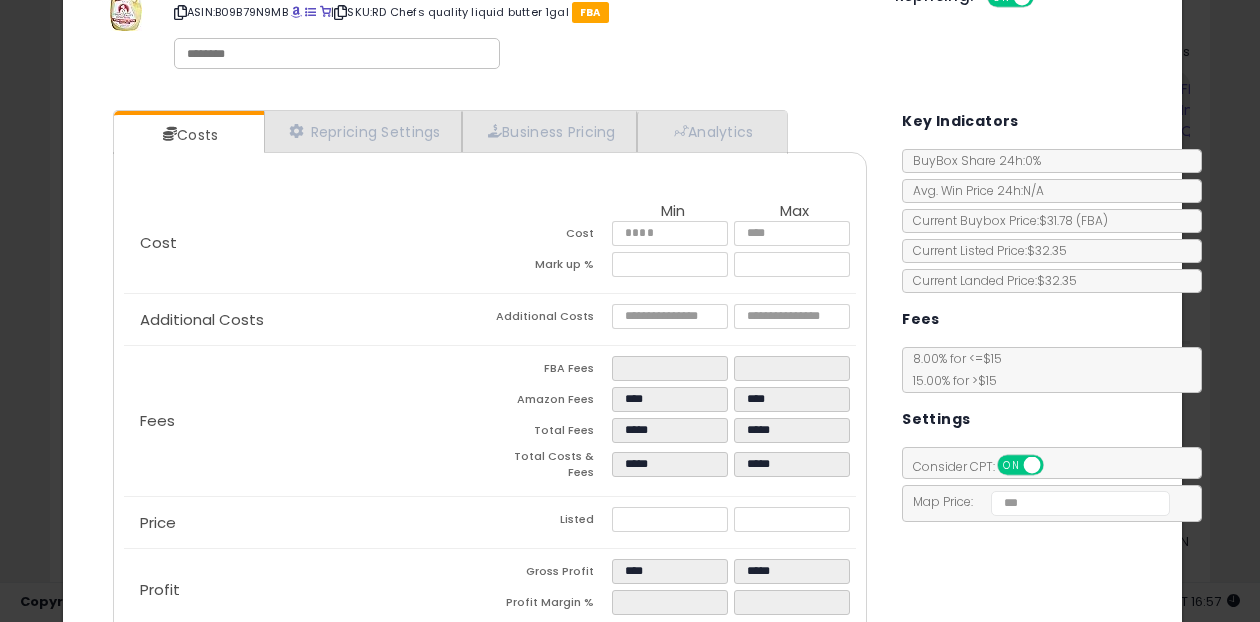 type on "*****" 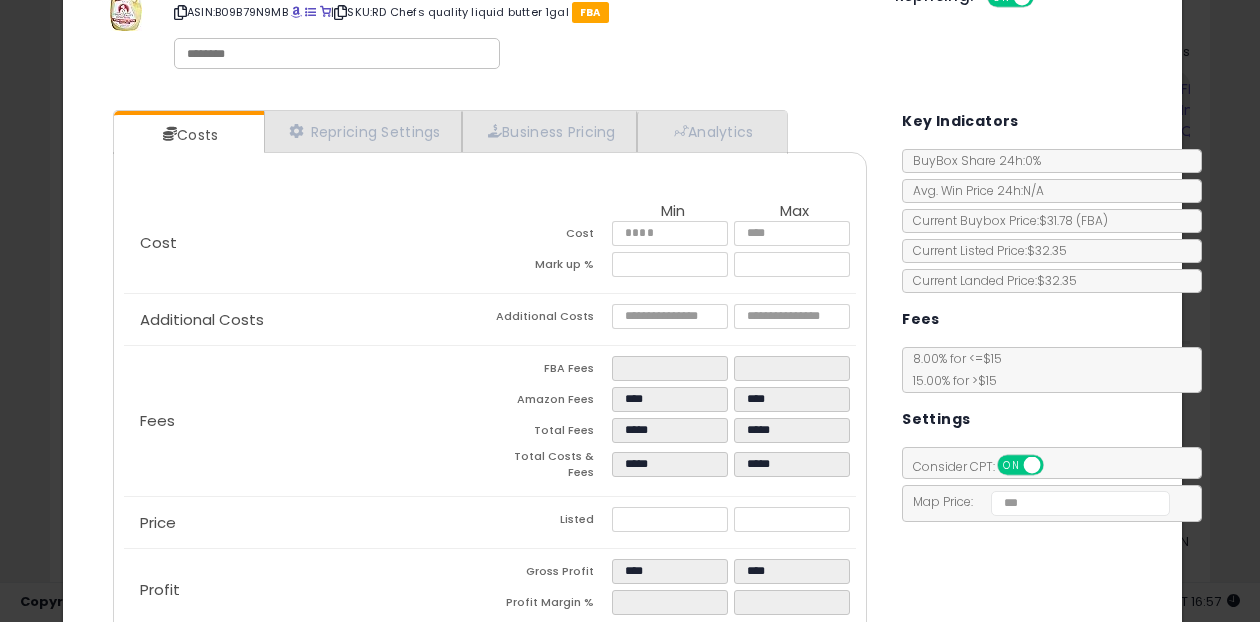 click on "Costs
Repricing Settings
Business Pricing
Analytics
Cost" at bounding box center (622, 383) 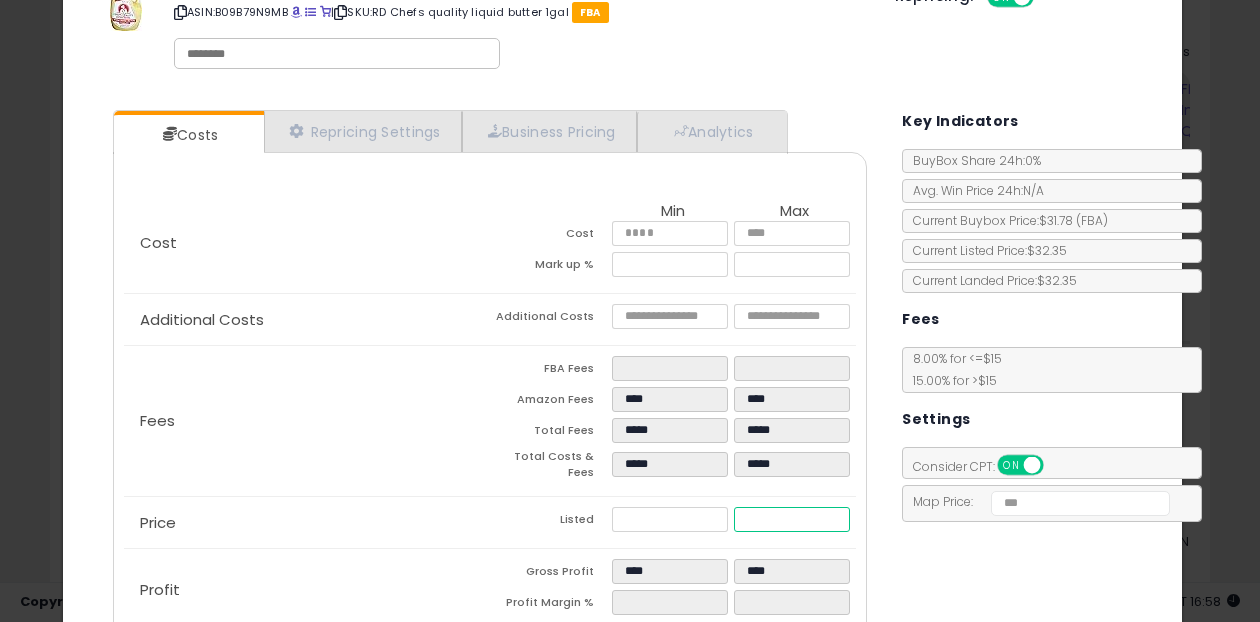 click on "*****" at bounding box center [792, 519] 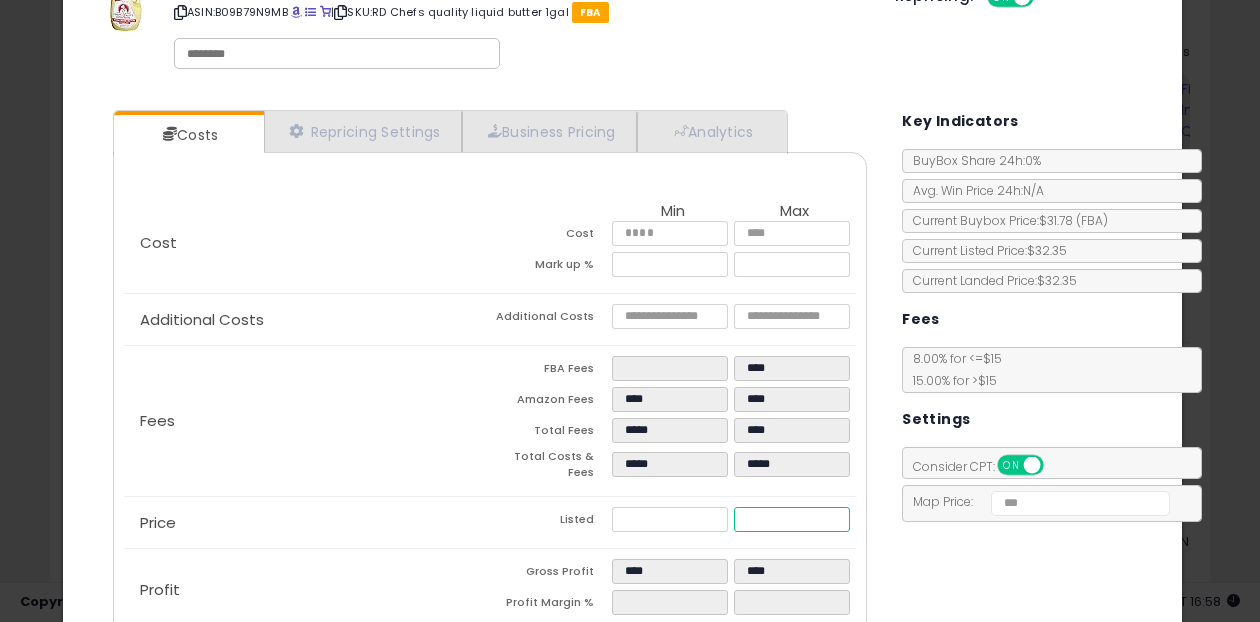 type on "****" 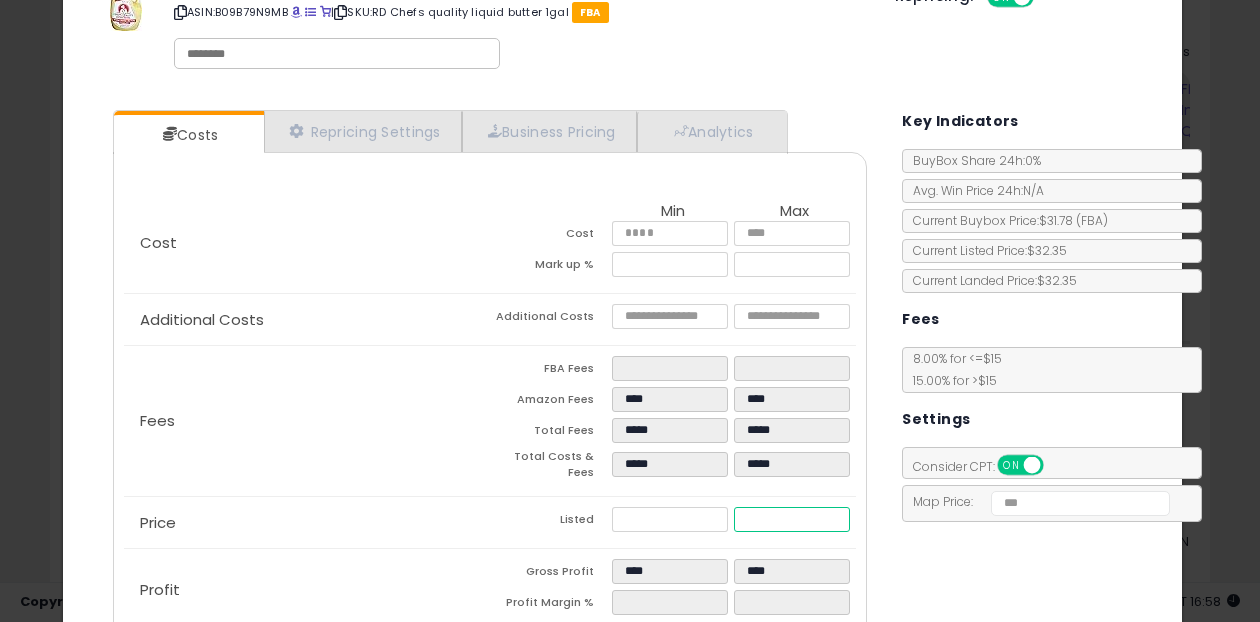 type on "****" 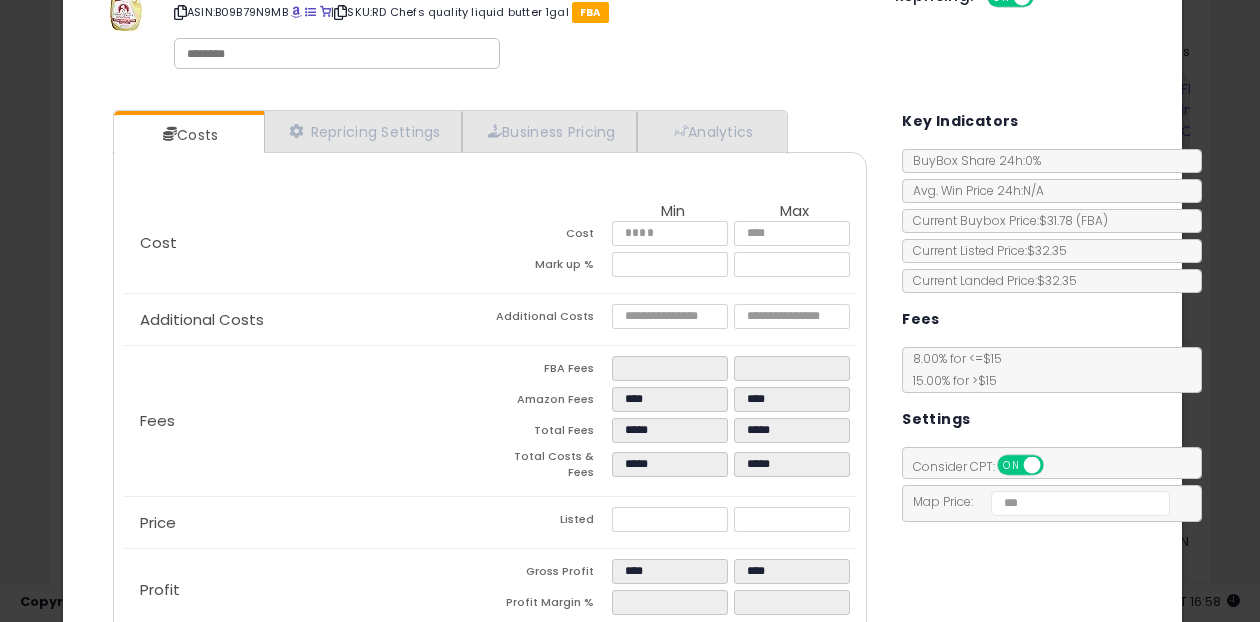 type on "*****" 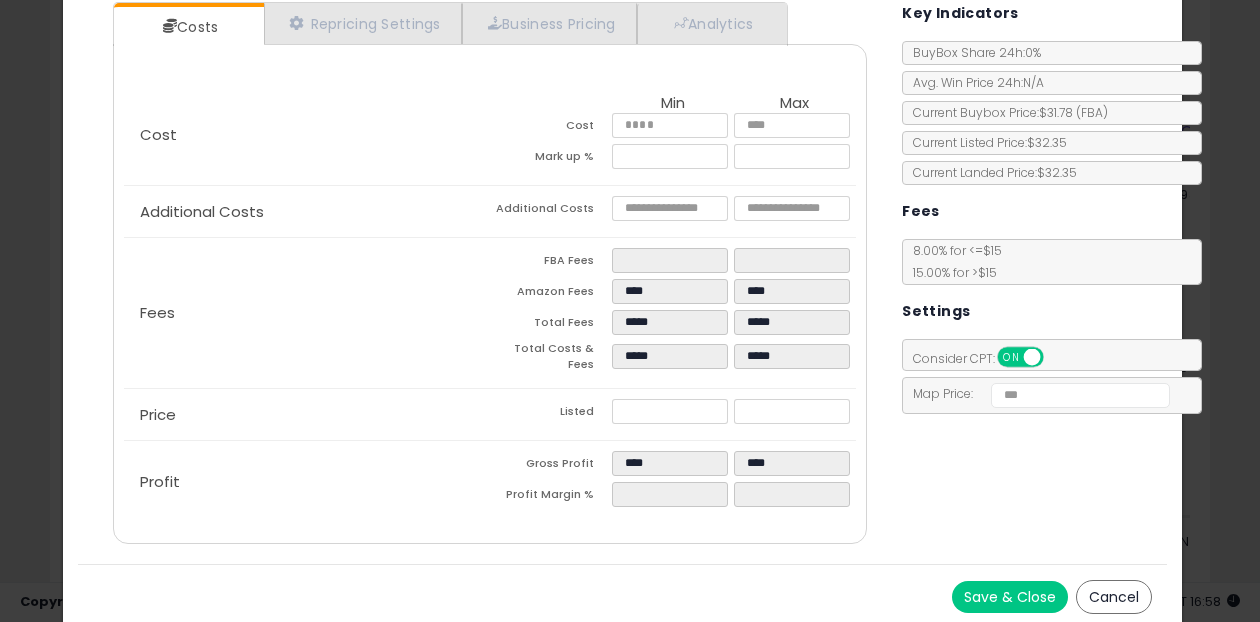 click on "Save & Close" at bounding box center [1010, 597] 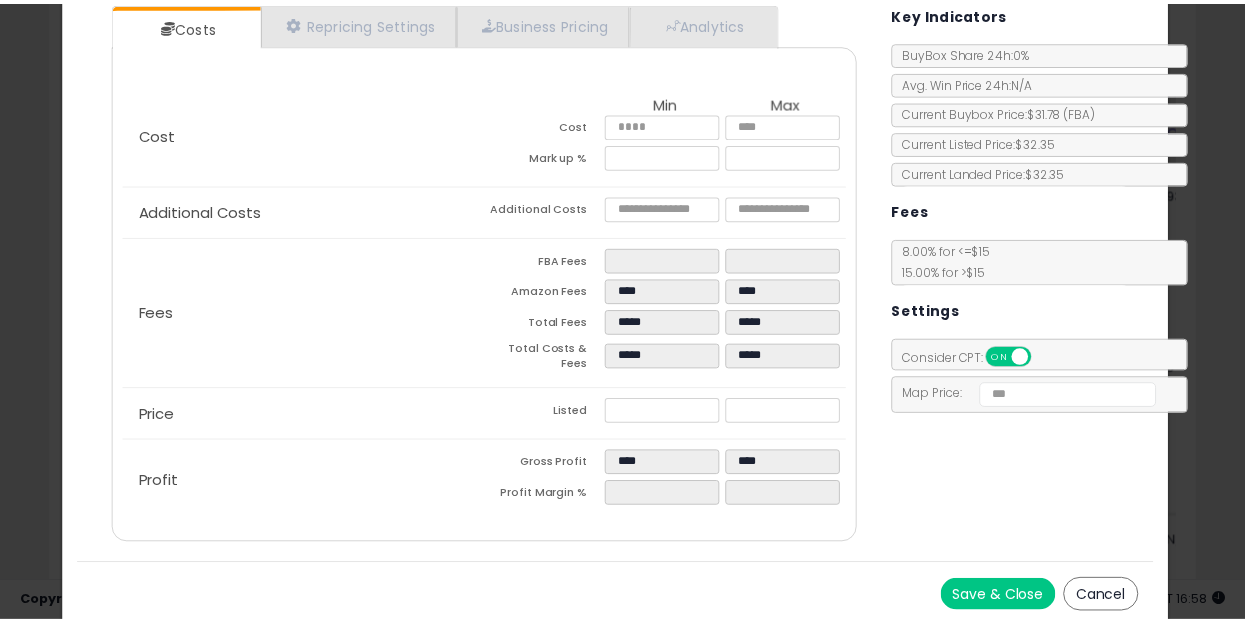 scroll, scrollTop: 0, scrollLeft: 0, axis: both 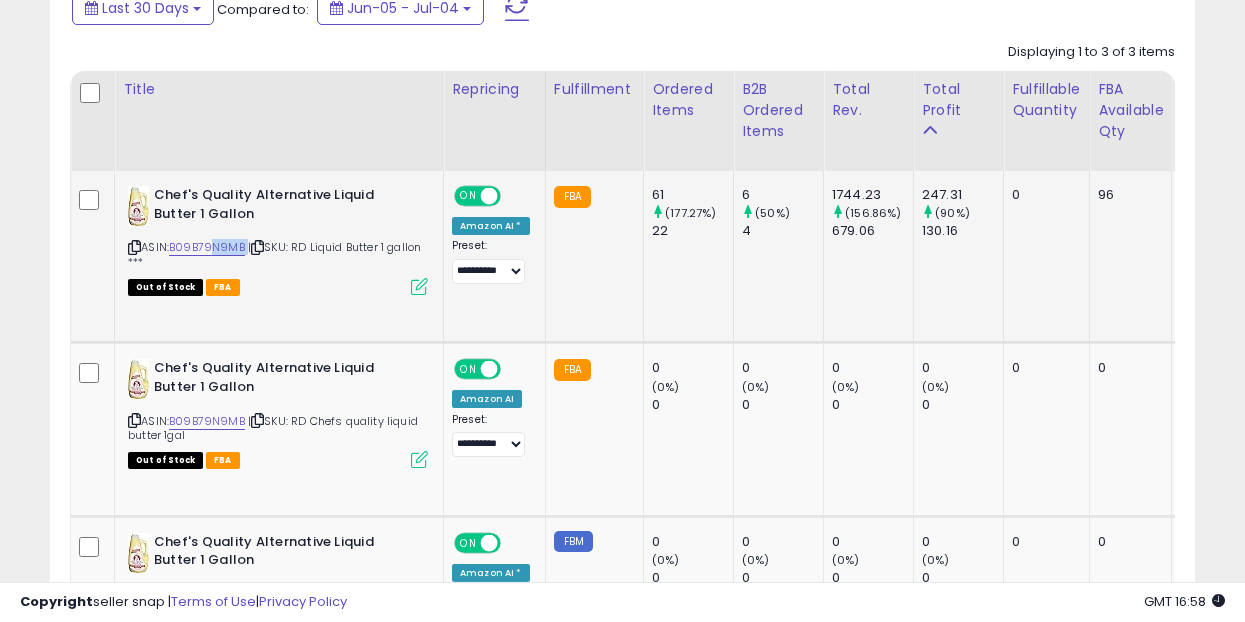 drag, startPoint x: 248, startPoint y: 246, endPoint x: 214, endPoint y: 247, distance: 34.0147 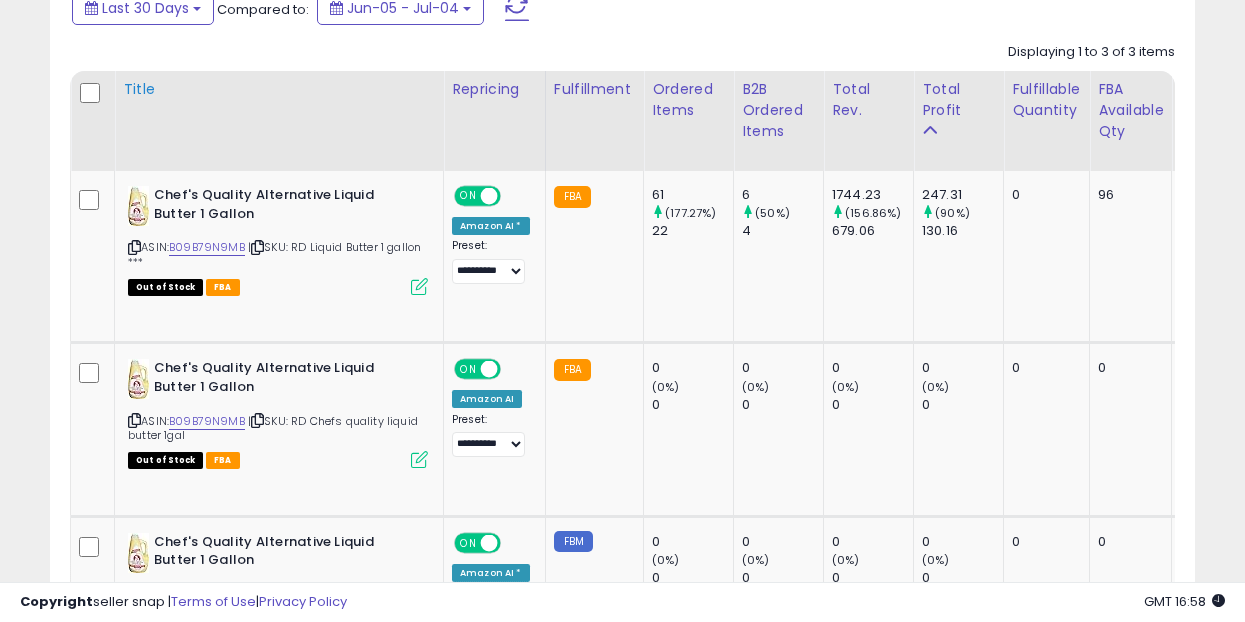 click on "Title" 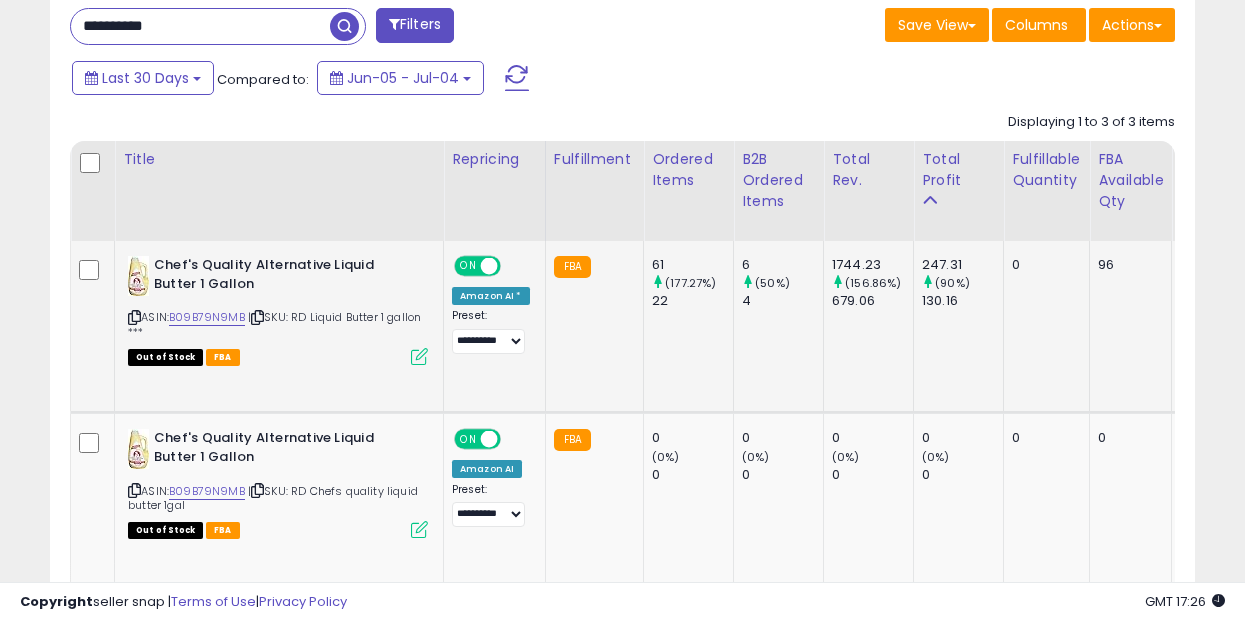 scroll, scrollTop: 855, scrollLeft: 0, axis: vertical 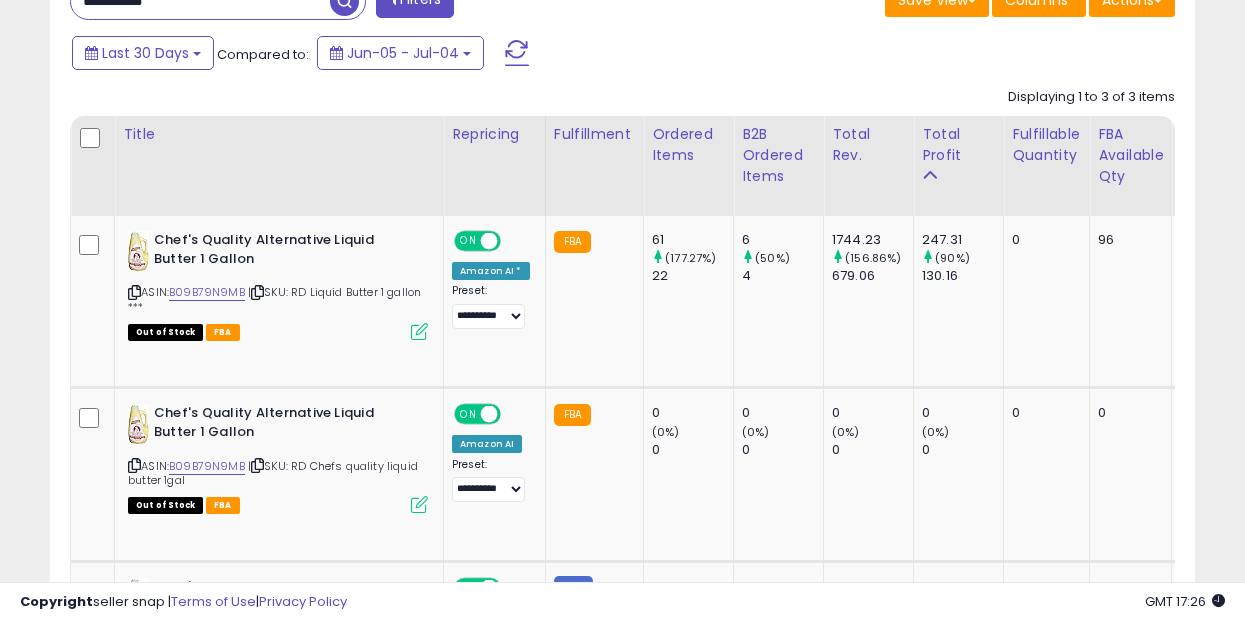 click on "**********" at bounding box center [200, 1] 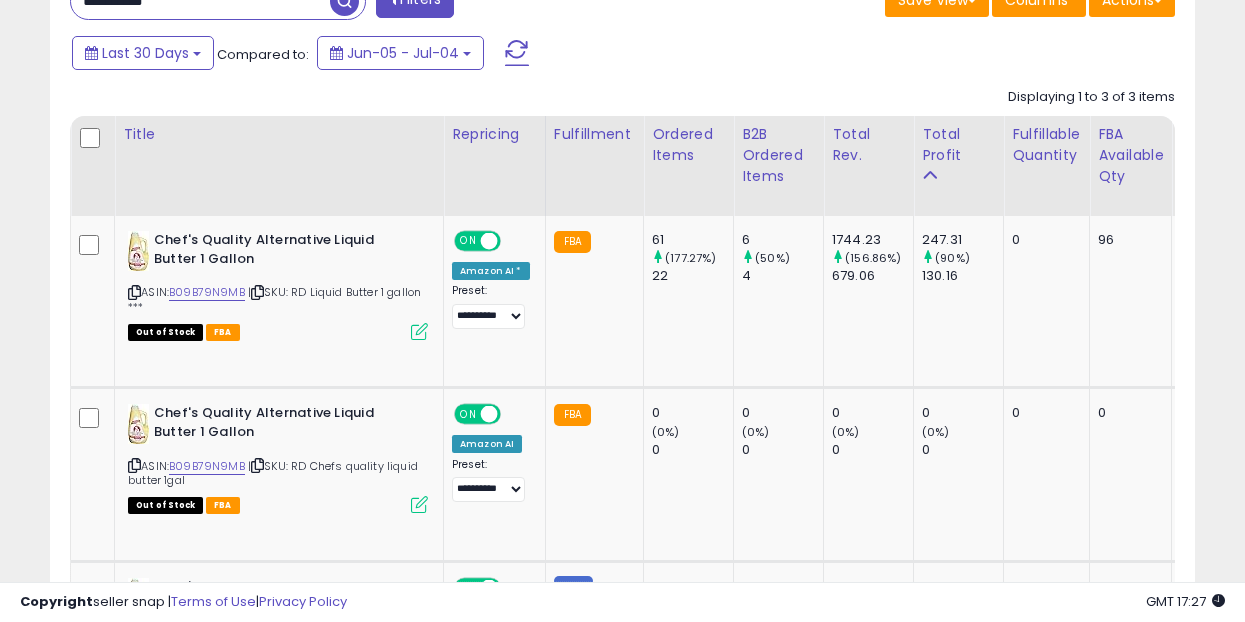paste 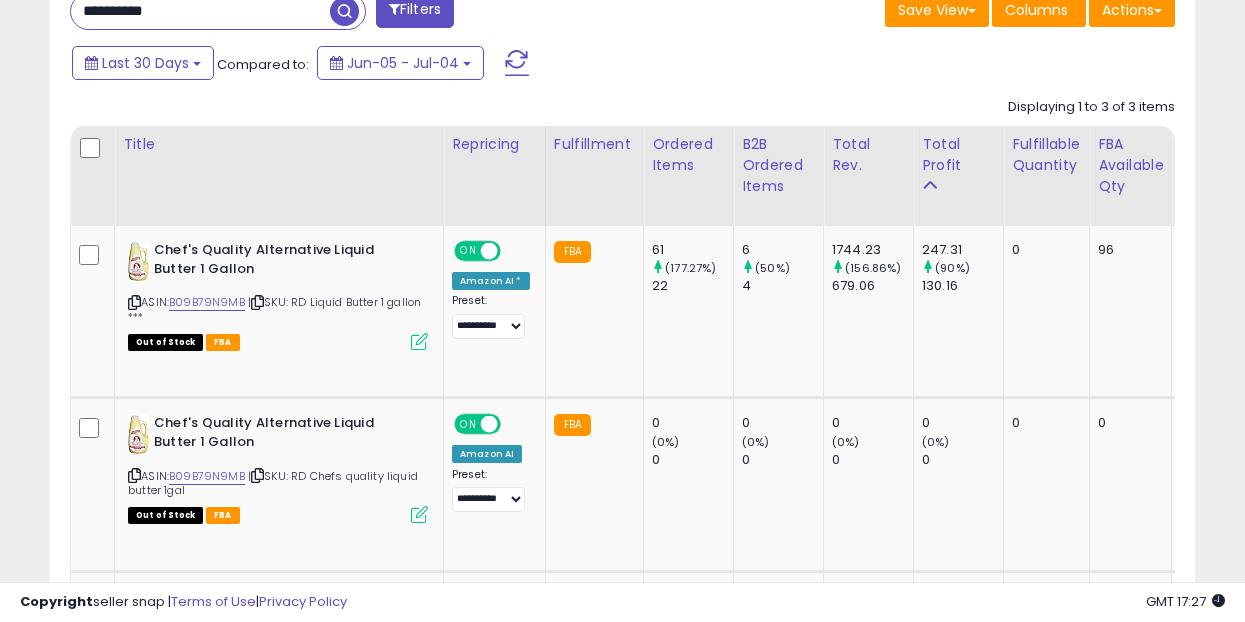 type on "**********" 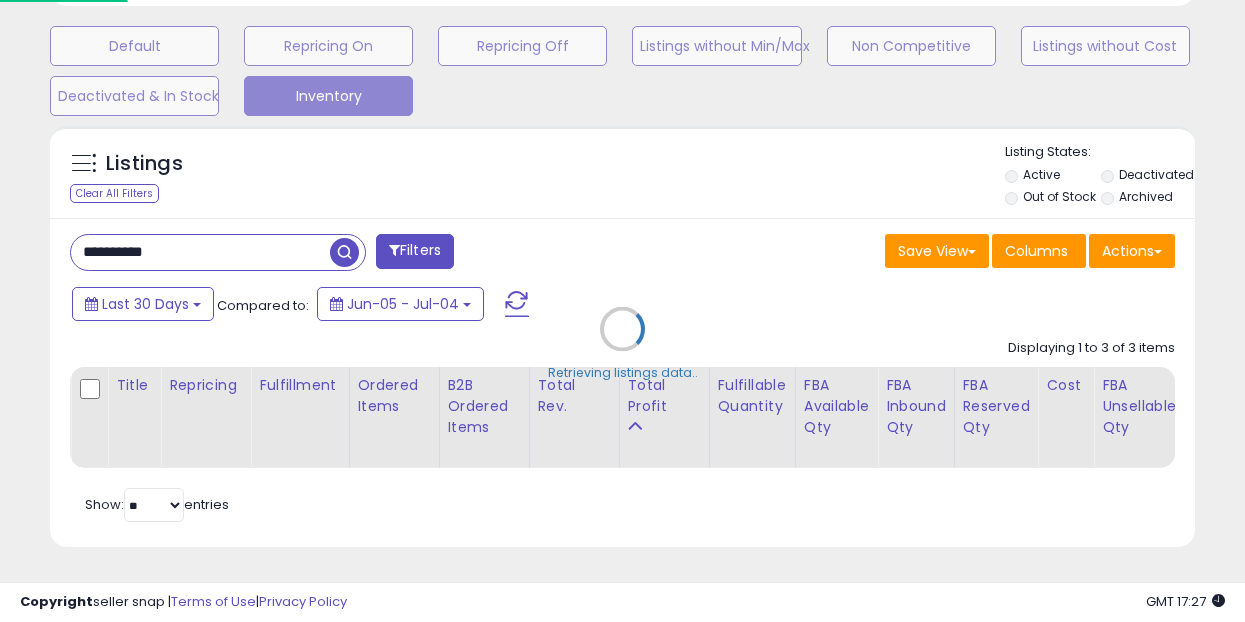 scroll, scrollTop: 999590, scrollLeft: 999329, axis: both 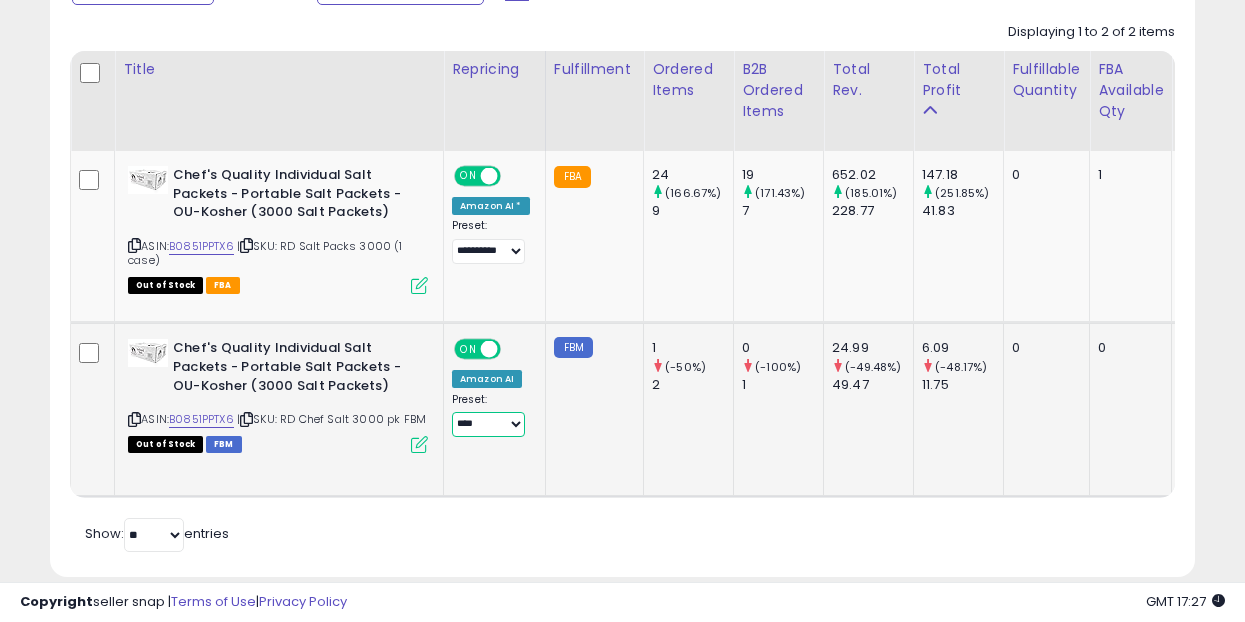 click on "**********" at bounding box center [488, 424] 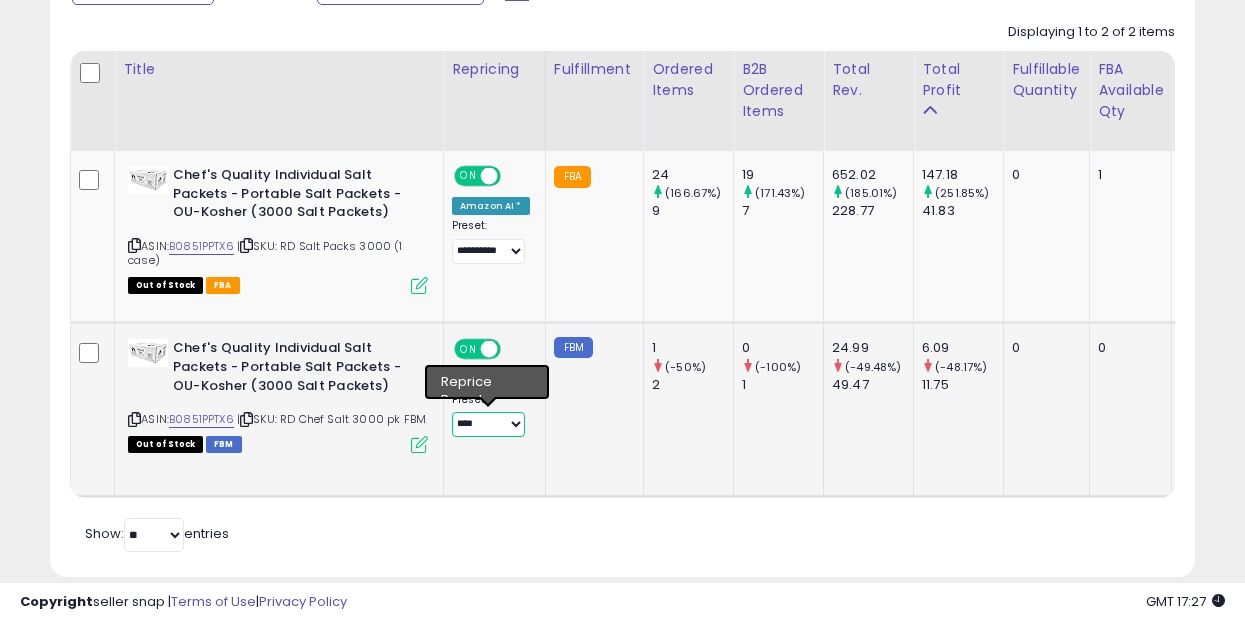 select on "**********" 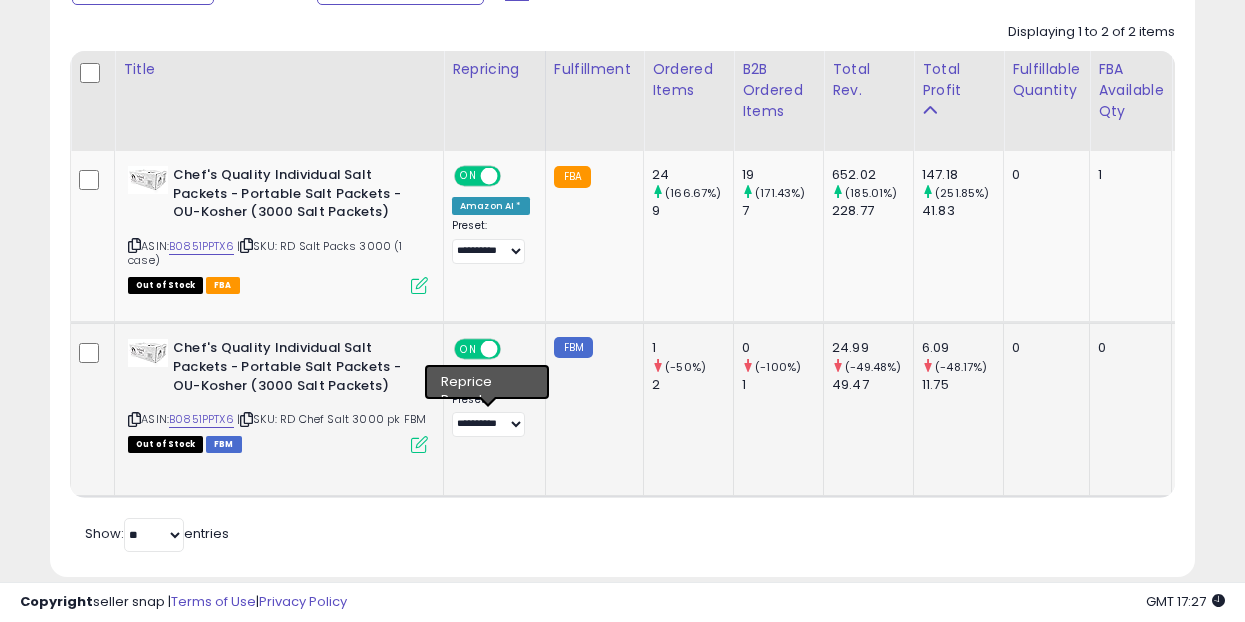 click at bounding box center (419, 444) 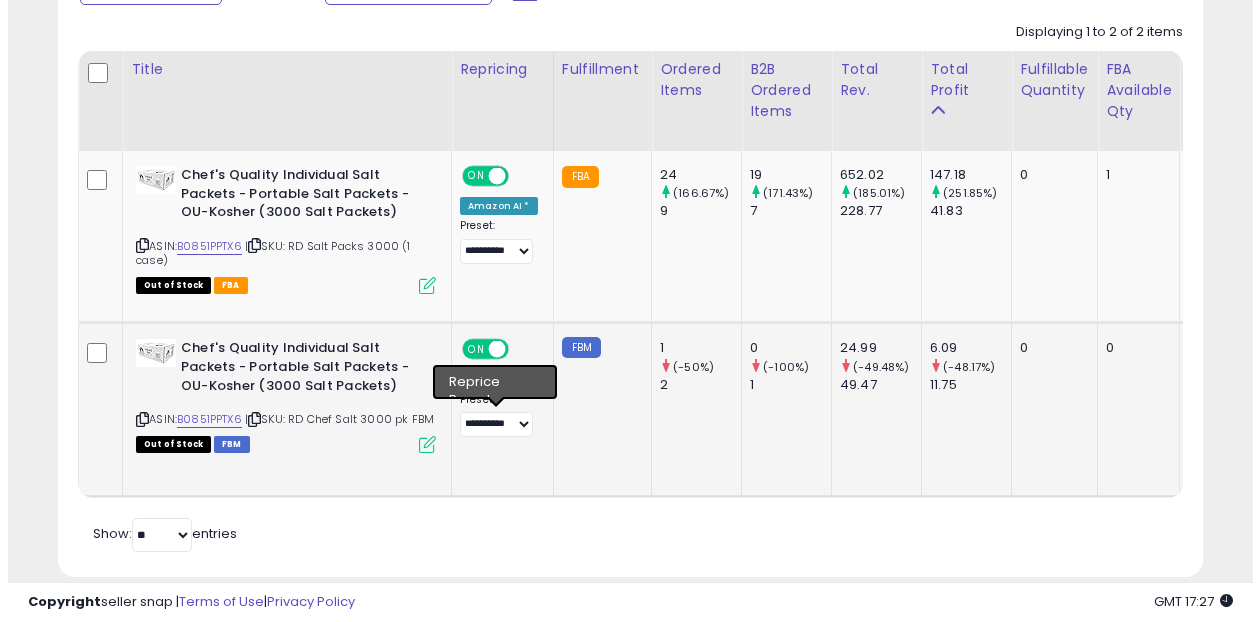 scroll, scrollTop: 999590, scrollLeft: 999329, axis: both 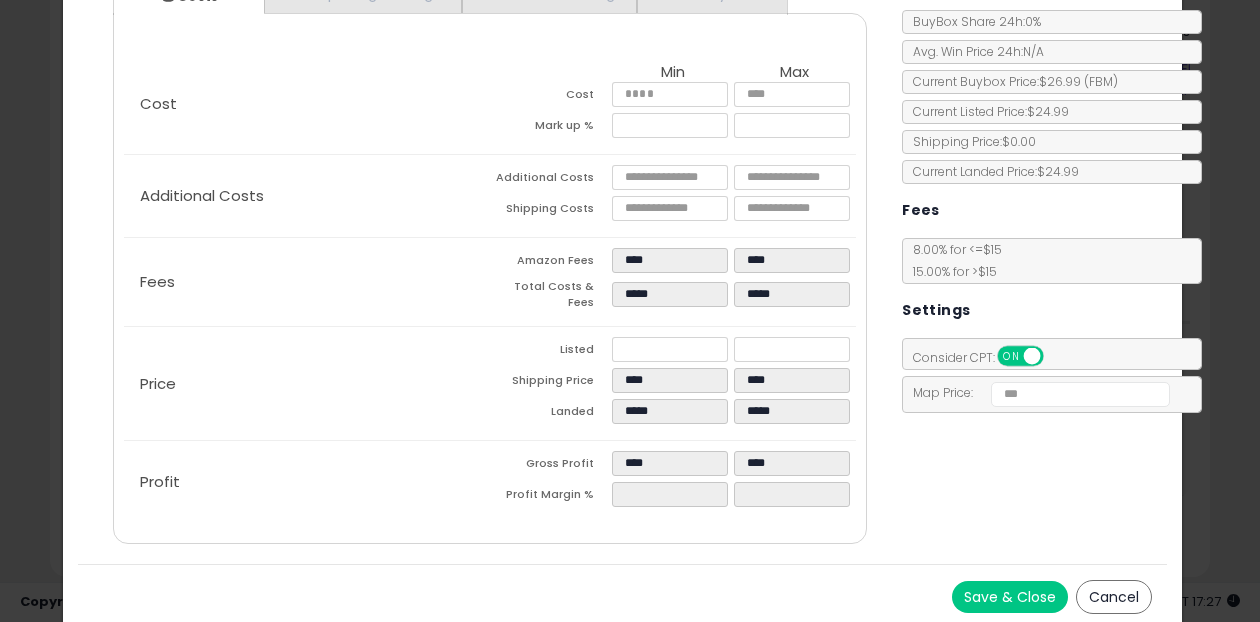 click on "Save & Close" at bounding box center (1010, 597) 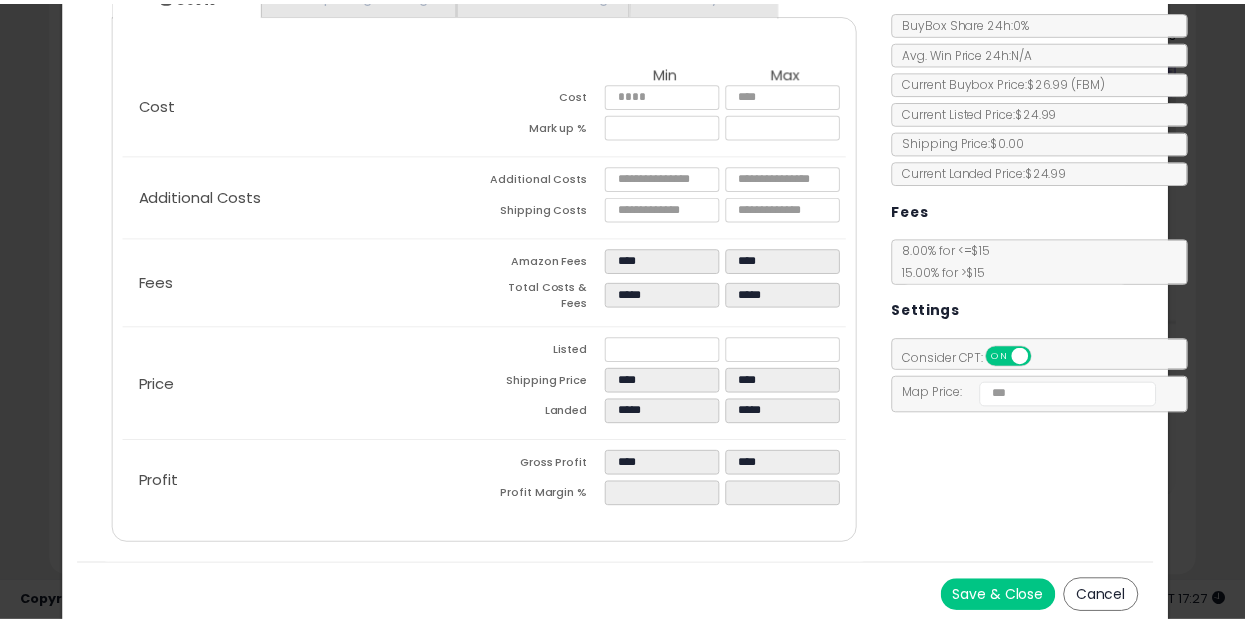scroll, scrollTop: 0, scrollLeft: 0, axis: both 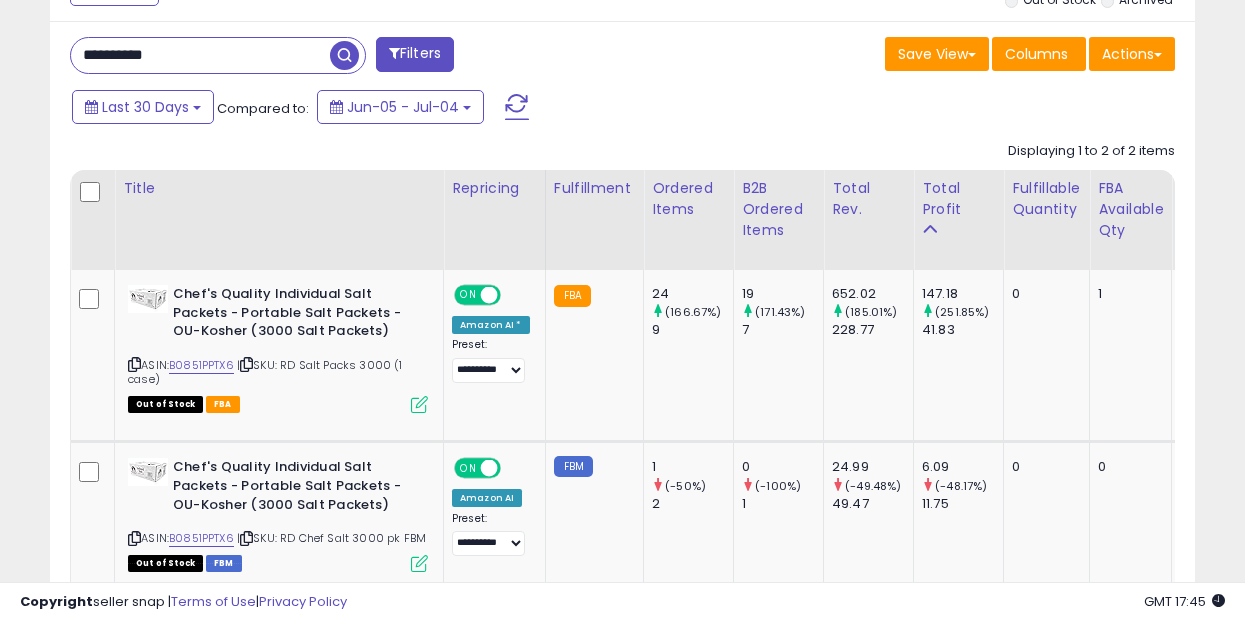 click on "**********" at bounding box center (200, 55) 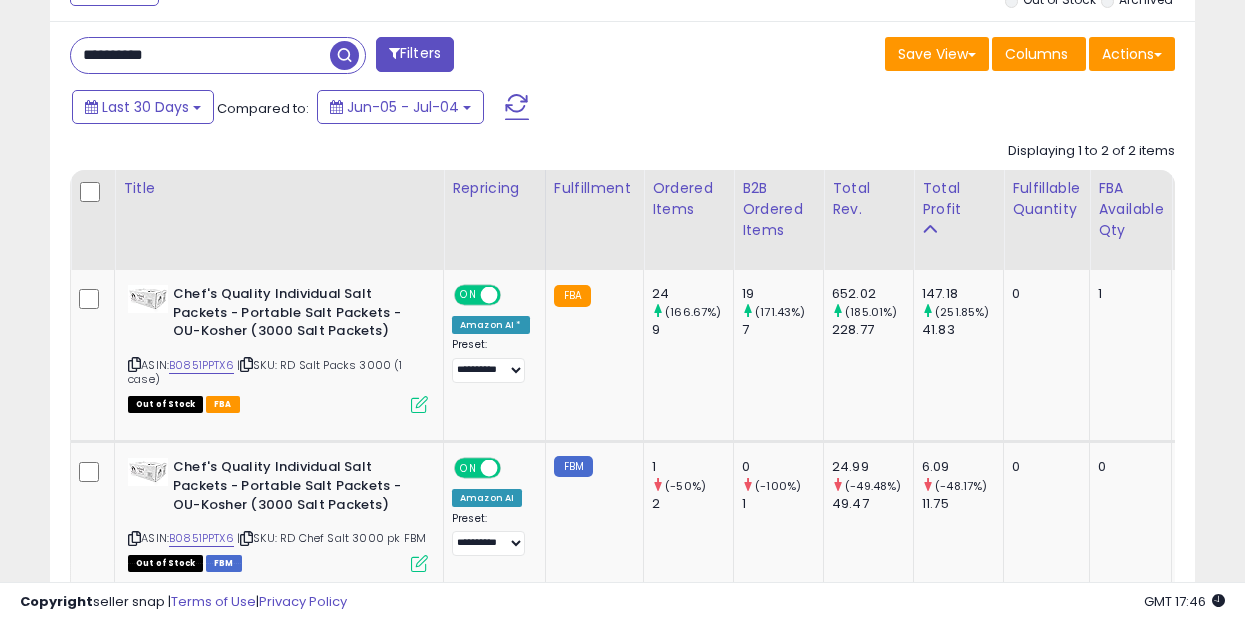 paste 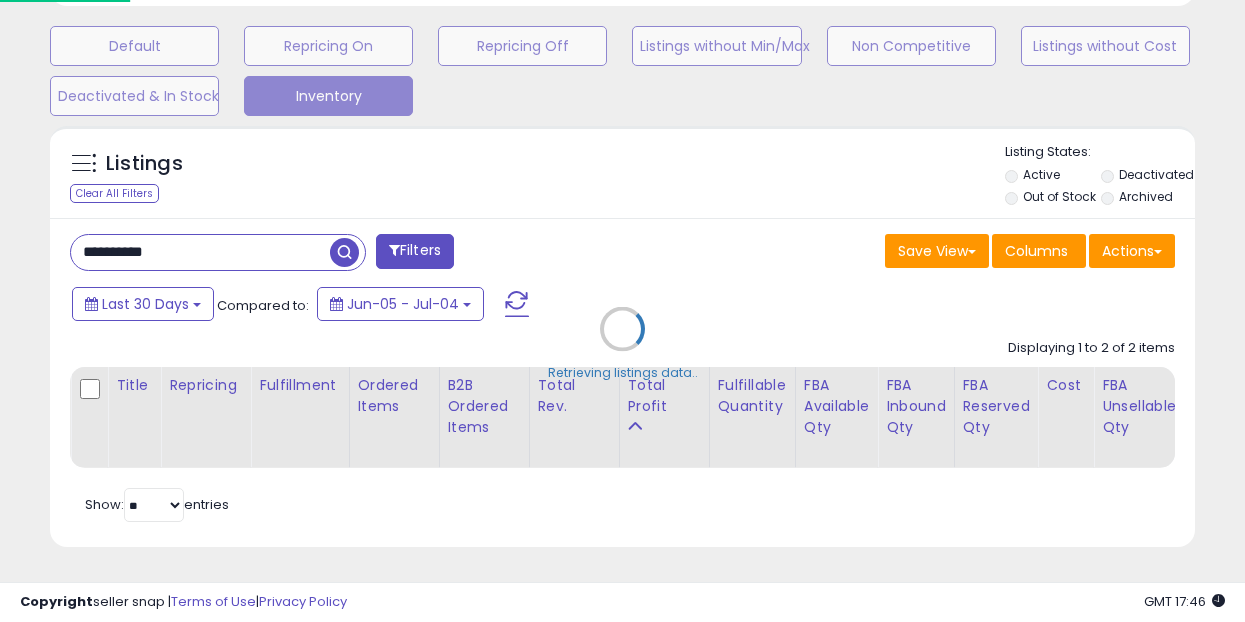 scroll, scrollTop: 999590, scrollLeft: 999329, axis: both 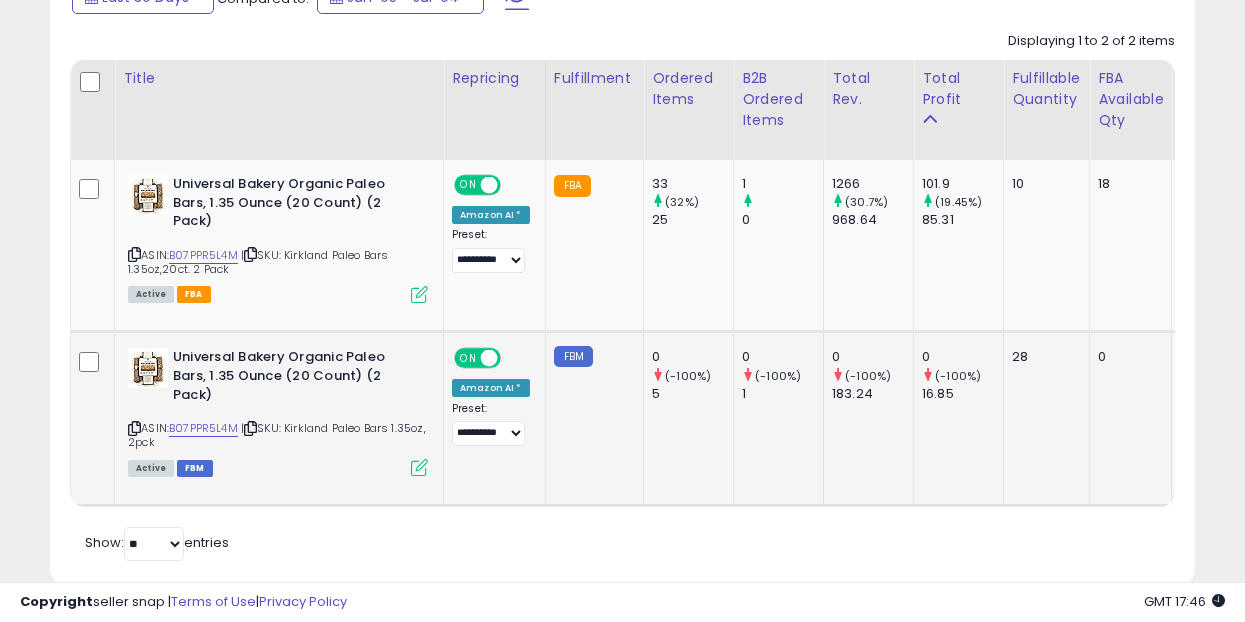 click at bounding box center [419, 467] 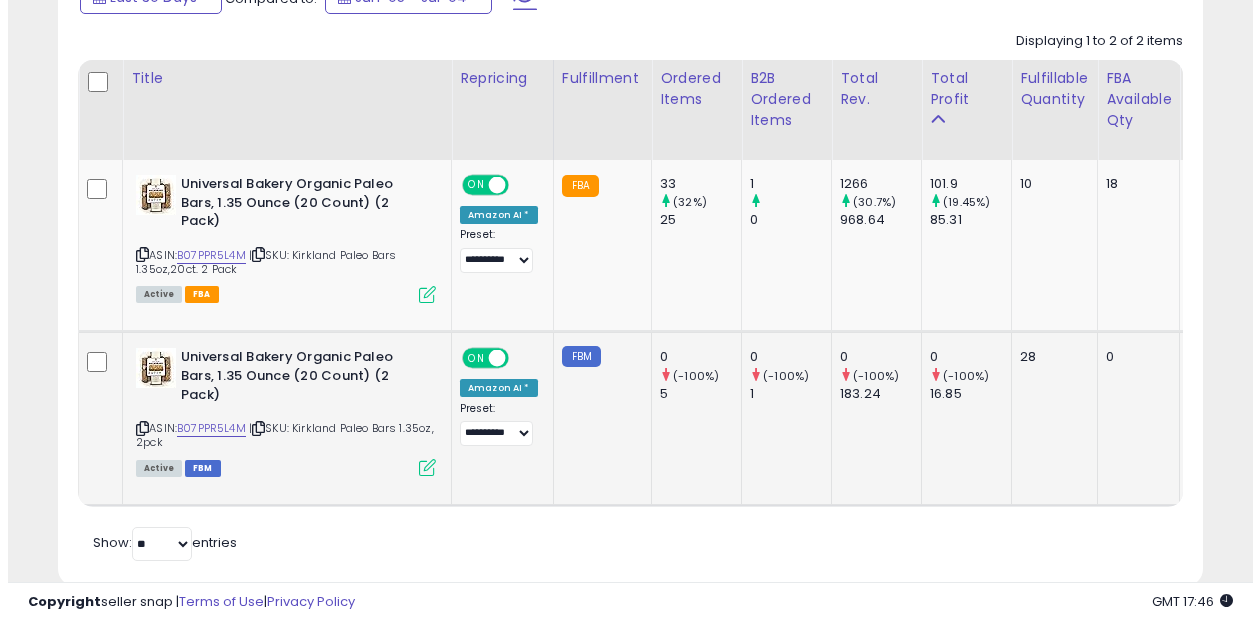 scroll, scrollTop: 999590, scrollLeft: 999329, axis: both 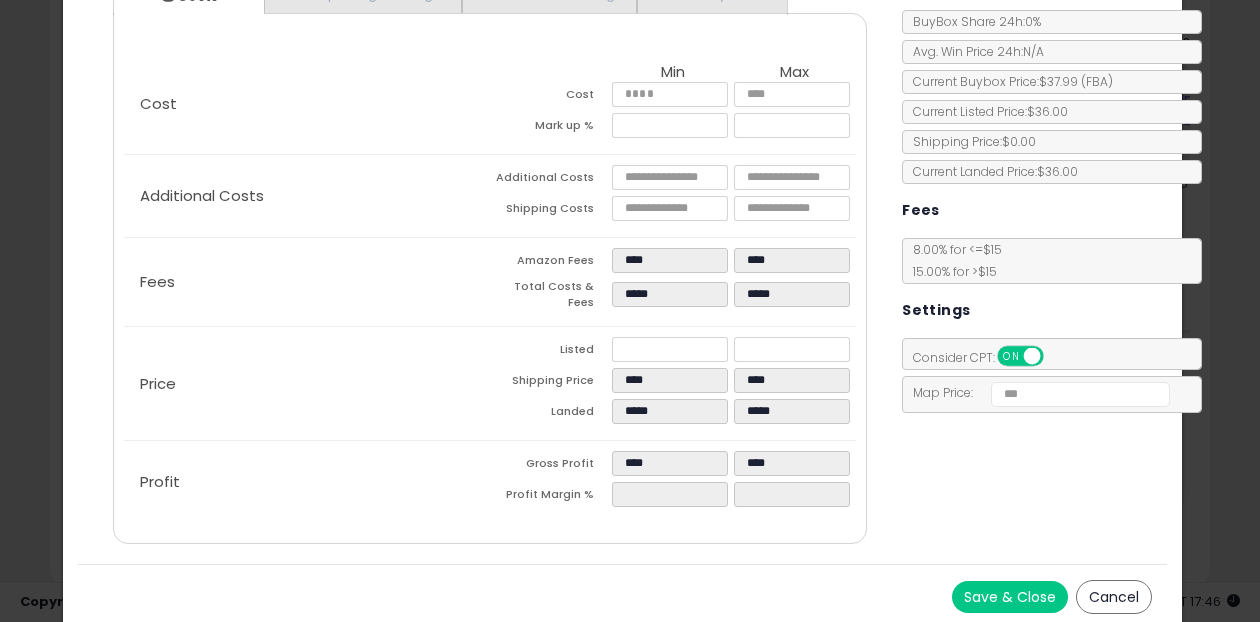 click on "Save & Close" at bounding box center (1010, 597) 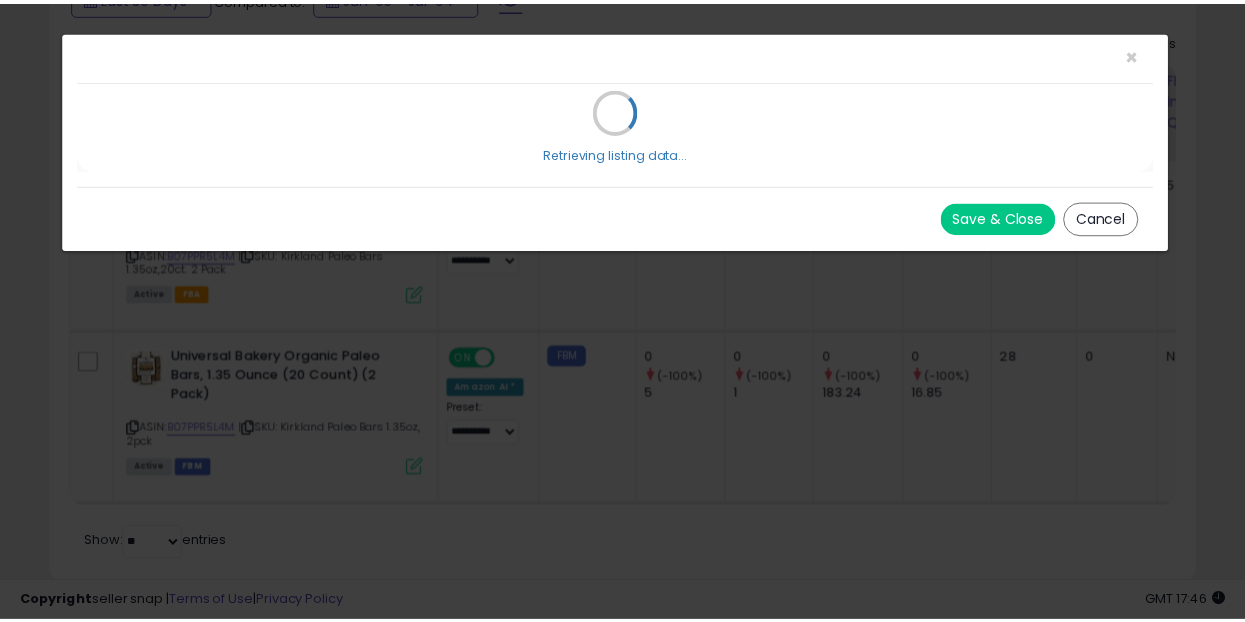 scroll, scrollTop: 0, scrollLeft: 0, axis: both 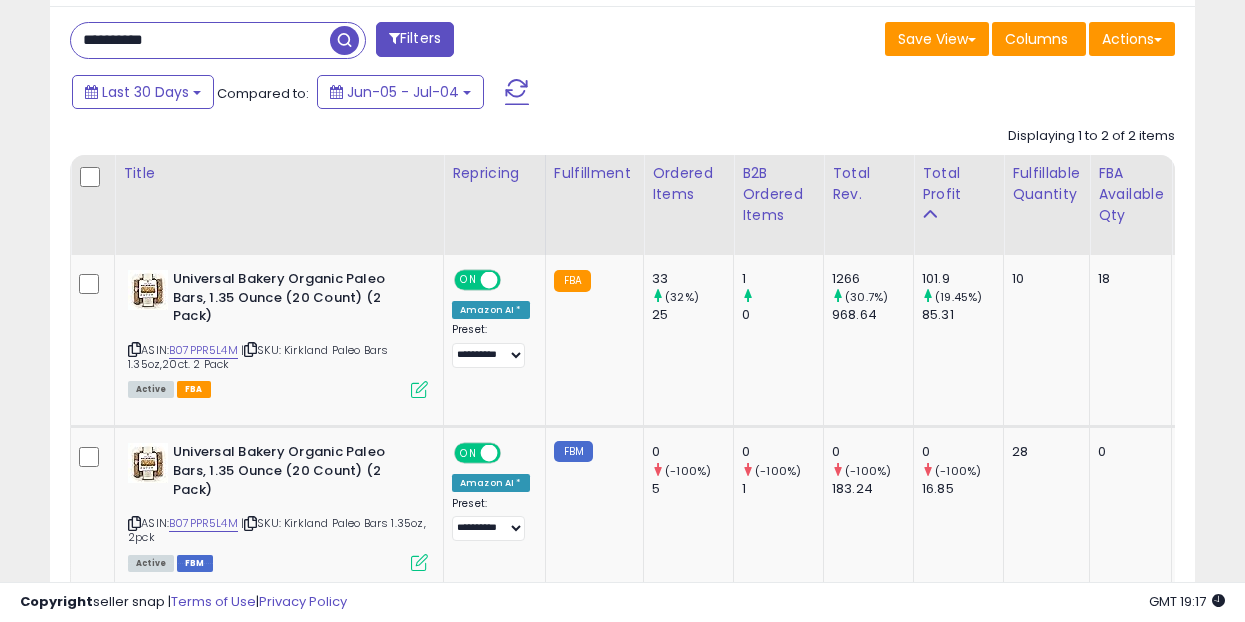 click on "**********" at bounding box center (200, 40) 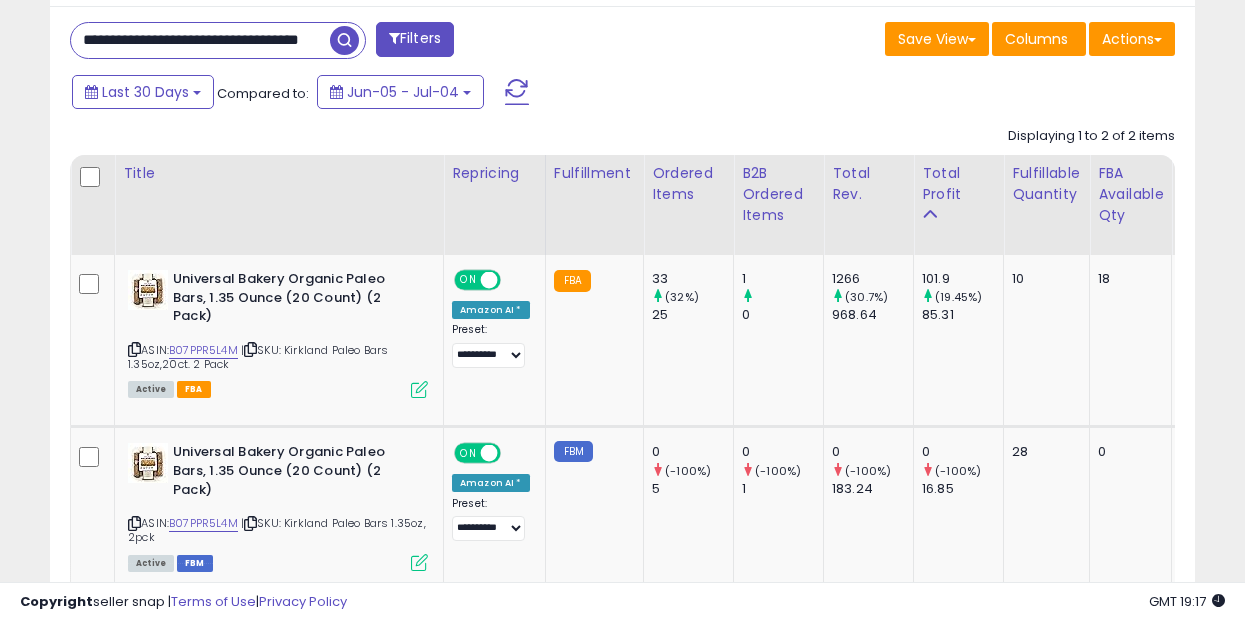 scroll, scrollTop: 0, scrollLeft: 31, axis: horizontal 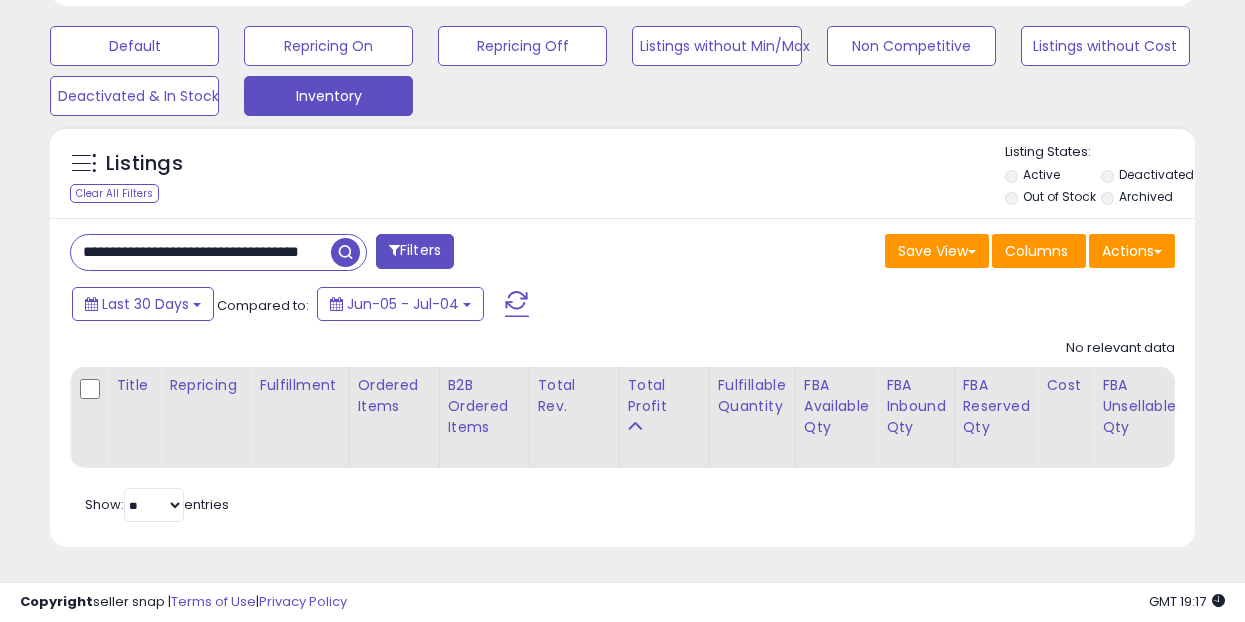 click on "**********" at bounding box center (201, 252) 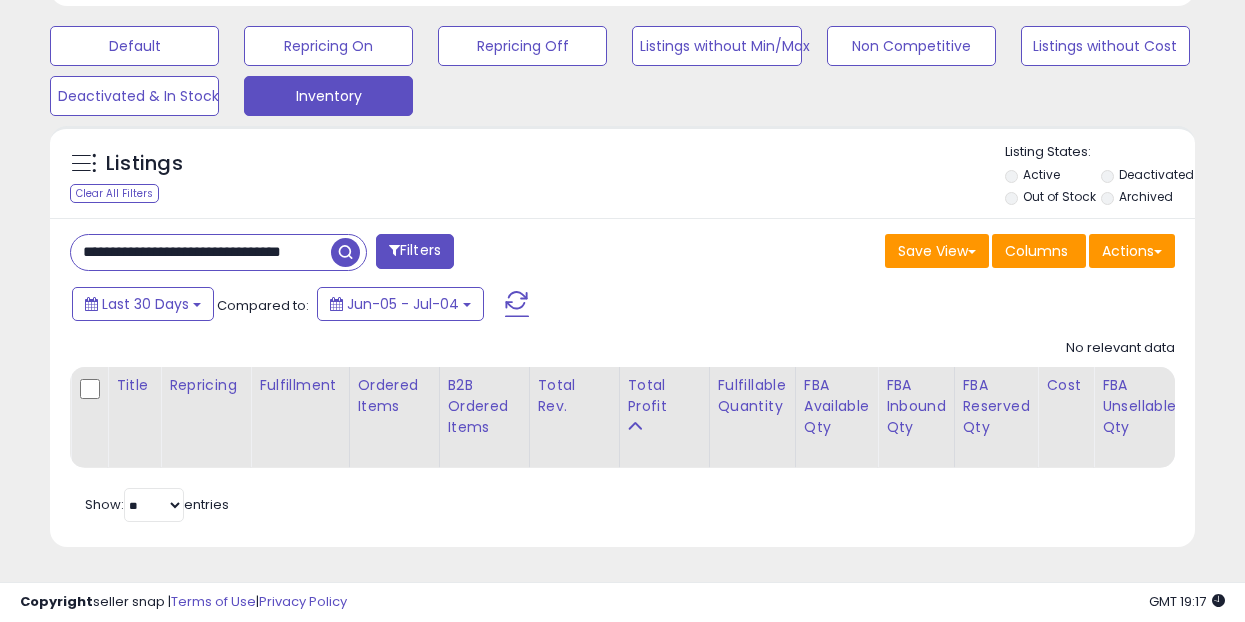 scroll, scrollTop: 0, scrollLeft: 7, axis: horizontal 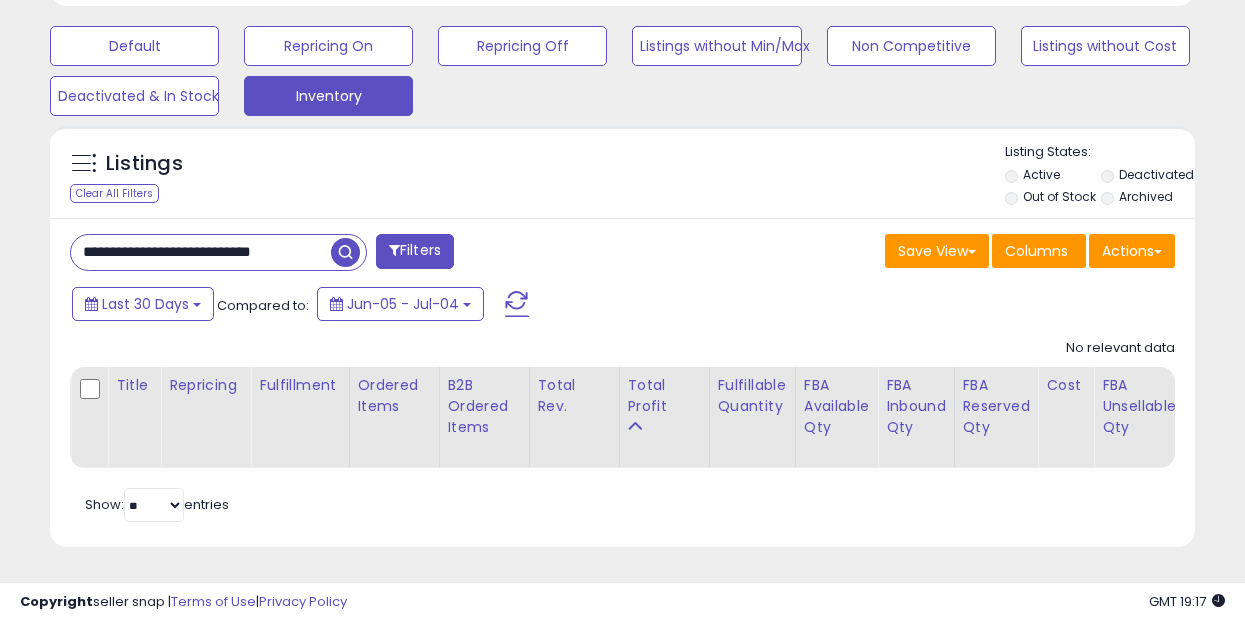 click on "**********" at bounding box center [201, 252] 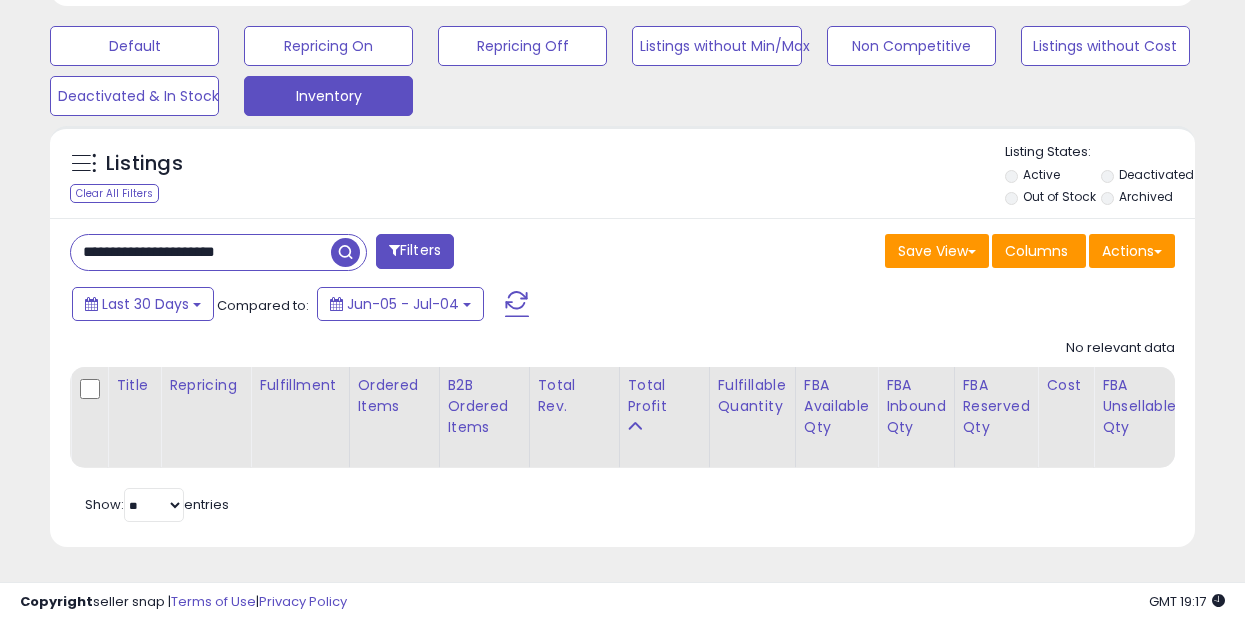 scroll, scrollTop: 999590, scrollLeft: 999329, axis: both 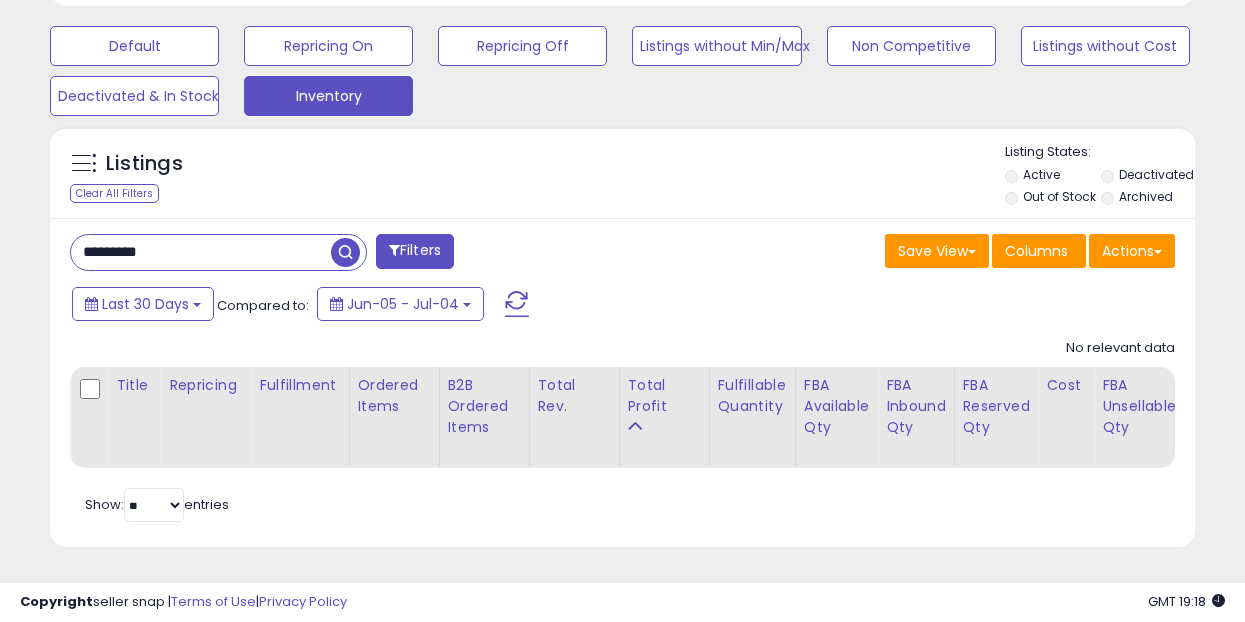 click on "********" at bounding box center [201, 252] 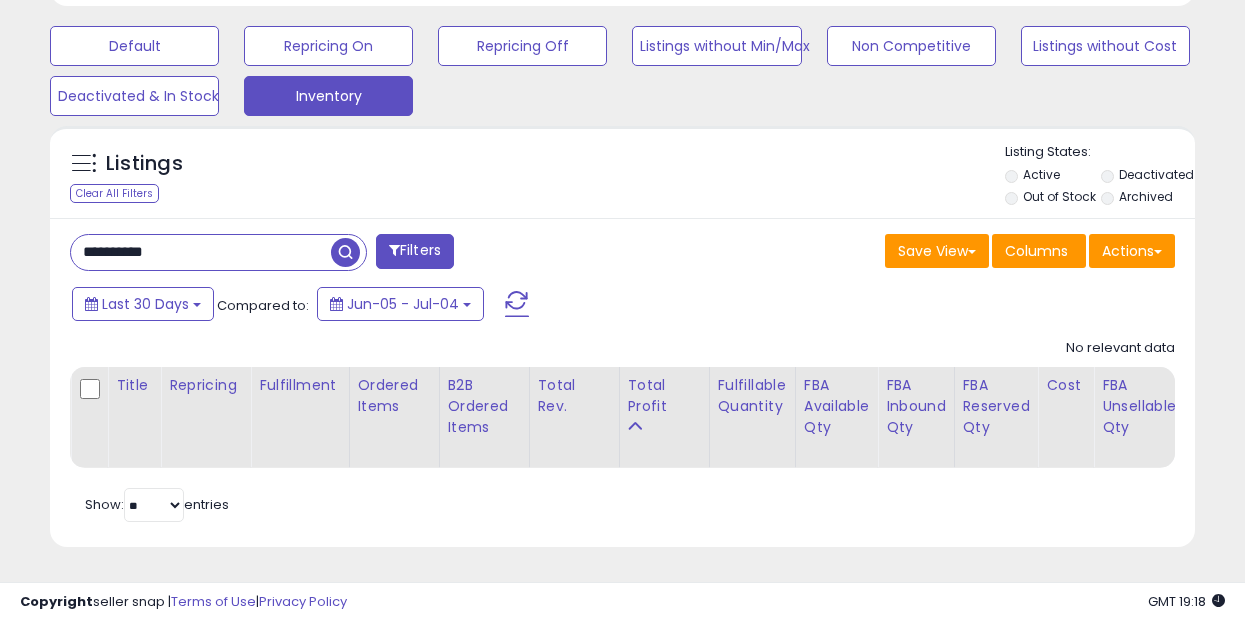 type on "**********" 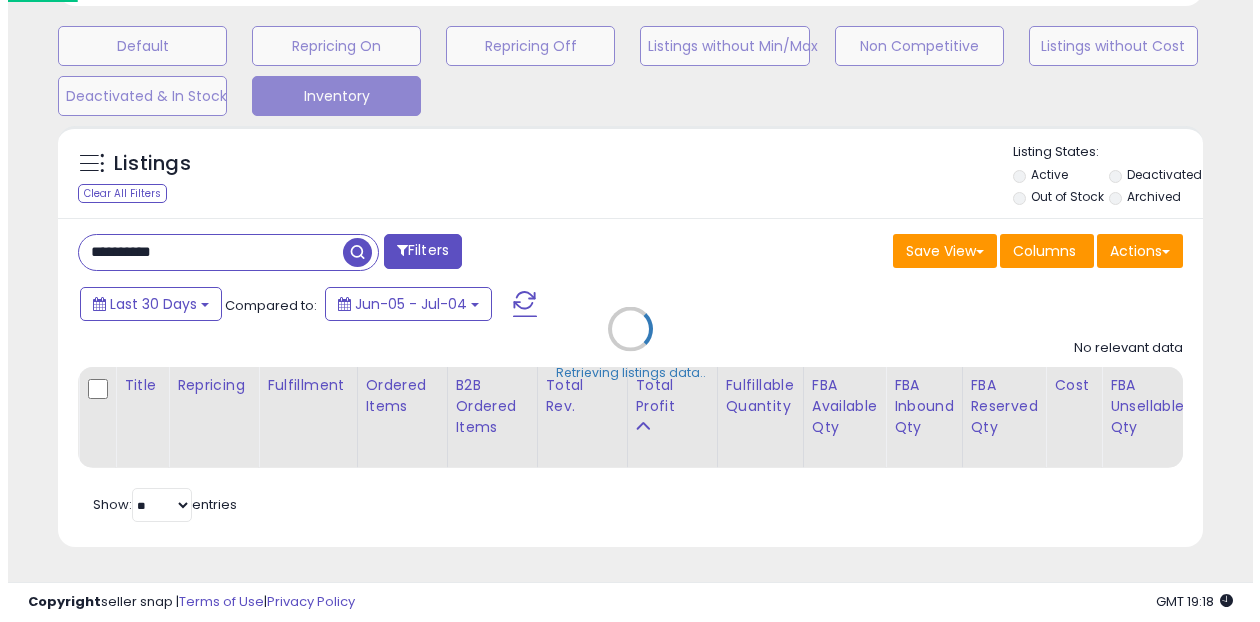 scroll, scrollTop: 999590, scrollLeft: 999329, axis: both 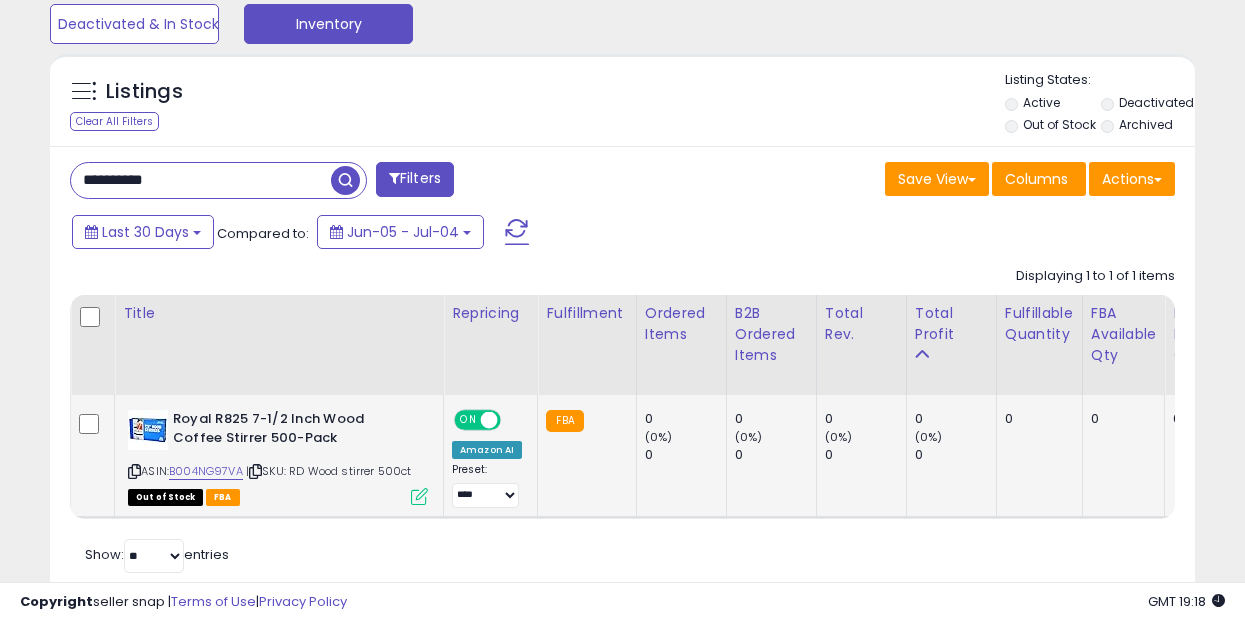 click at bounding box center (419, 496) 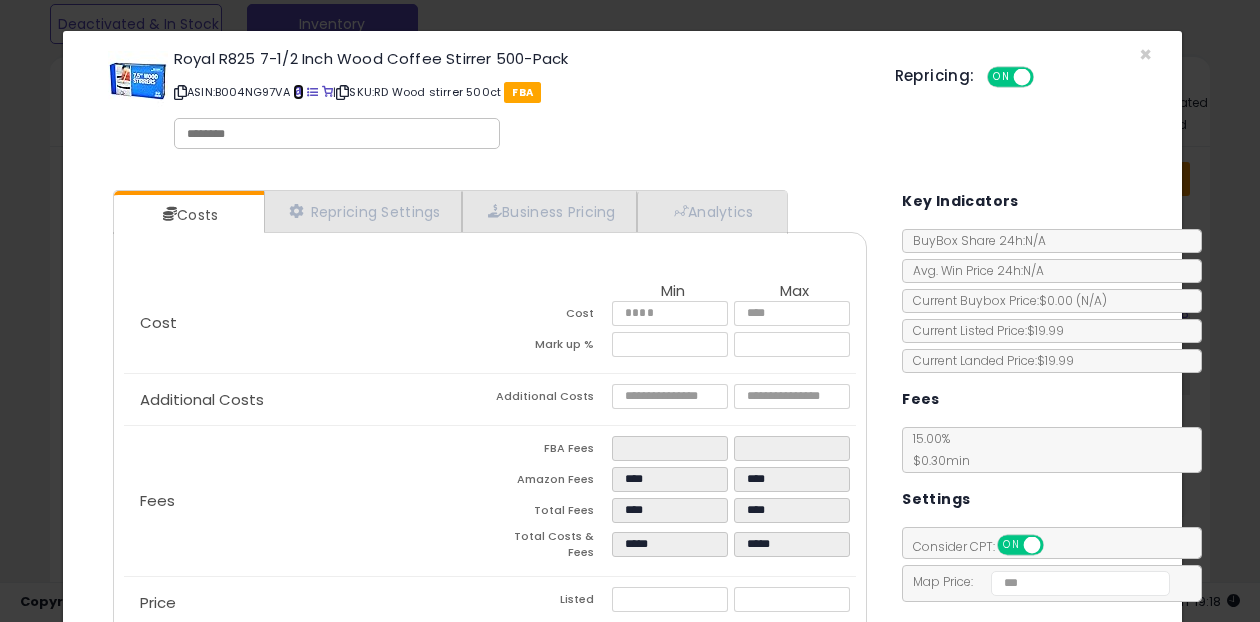 click at bounding box center (298, 92) 